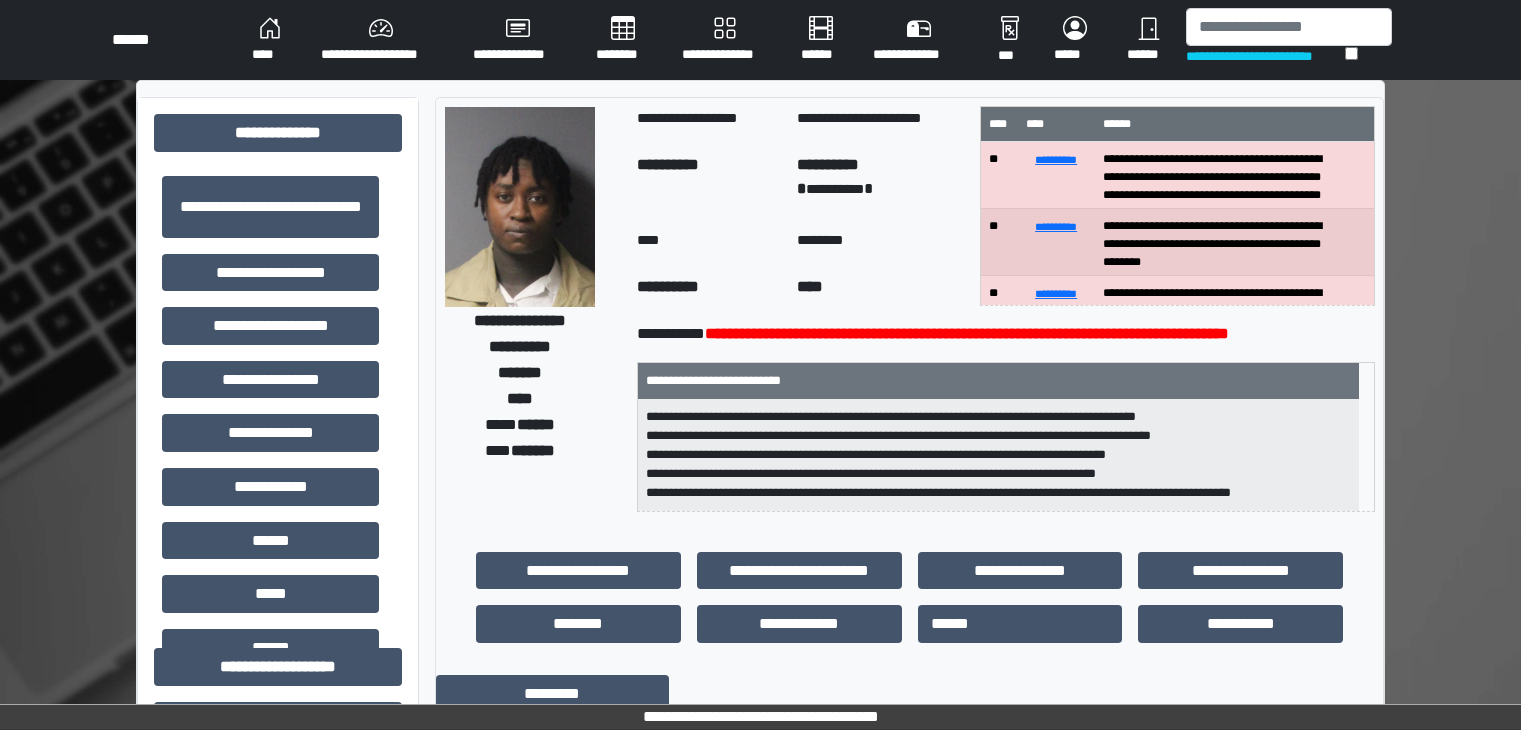 scroll, scrollTop: 0, scrollLeft: 0, axis: both 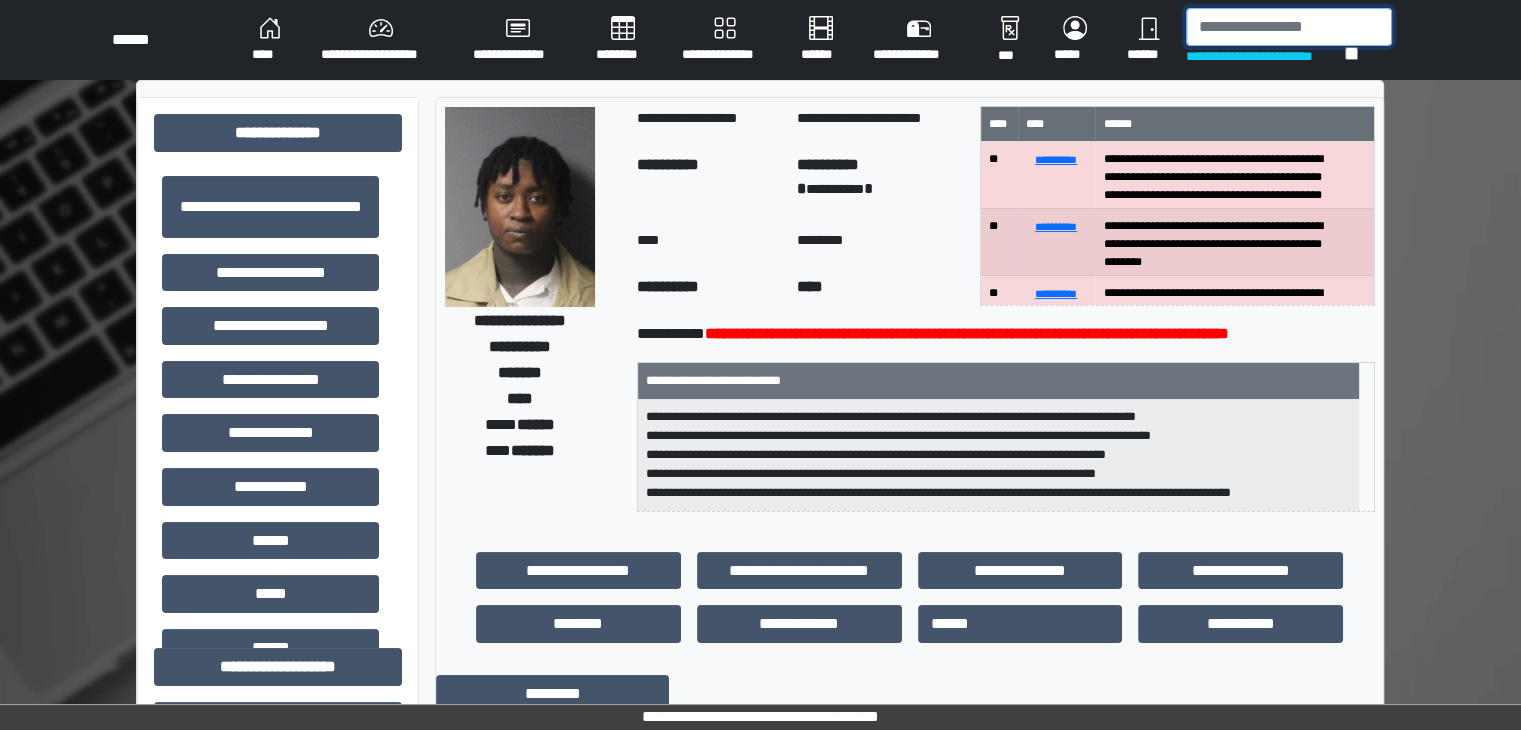 click at bounding box center [1289, 27] 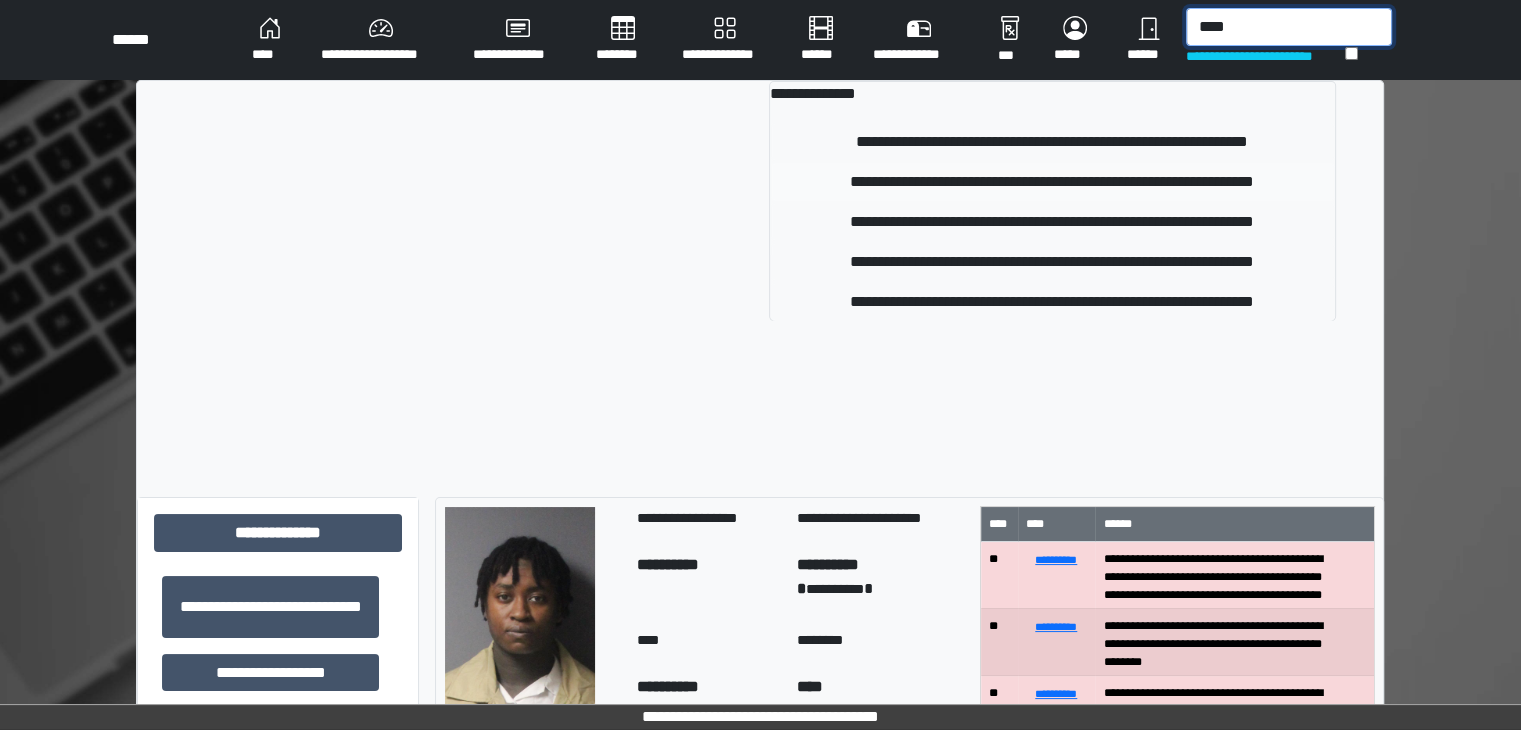 type on "****" 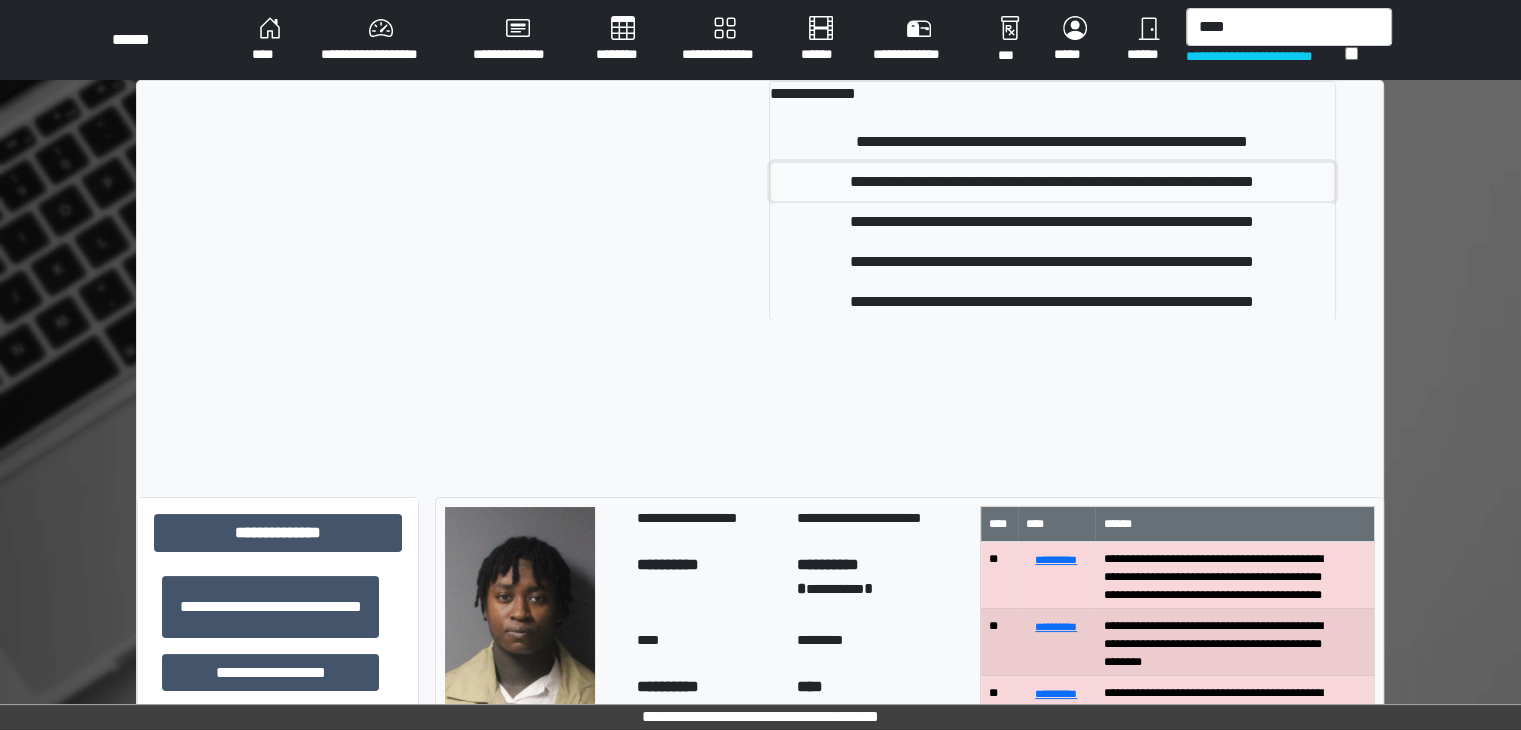 click on "**********" at bounding box center [1052, 182] 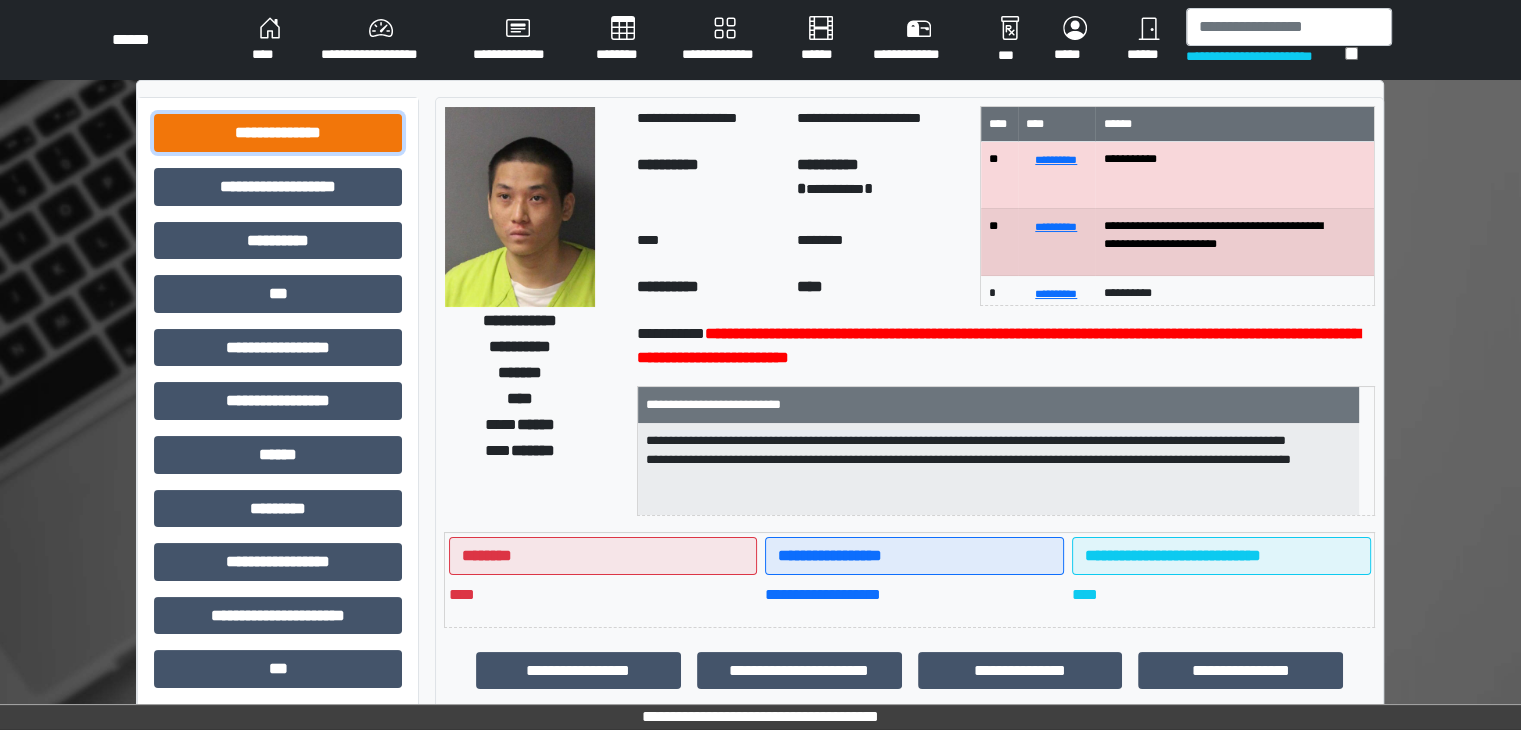 click on "**********" at bounding box center (278, 133) 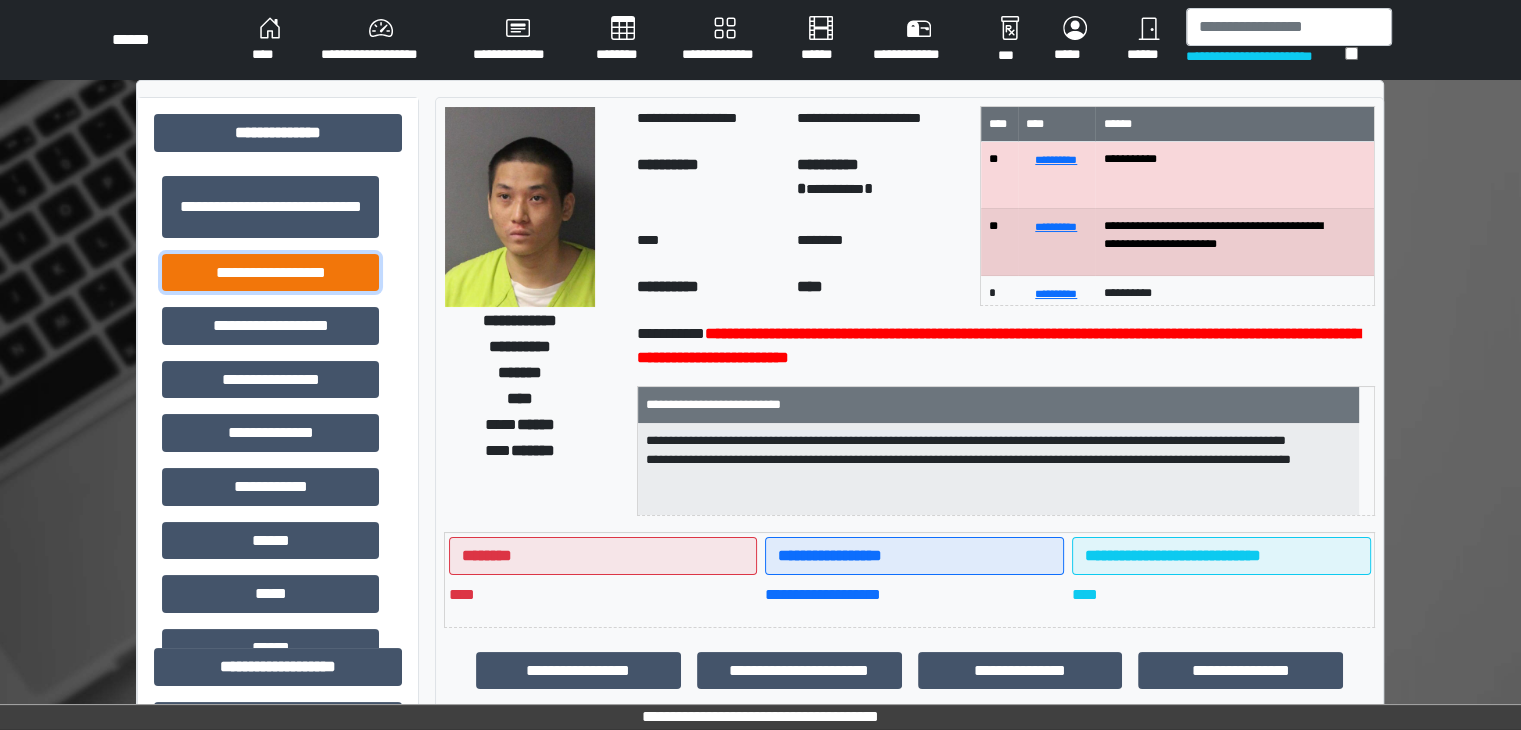 click on "**********" at bounding box center (270, 273) 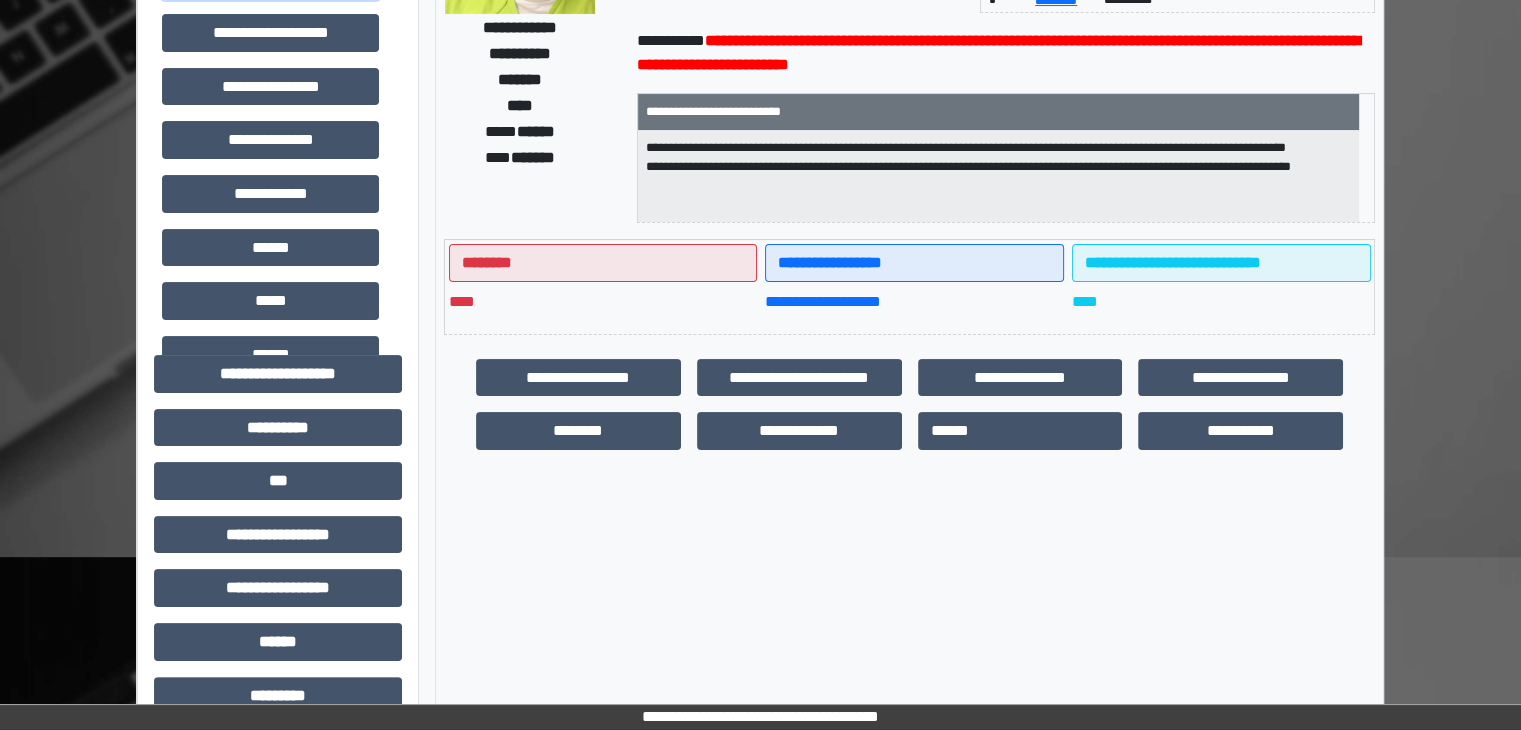 scroll, scrollTop: 300, scrollLeft: 0, axis: vertical 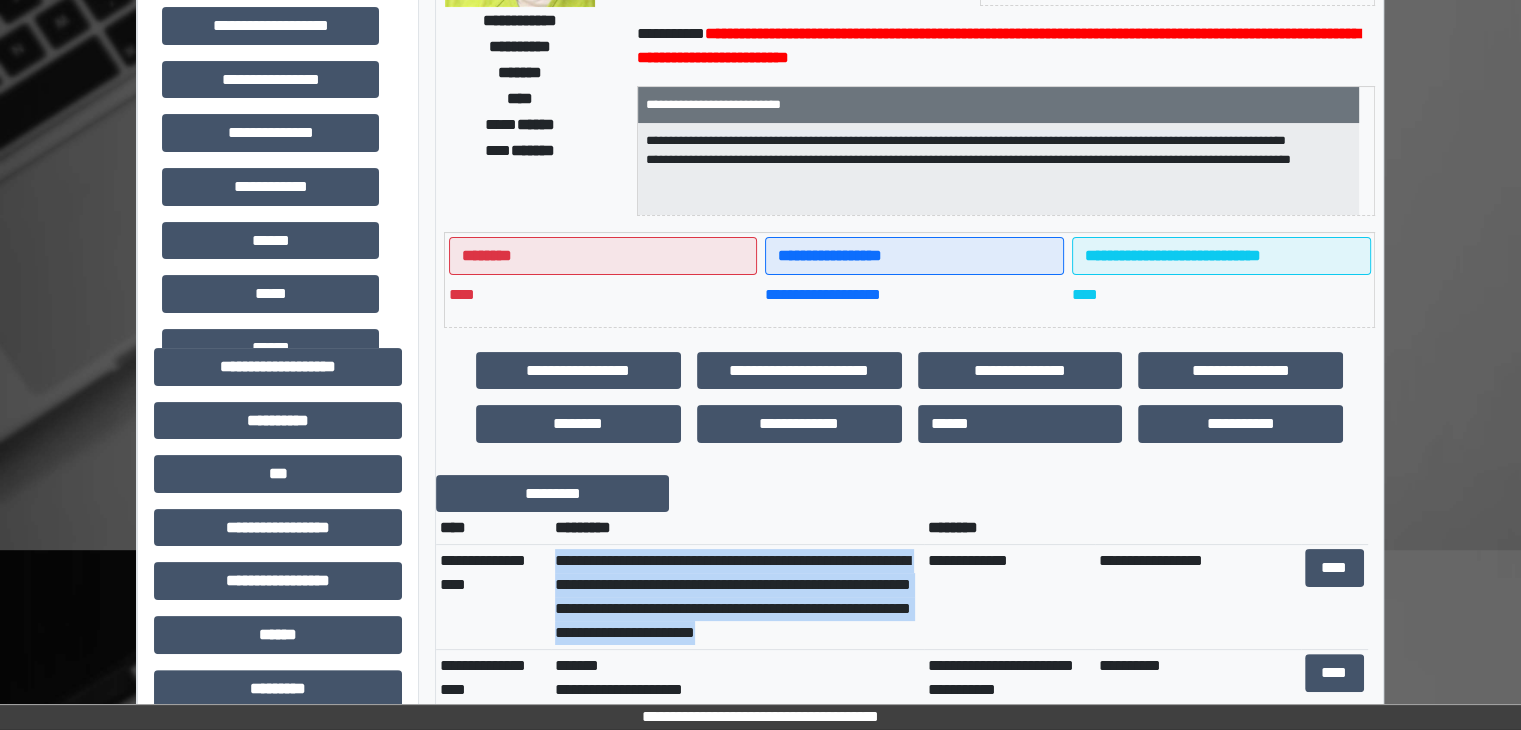 drag, startPoint x: 557, startPoint y: 561, endPoint x: 824, endPoint y: 638, distance: 277.88126 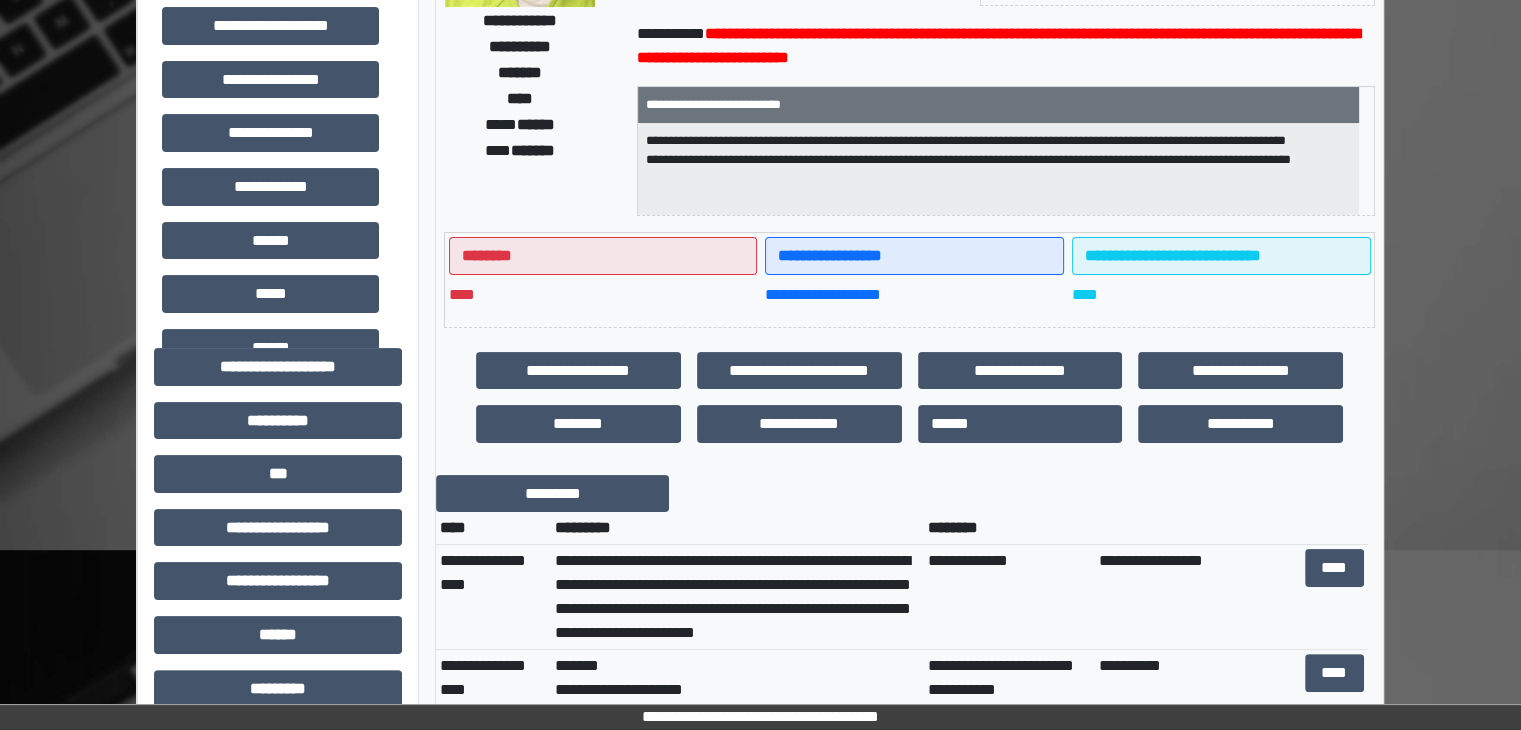 drag, startPoint x: 1320, startPoint y: 481, endPoint x: 1272, endPoint y: 487, distance: 48.373547 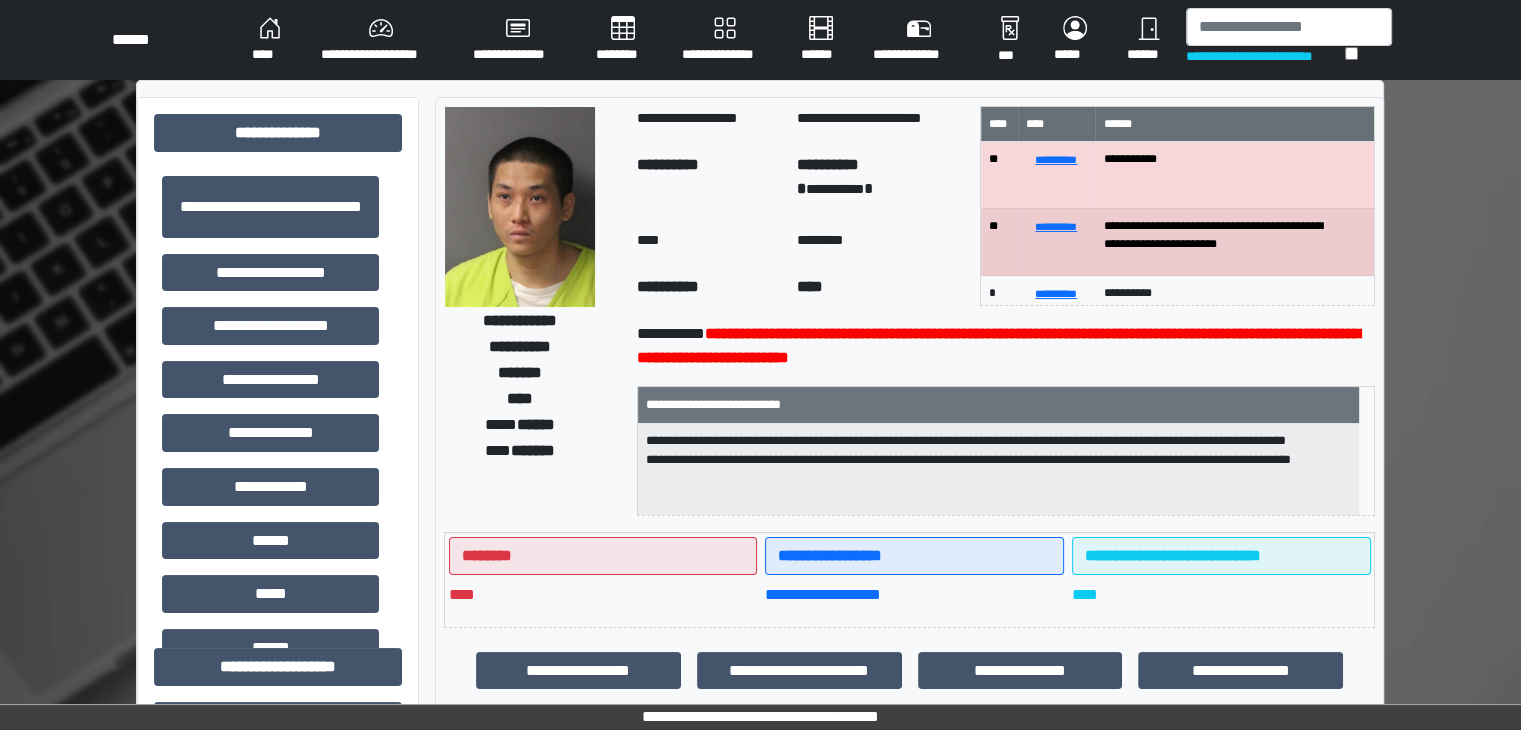 scroll, scrollTop: 0, scrollLeft: 0, axis: both 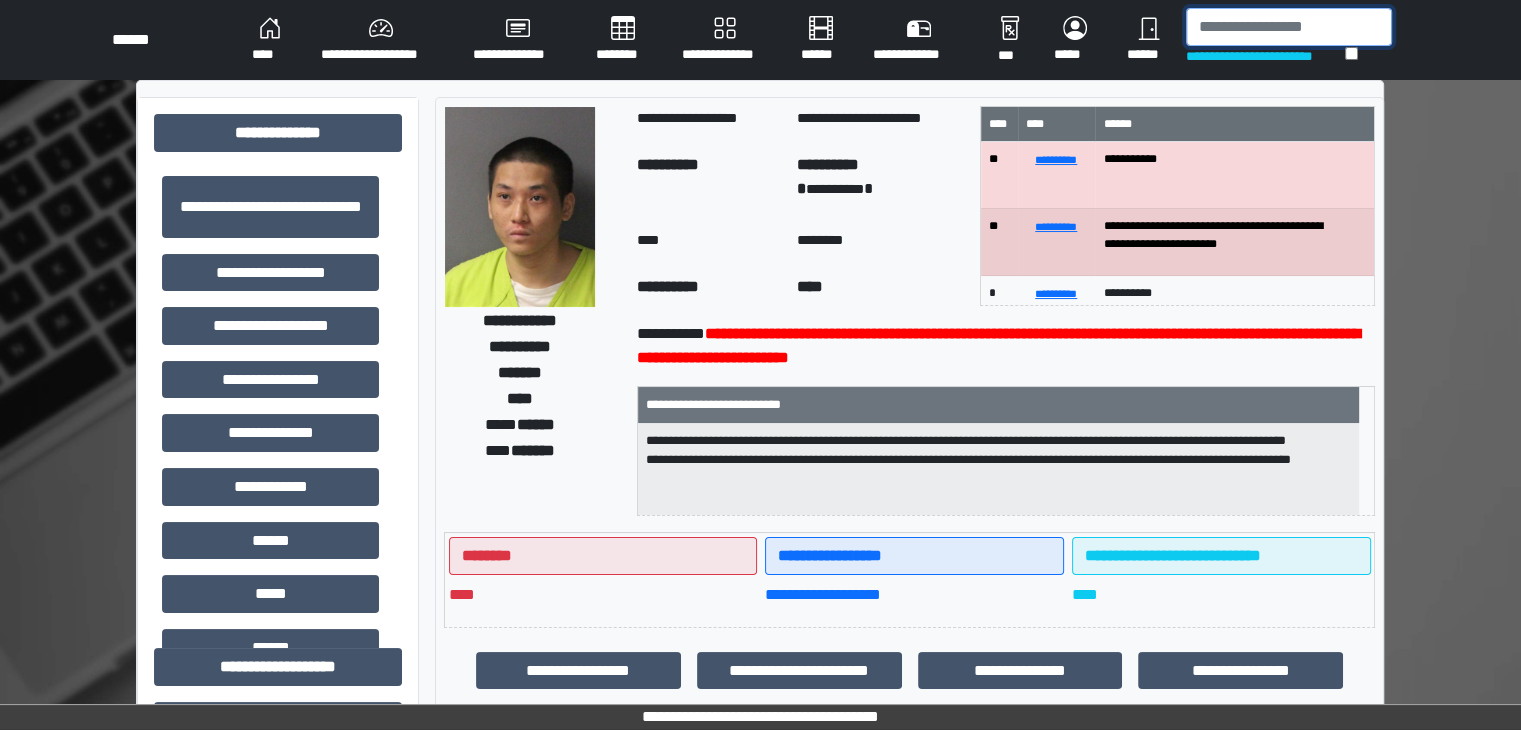 click at bounding box center [1289, 27] 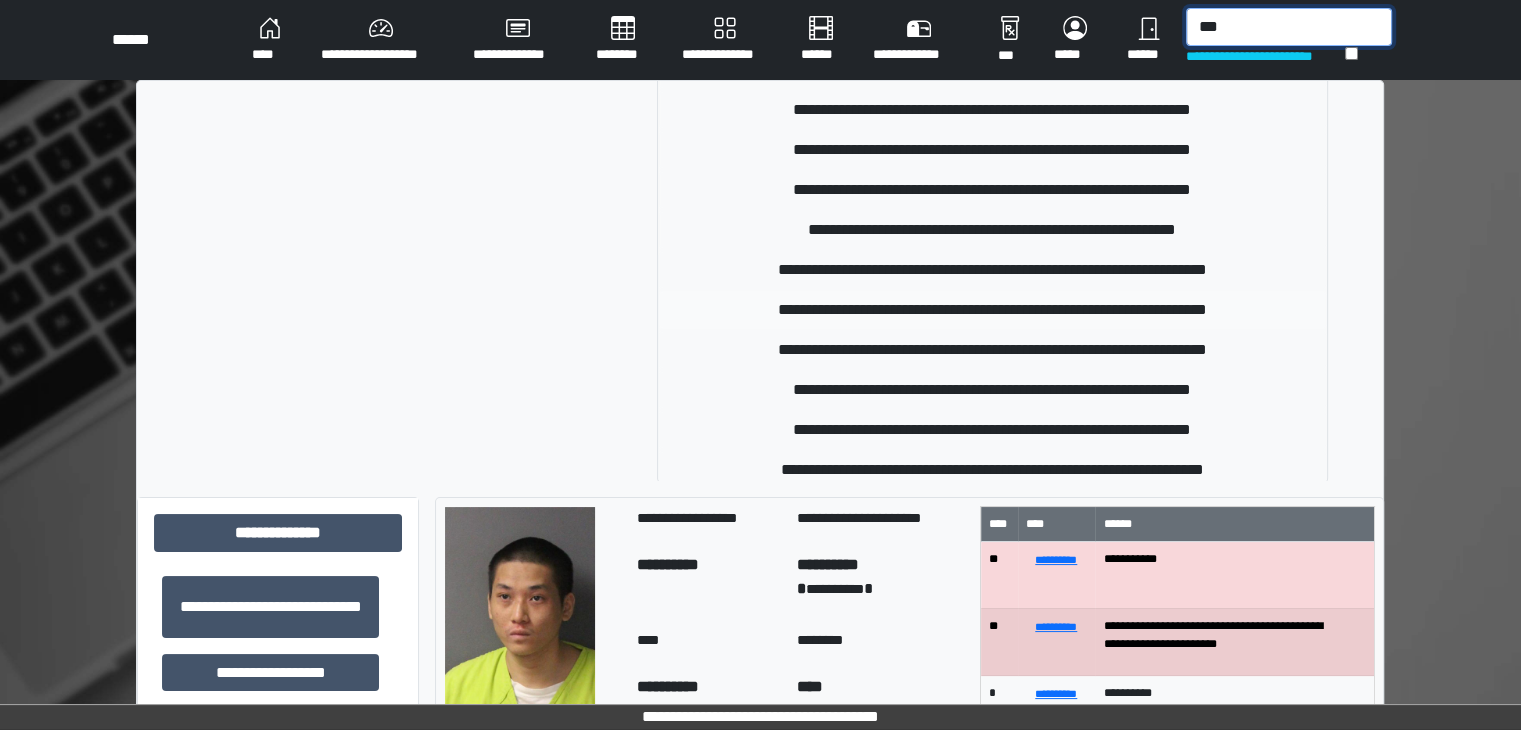 scroll, scrollTop: 449, scrollLeft: 0, axis: vertical 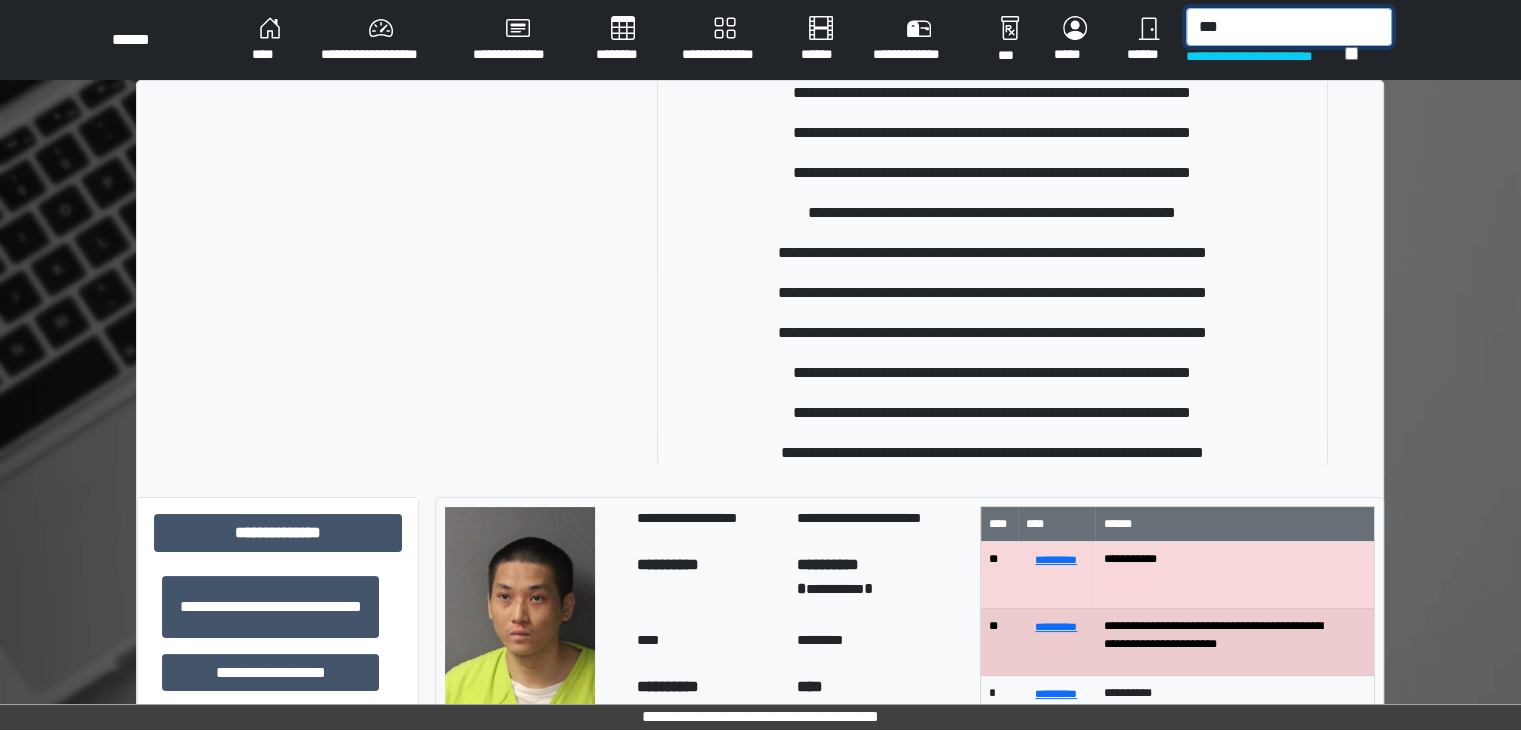 type on "***" 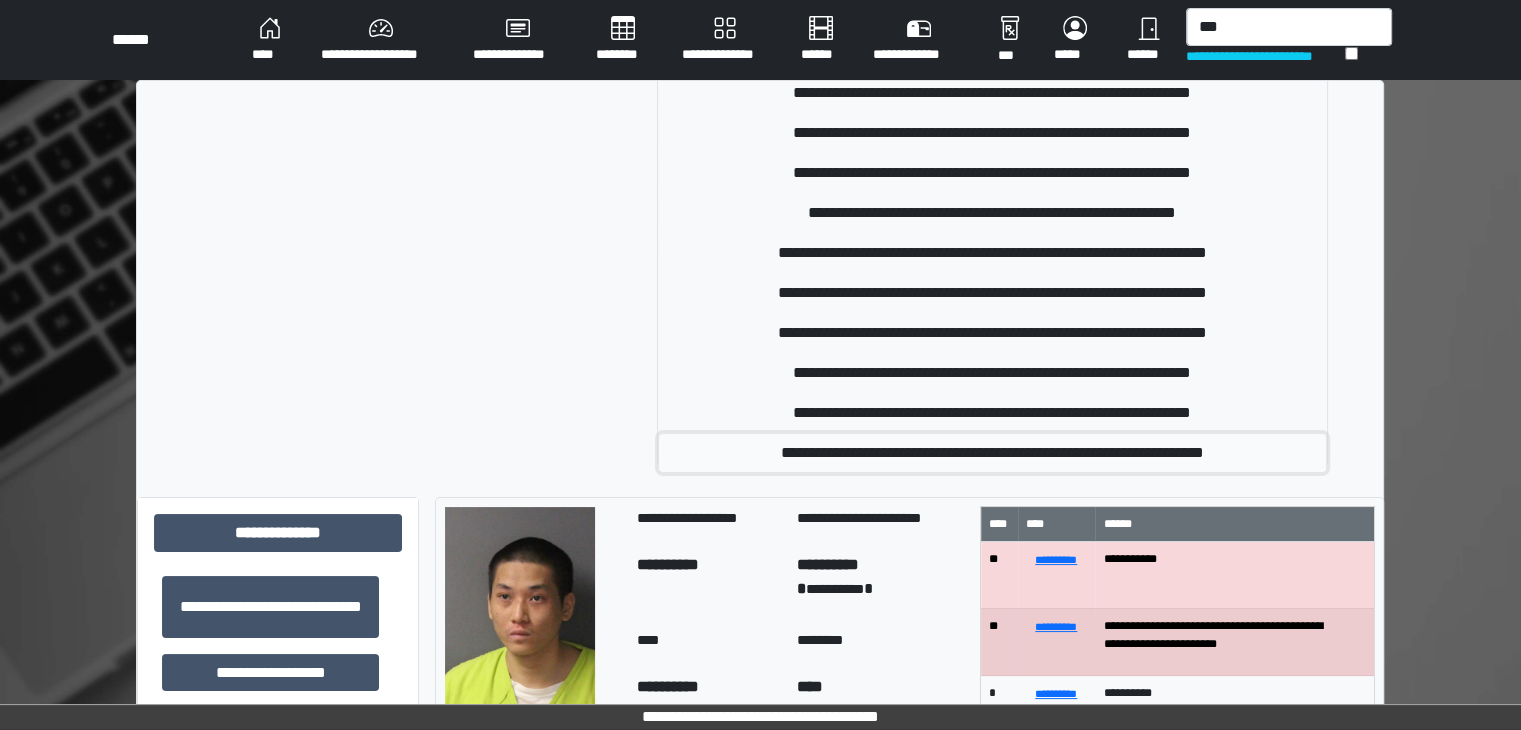 click on "**********" at bounding box center [993, 453] 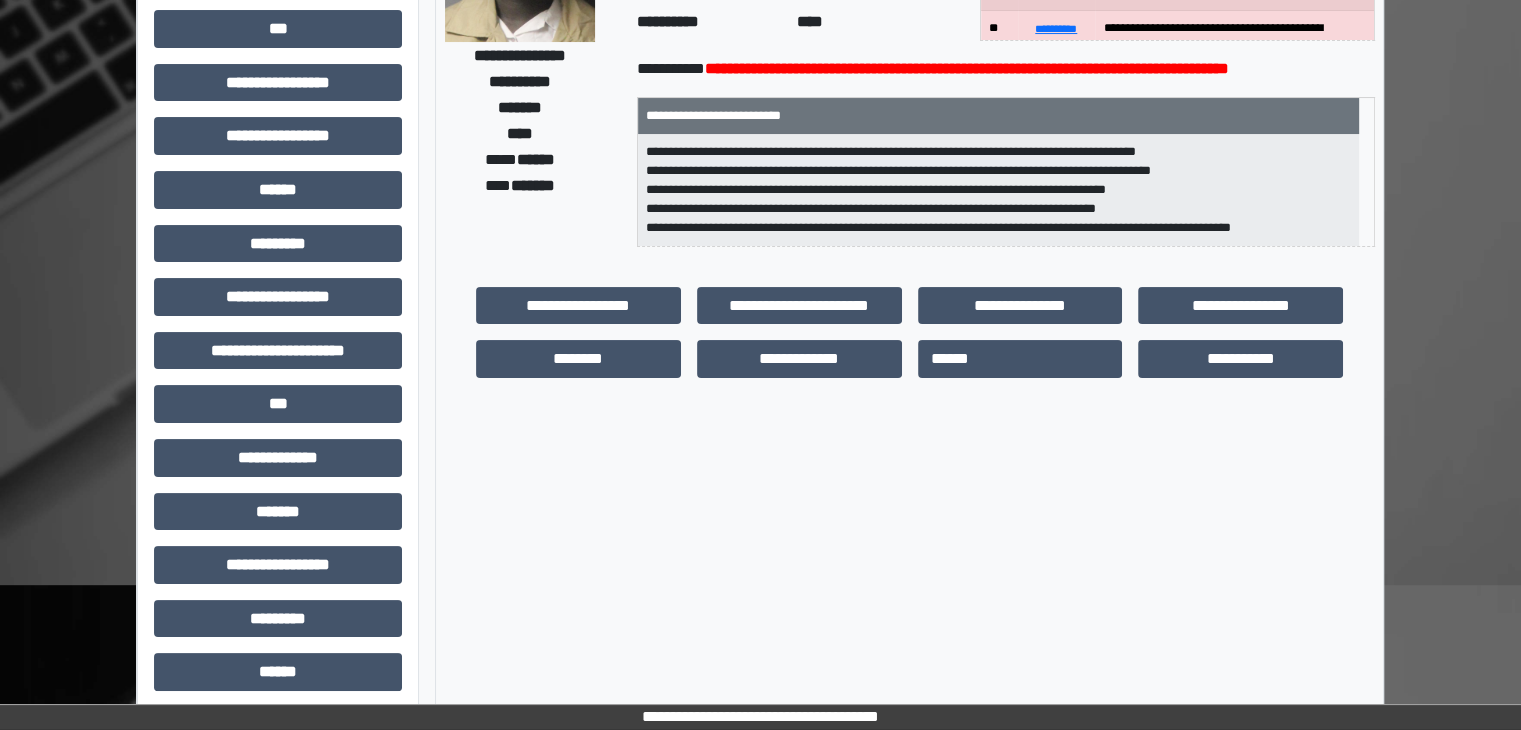 scroll, scrollTop: 0, scrollLeft: 0, axis: both 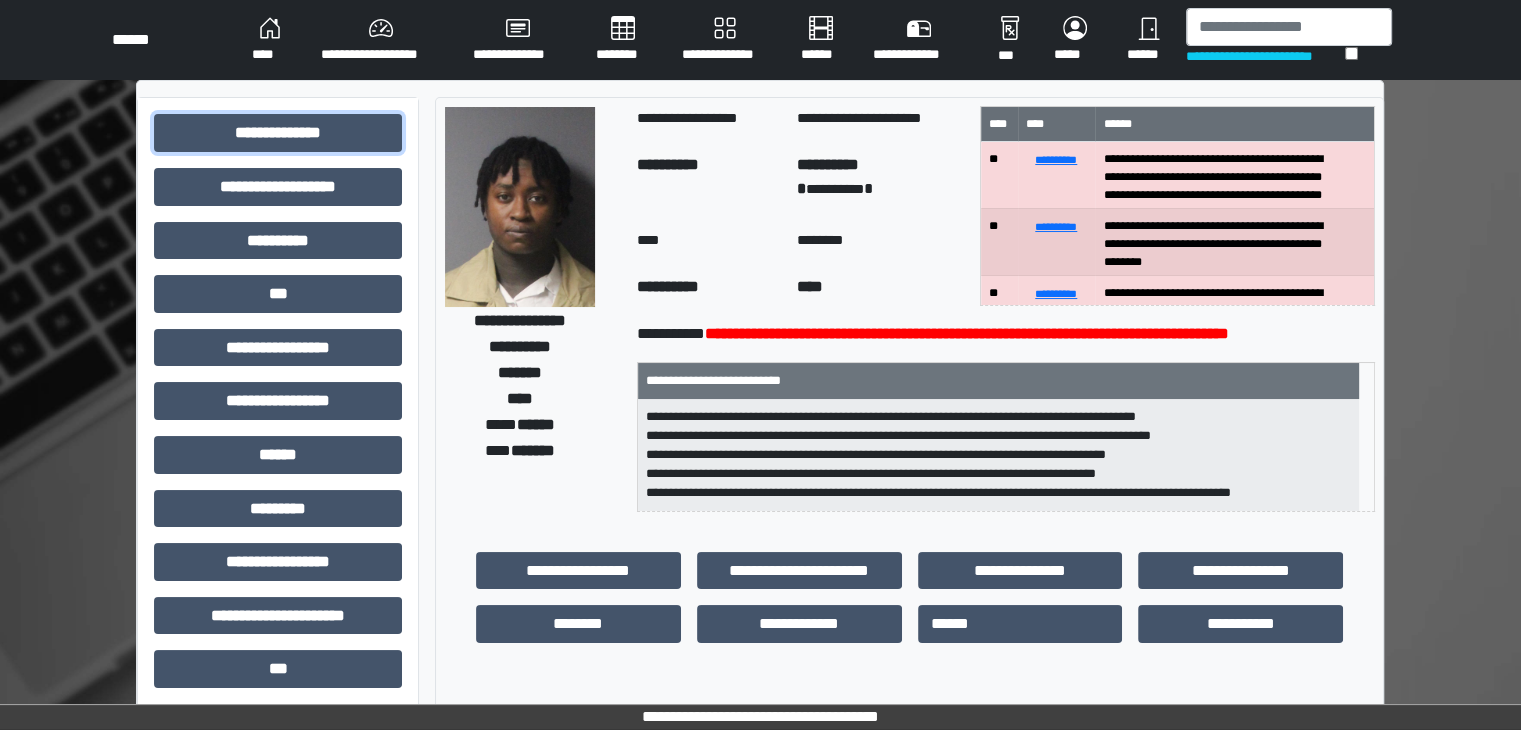 drag, startPoint x: 290, startPoint y: 124, endPoint x: 304, endPoint y: 198, distance: 75.31268 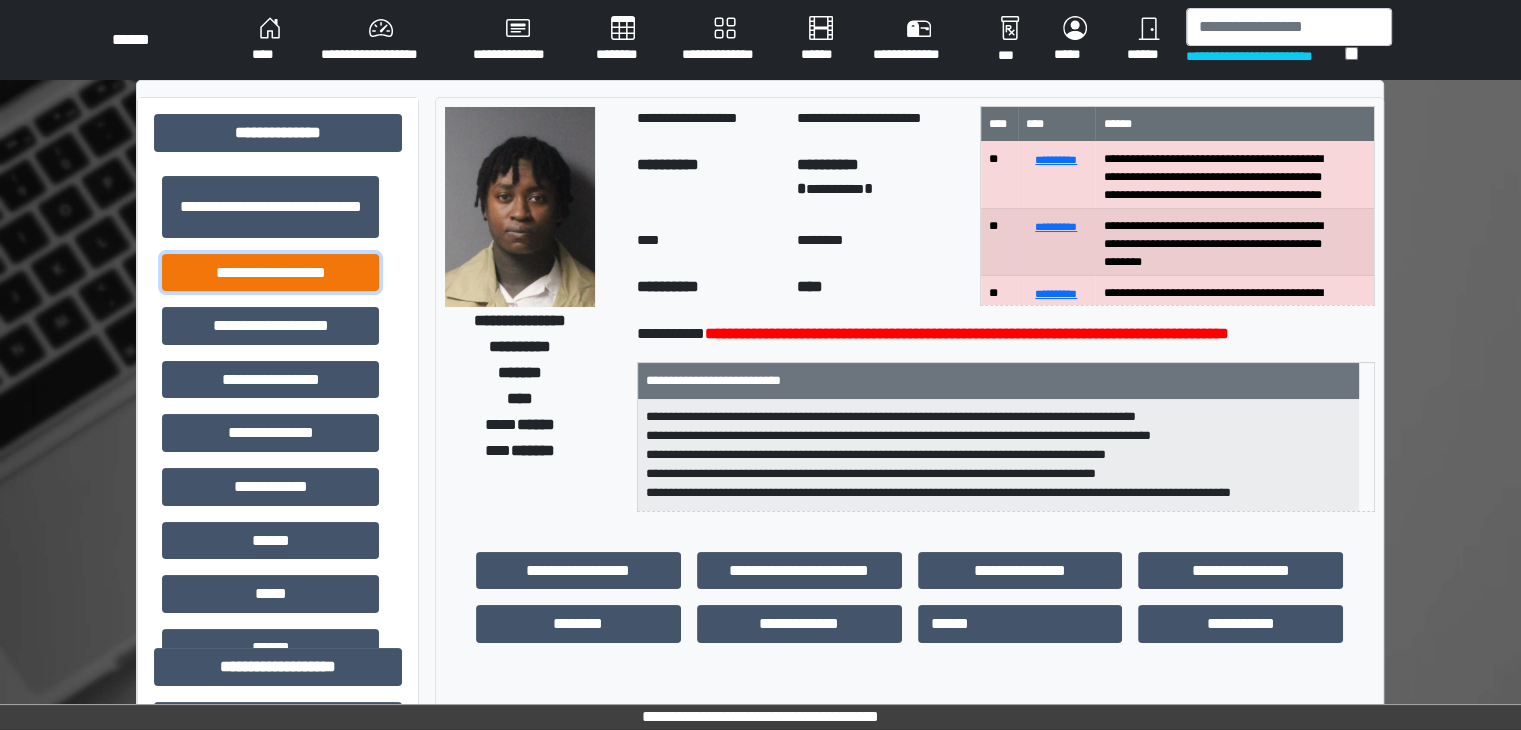 click on "**********" at bounding box center [270, 273] 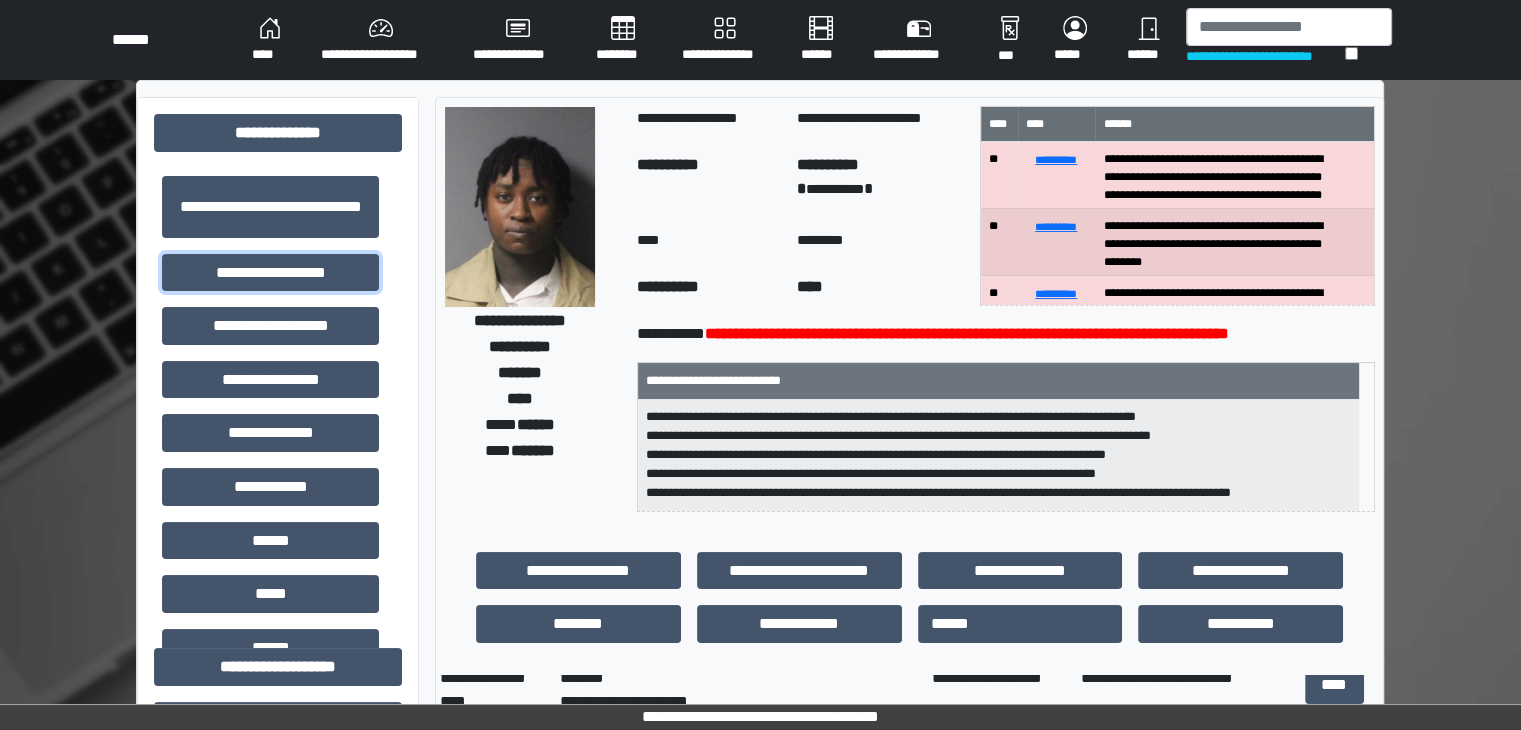 scroll, scrollTop: 400, scrollLeft: 0, axis: vertical 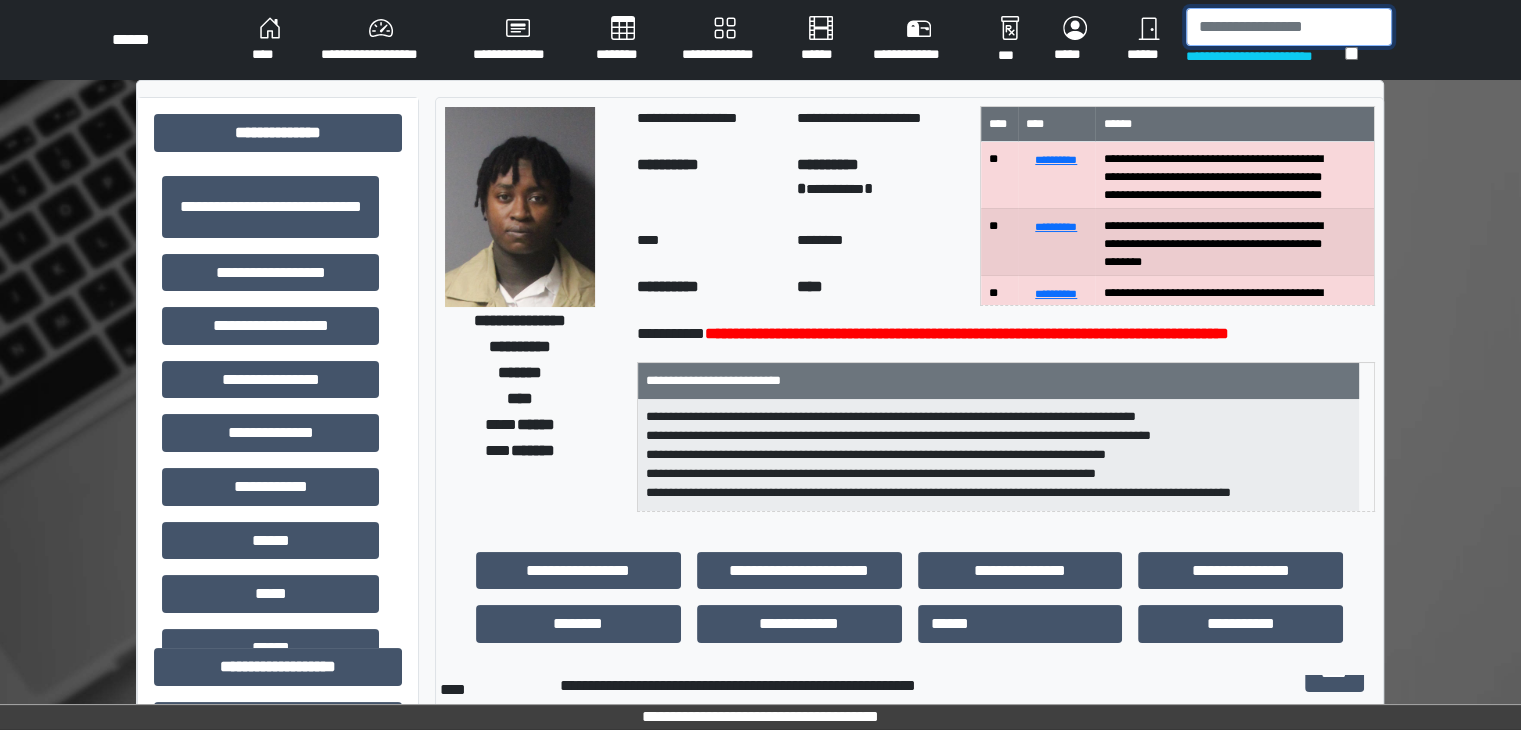 click at bounding box center (1289, 27) 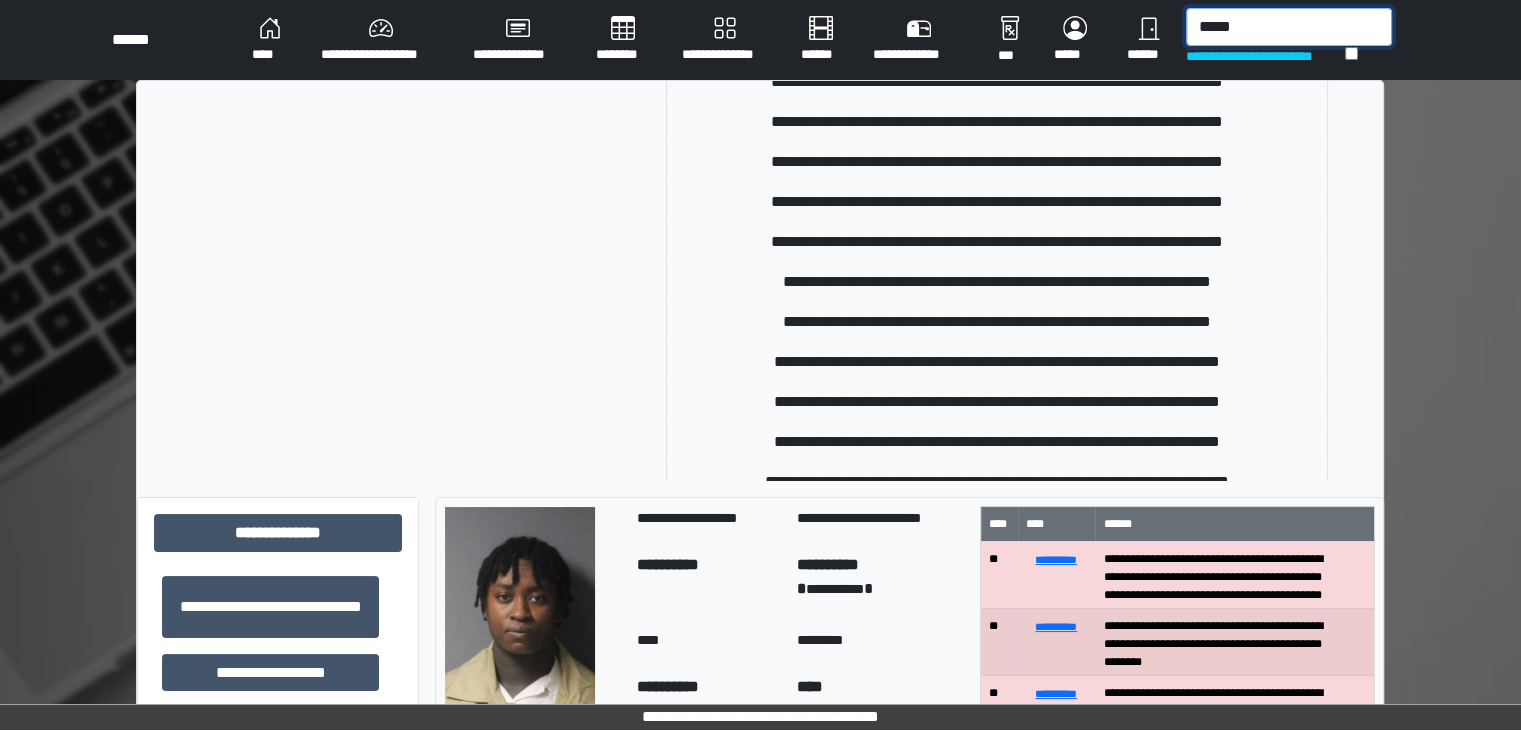 scroll, scrollTop: 100, scrollLeft: 0, axis: vertical 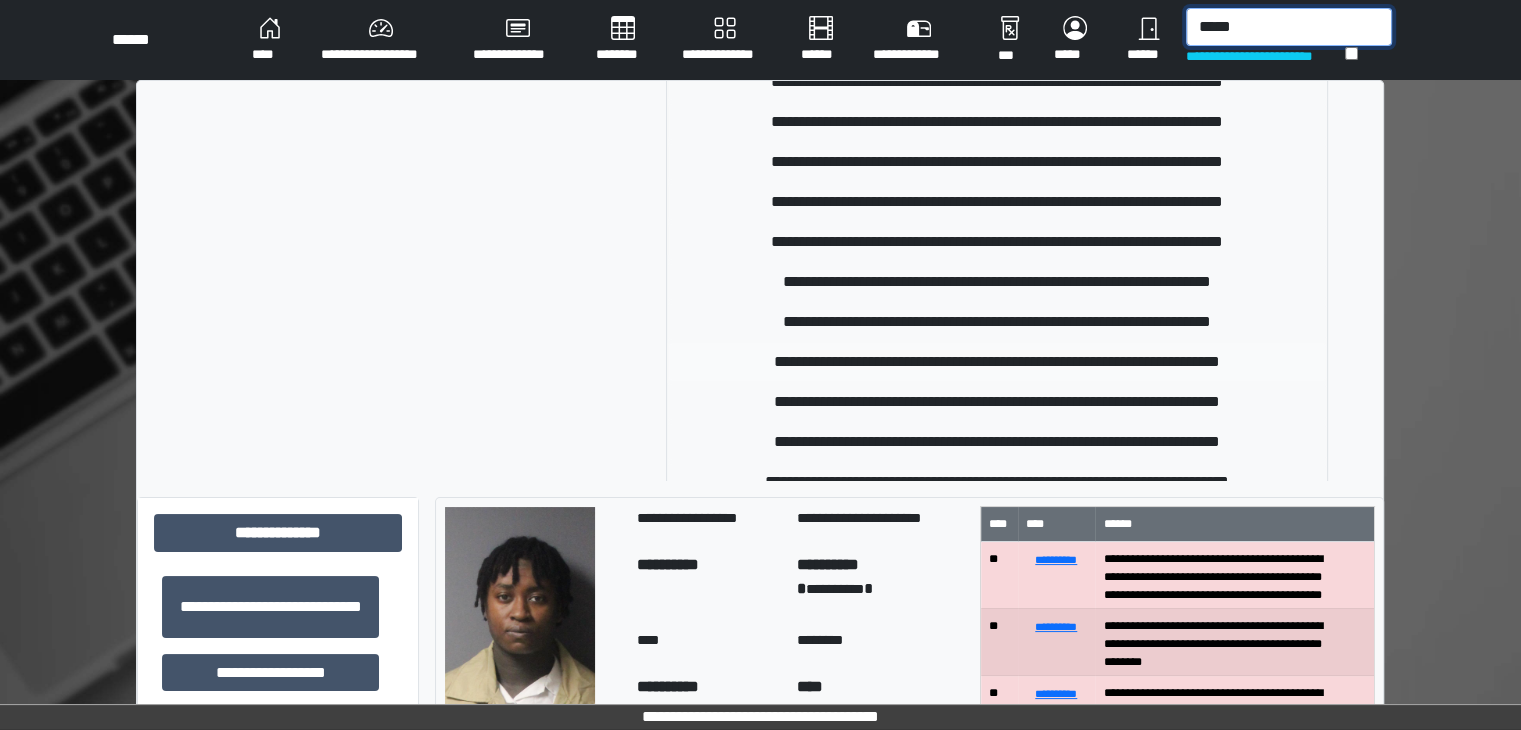 type on "*****" 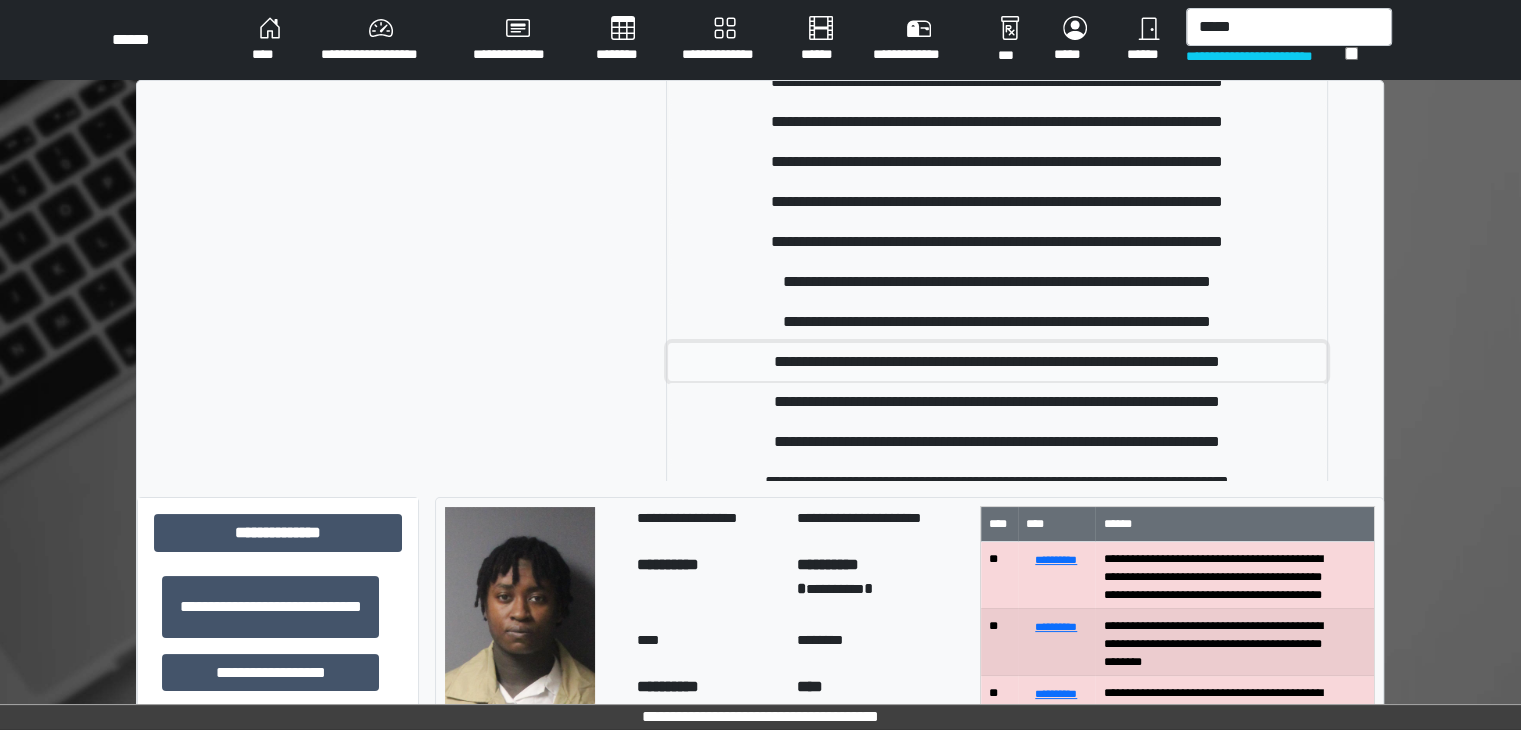click on "**********" at bounding box center [997, 362] 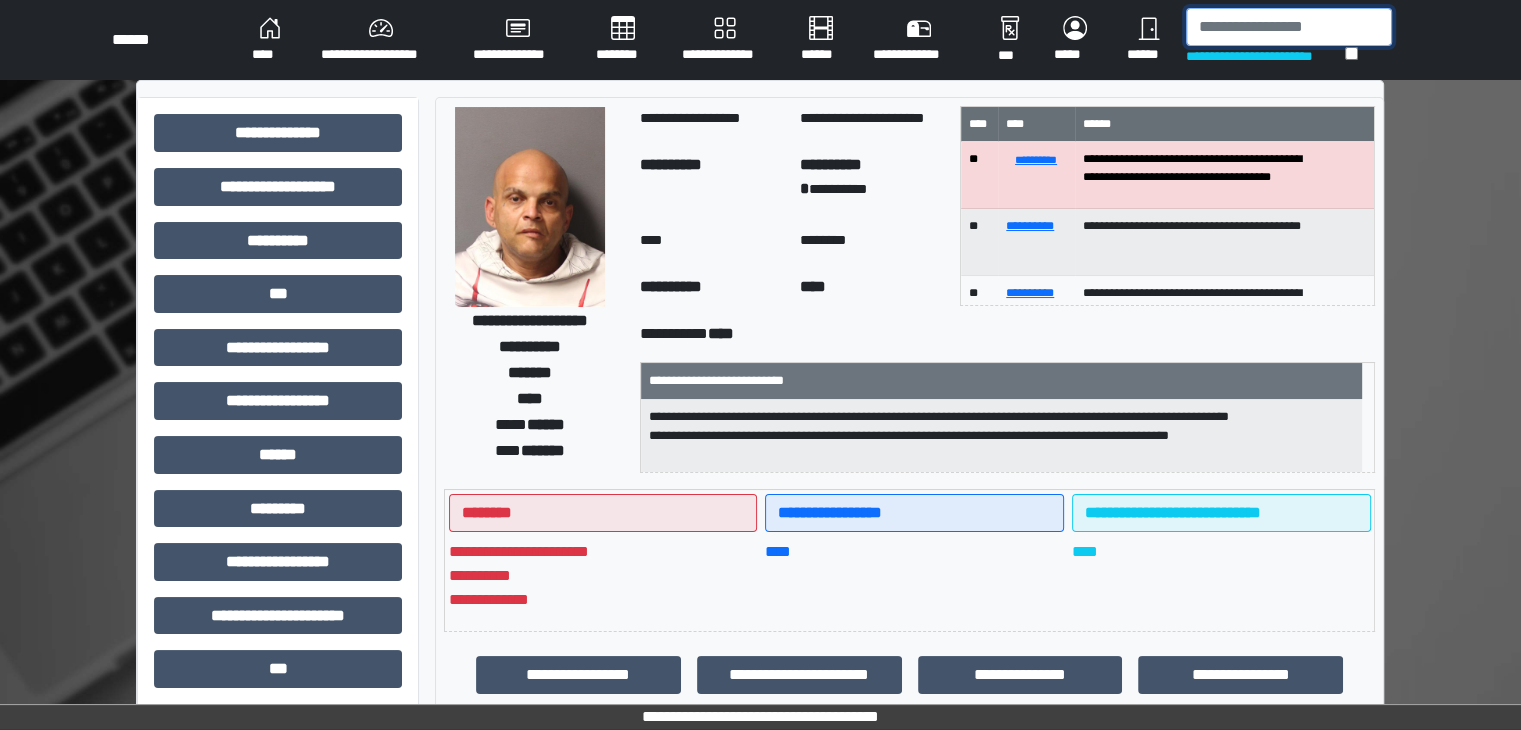 click at bounding box center [1289, 27] 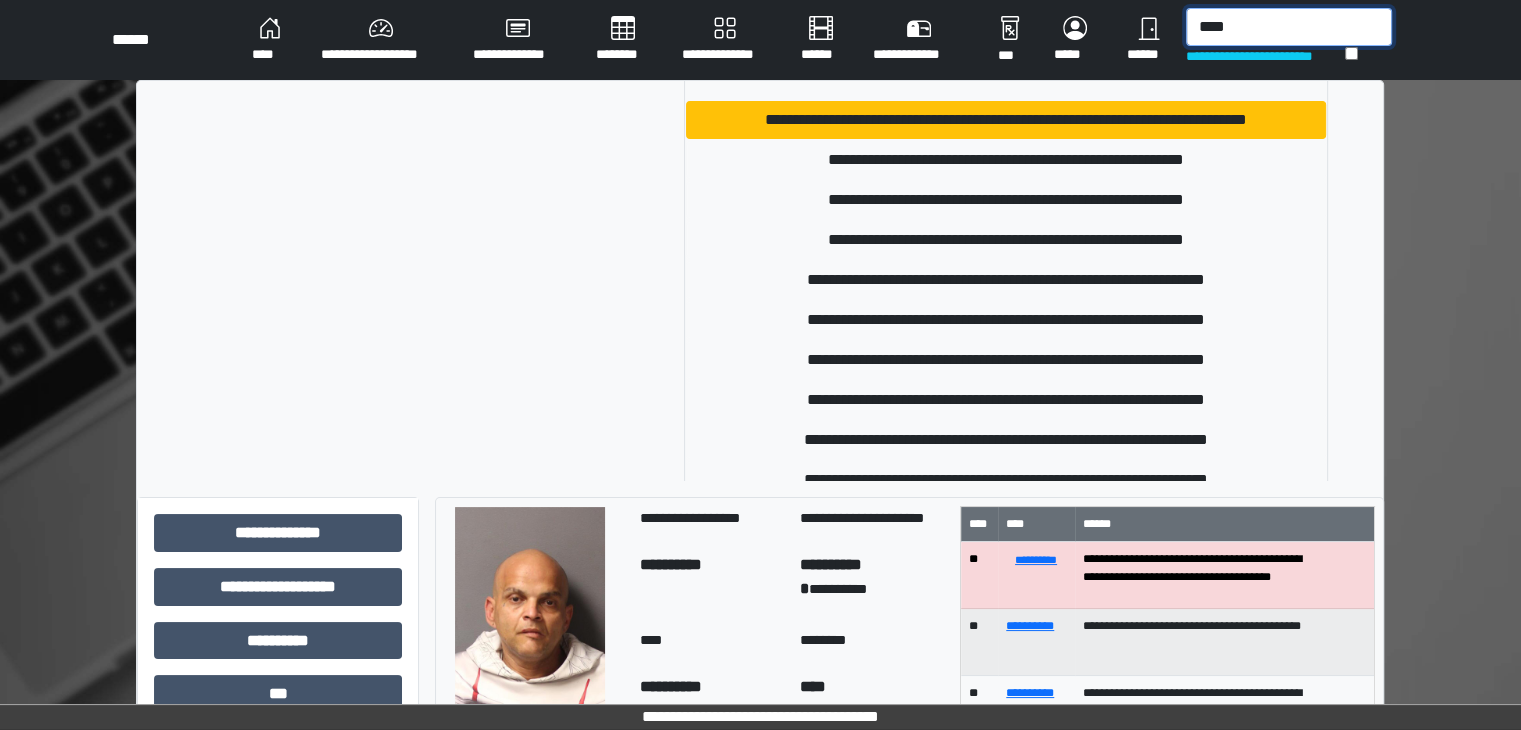 scroll, scrollTop: 0, scrollLeft: 0, axis: both 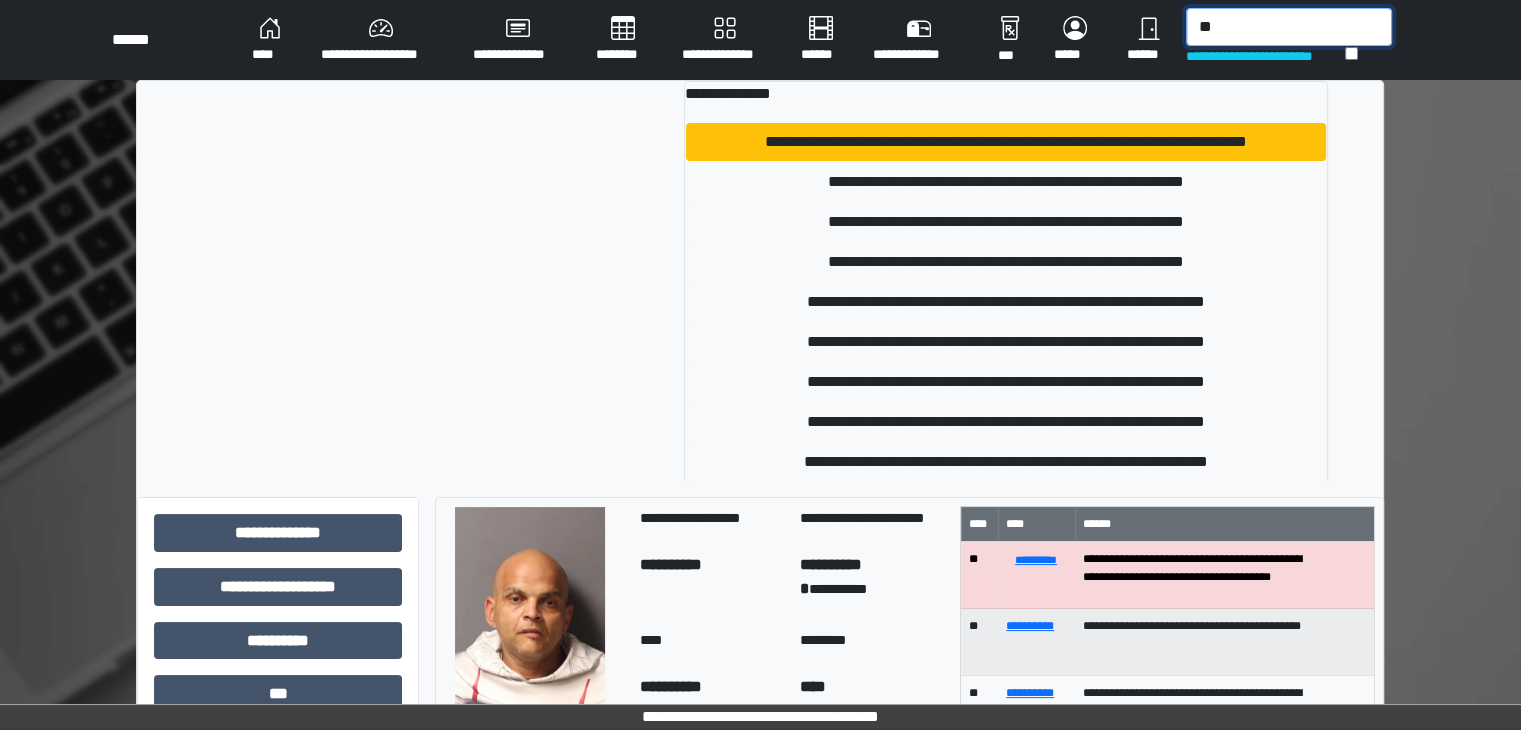 type on "*" 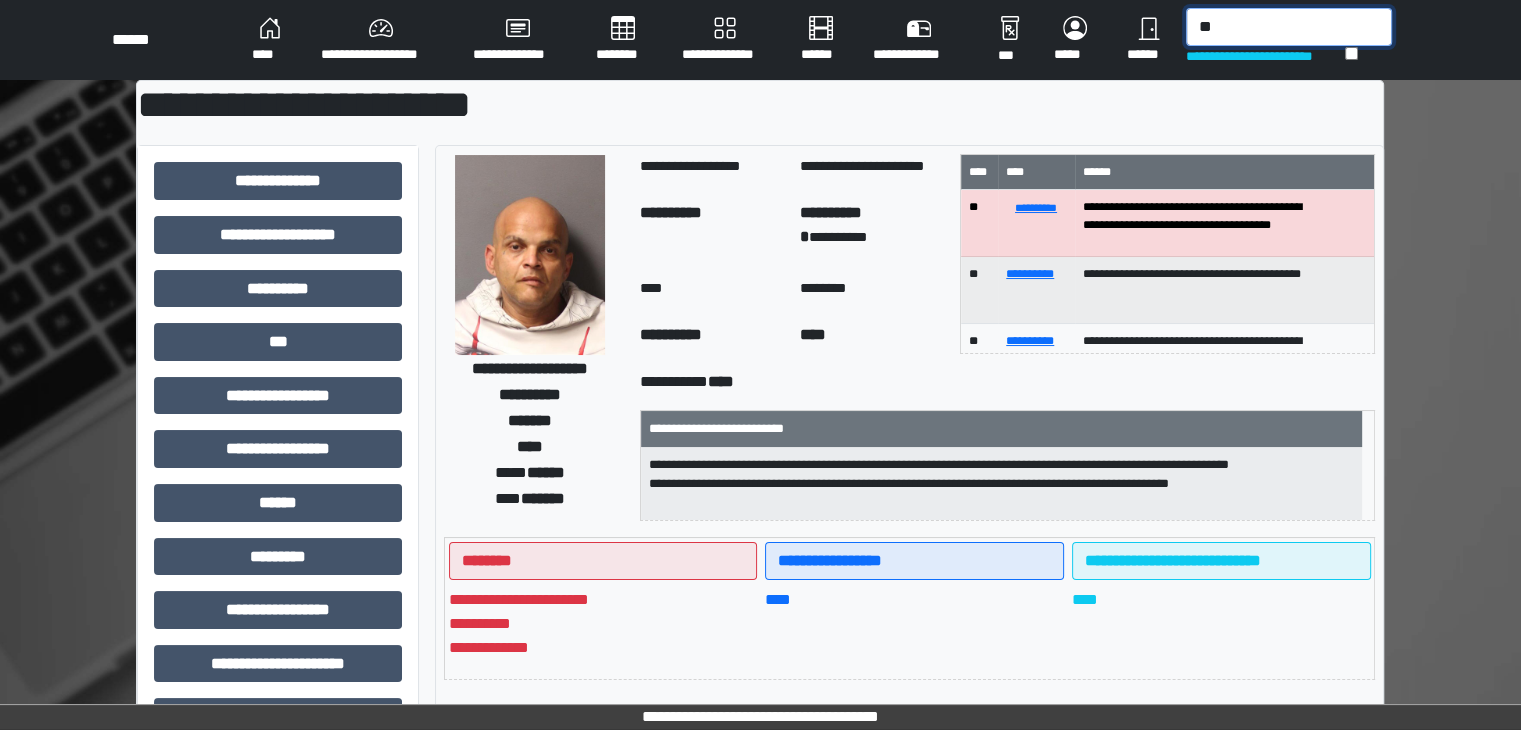 type on "*" 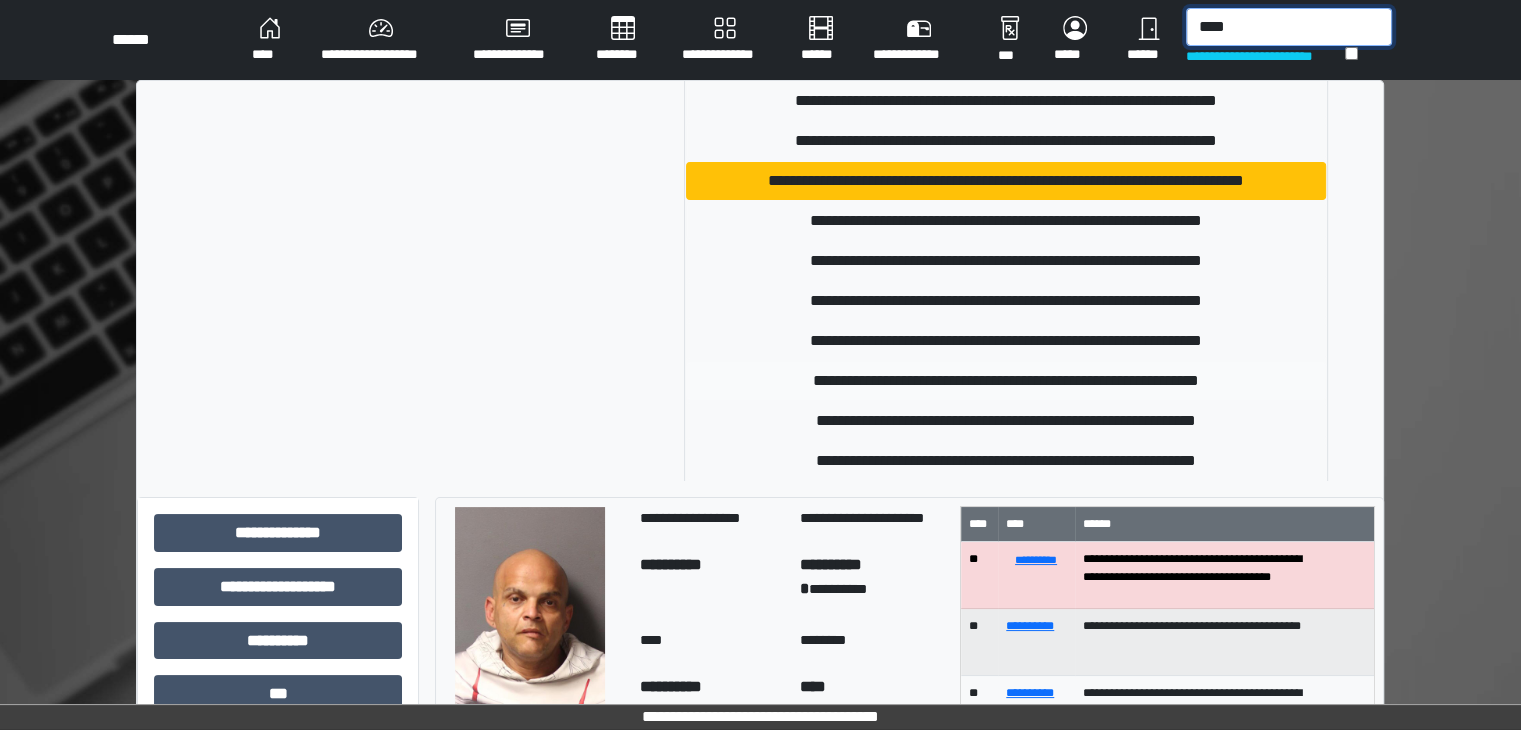 scroll, scrollTop: 1000, scrollLeft: 0, axis: vertical 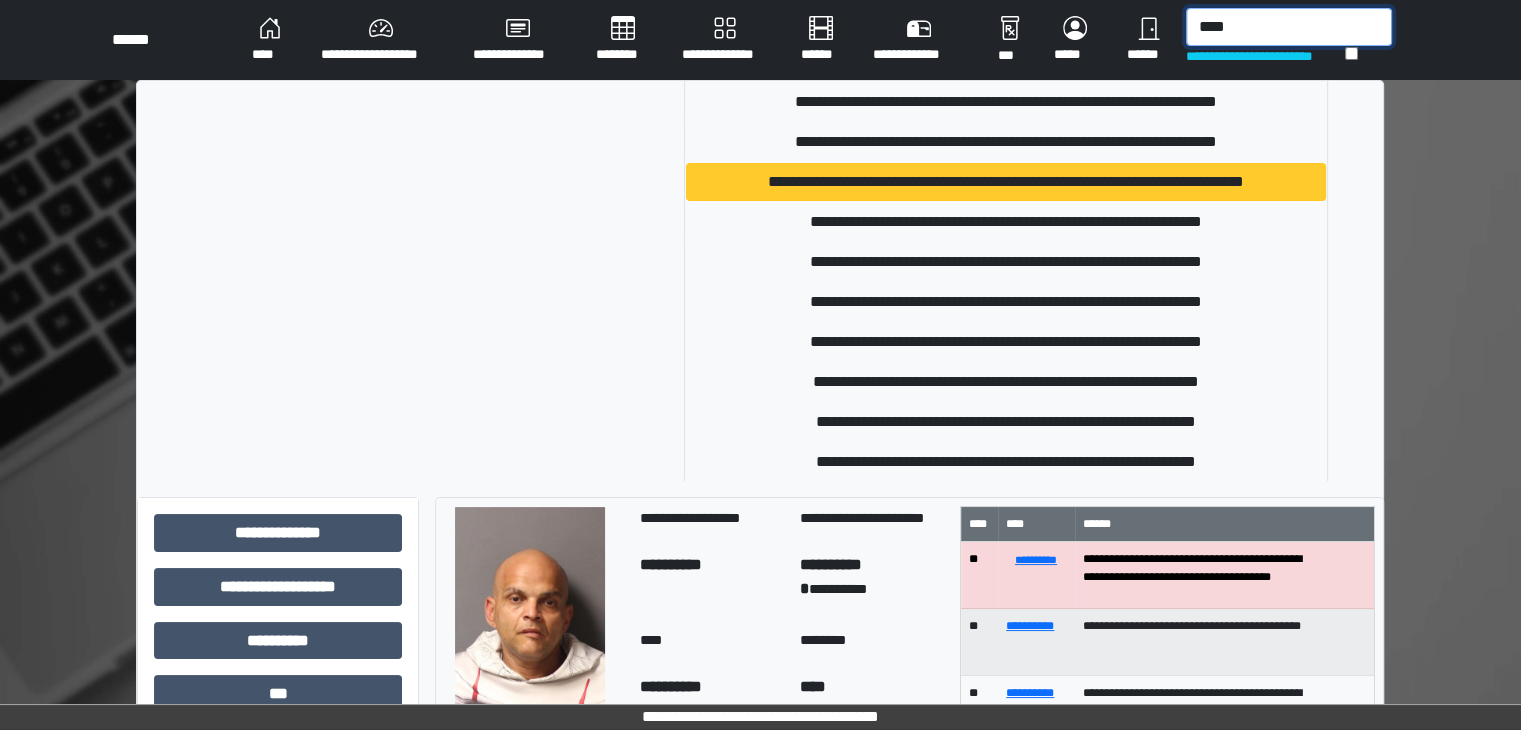 type on "****" 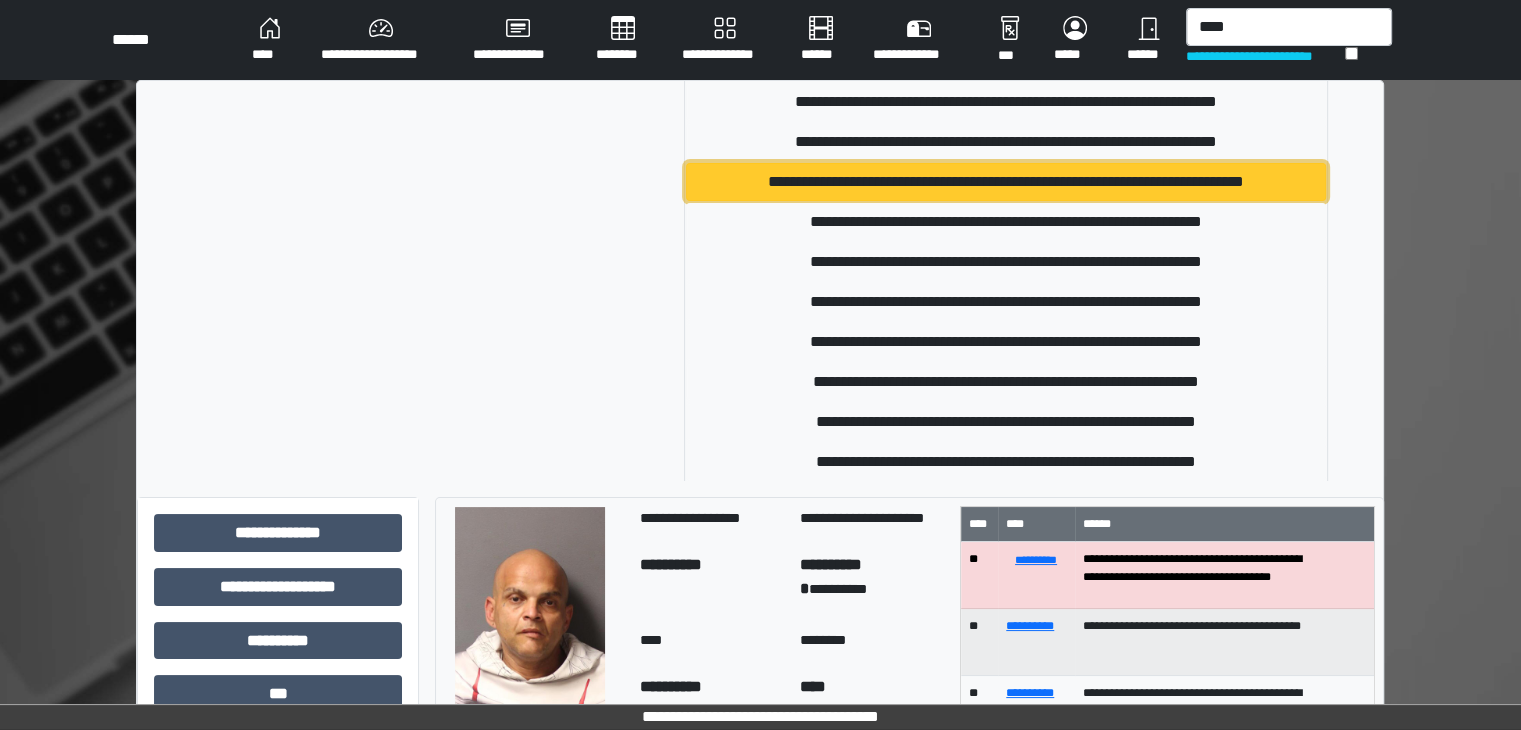click on "**********" at bounding box center (1006, 182) 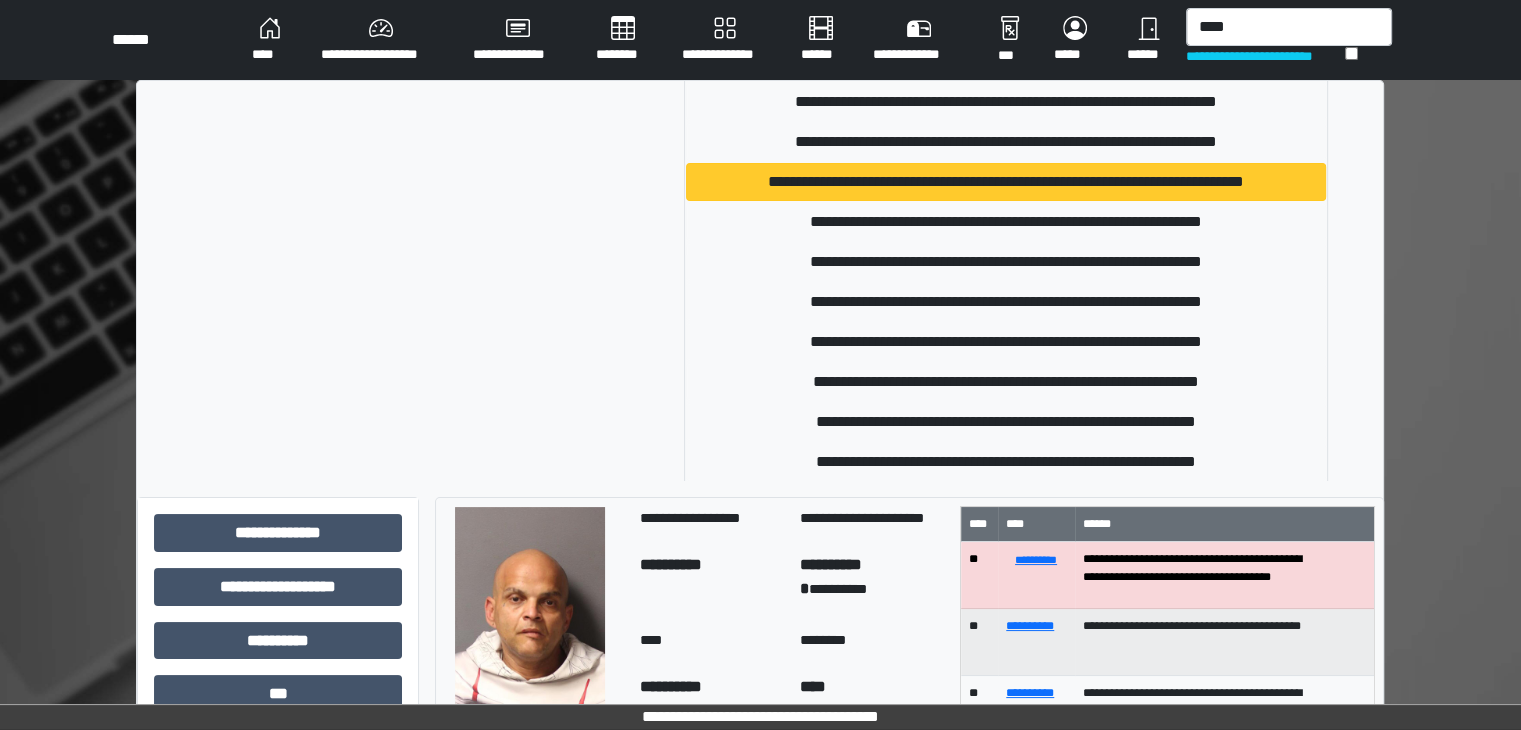 type 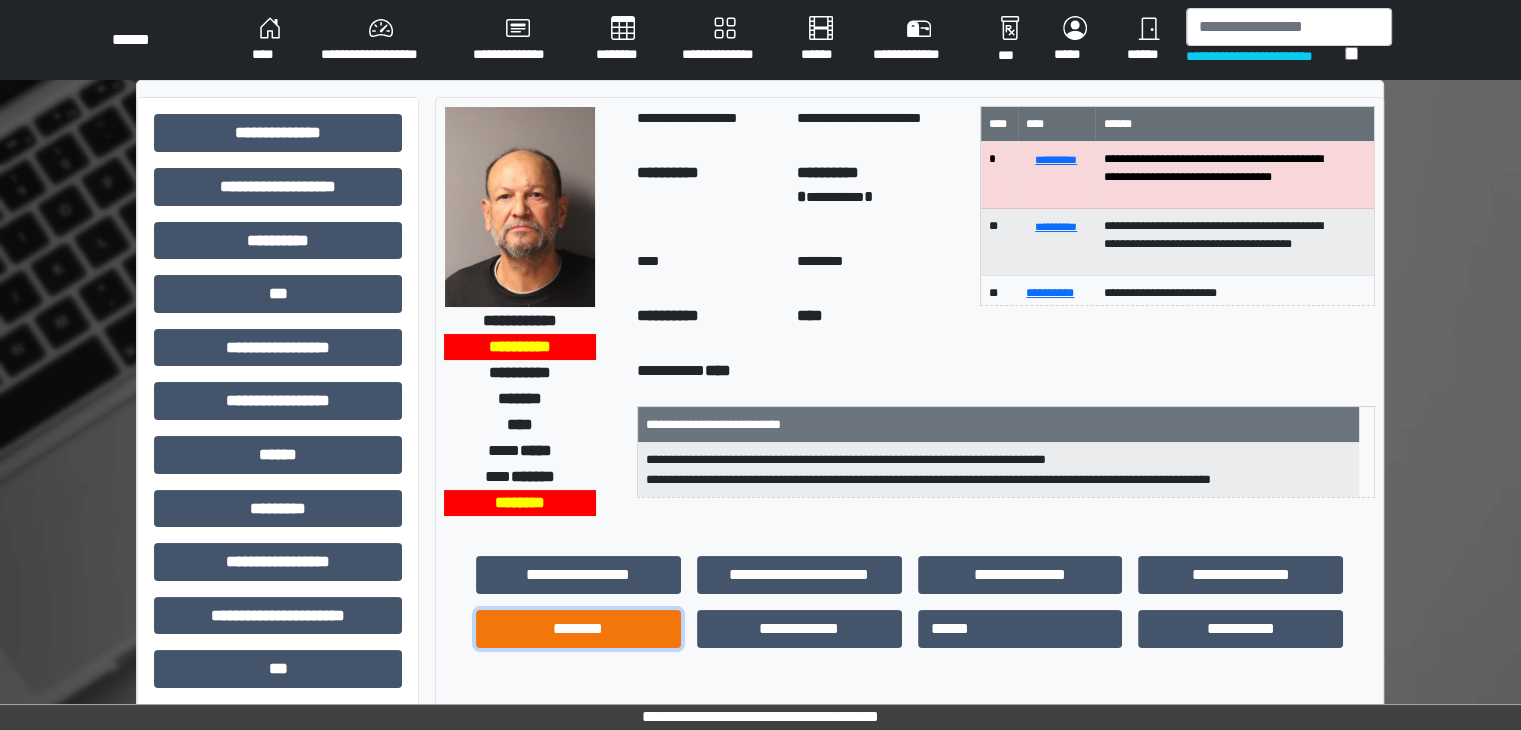 click on "********" at bounding box center [578, 629] 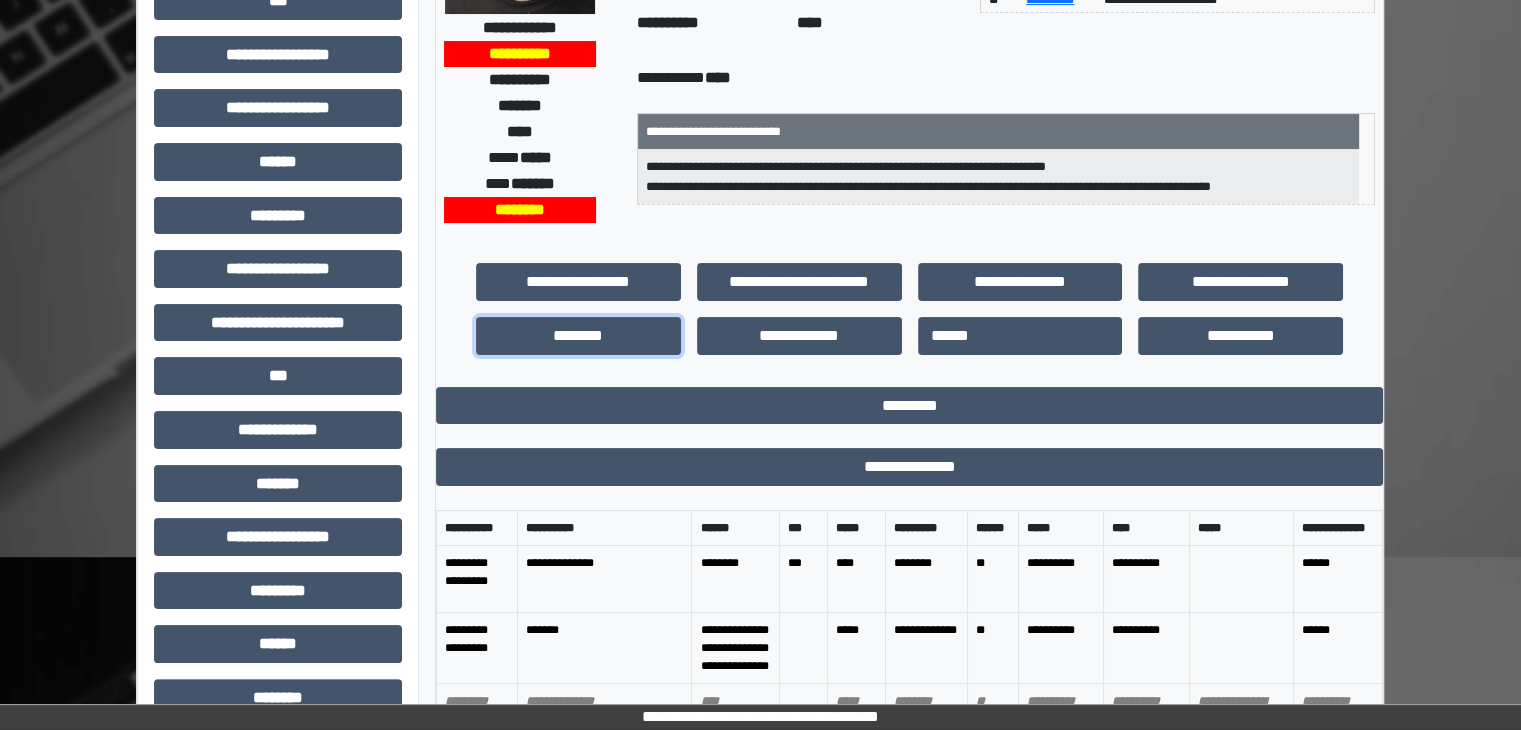 scroll, scrollTop: 300, scrollLeft: 0, axis: vertical 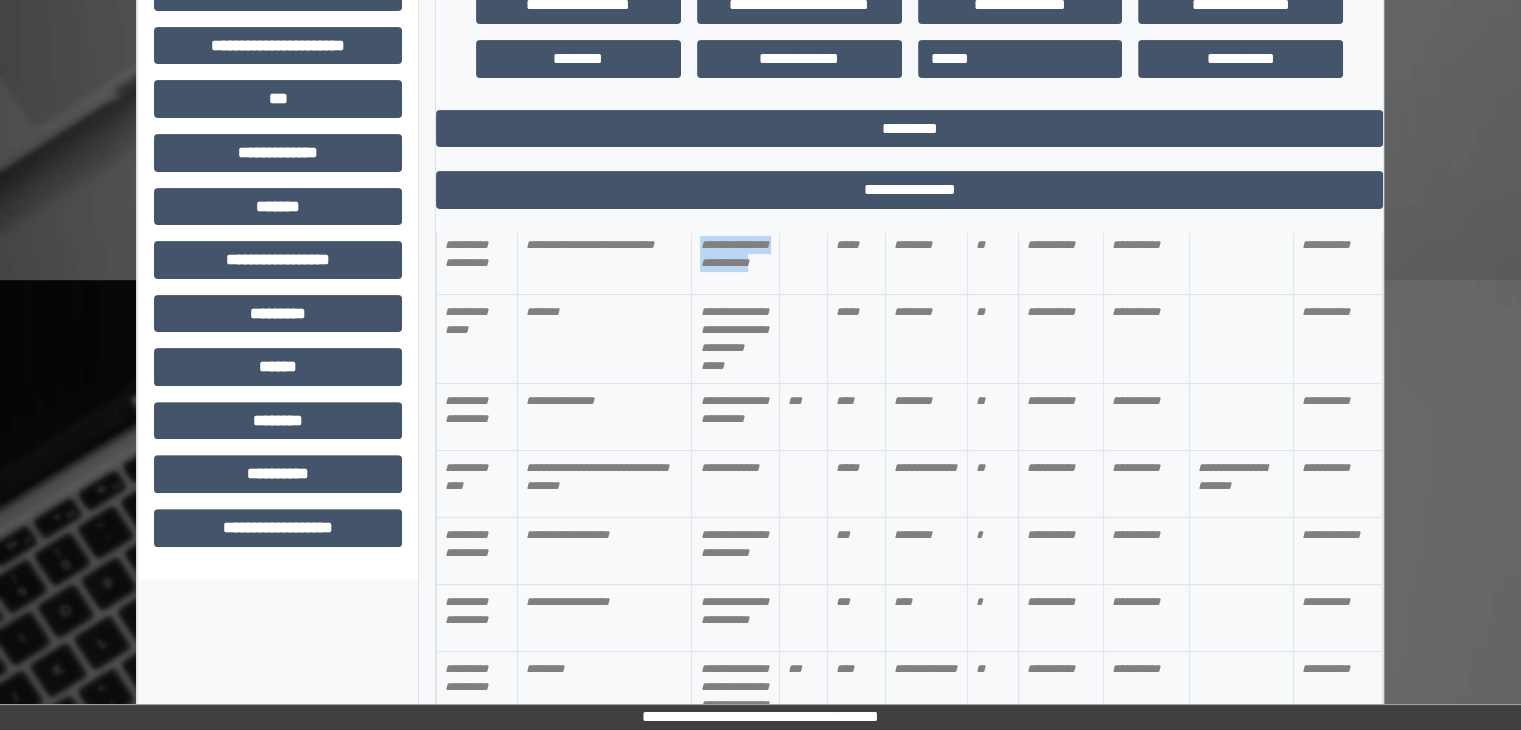 drag, startPoint x: 700, startPoint y: 354, endPoint x: 751, endPoint y: 394, distance: 64.815125 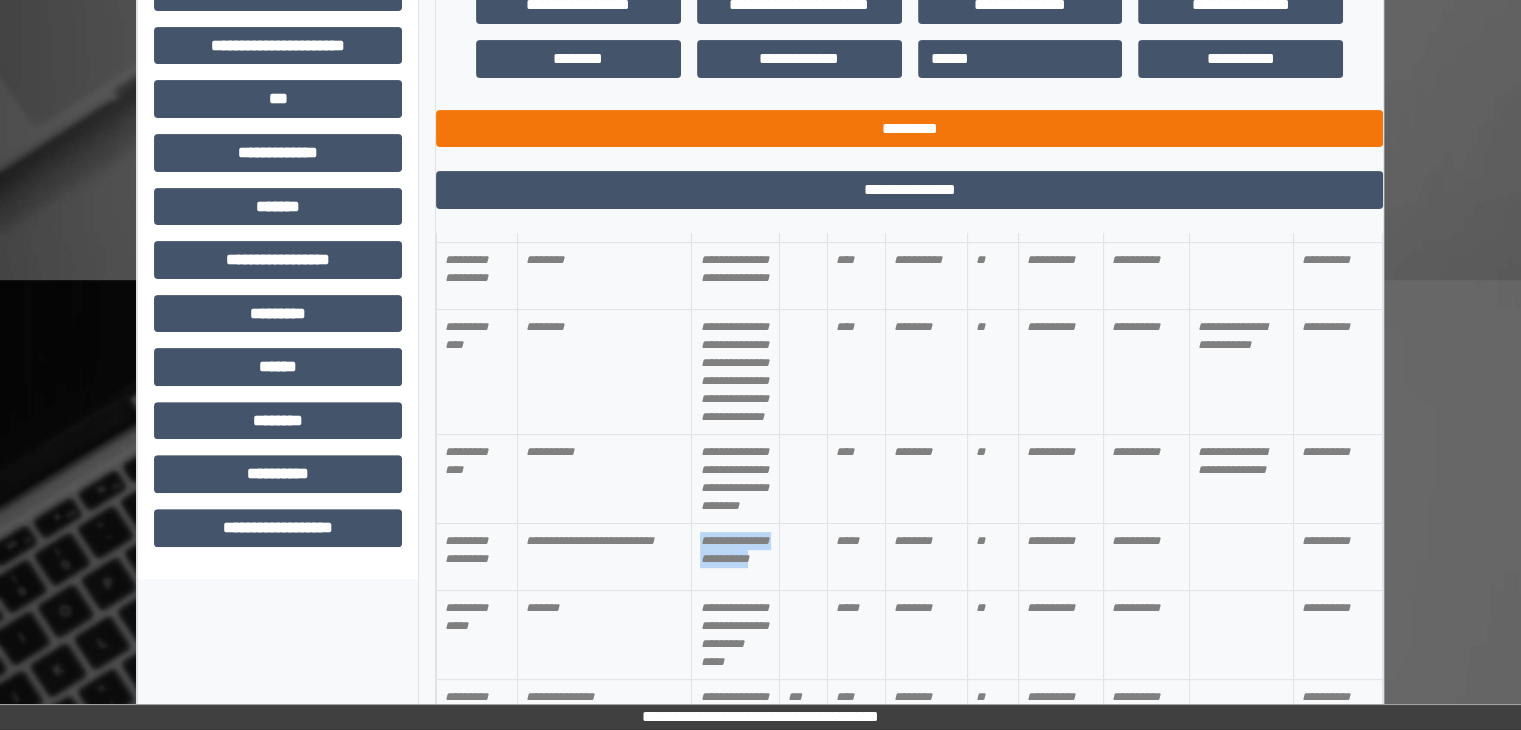 scroll, scrollTop: 700, scrollLeft: 0, axis: vertical 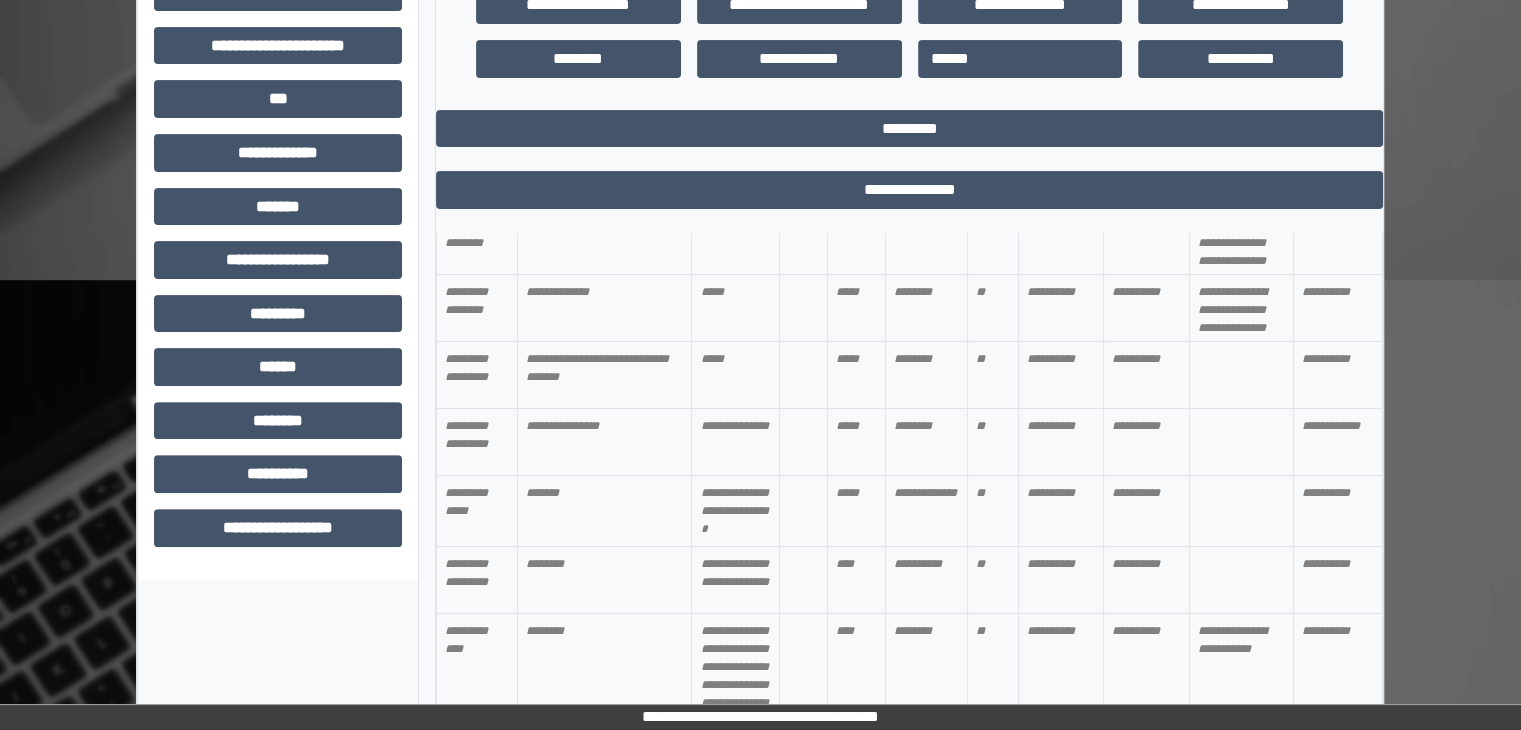 click on "**********" at bounding box center (909, 411) 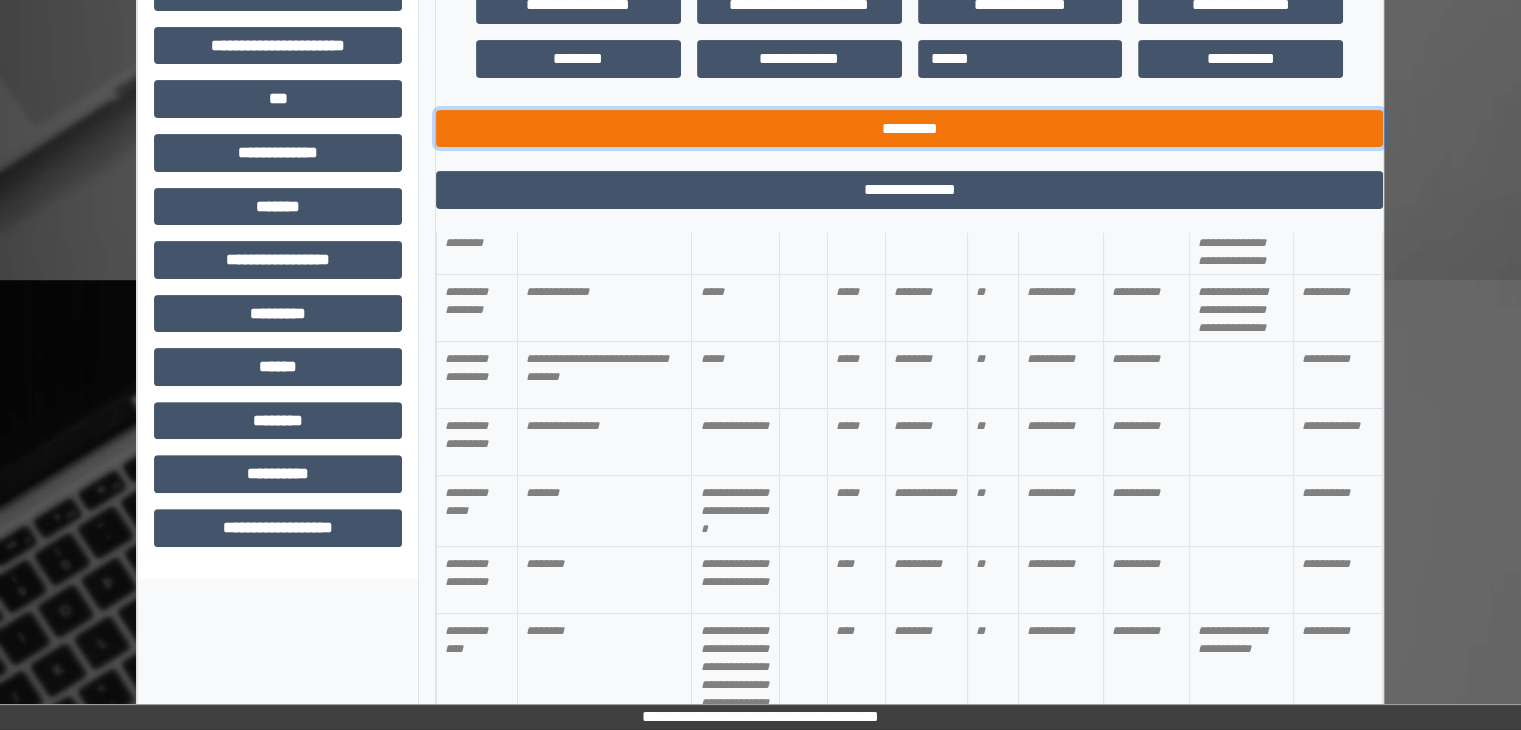 click on "*********" at bounding box center [909, 129] 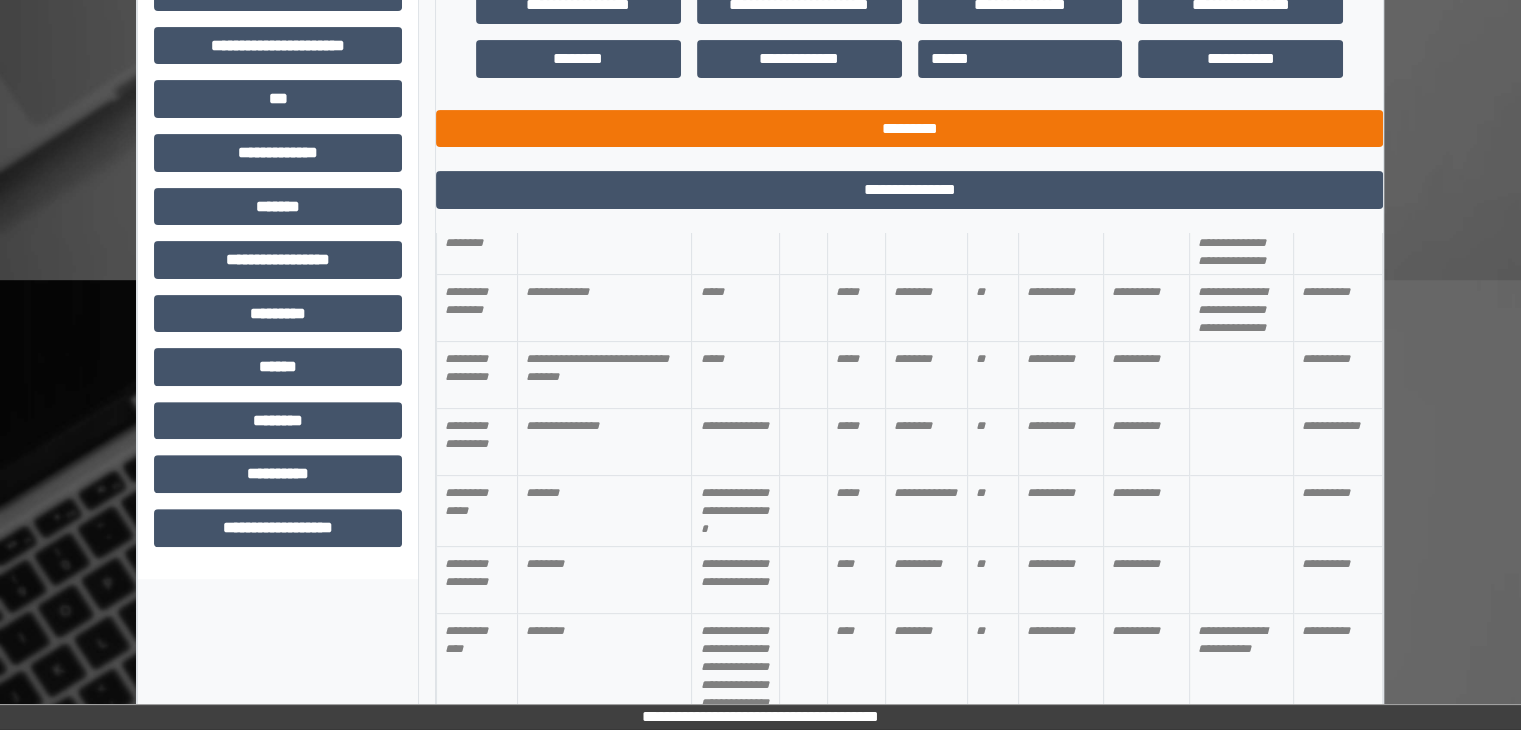 scroll, scrollTop: 436, scrollLeft: 0, axis: vertical 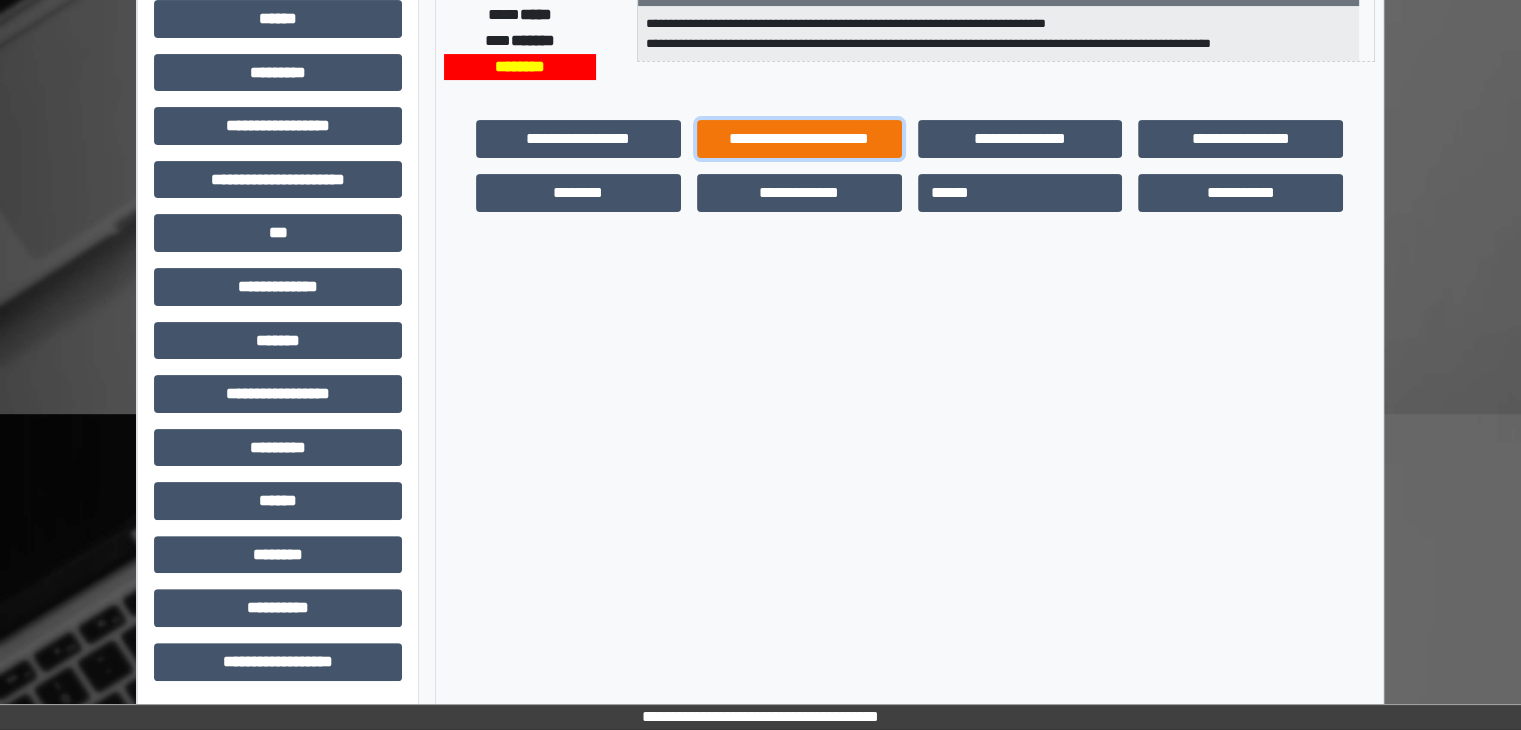 click on "**********" at bounding box center (799, 139) 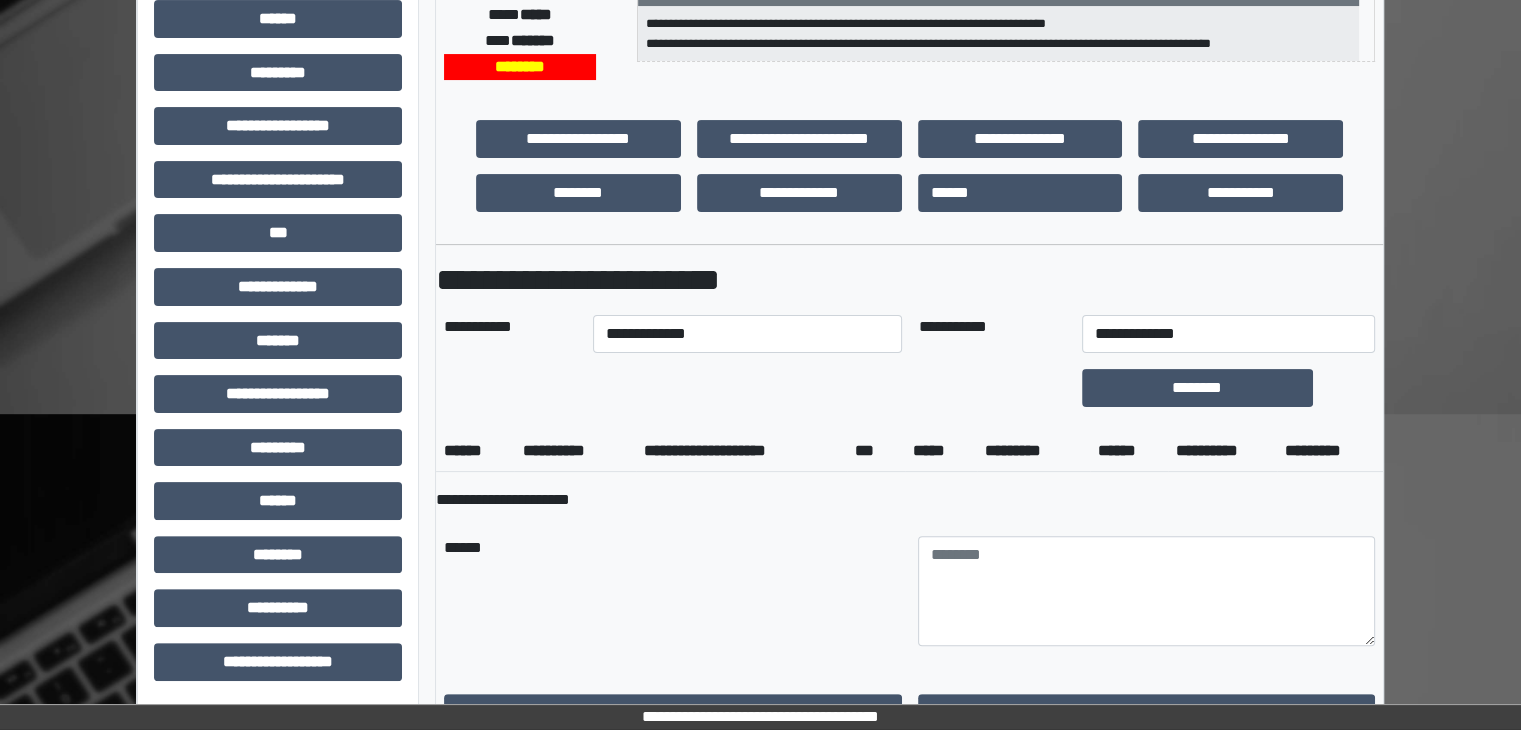 click on "**********" at bounding box center (748, 334) 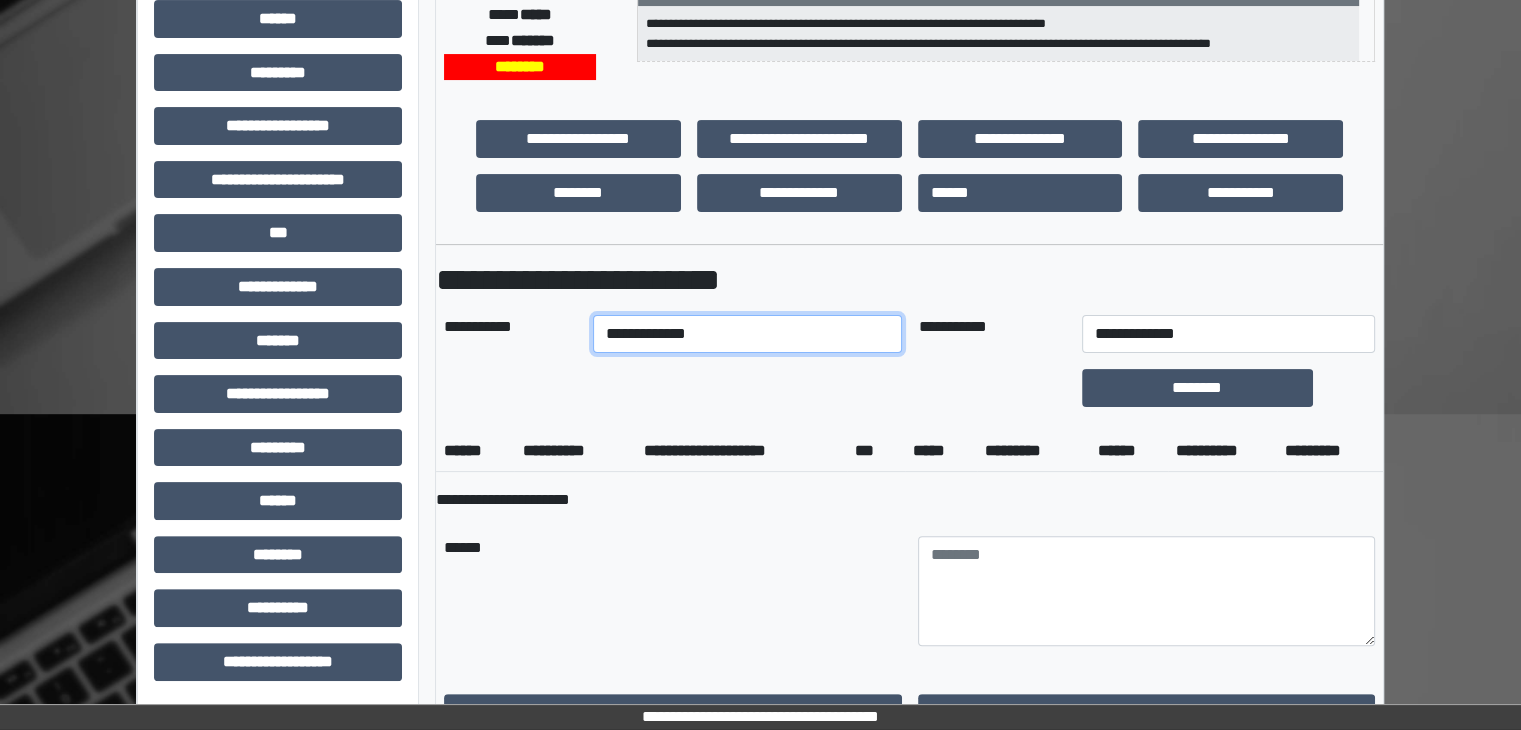 click on "**********" at bounding box center [748, 334] 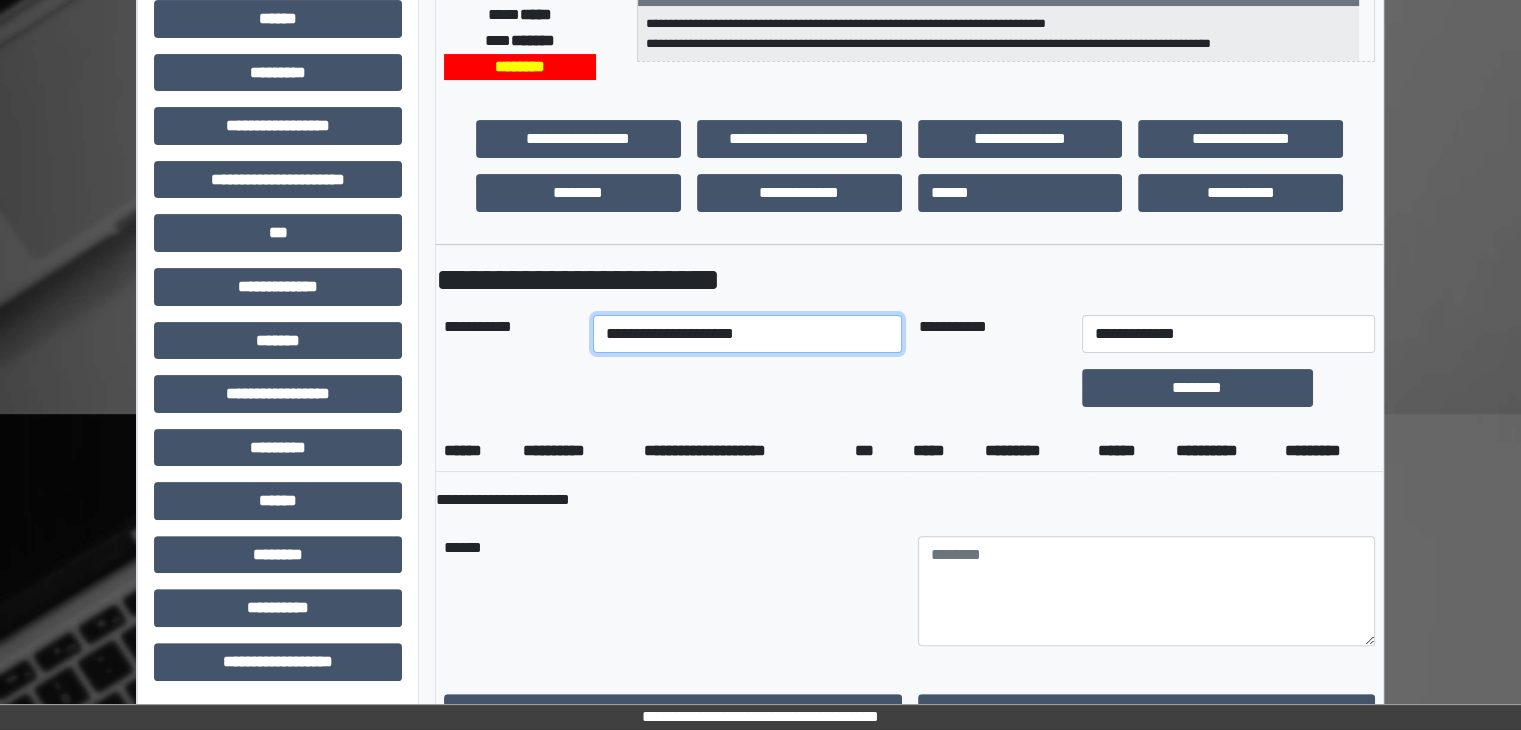 click on "**********" at bounding box center (748, 334) 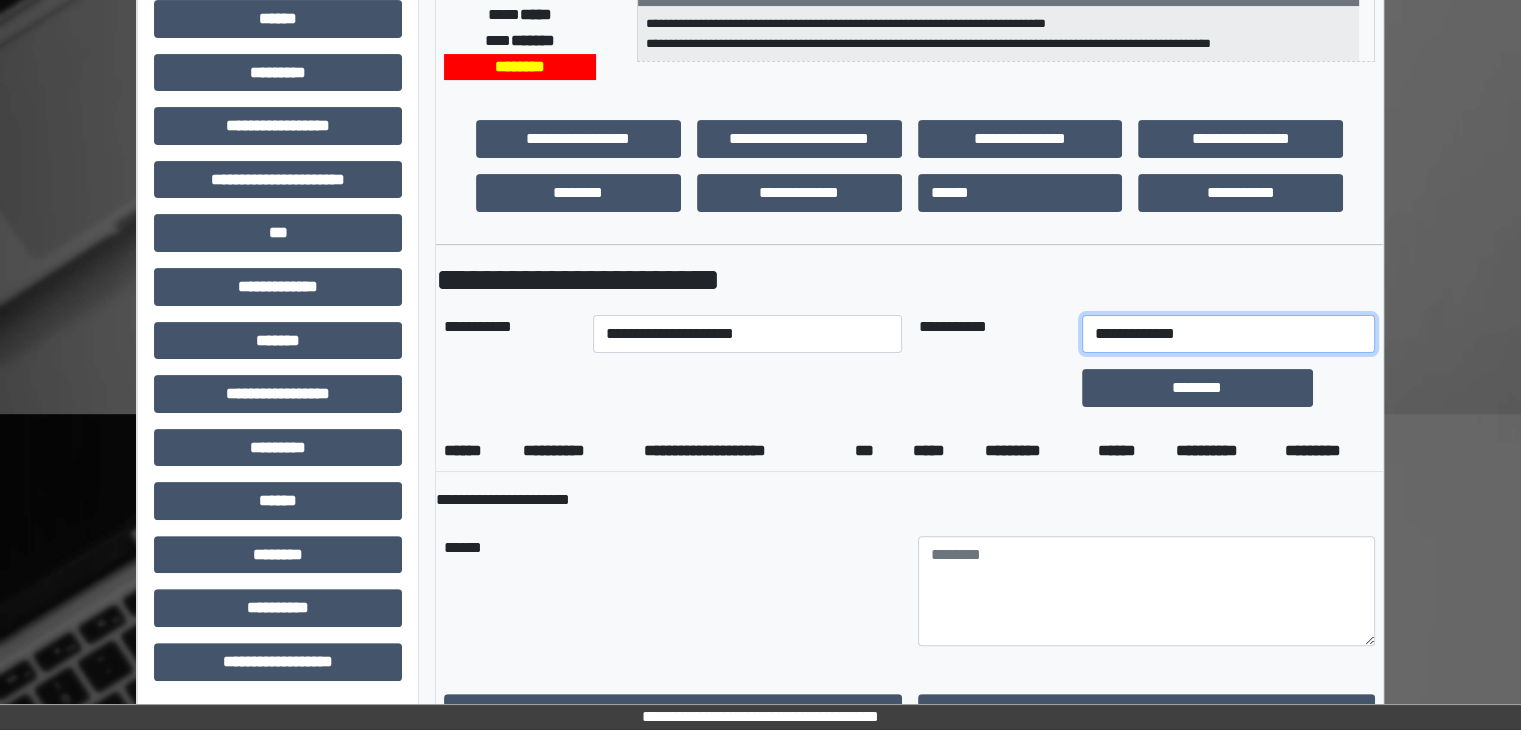 click on "**********" at bounding box center [1229, 334] 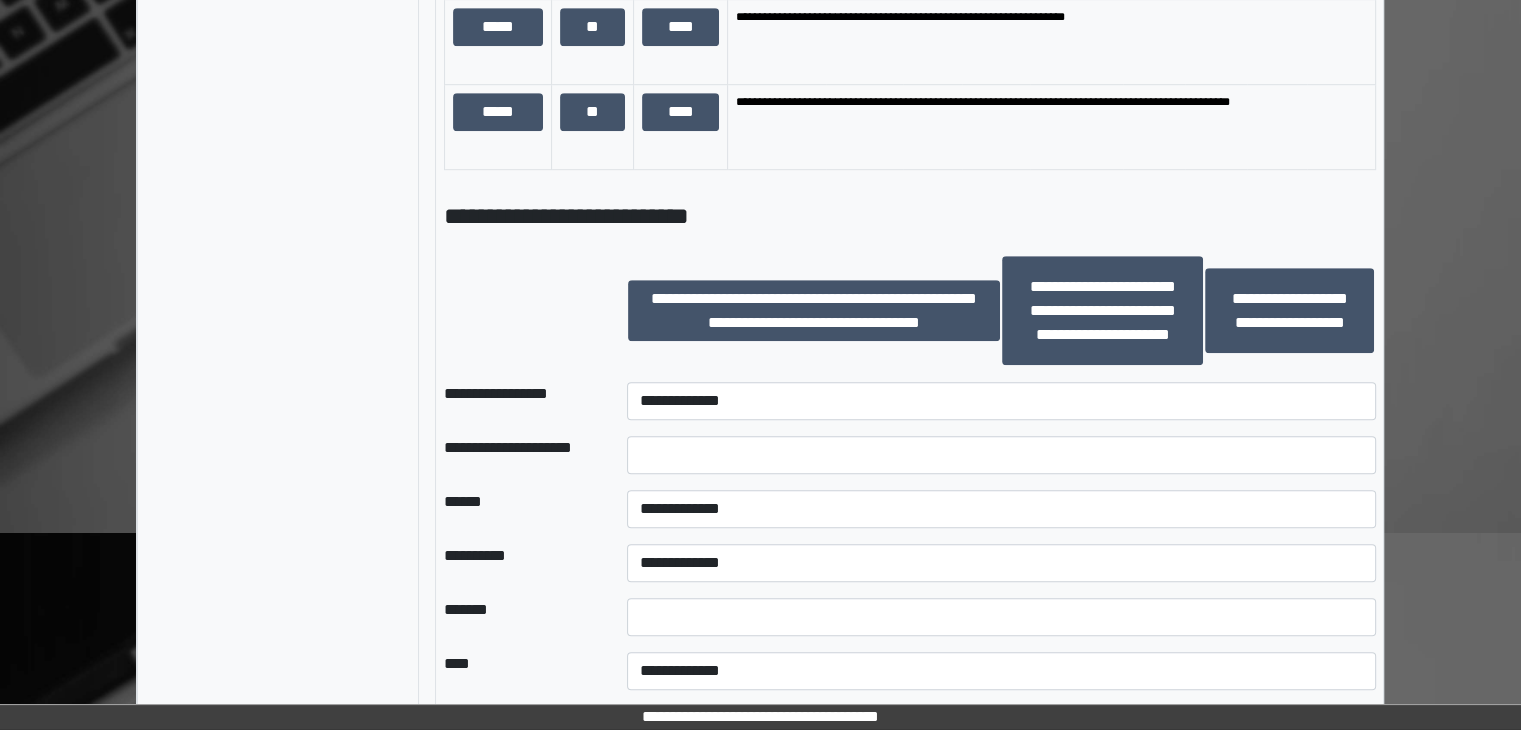 scroll, scrollTop: 1336, scrollLeft: 0, axis: vertical 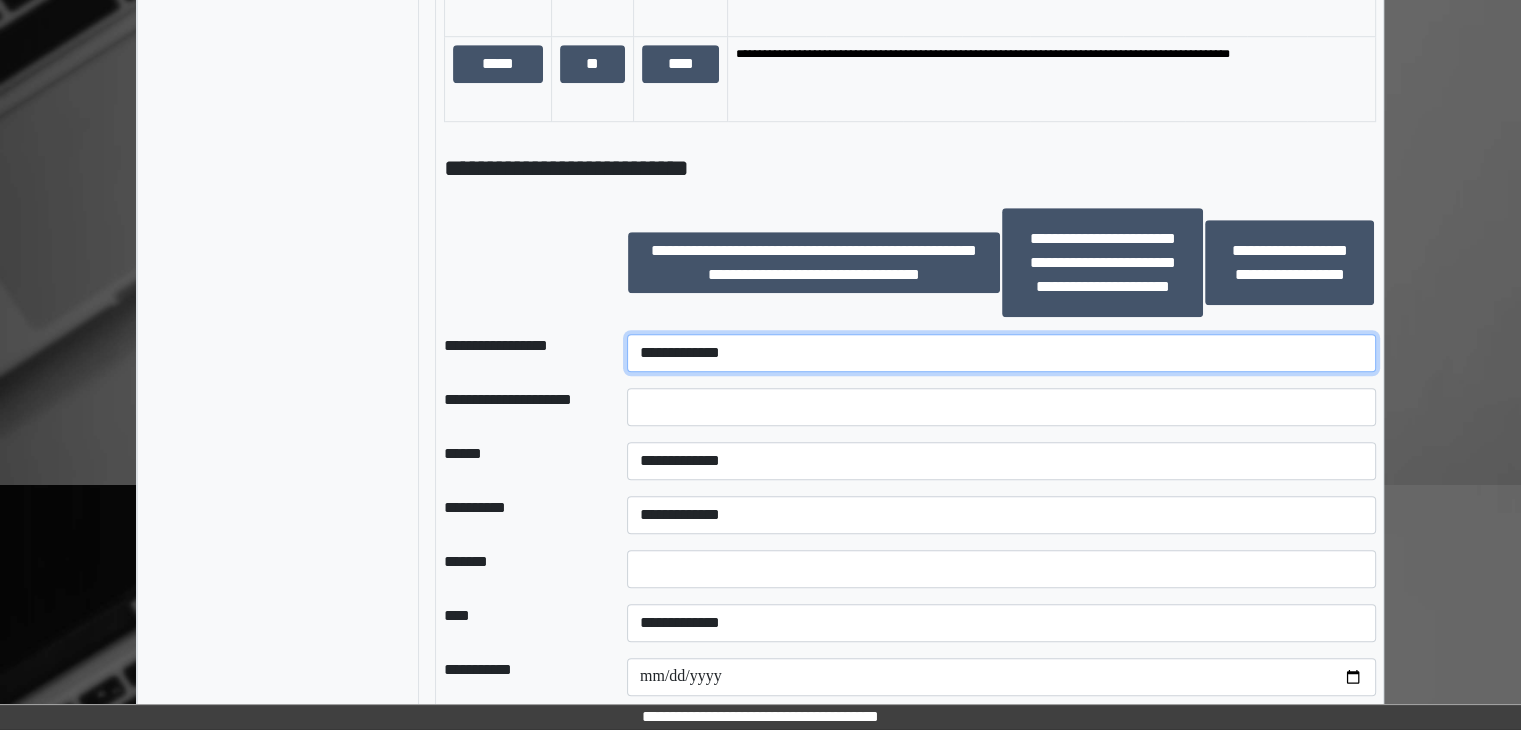 click on "**********" at bounding box center [1001, 353] 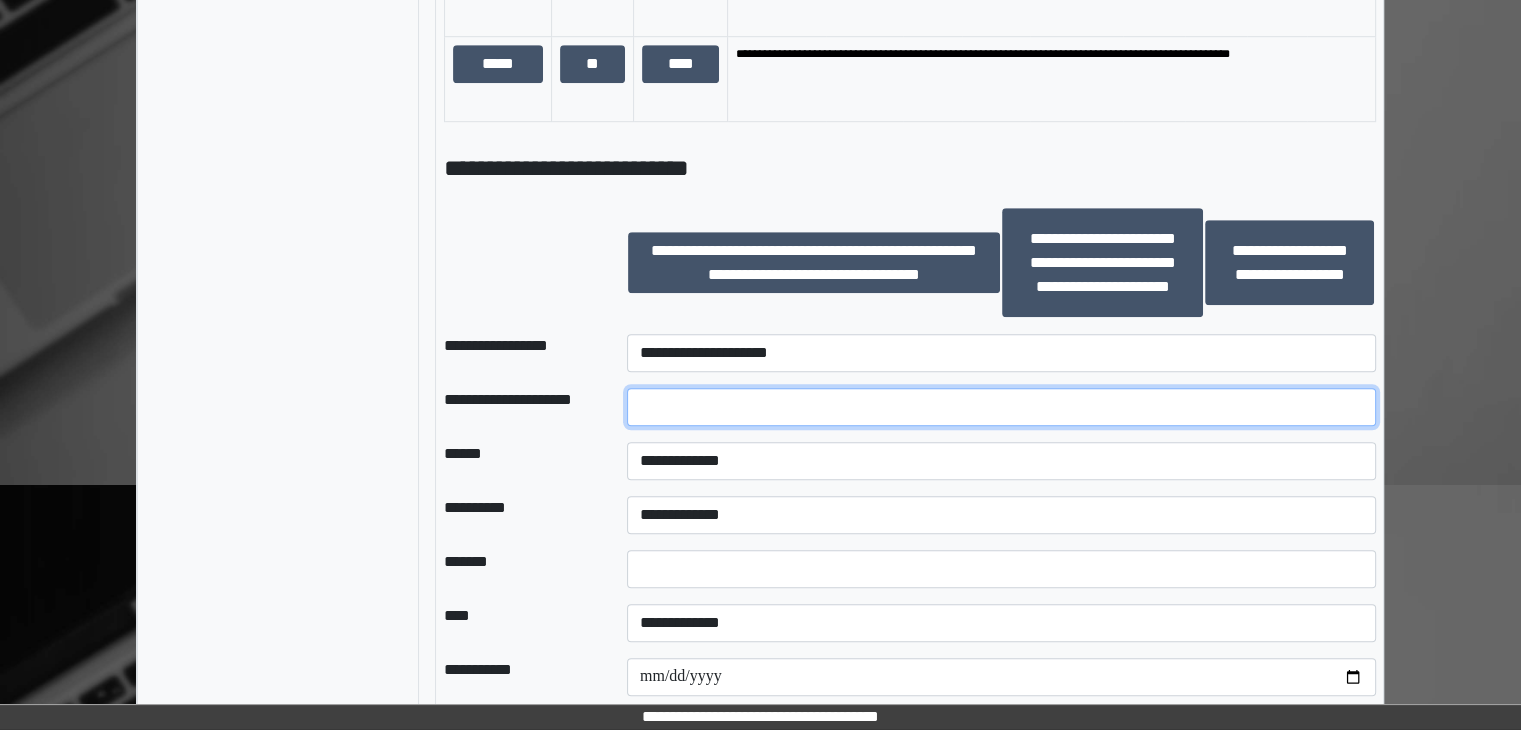 click at bounding box center [1001, 407] 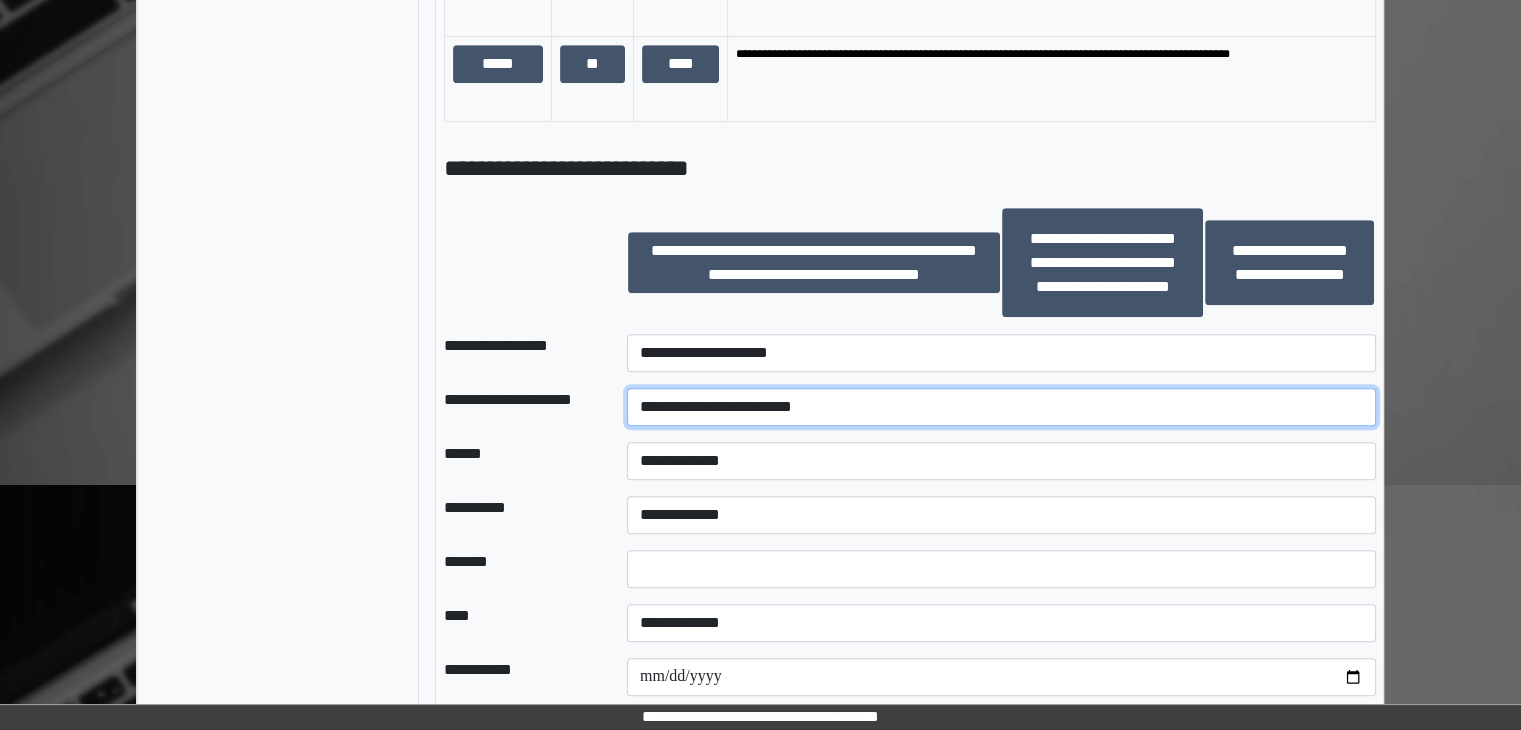 type on "**********" 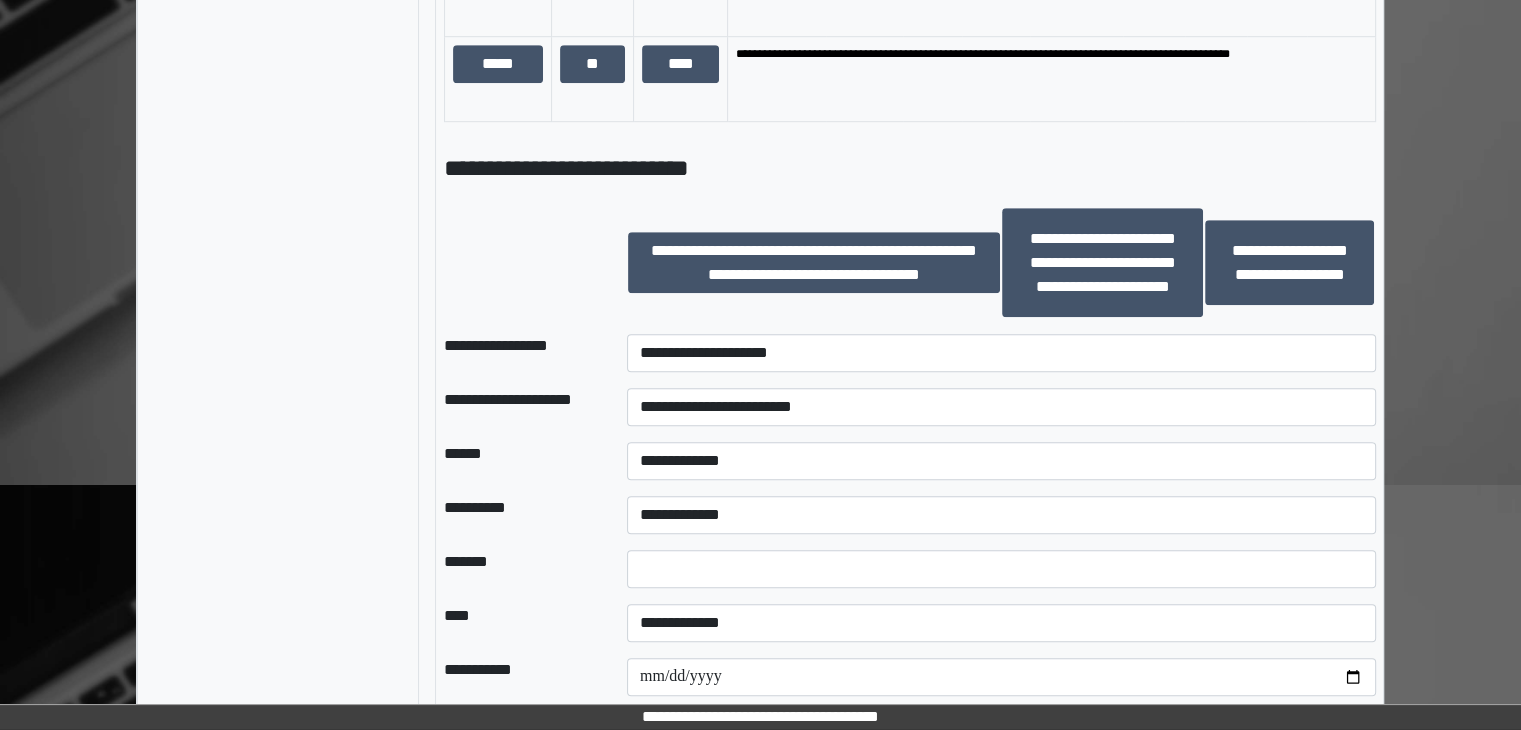 click on "**********" at bounding box center [1001, 353] 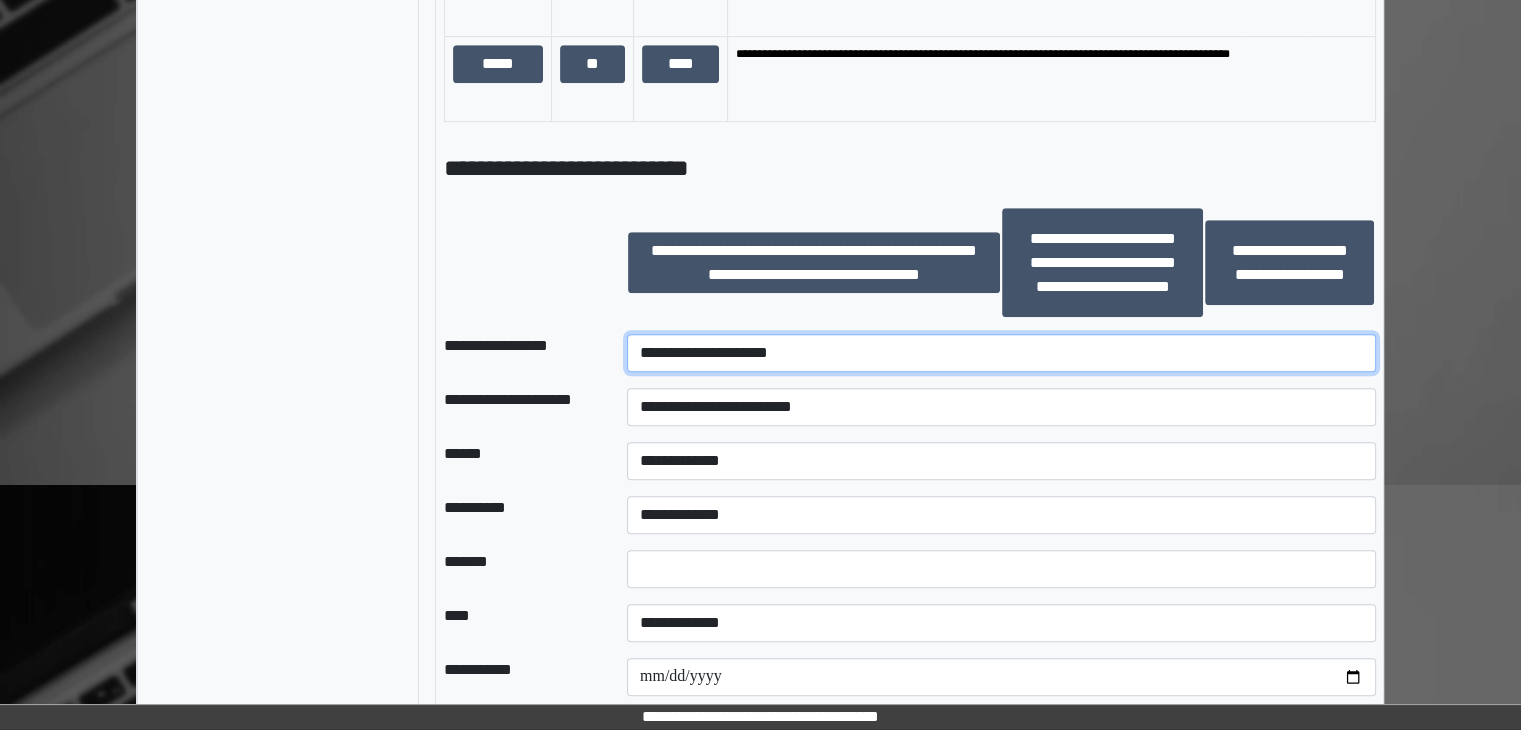 click on "**********" at bounding box center [1001, 353] 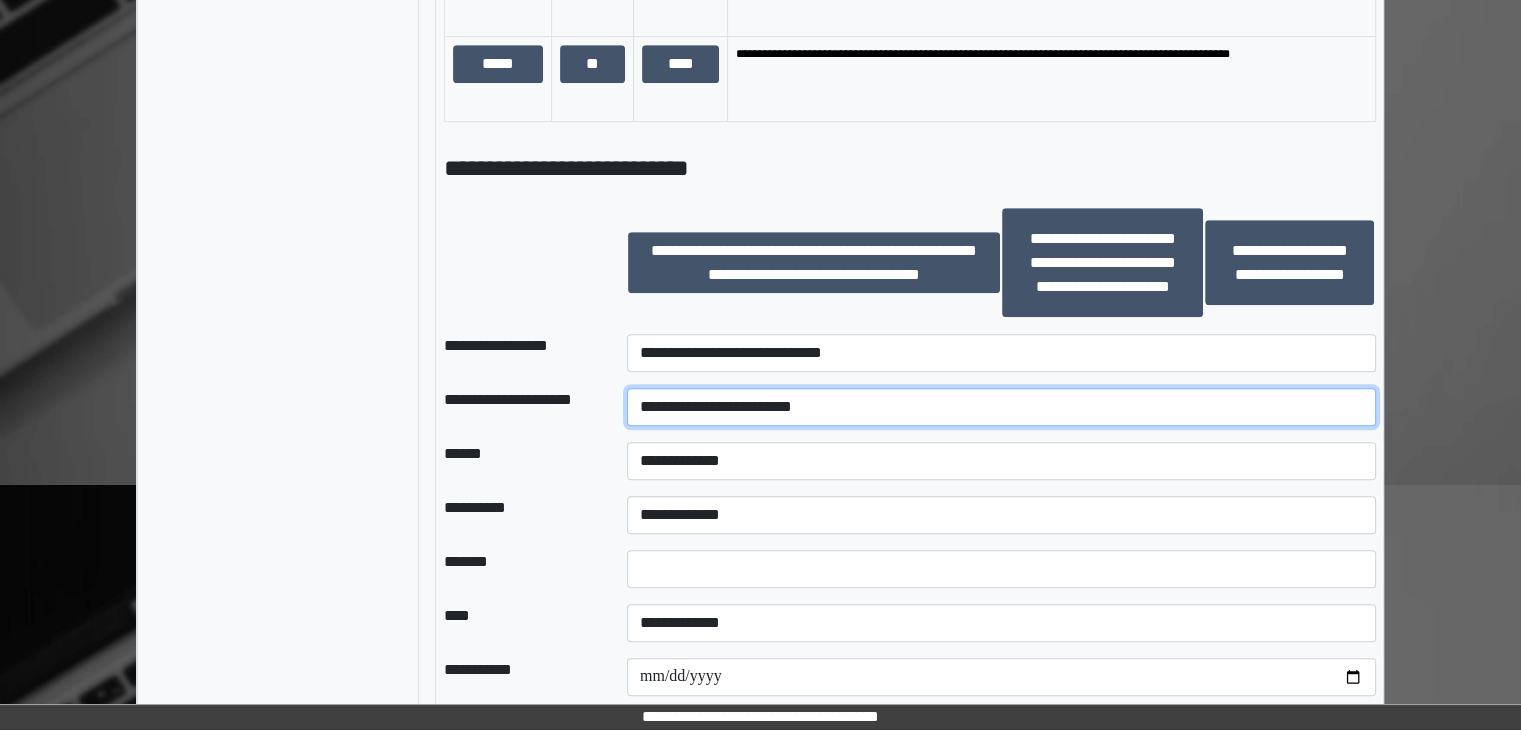 drag, startPoint x: 770, startPoint y: 405, endPoint x: 586, endPoint y: 393, distance: 184.39088 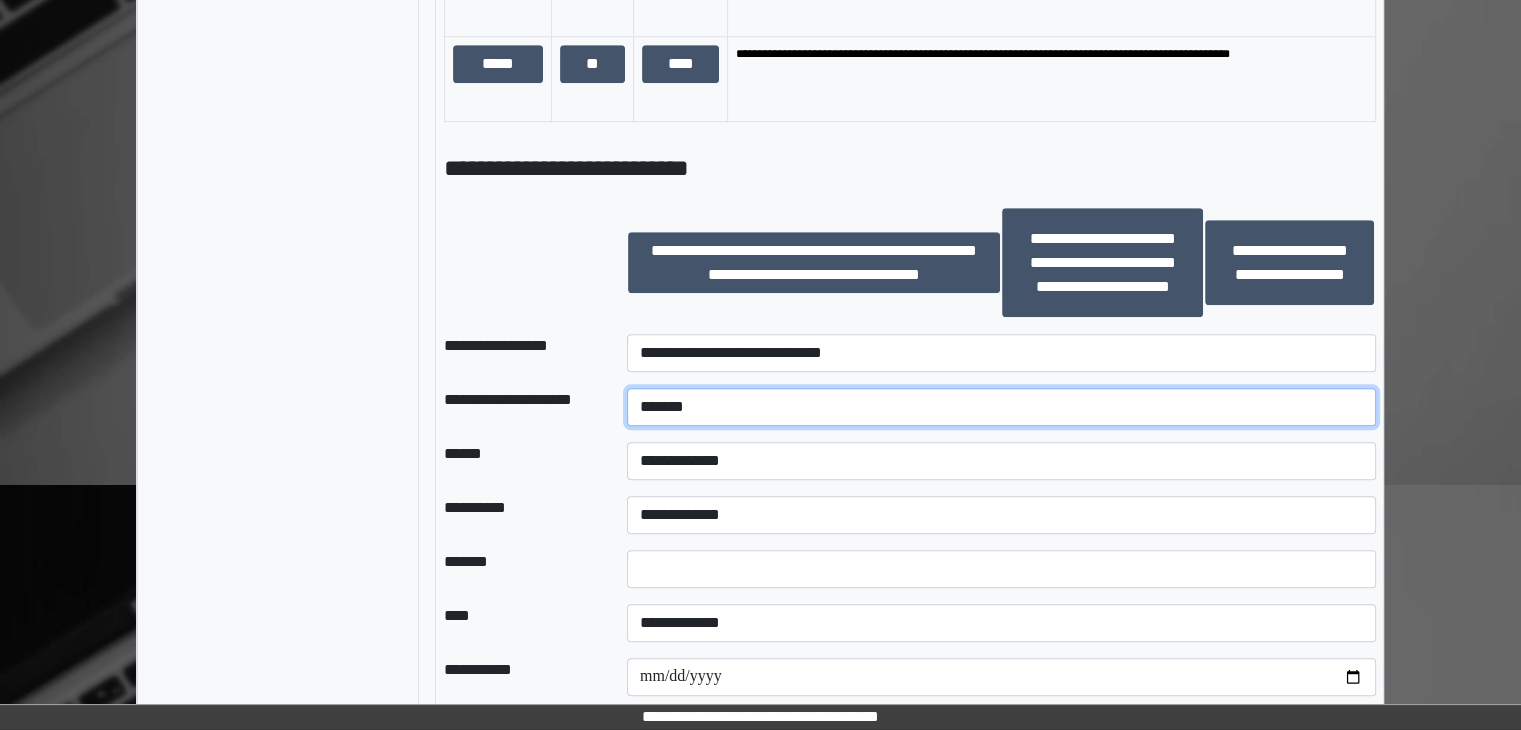 type on "******" 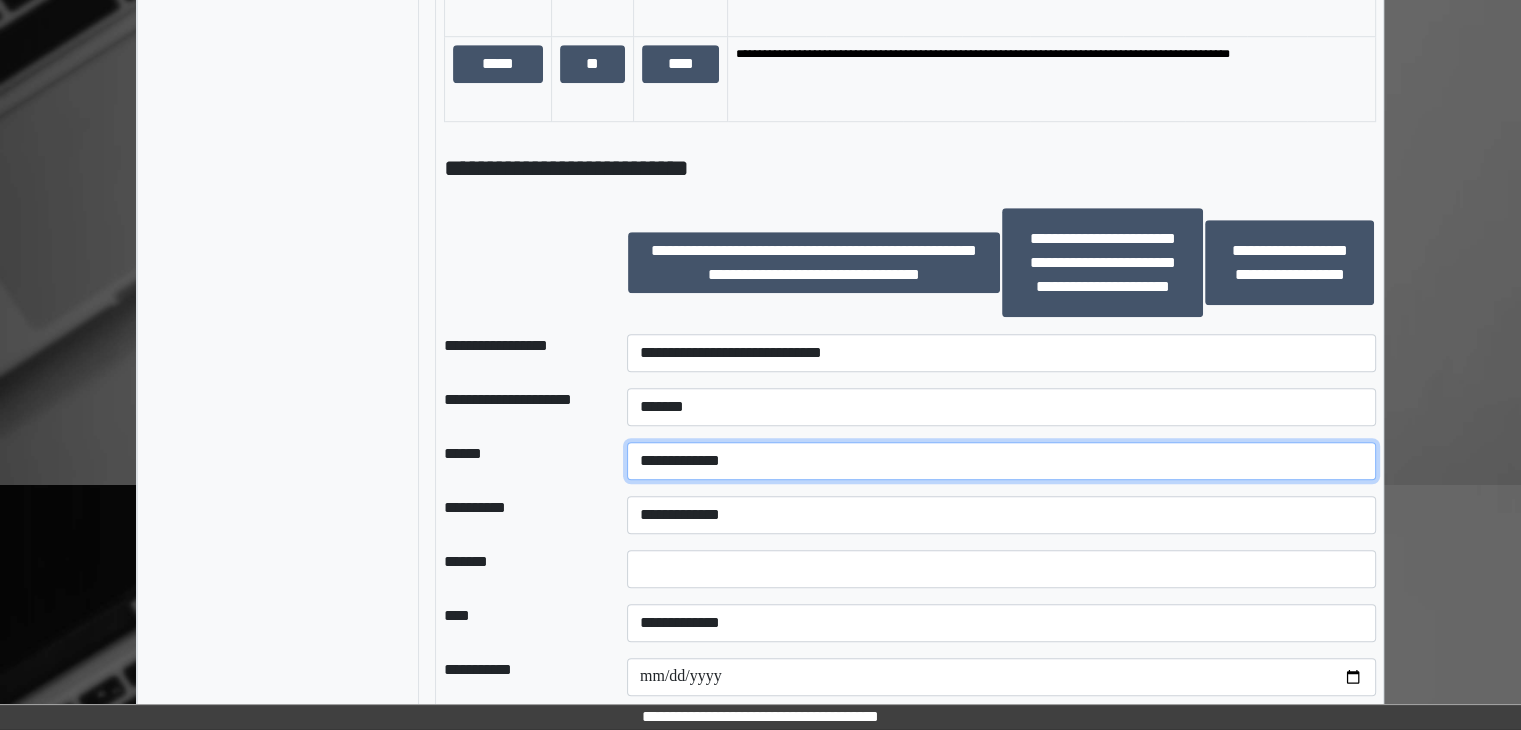 drag, startPoint x: 880, startPoint y: 456, endPoint x: 869, endPoint y: 443, distance: 17.029387 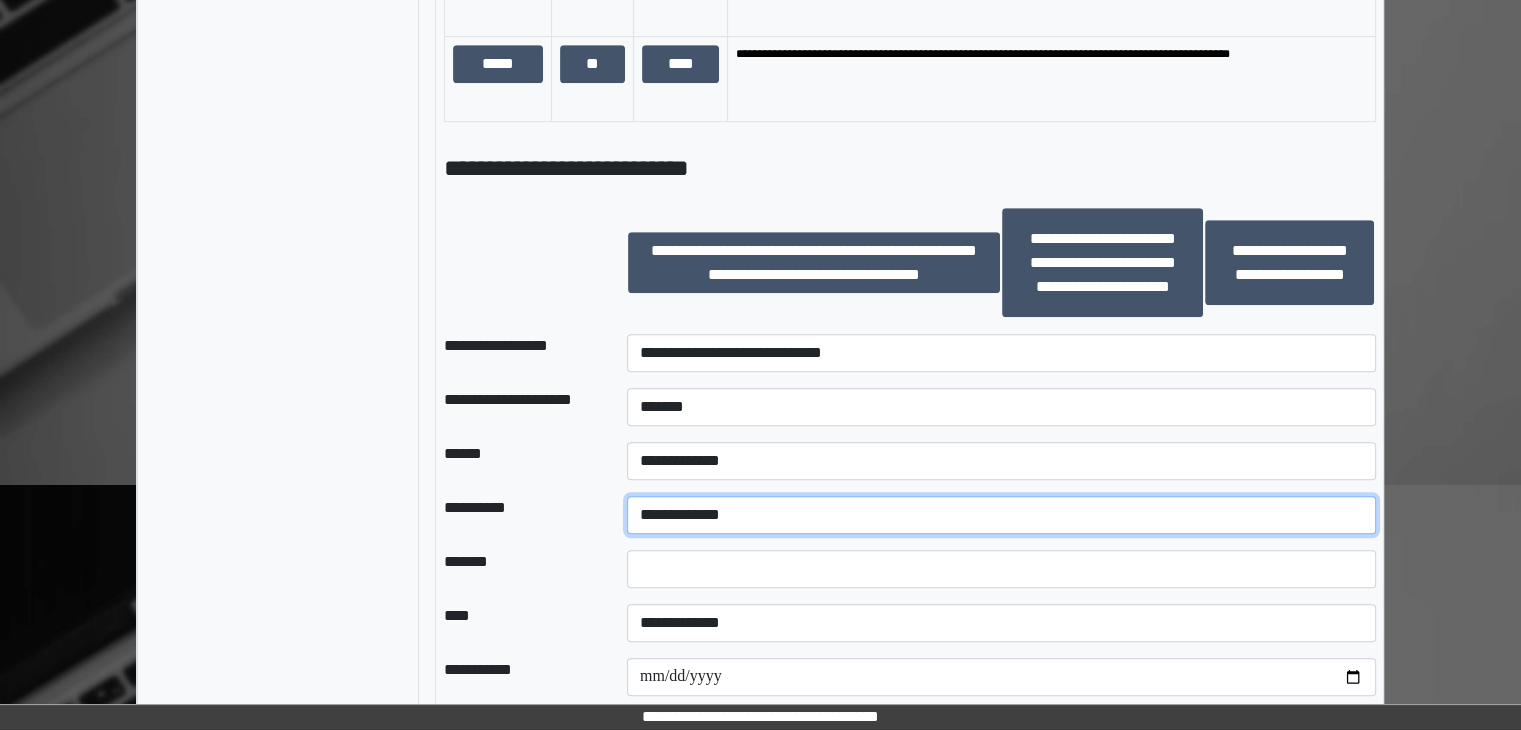 click on "**********" at bounding box center [1001, 515] 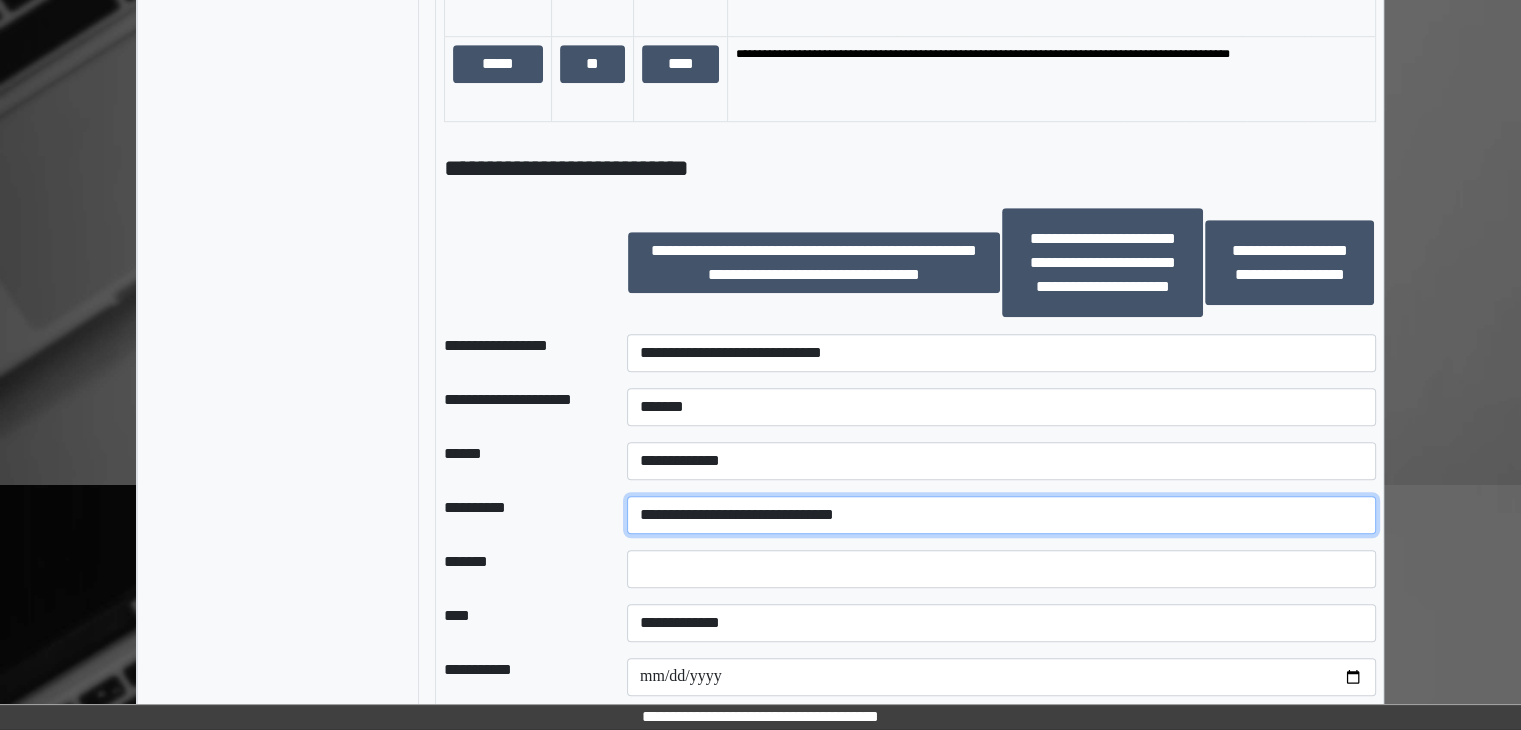click on "**********" at bounding box center (1001, 515) 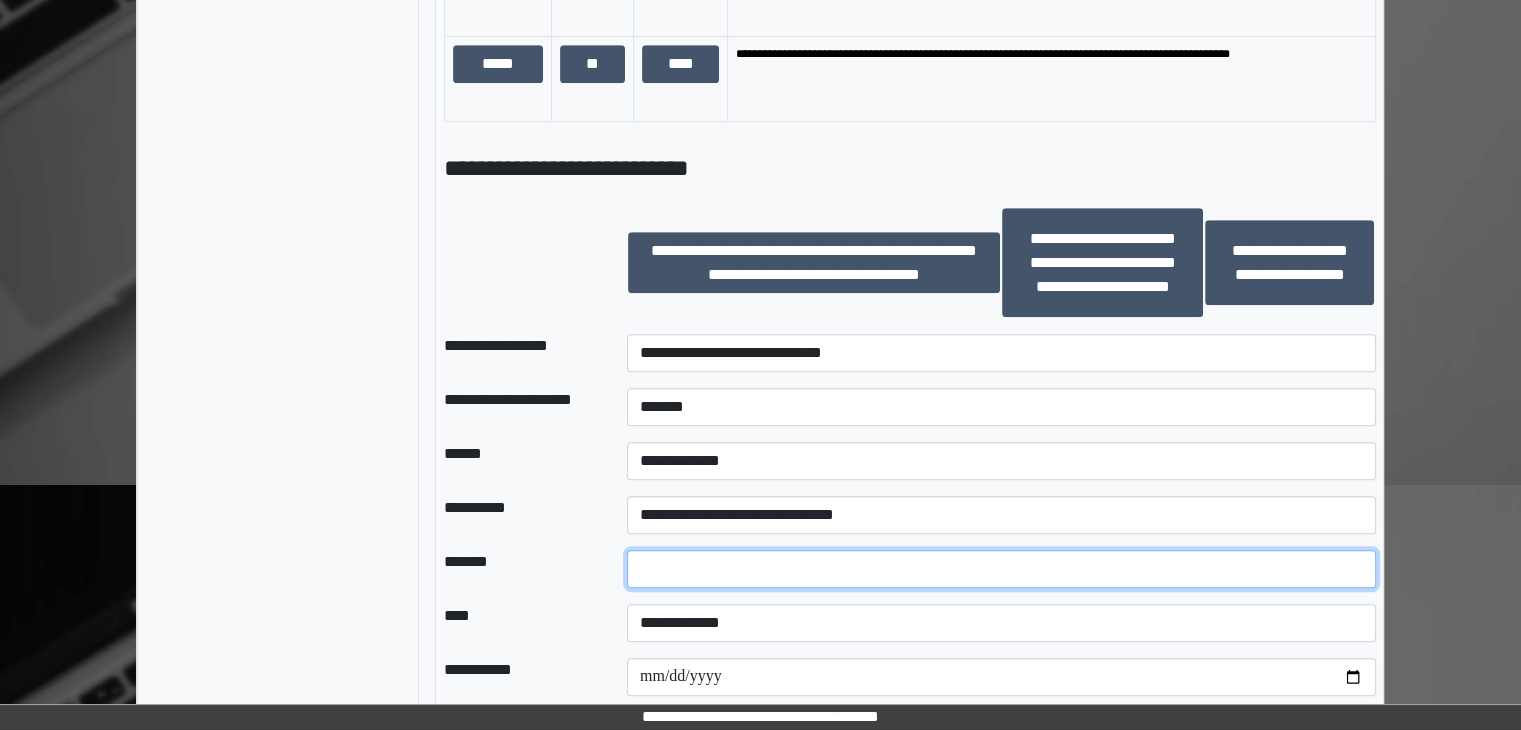 click at bounding box center (1001, 569) 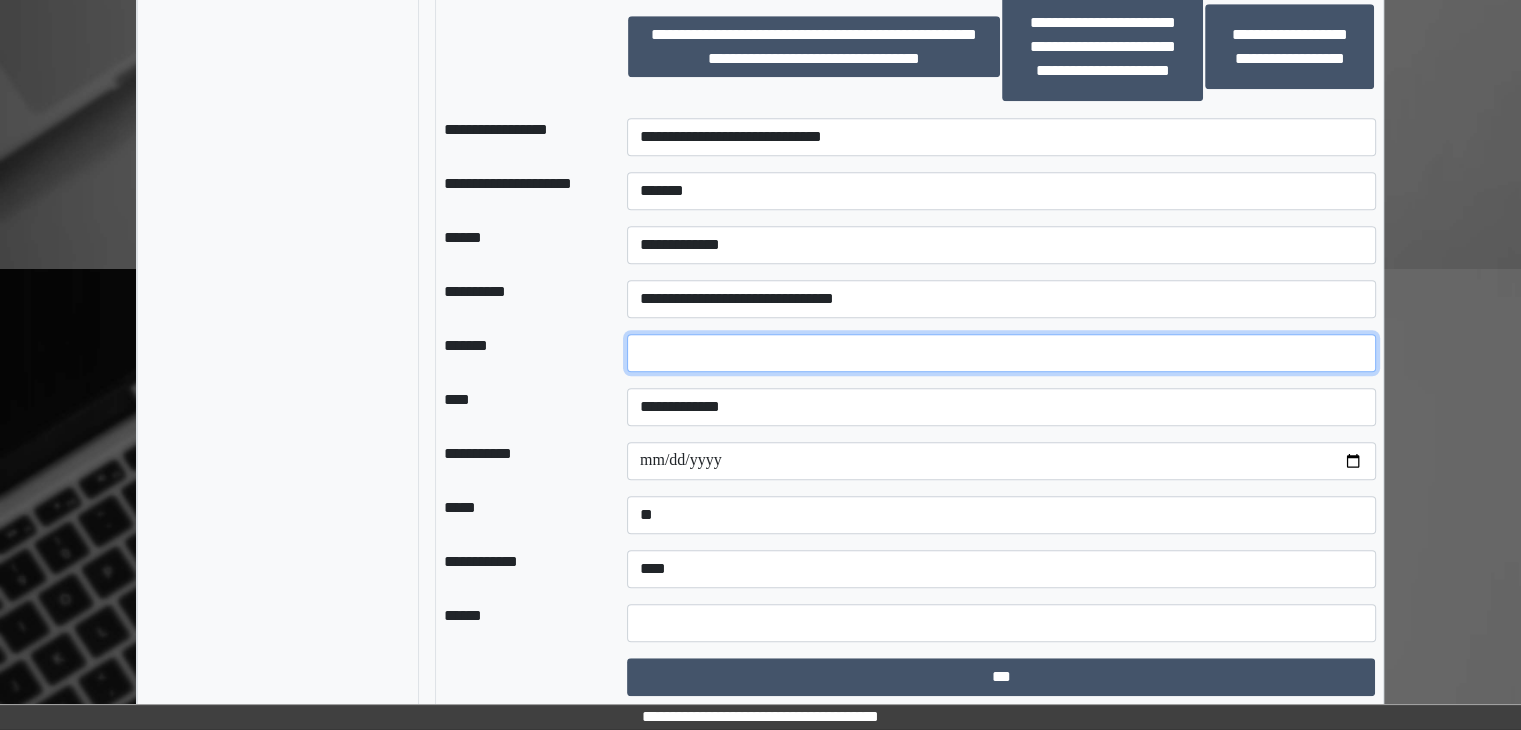 scroll, scrollTop: 1553, scrollLeft: 0, axis: vertical 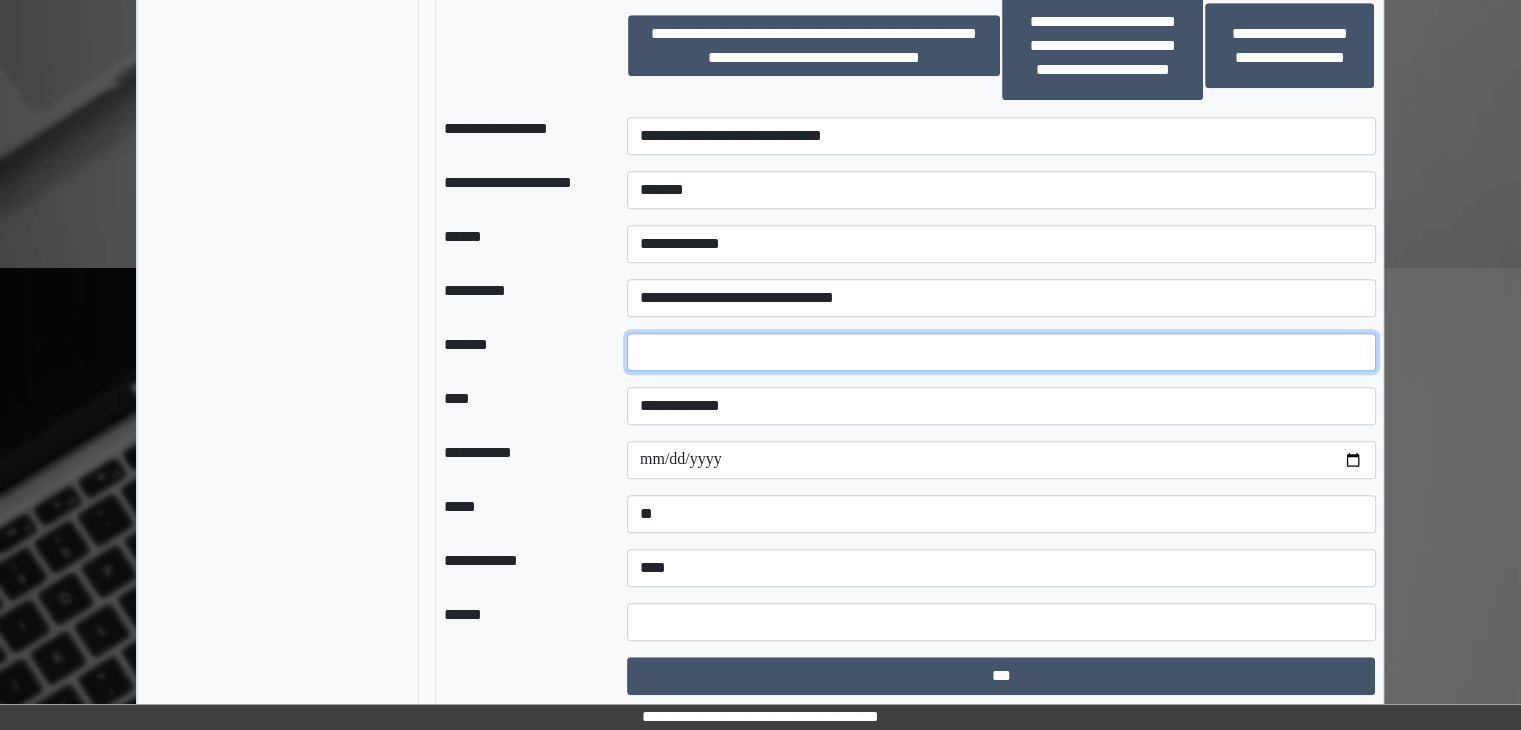 type on "**" 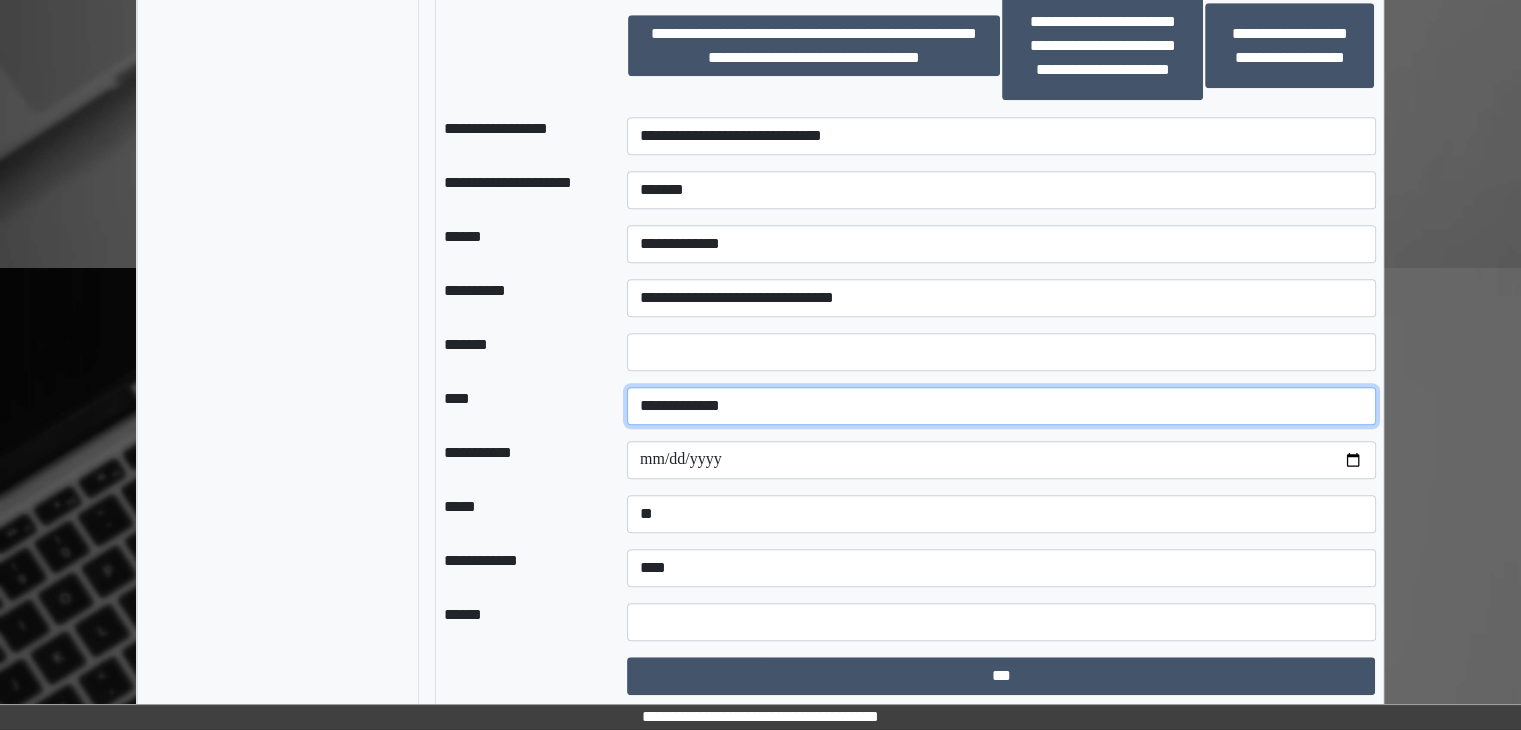 drag, startPoint x: 707, startPoint y: 411, endPoint x: 684, endPoint y: 447, distance: 42.72002 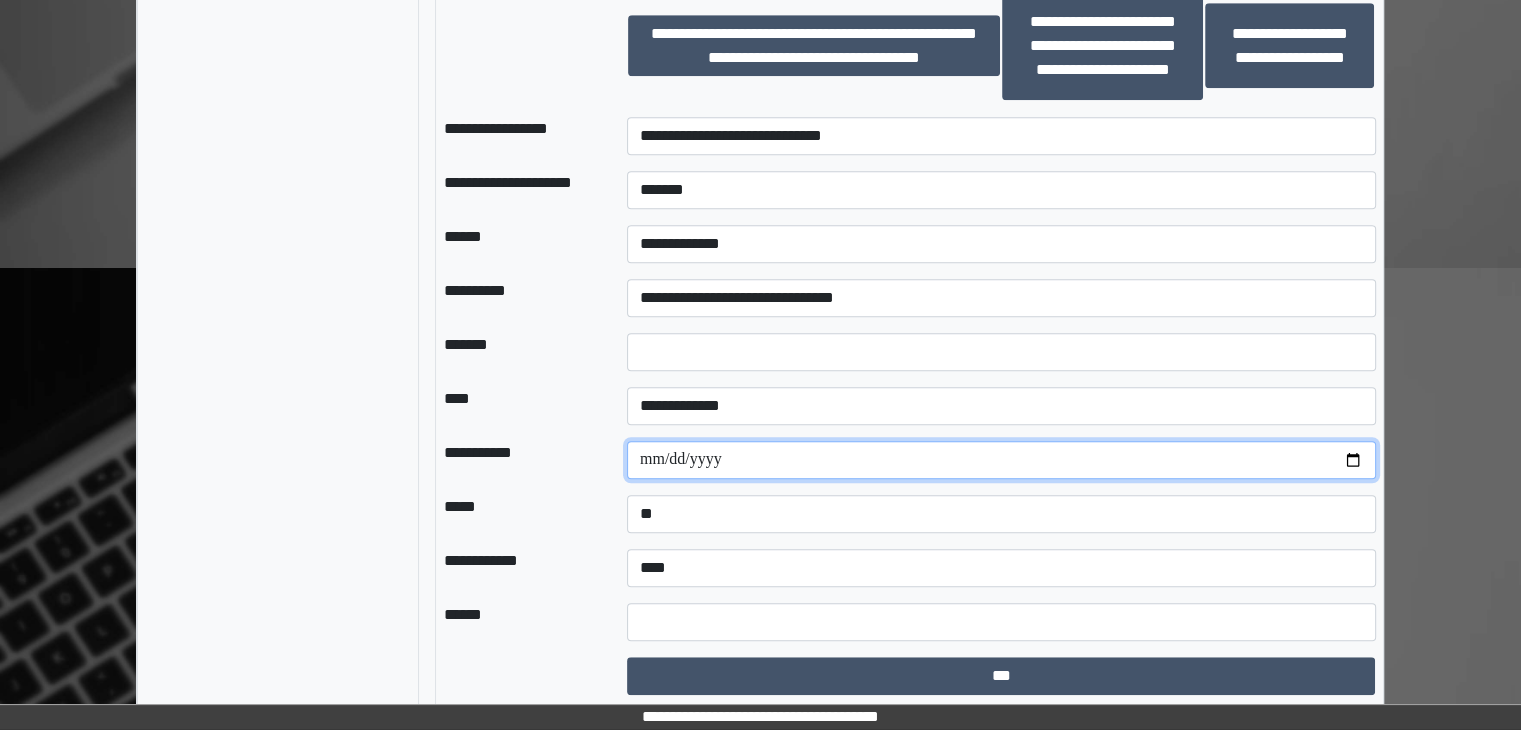click at bounding box center [1001, 460] 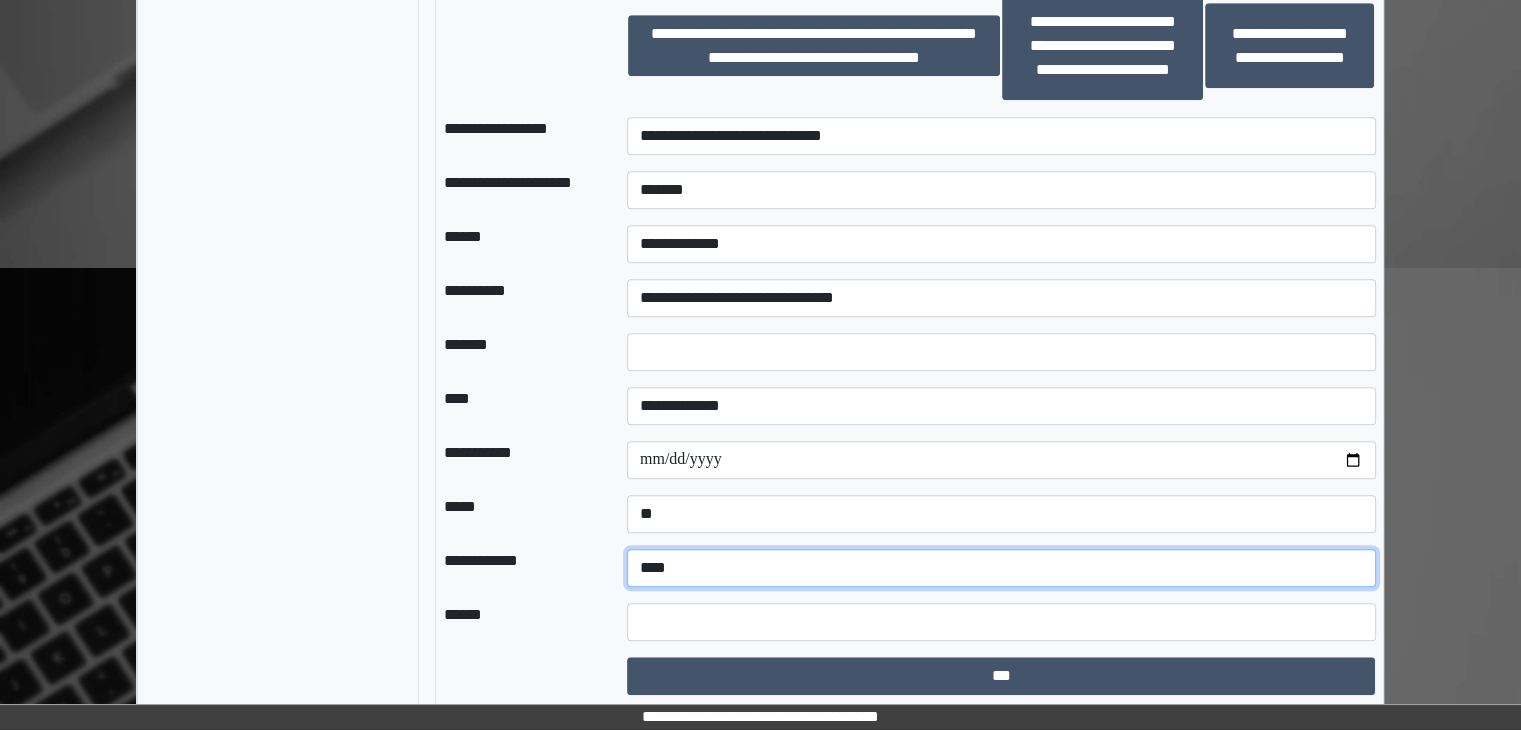 click on "**********" at bounding box center (1001, 568) 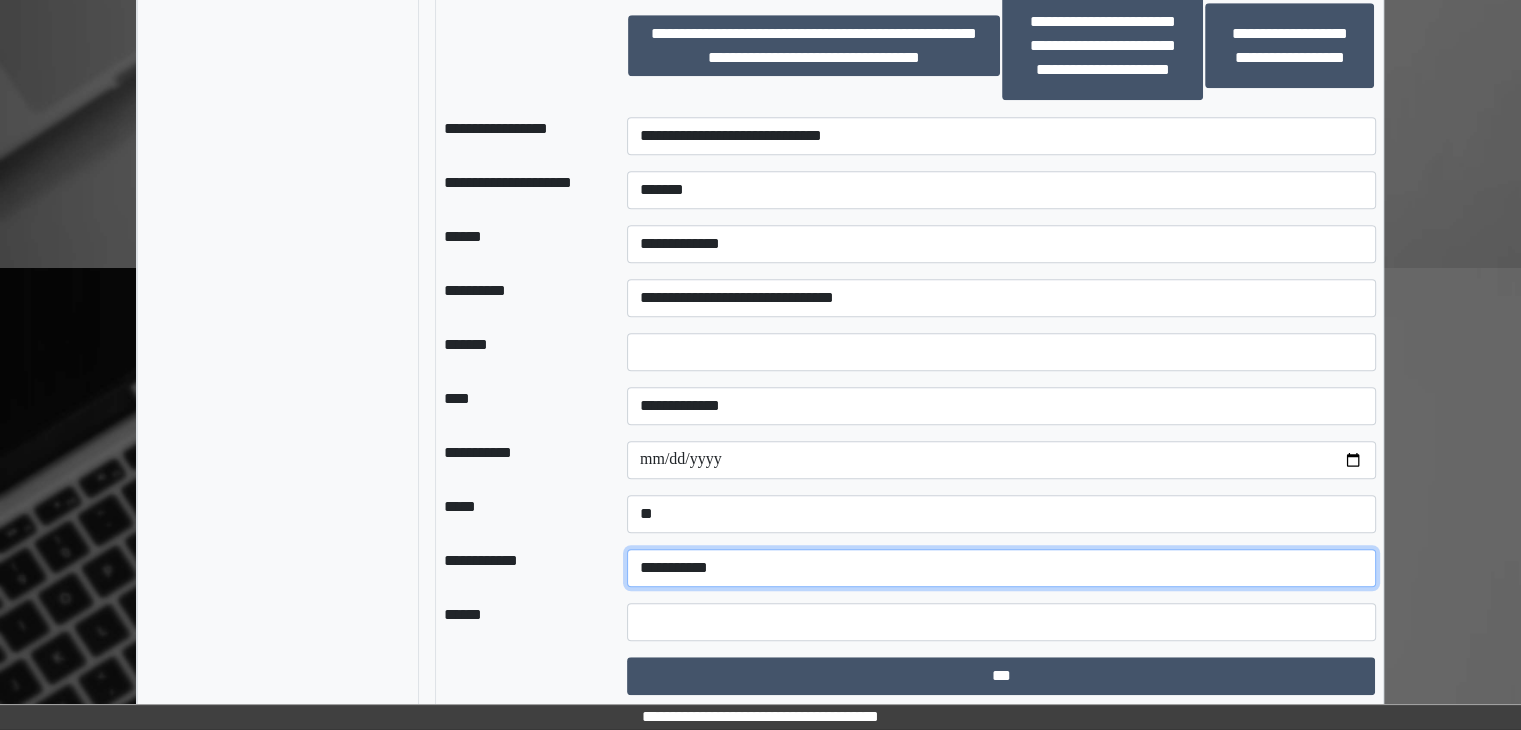 click on "**********" at bounding box center [1001, 568] 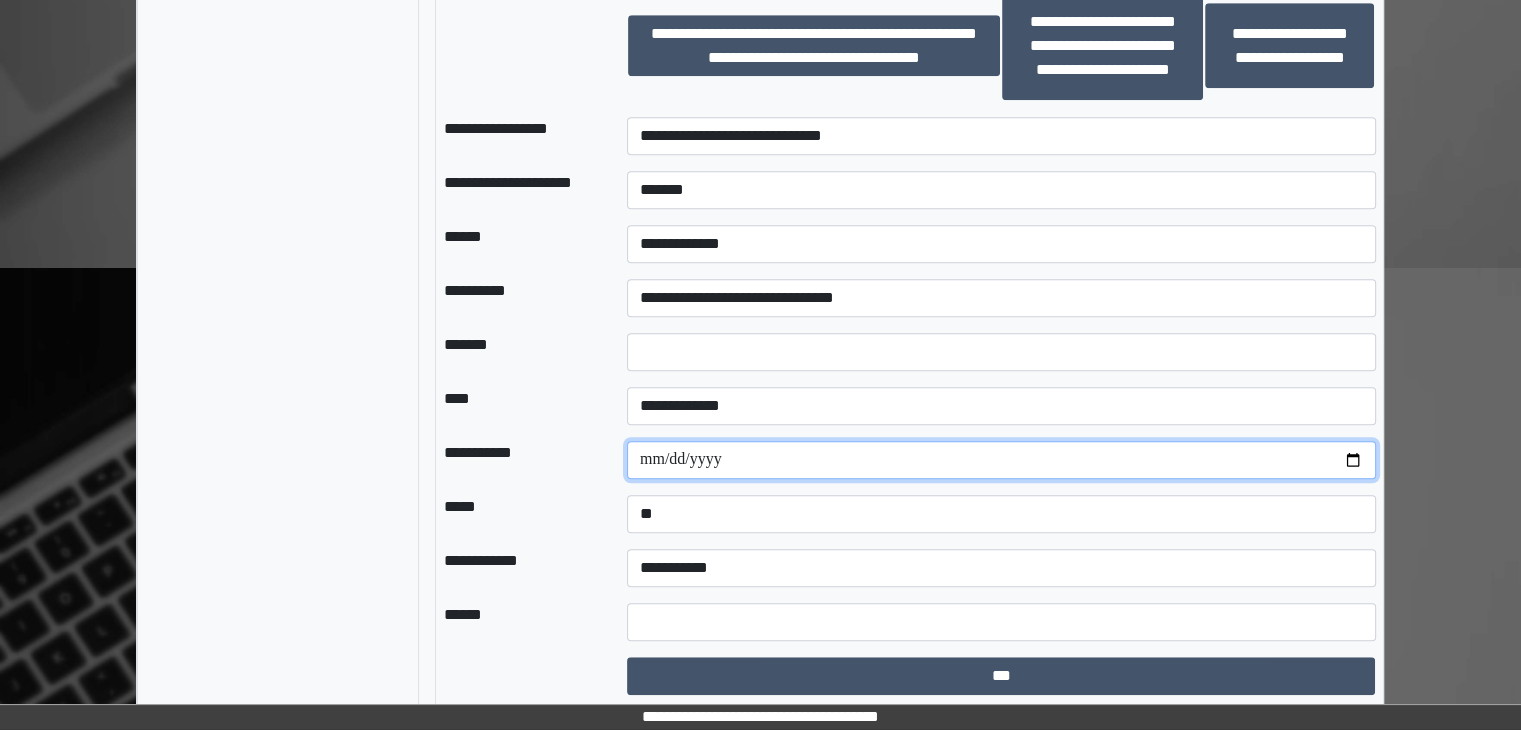 click on "**********" at bounding box center (1001, 460) 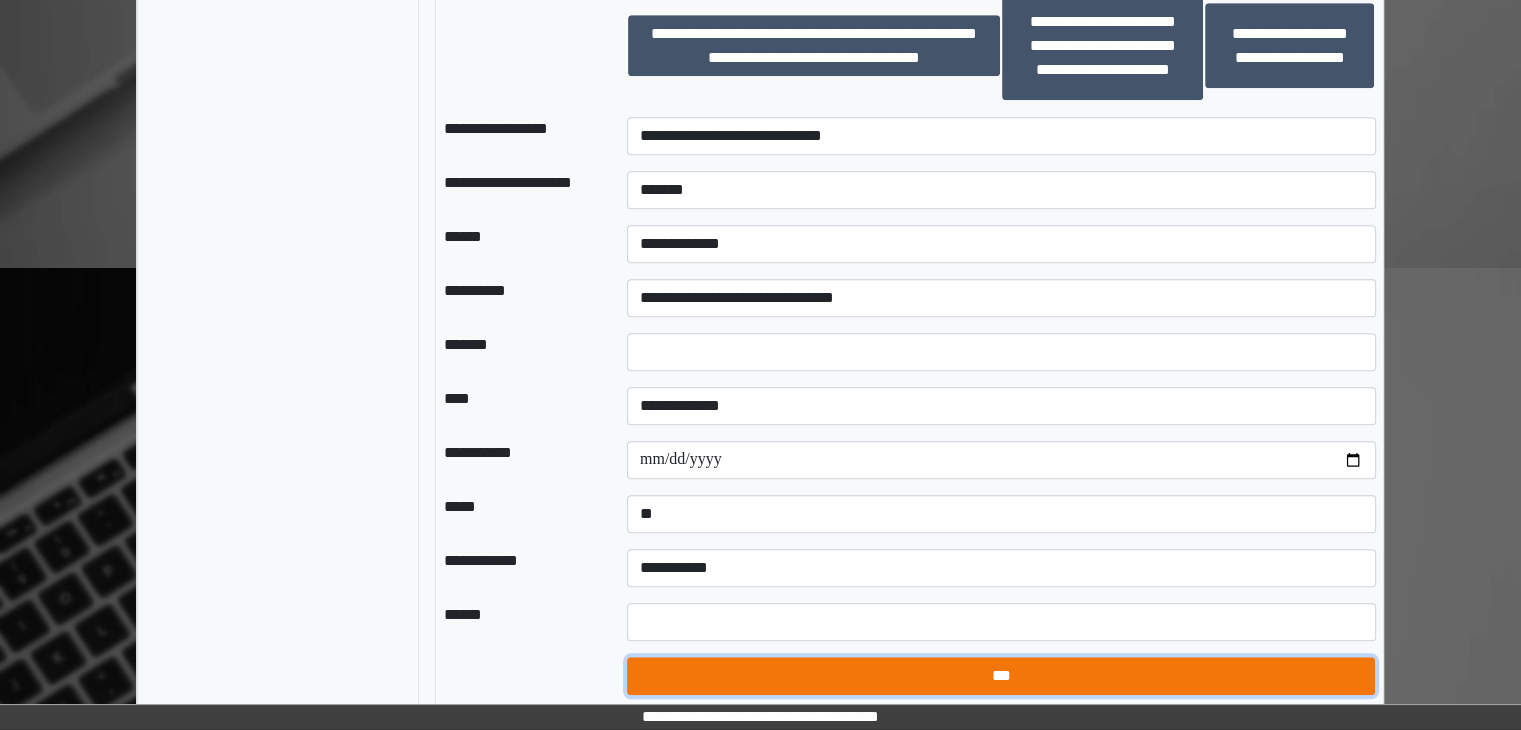 click on "***" at bounding box center [1001, 676] 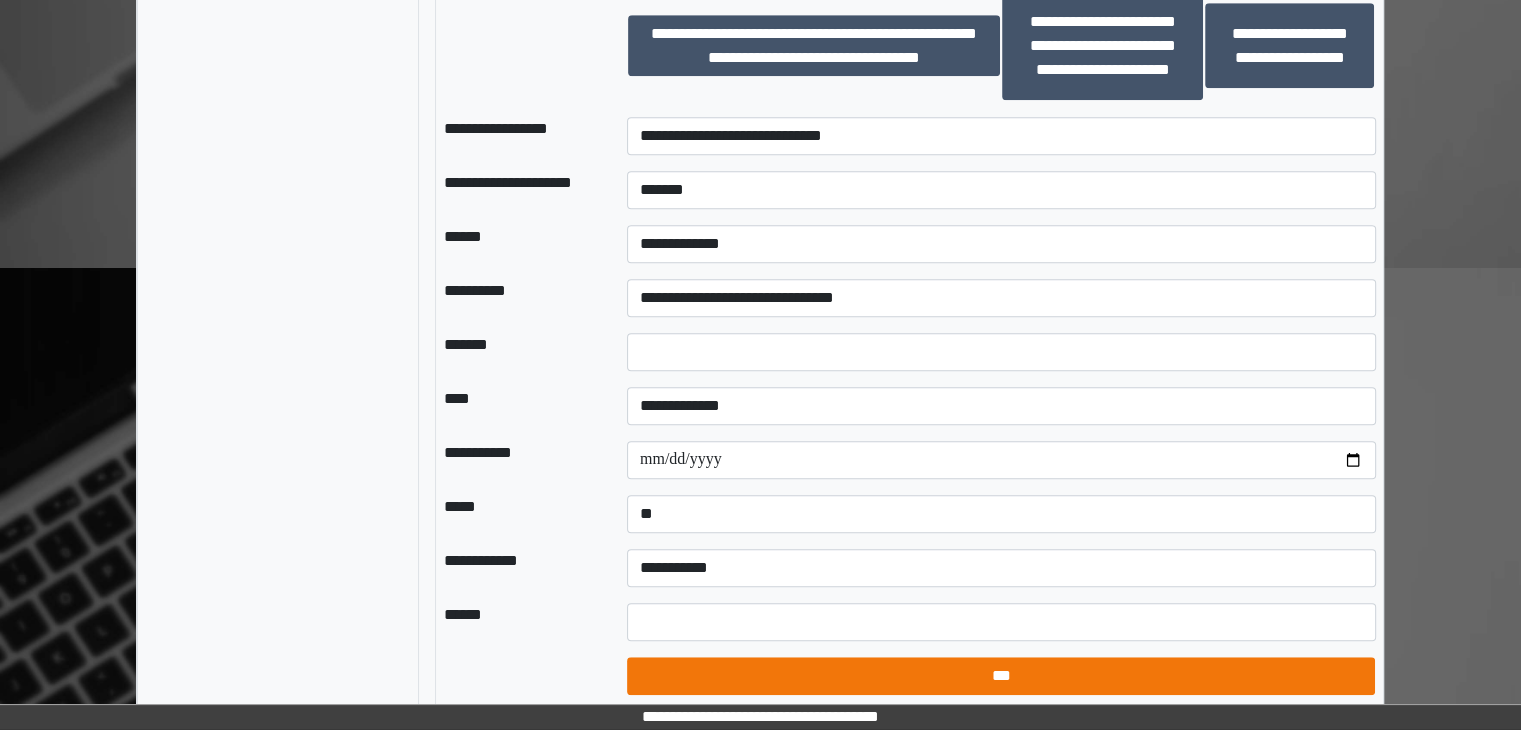 select on "*" 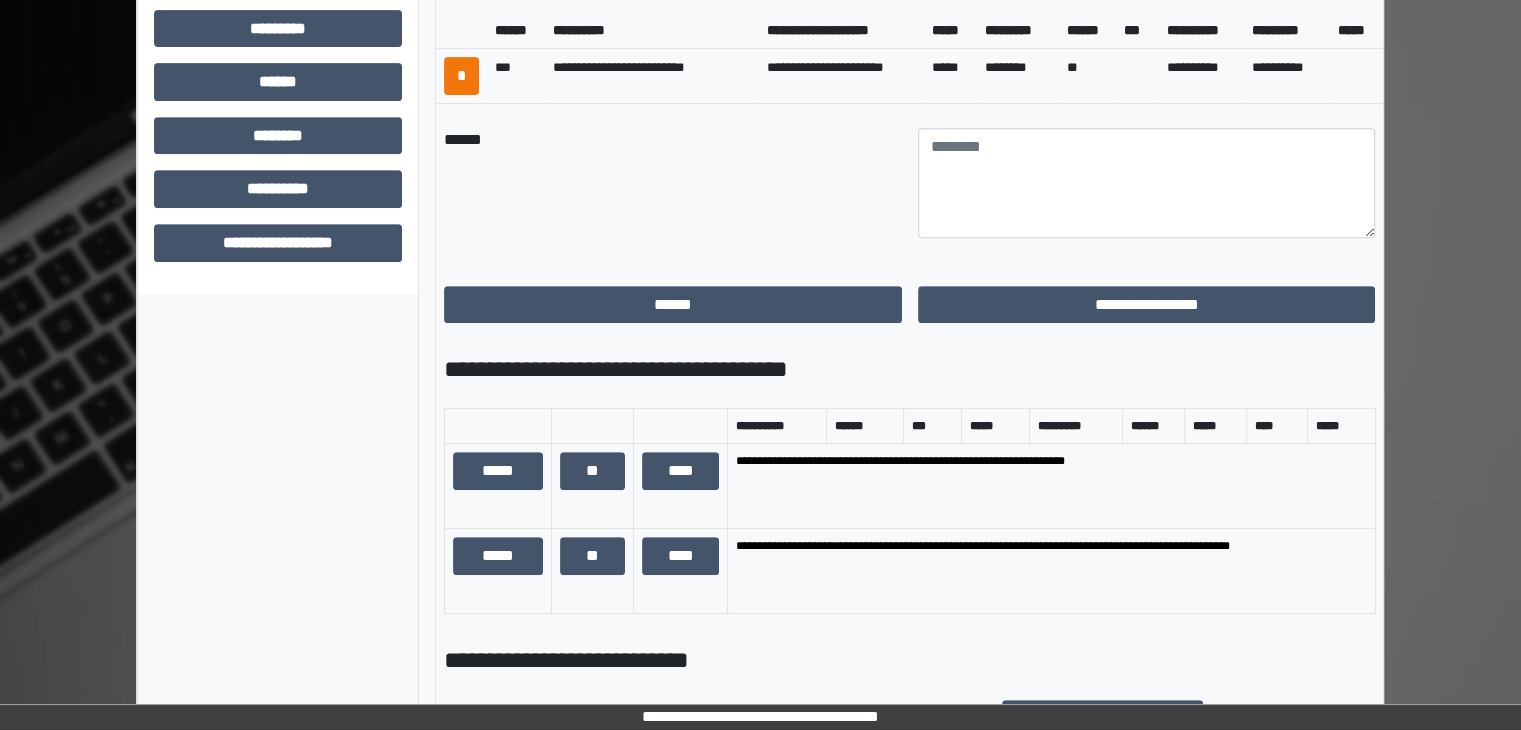 scroll, scrollTop: 853, scrollLeft: 0, axis: vertical 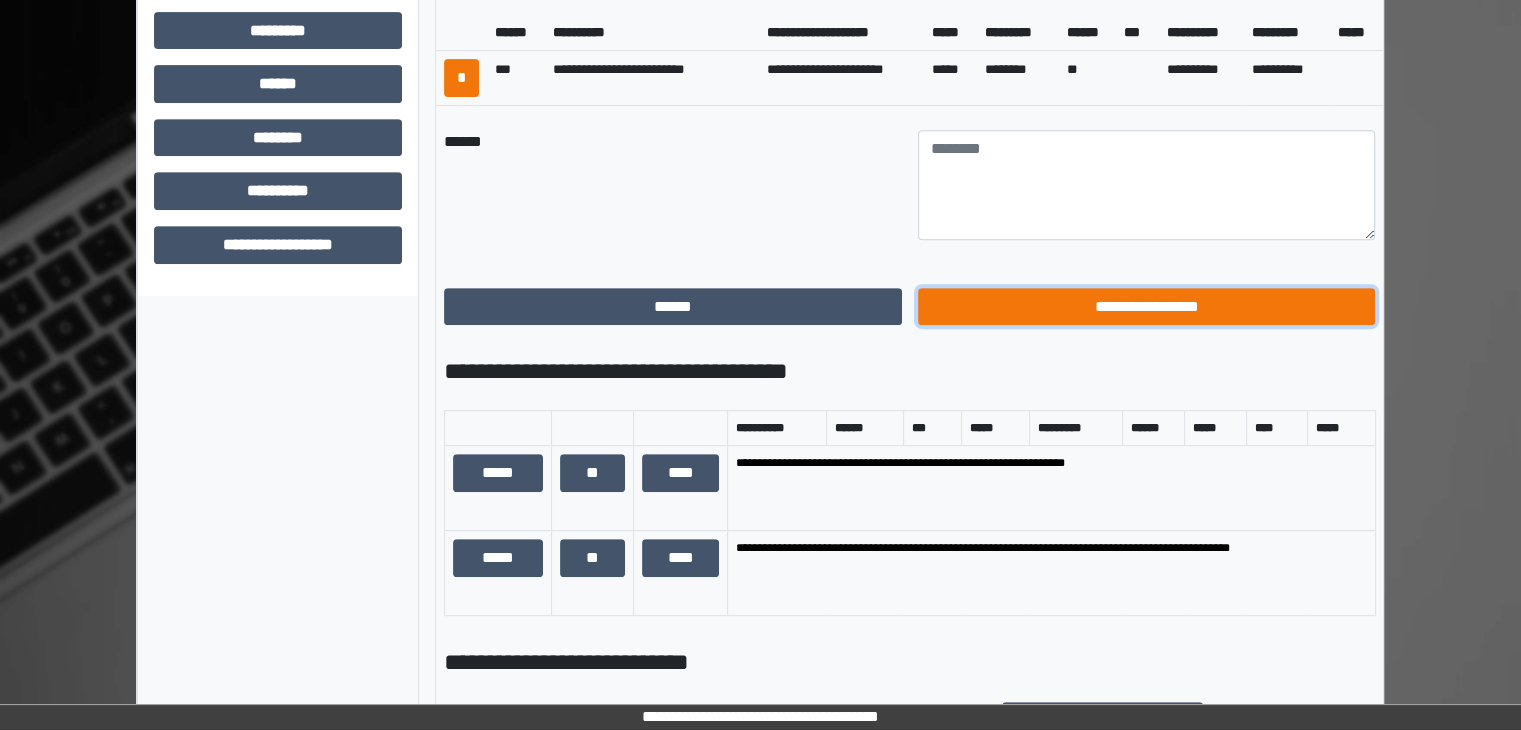 click on "**********" at bounding box center [1147, 307] 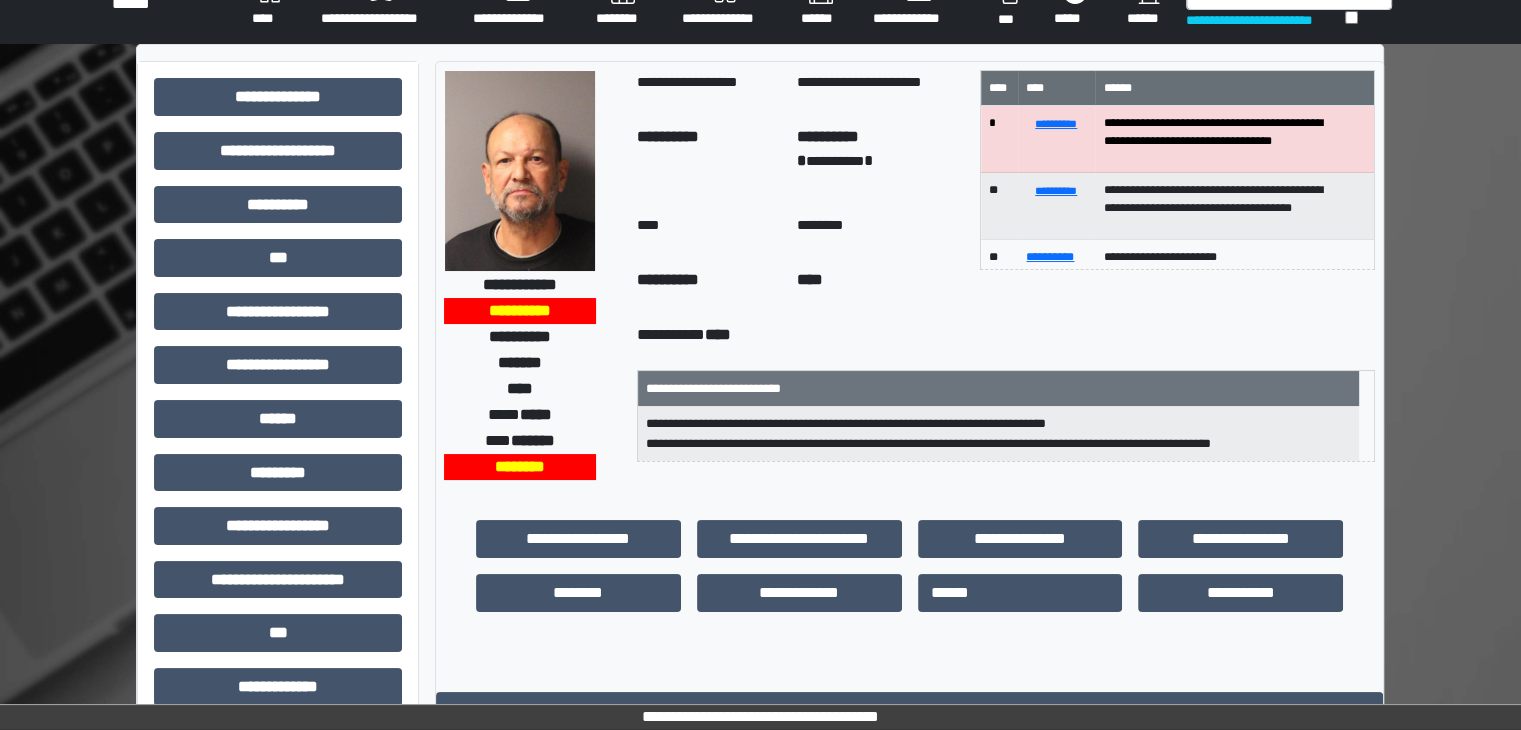 scroll, scrollTop: 0, scrollLeft: 0, axis: both 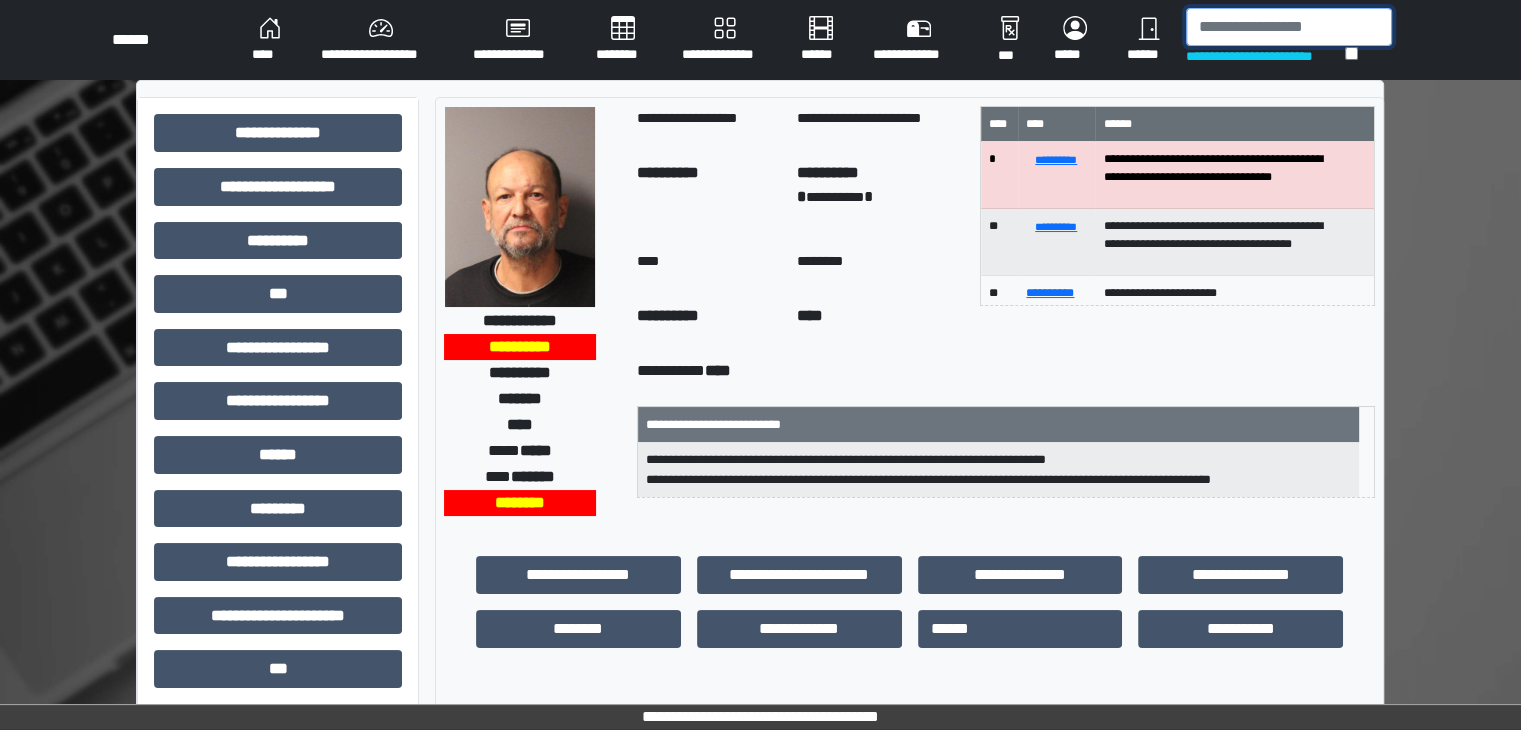 click at bounding box center (1289, 27) 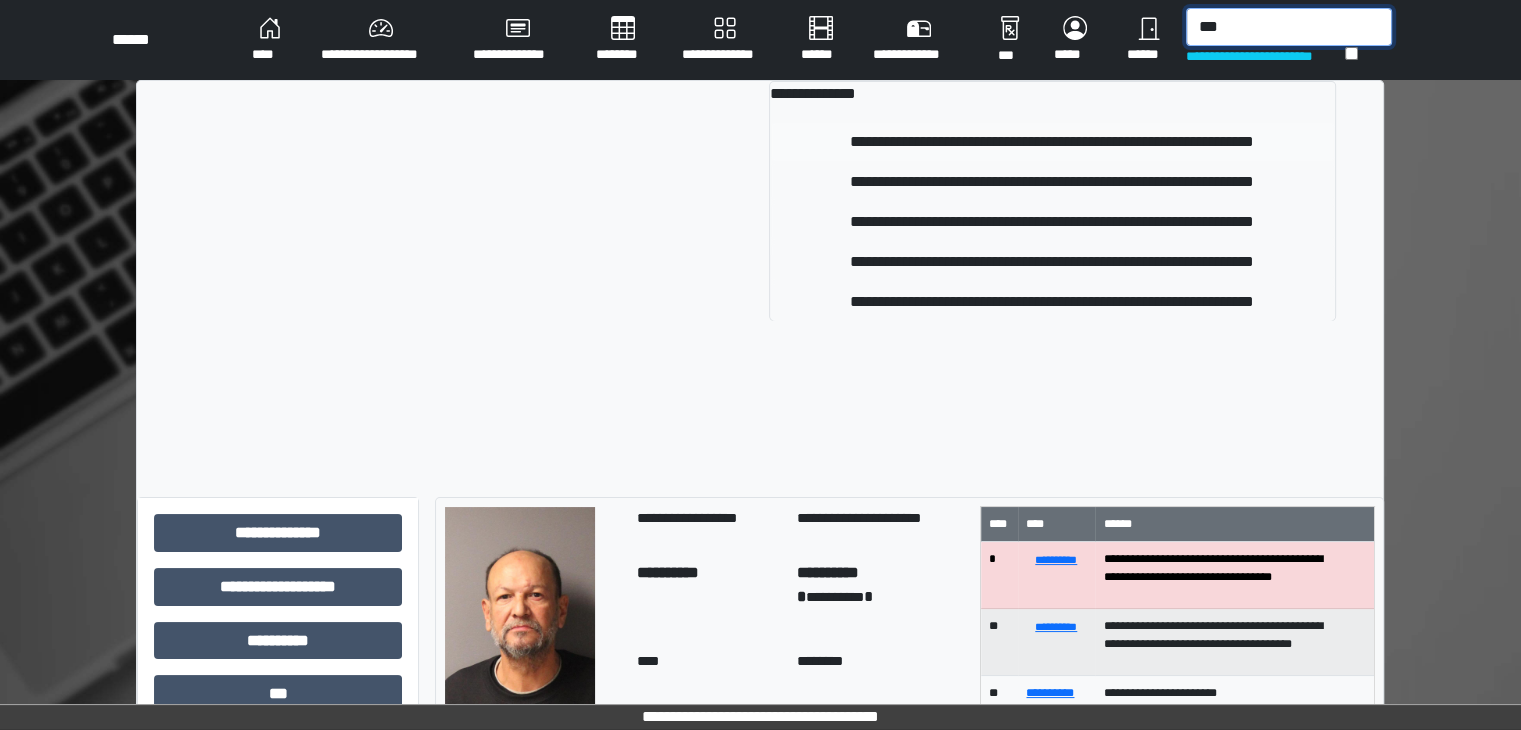 type on "***" 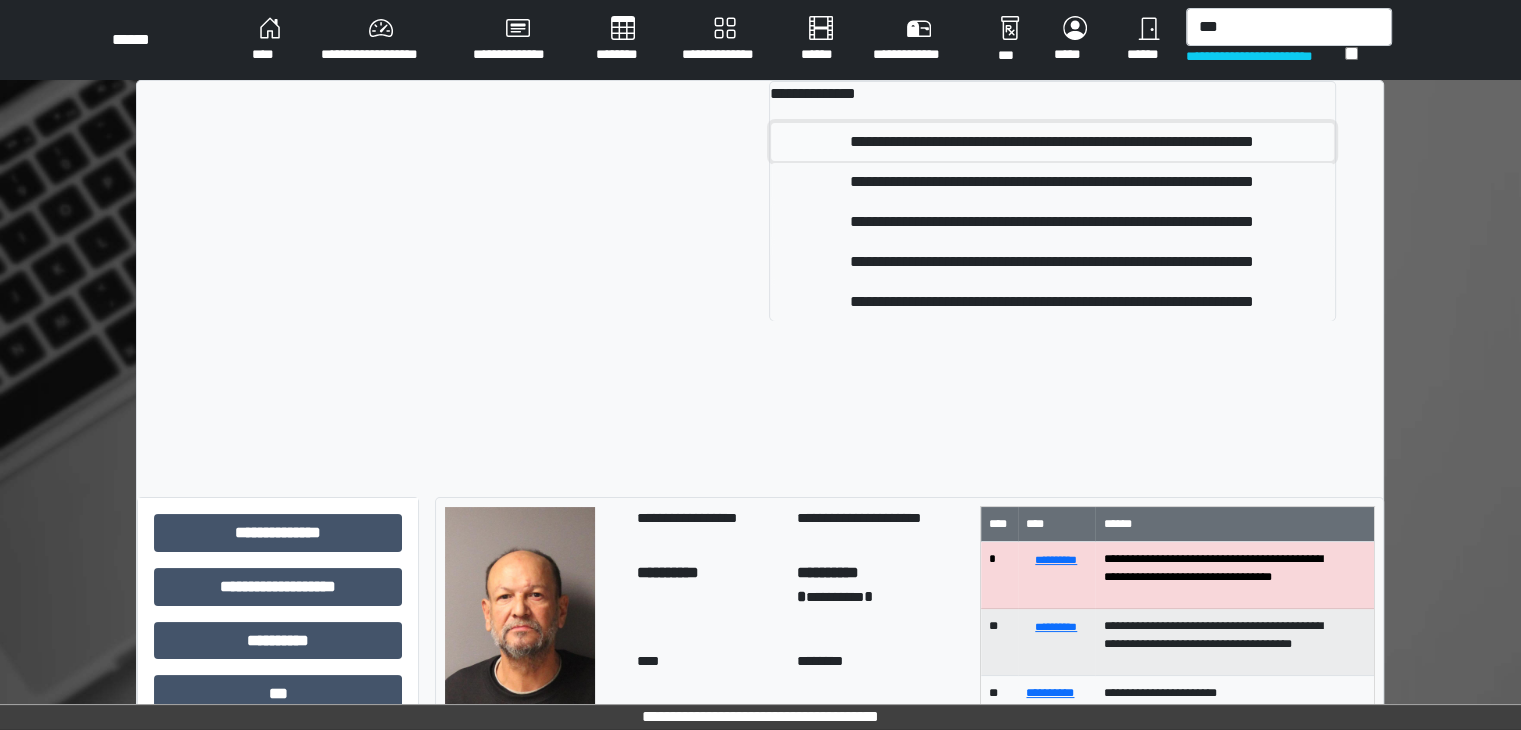click on "**********" at bounding box center (1052, 142) 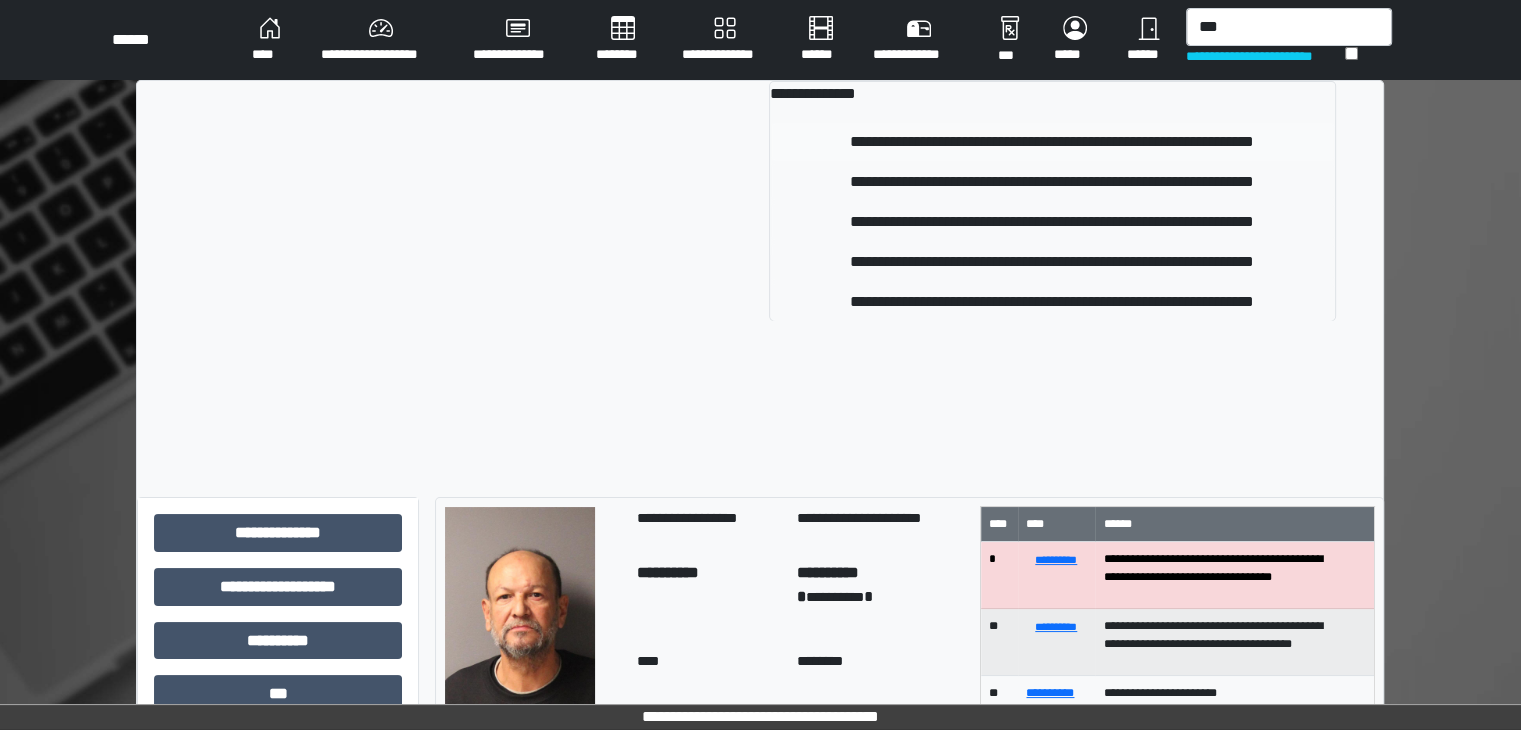 type 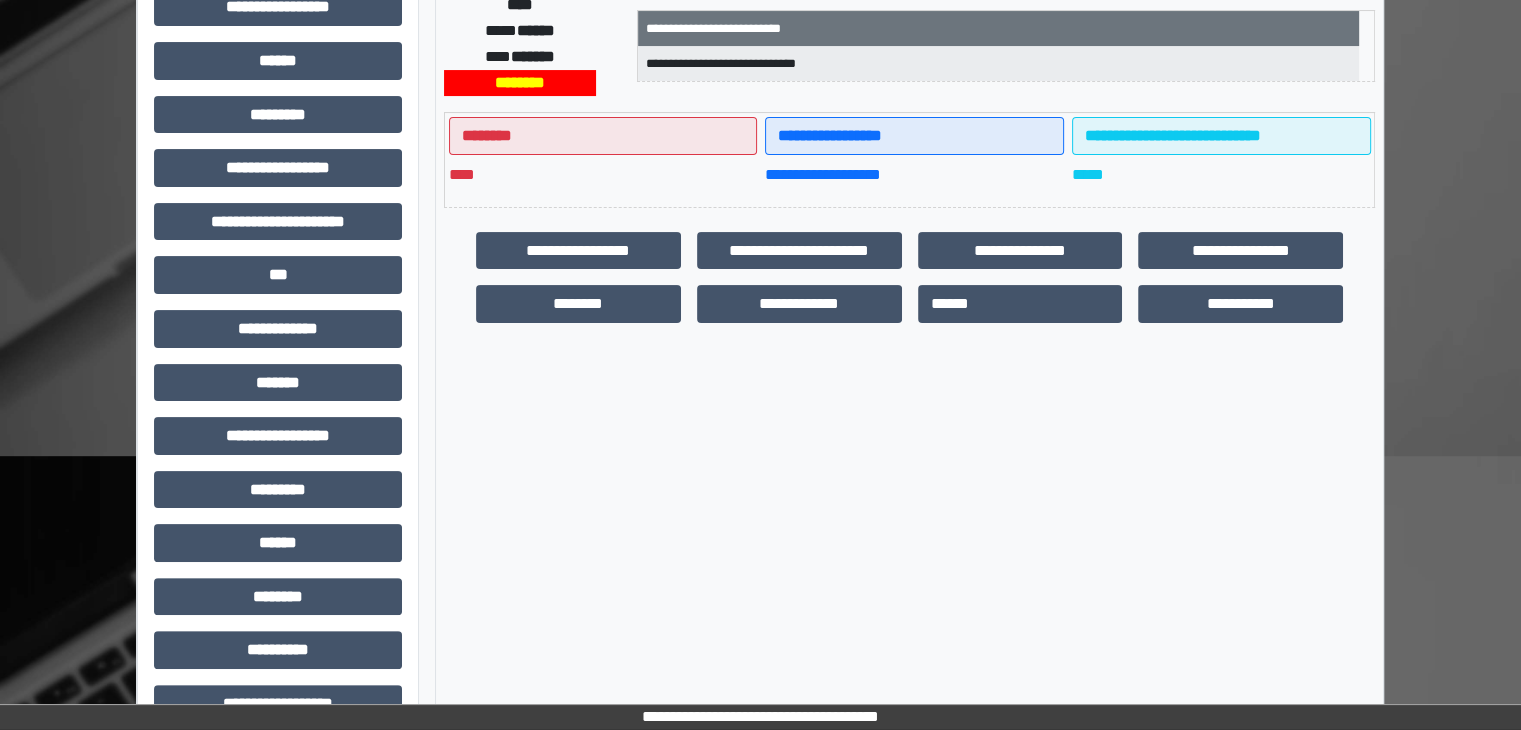 scroll, scrollTop: 400, scrollLeft: 0, axis: vertical 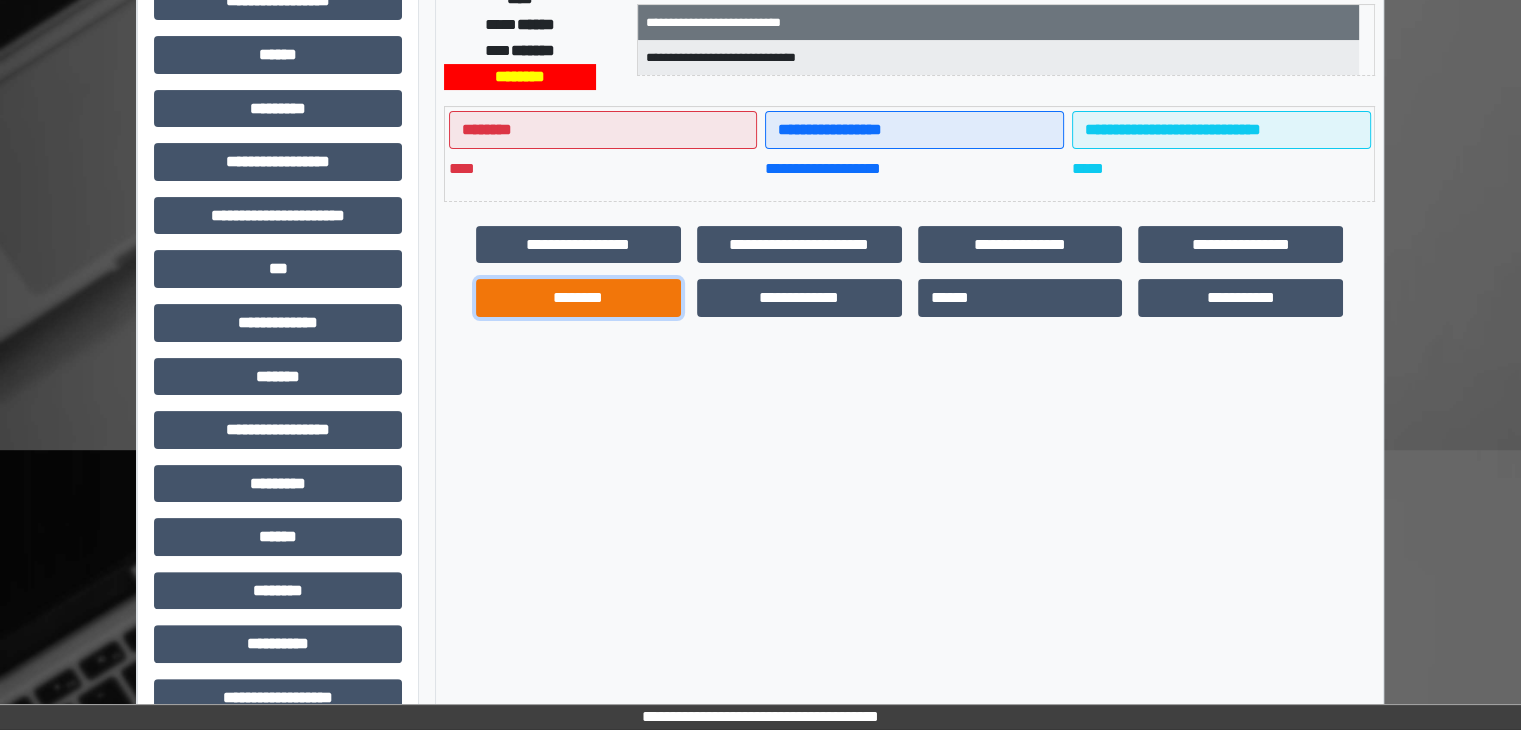 click on "********" at bounding box center (578, 298) 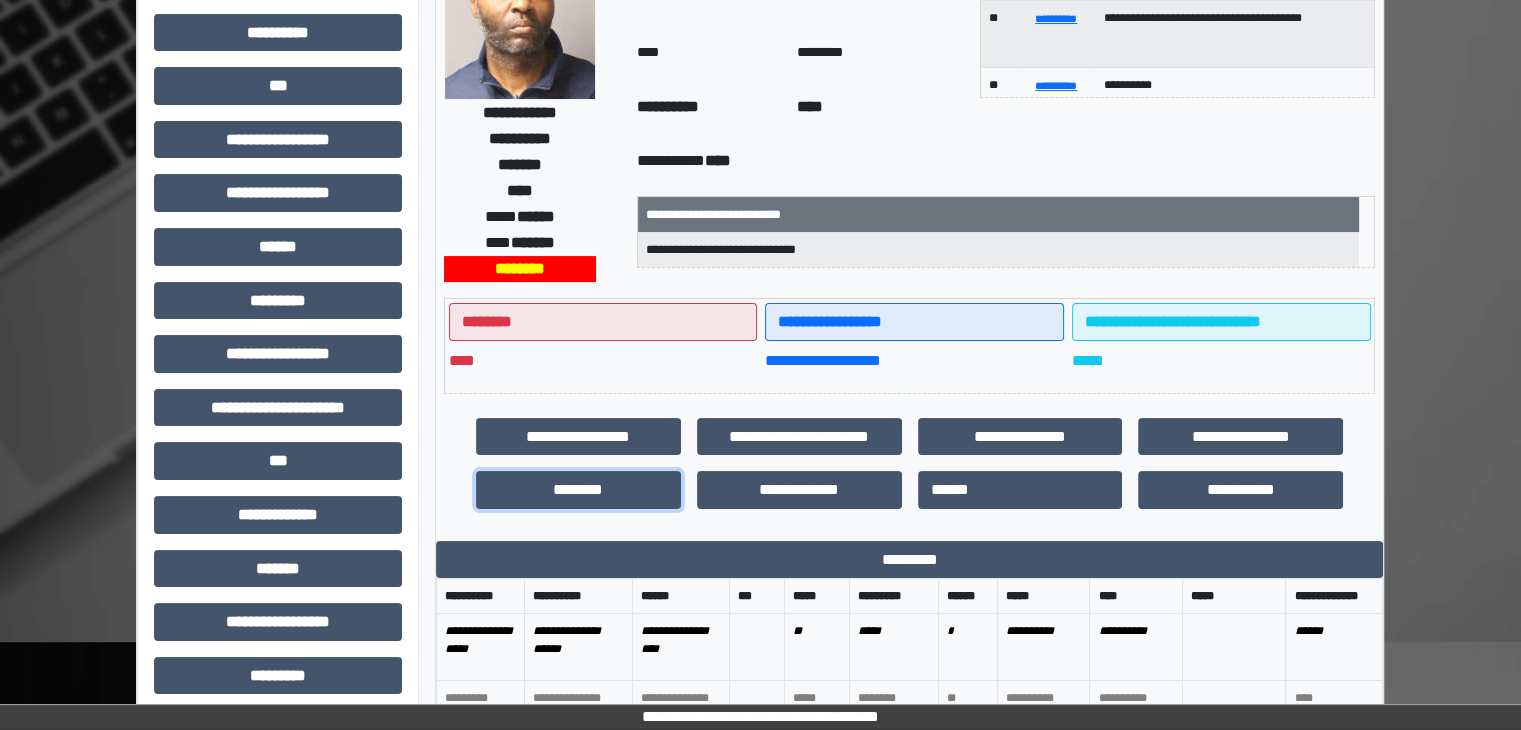 scroll, scrollTop: 200, scrollLeft: 0, axis: vertical 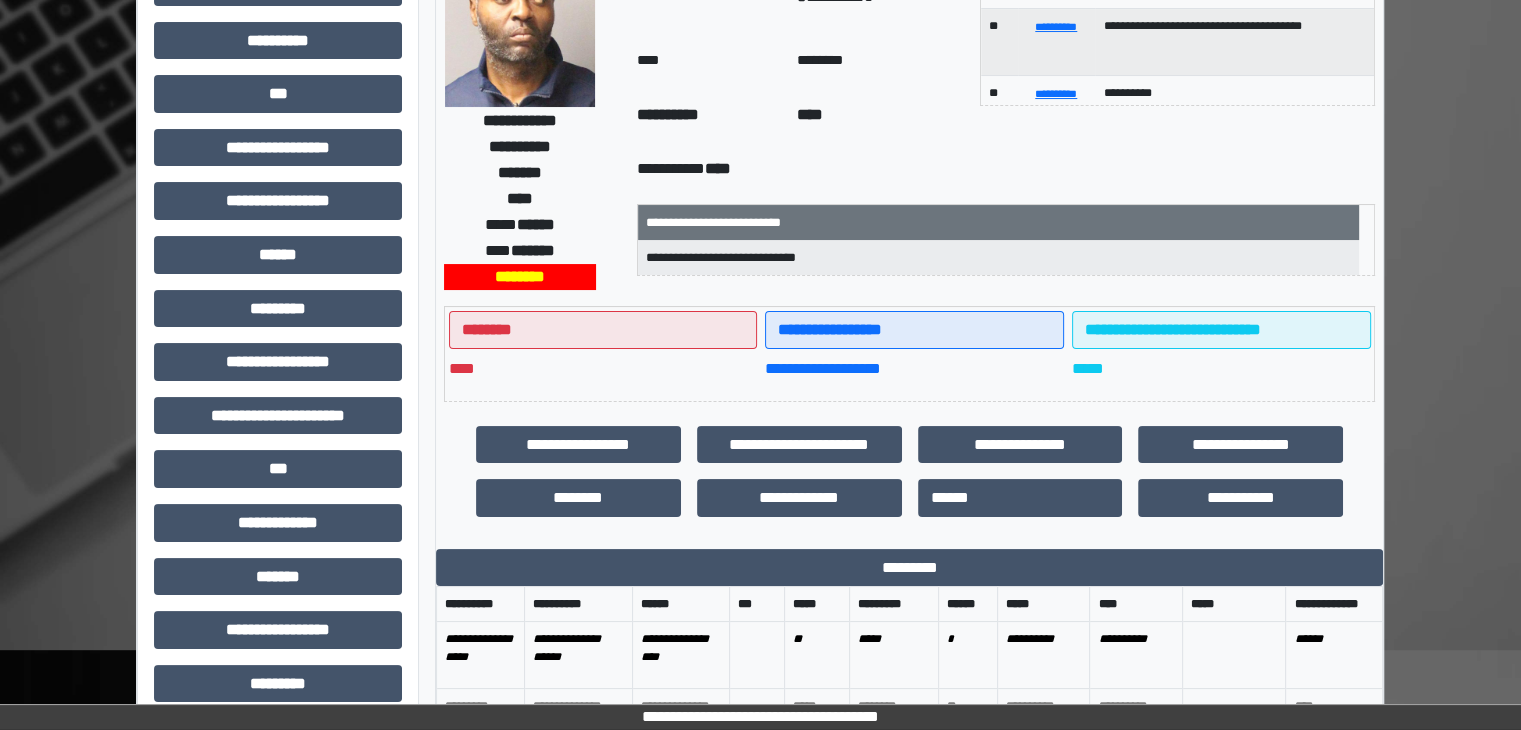 click at bounding box center (520, 7) 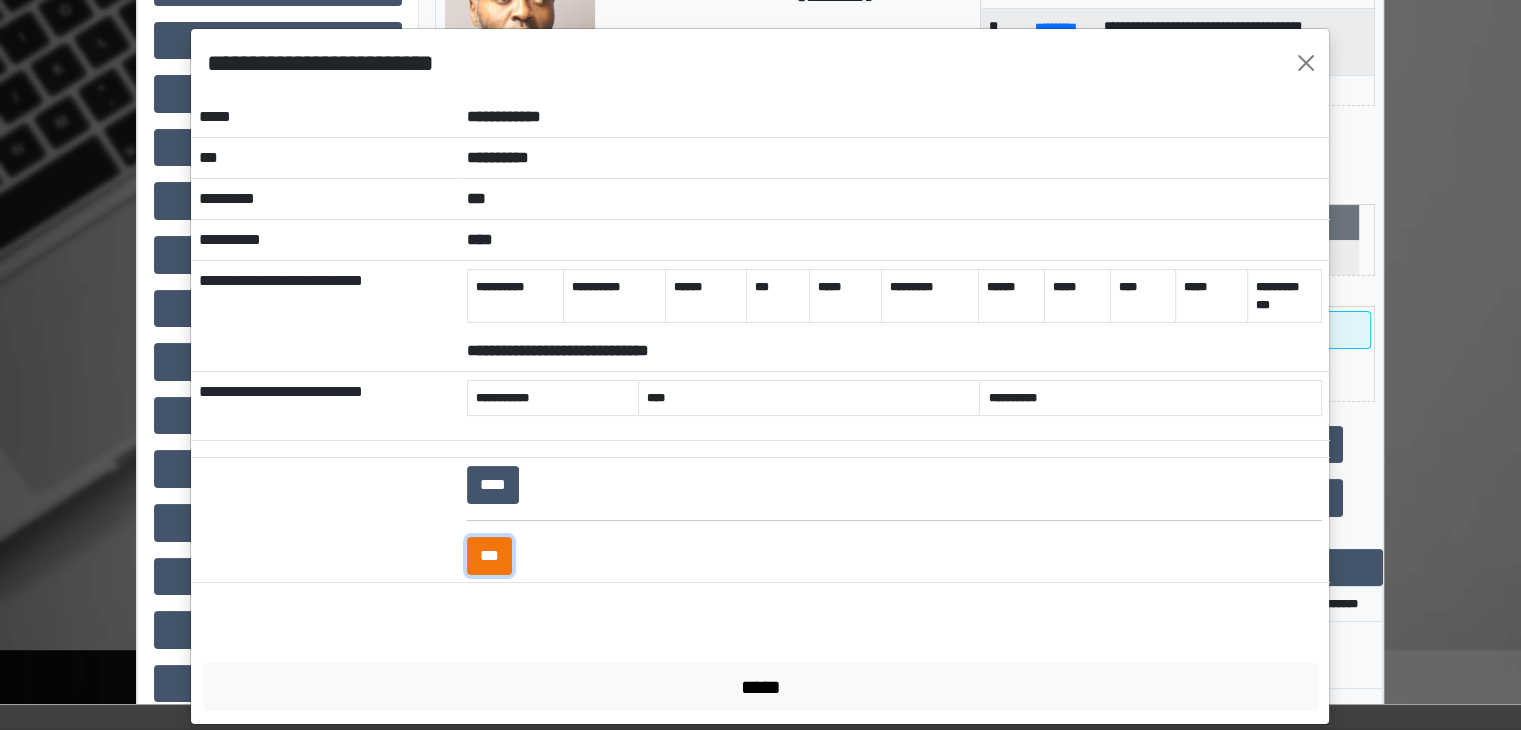 click on "***" at bounding box center [489, 556] 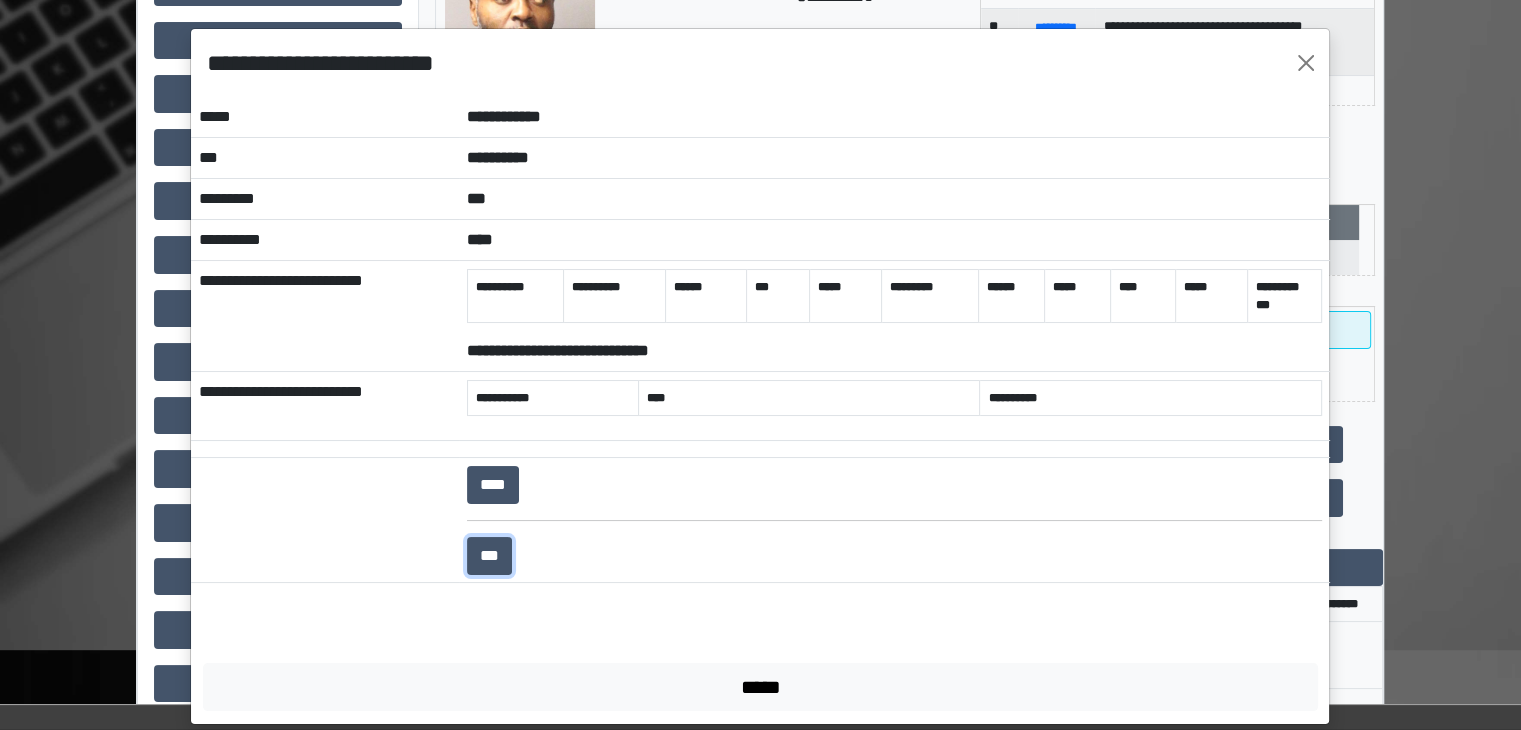 scroll, scrollTop: 0, scrollLeft: 0, axis: both 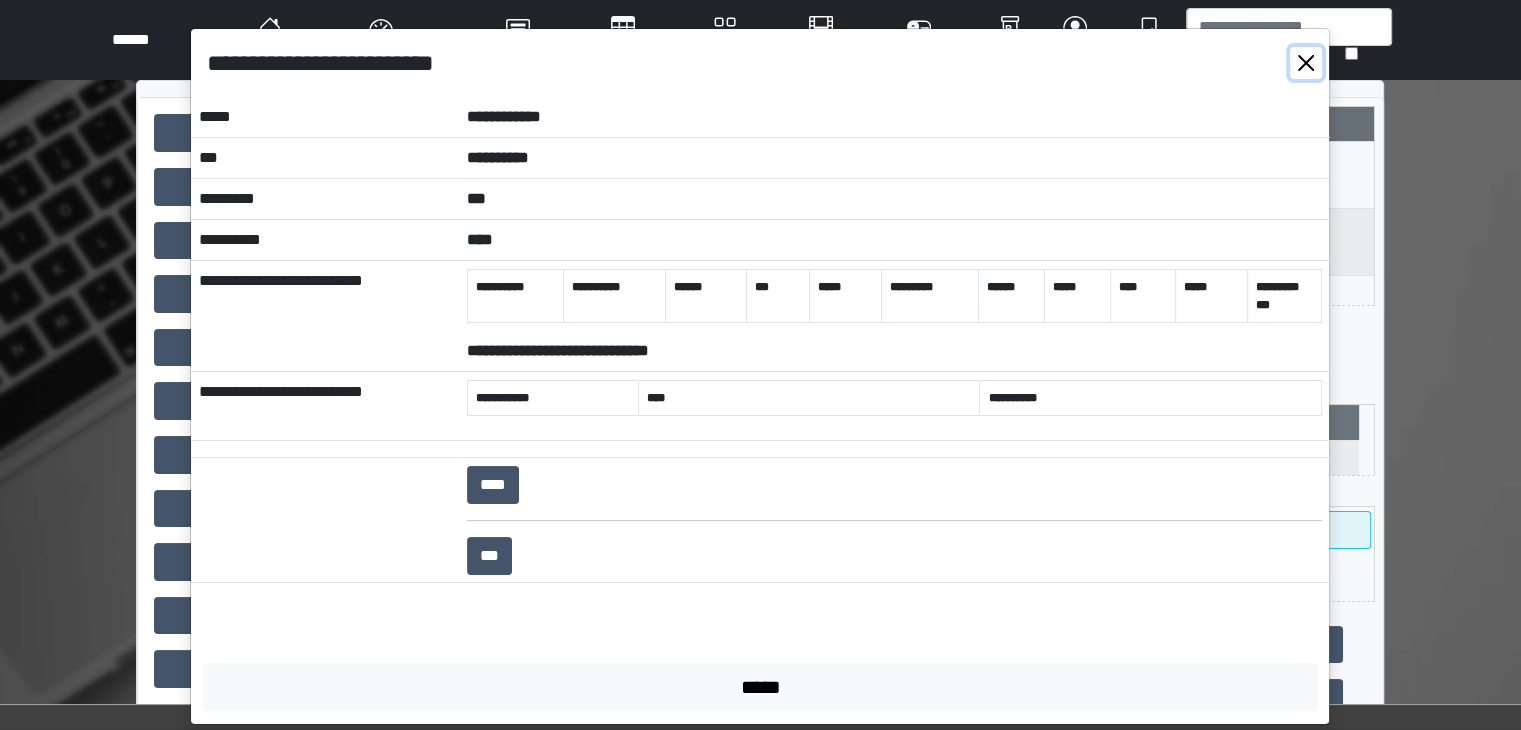 drag, startPoint x: 1299, startPoint y: 55, endPoint x: 687, endPoint y: 249, distance: 642.01245 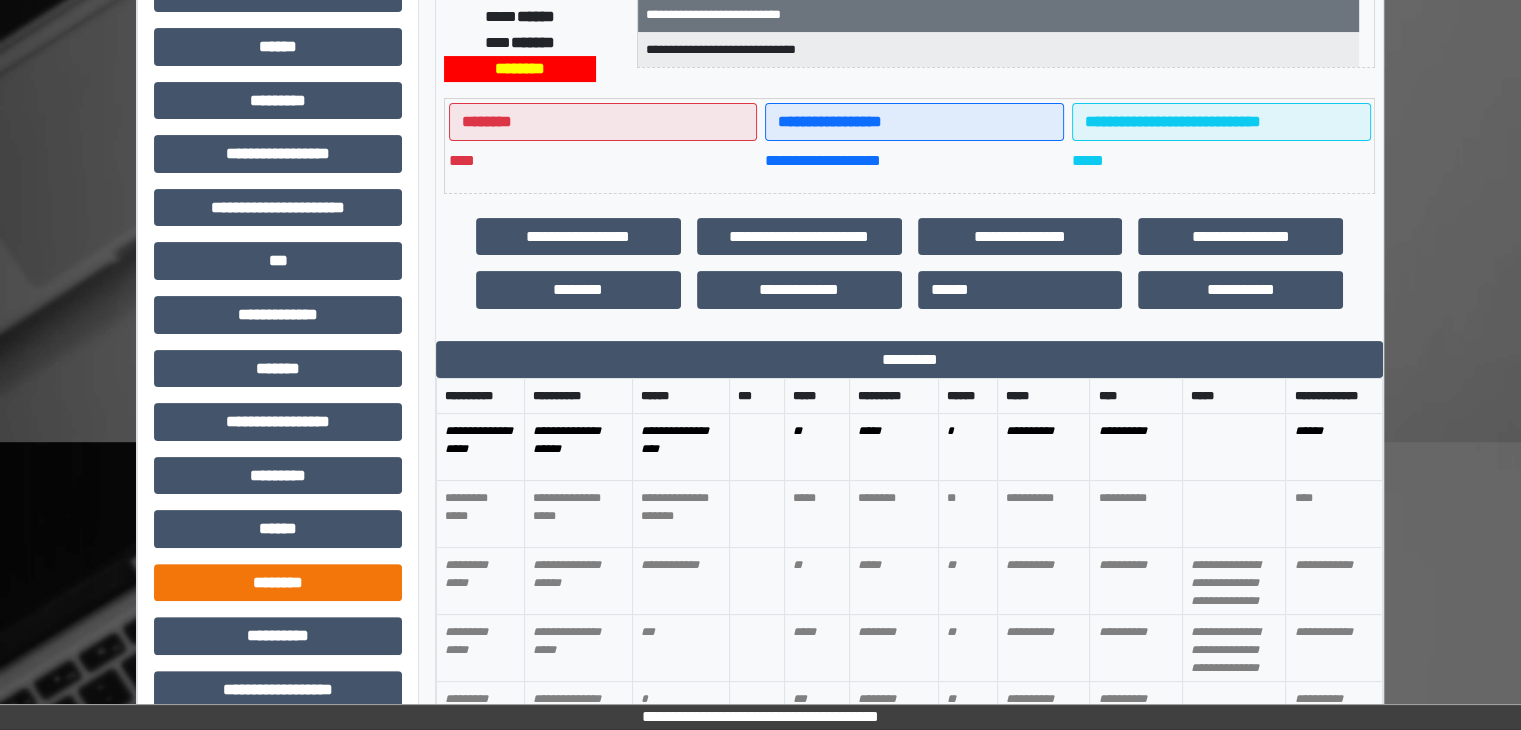 scroll, scrollTop: 500, scrollLeft: 0, axis: vertical 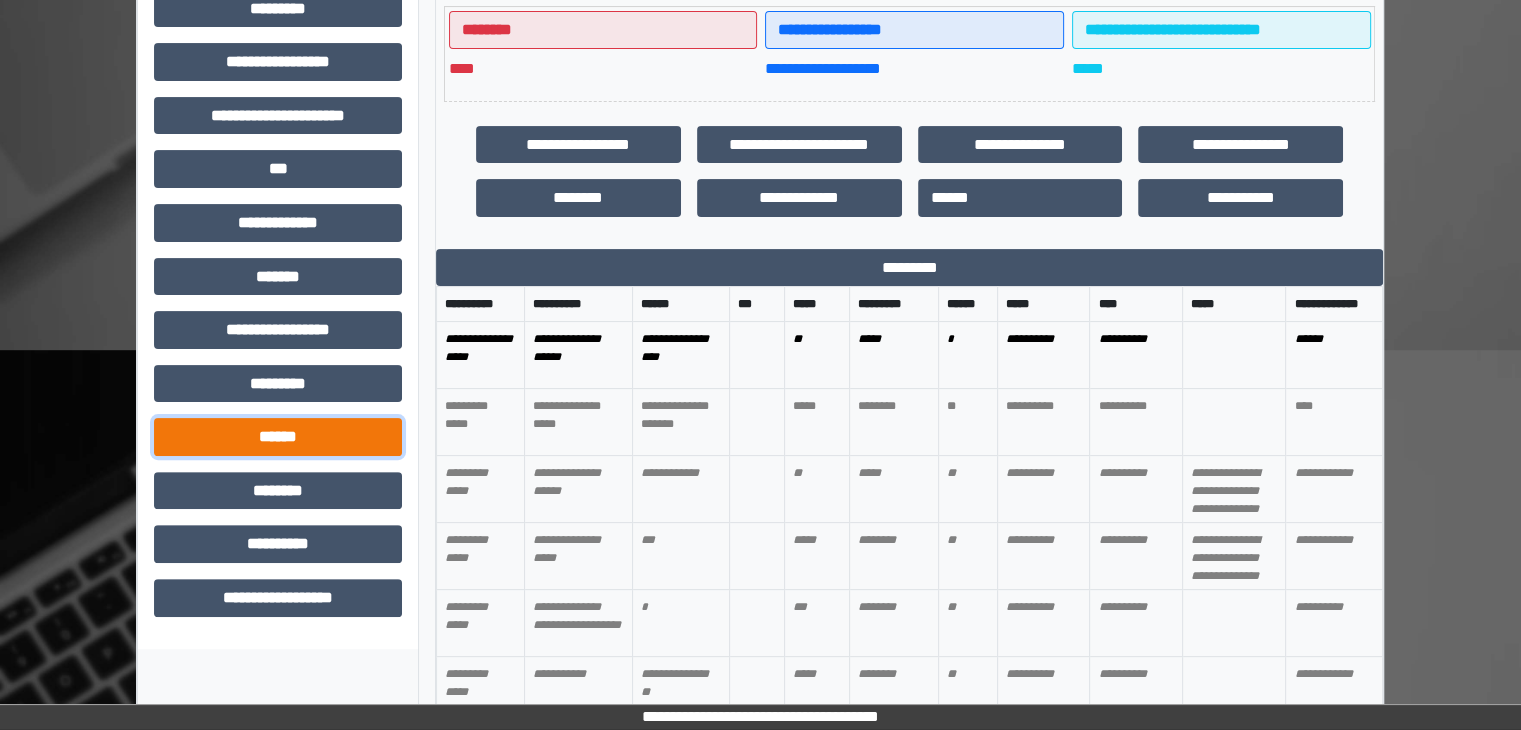 click on "******" at bounding box center [278, 437] 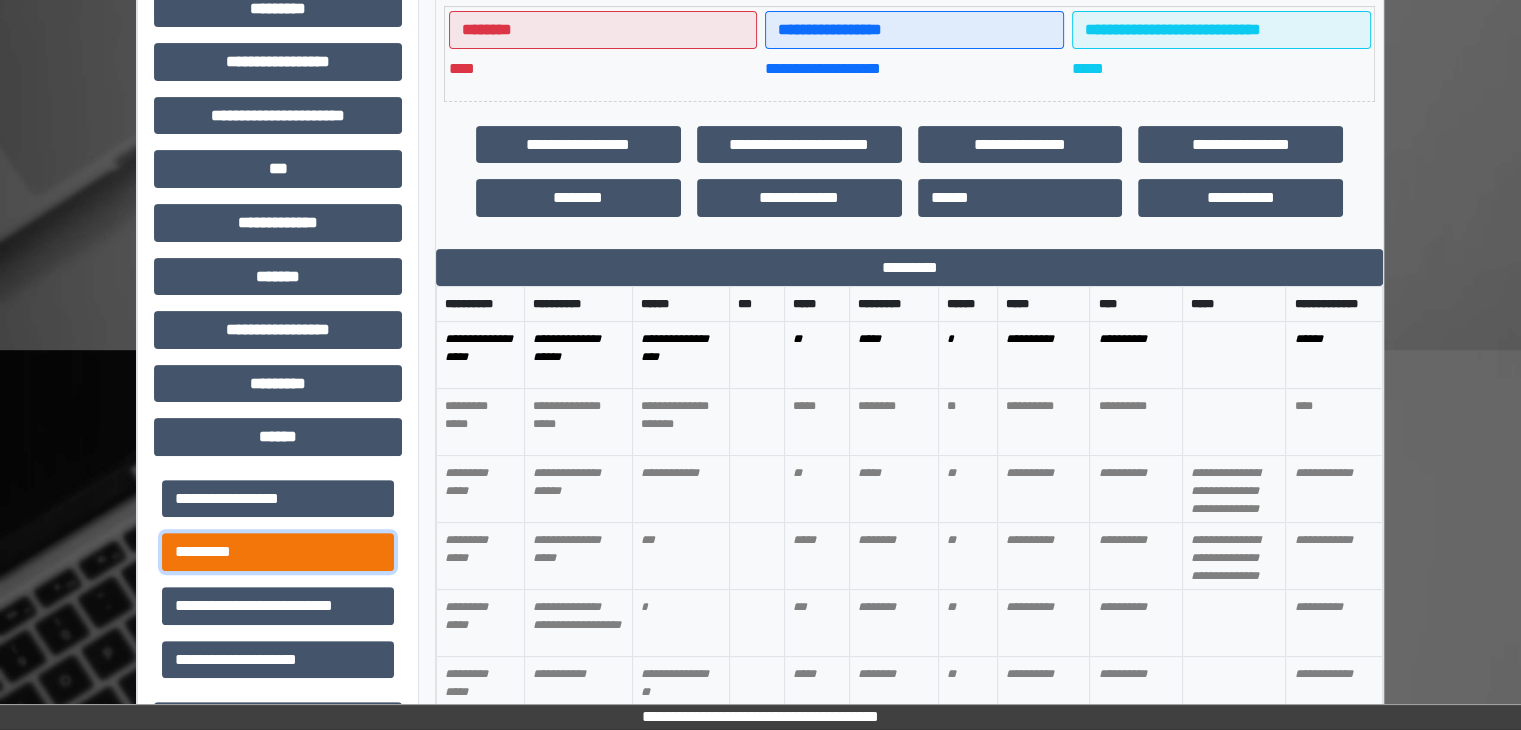 click on "*********" at bounding box center (278, 552) 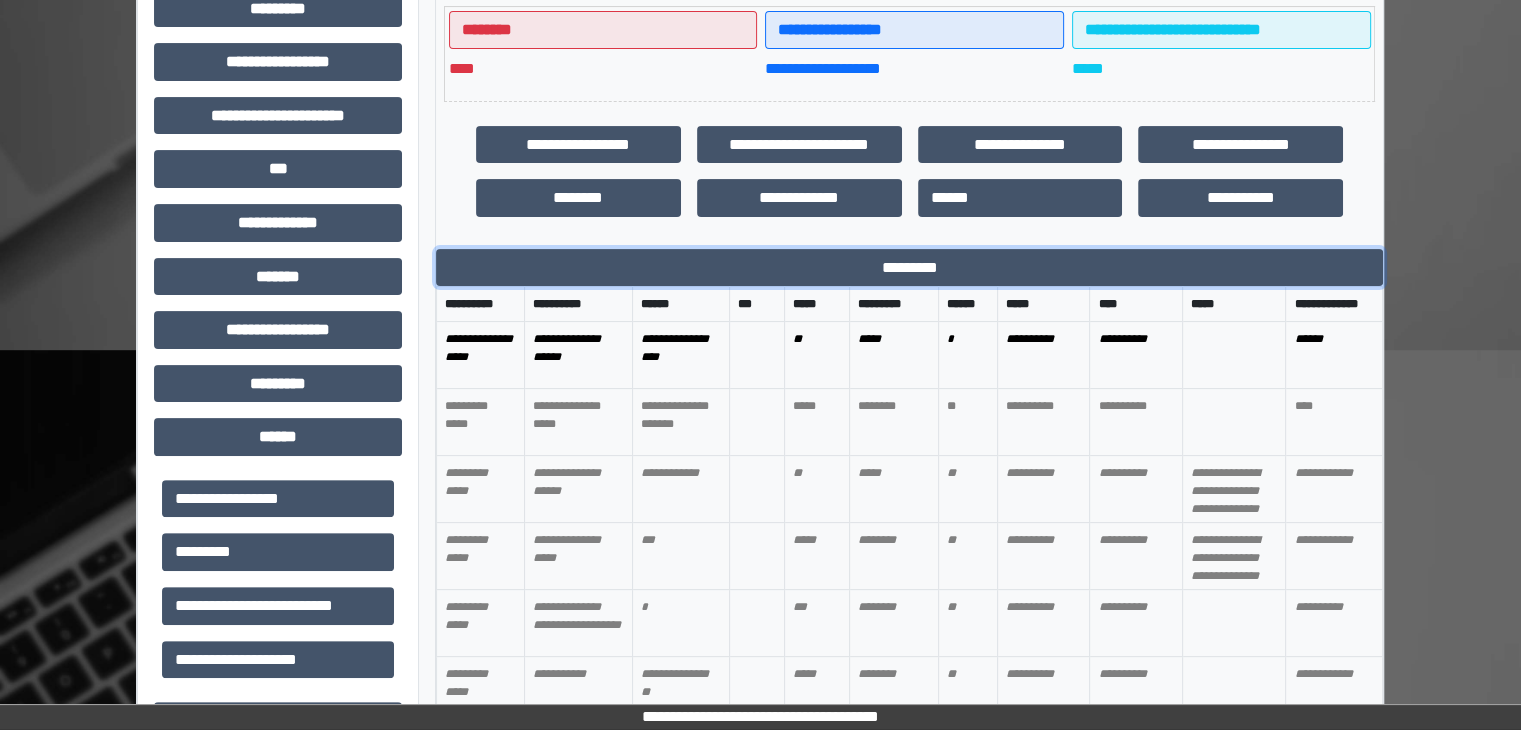 drag, startPoint x: 955, startPoint y: 271, endPoint x: 885, endPoint y: 325, distance: 88.40814 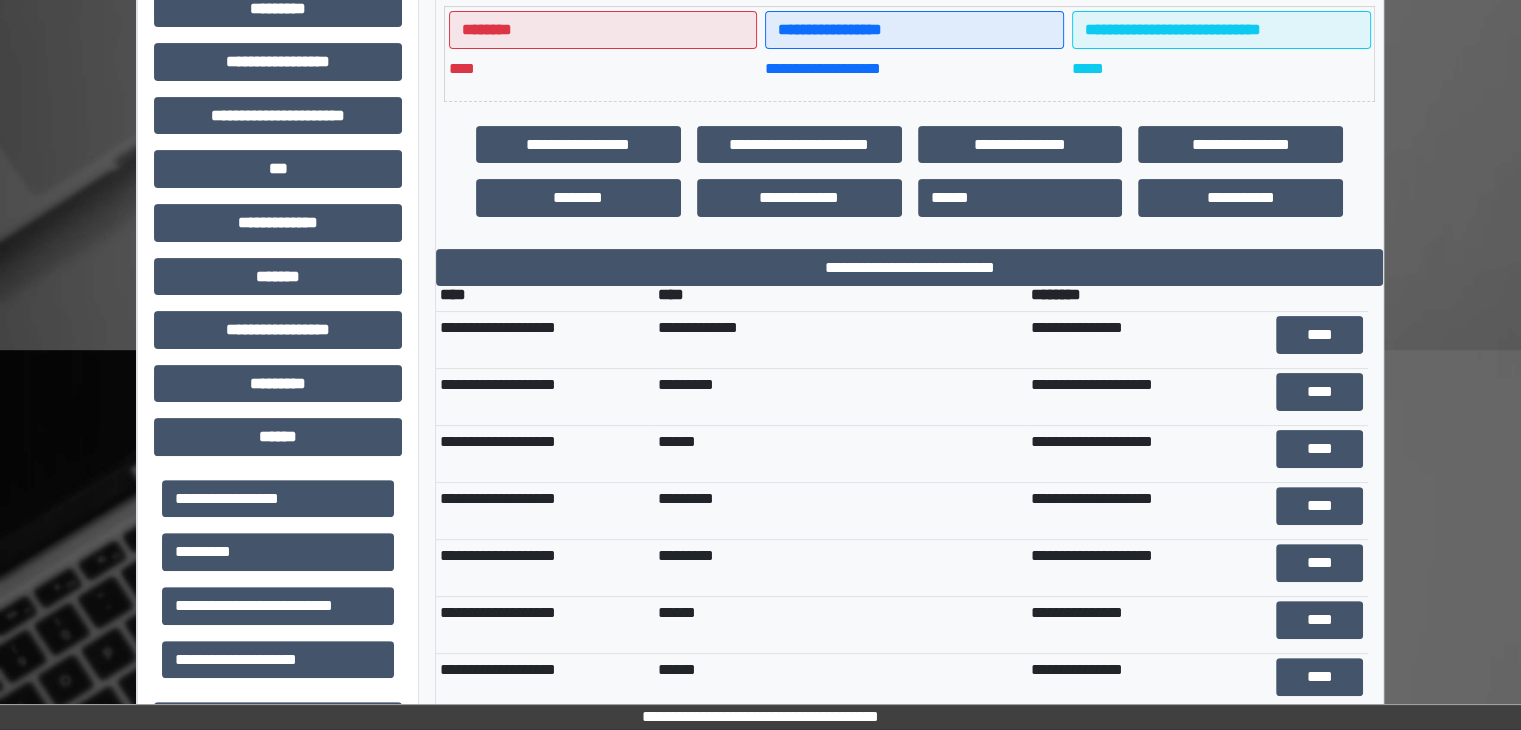 scroll, scrollTop: 0, scrollLeft: 0, axis: both 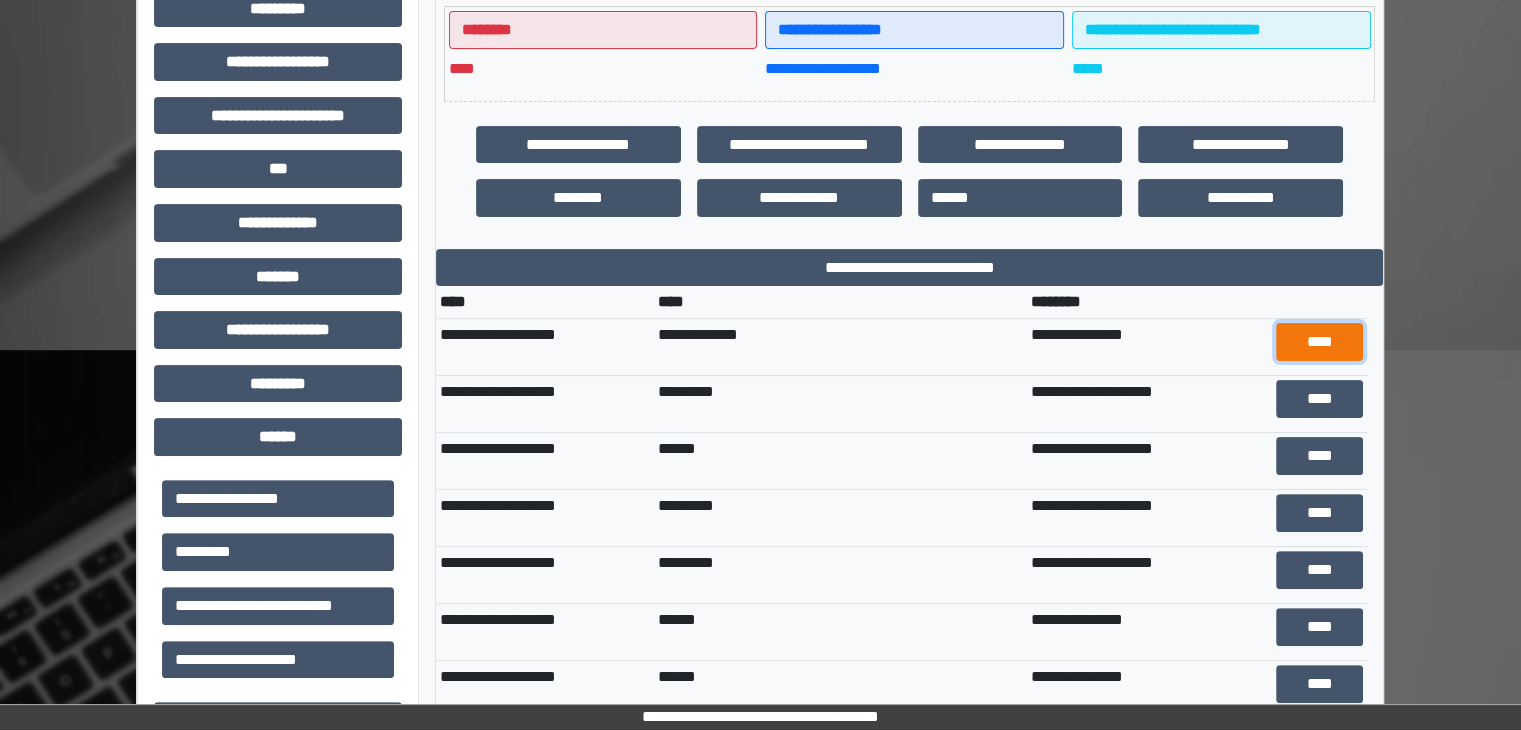 click on "****" at bounding box center [1320, 342] 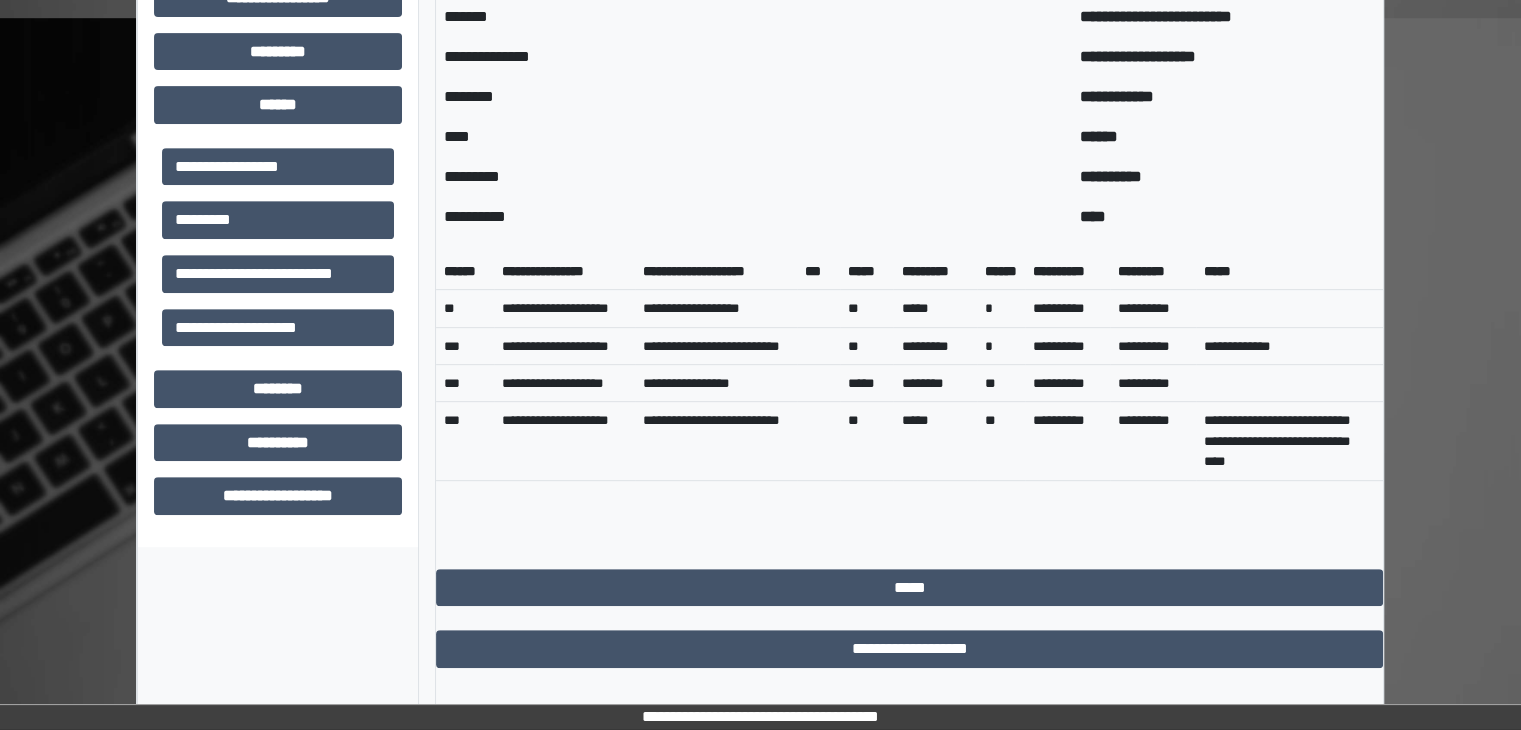 scroll, scrollTop: 916, scrollLeft: 0, axis: vertical 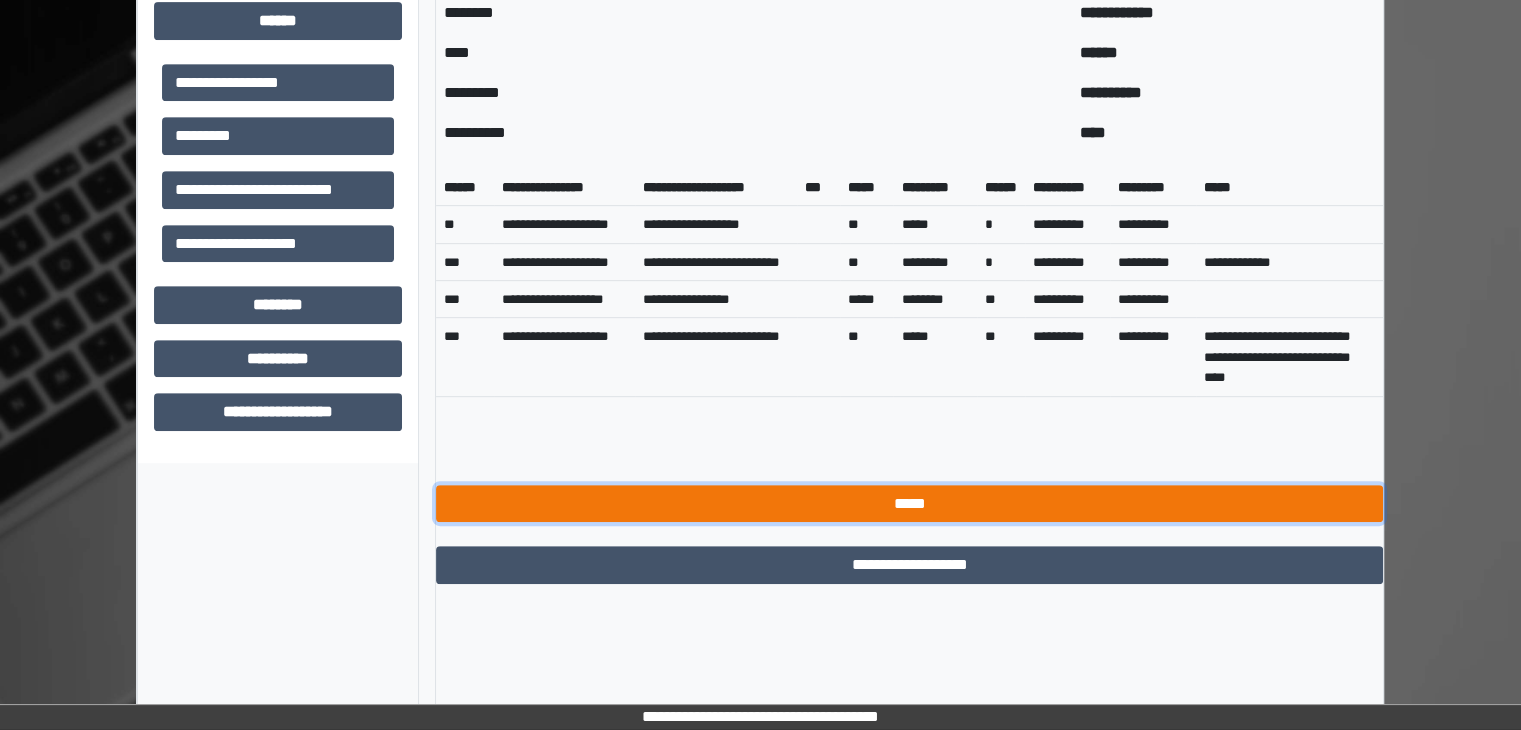 click on "*****" at bounding box center [909, 504] 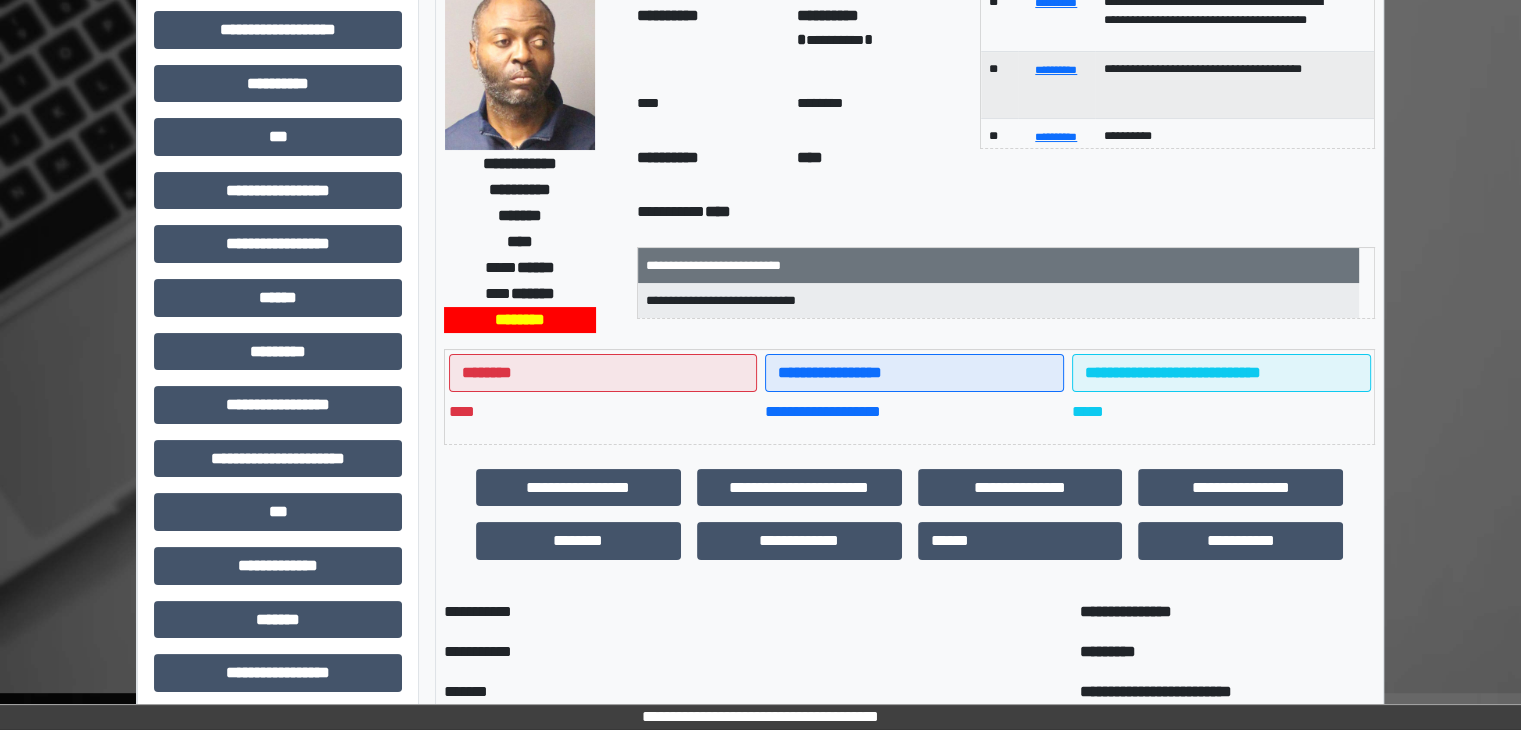 scroll, scrollTop: 116, scrollLeft: 0, axis: vertical 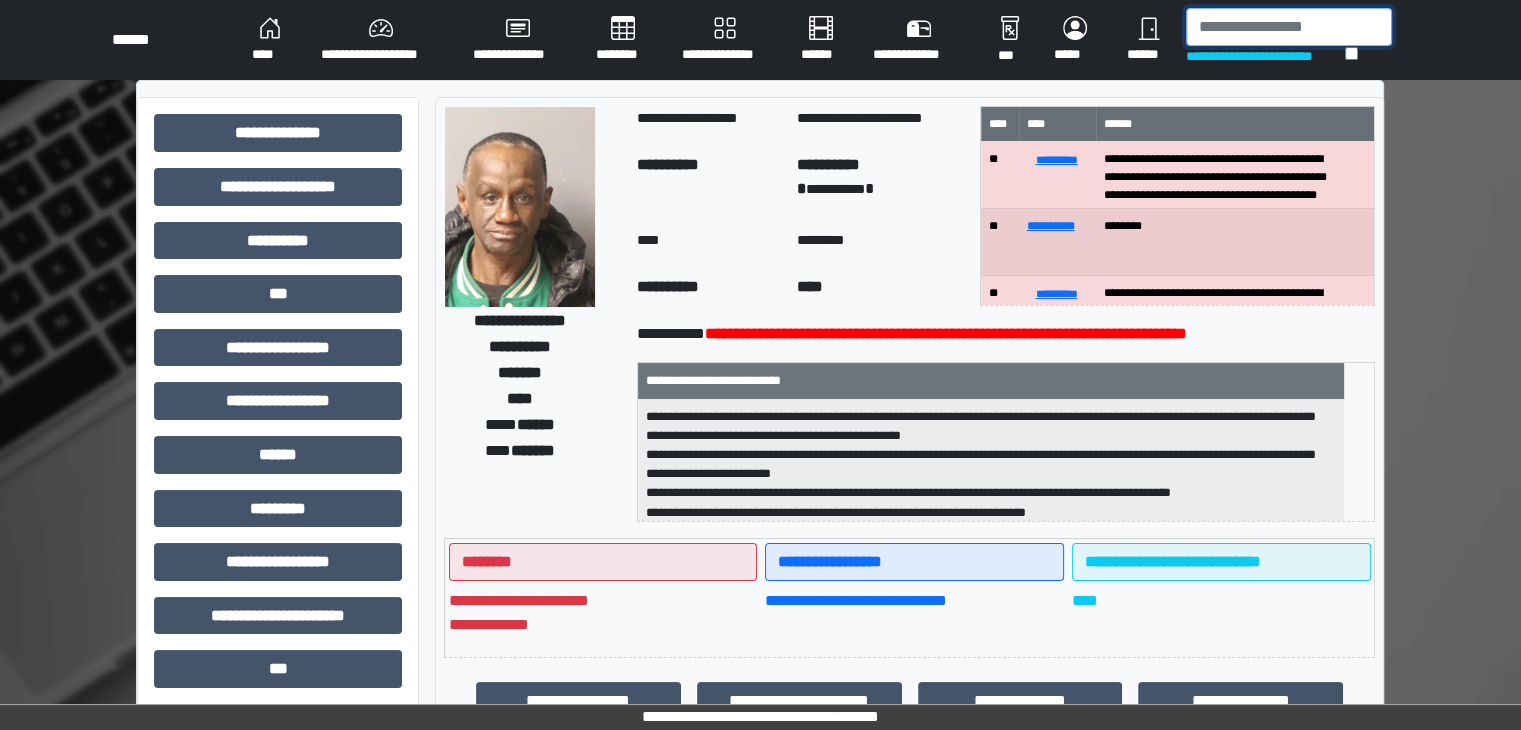 click at bounding box center (1289, 27) 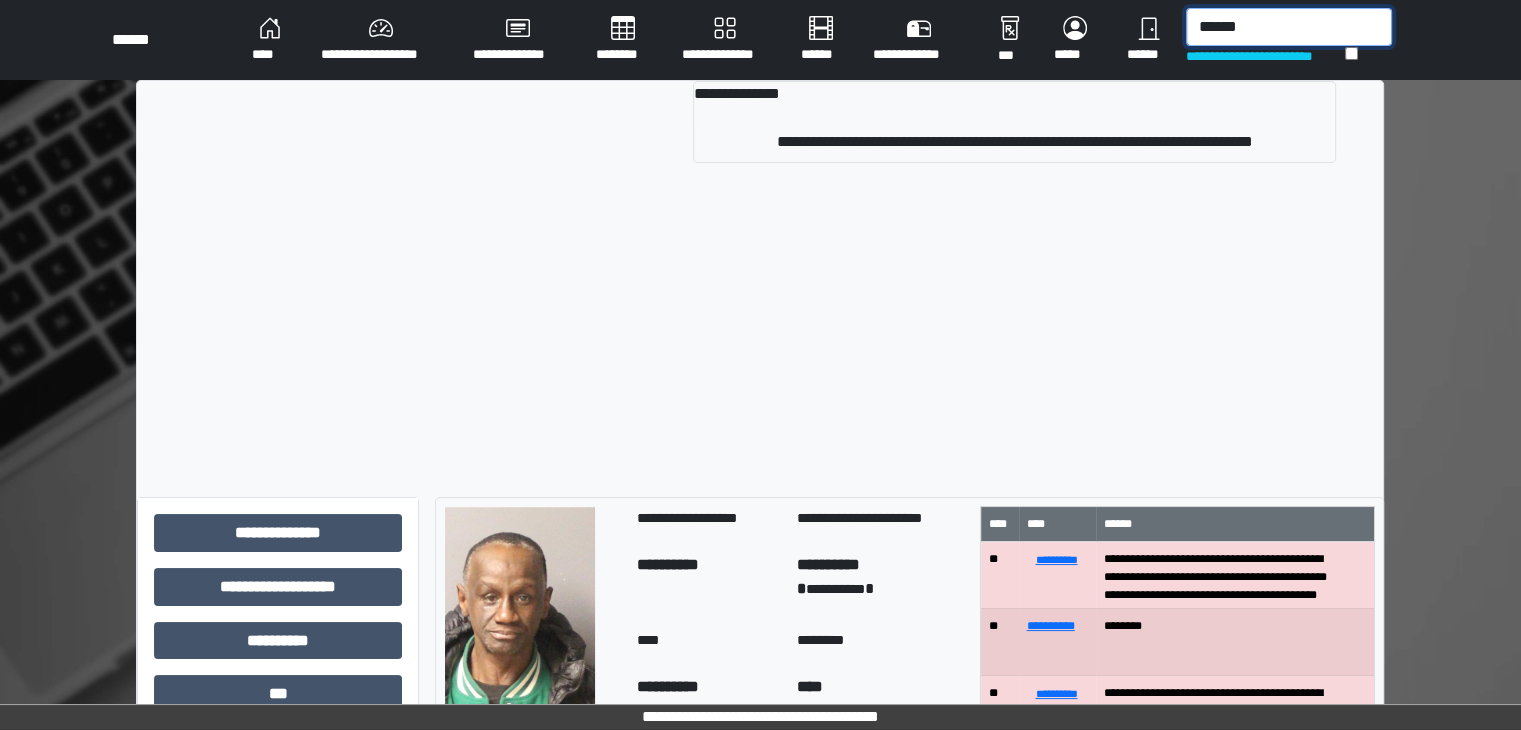 type on "******" 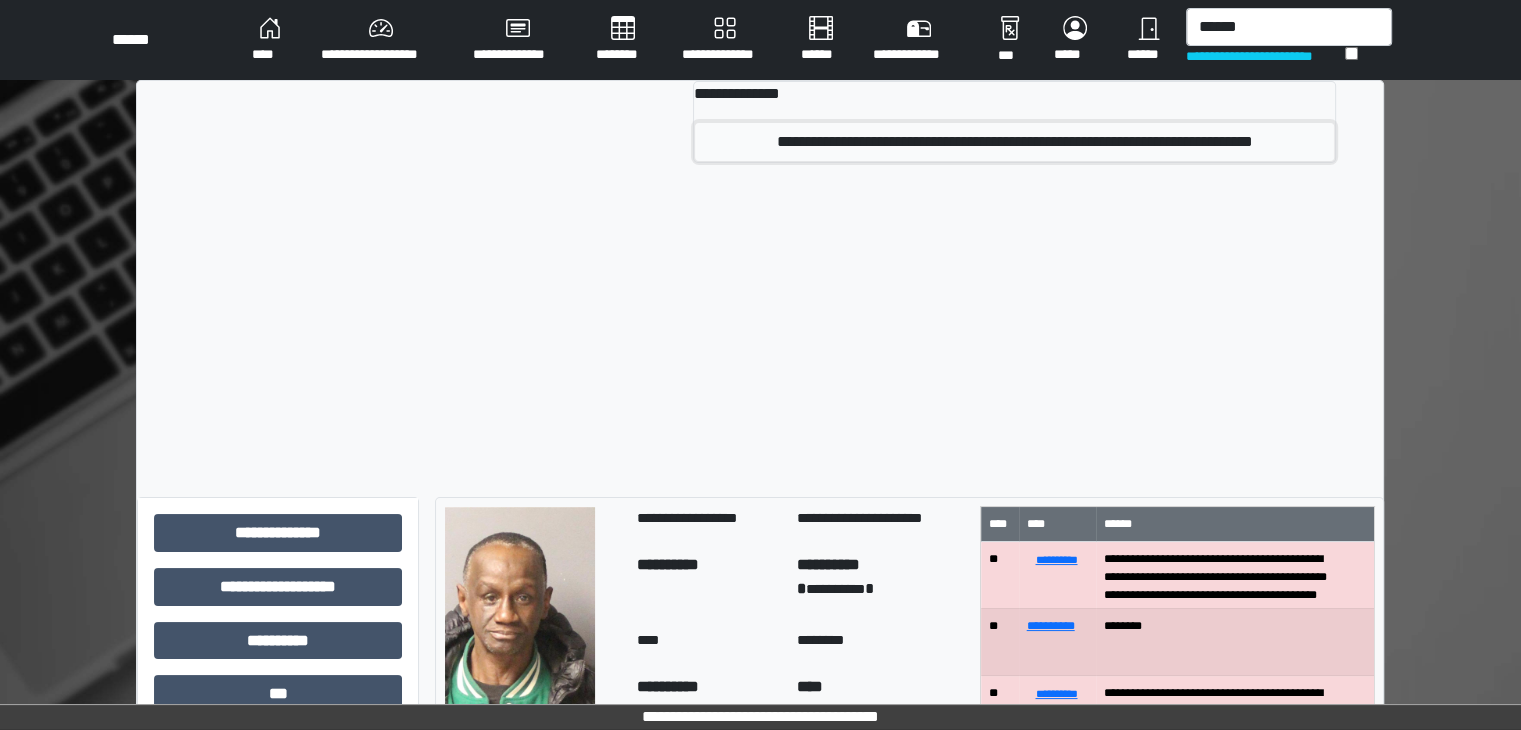click on "**********" at bounding box center [1014, 142] 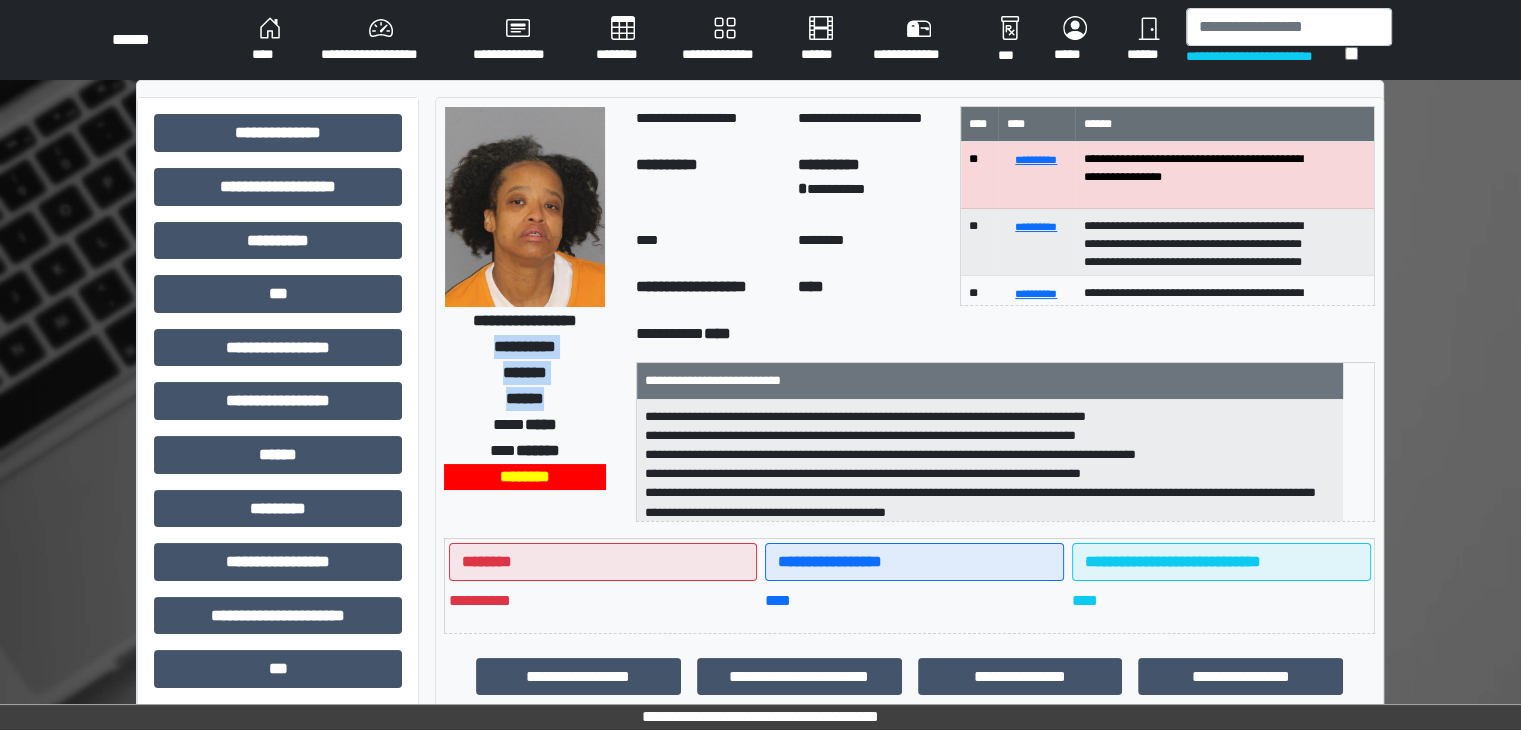 drag, startPoint x: 476, startPoint y: 344, endPoint x: 583, endPoint y: 401, distance: 121.235306 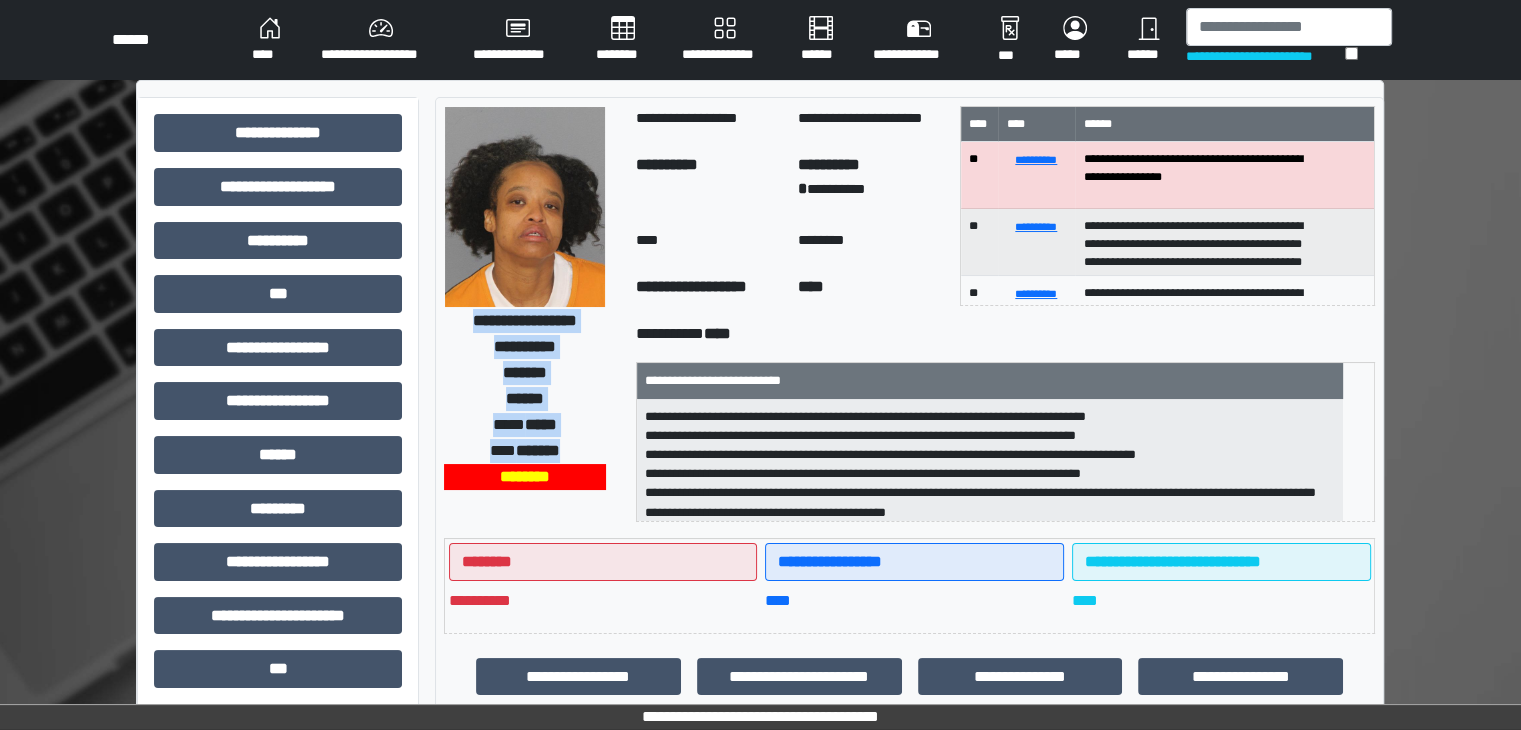 drag, startPoint x: 448, startPoint y: 326, endPoint x: 585, endPoint y: 453, distance: 186.81006 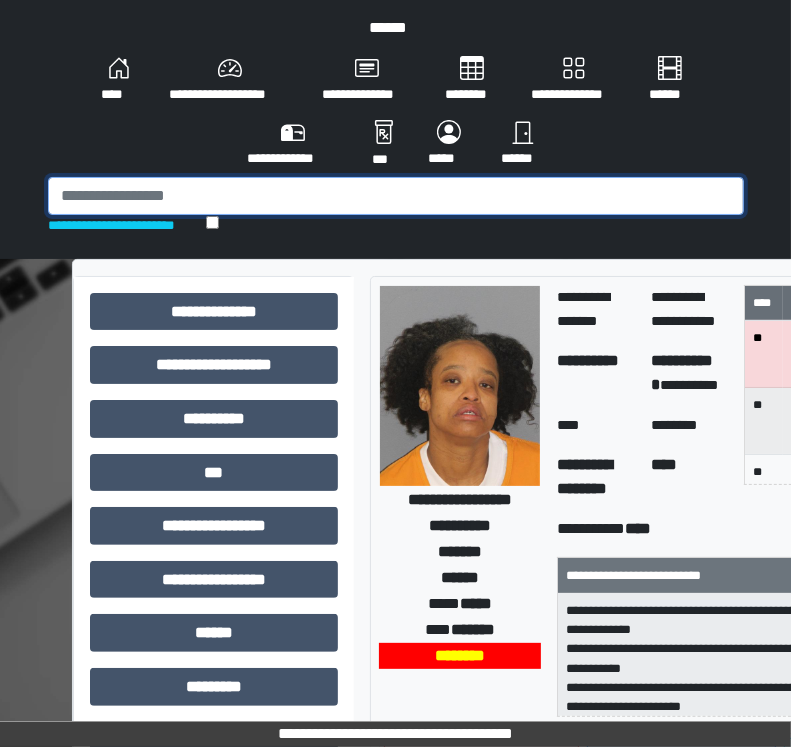 click at bounding box center (396, 196) 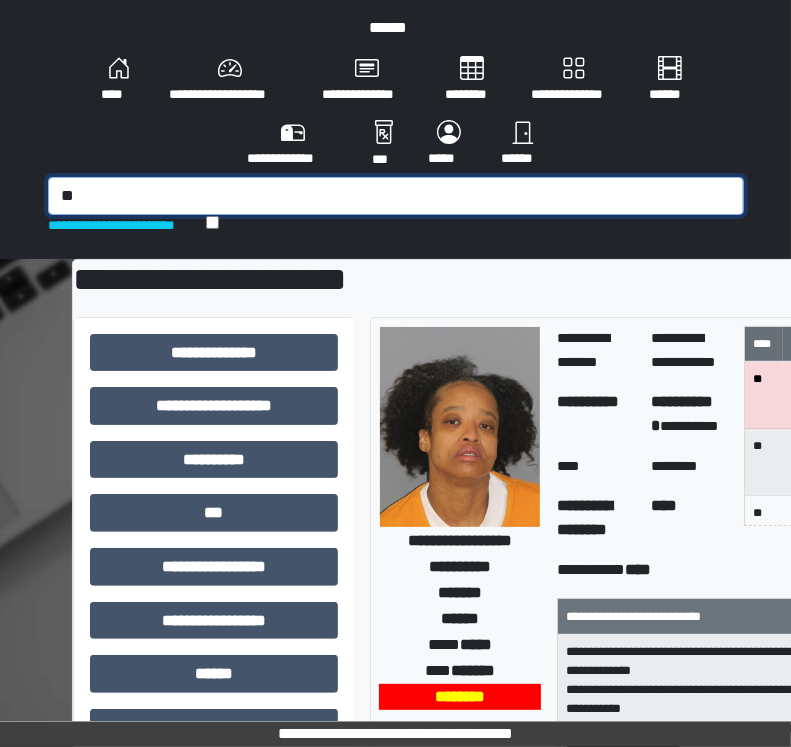 type on "*" 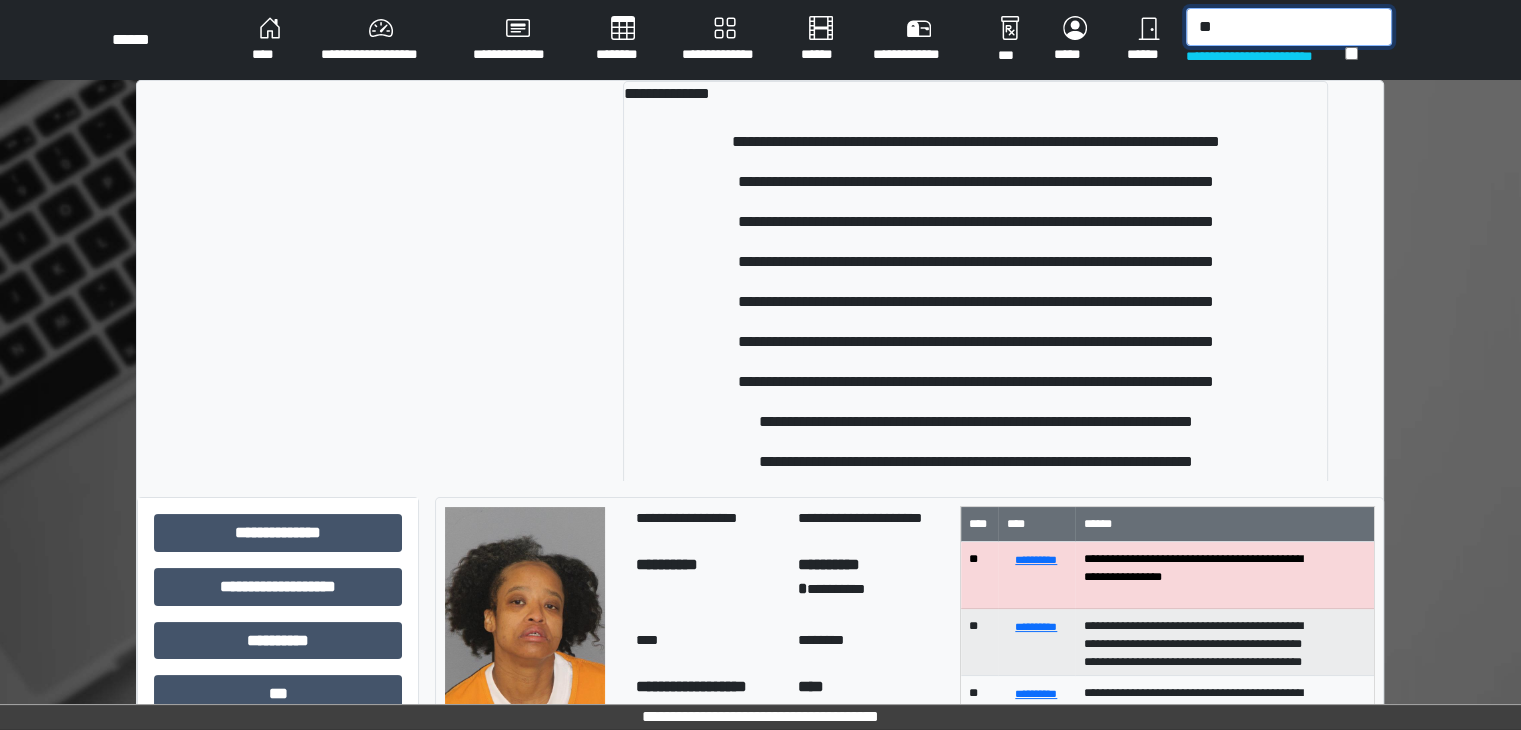 type on "*" 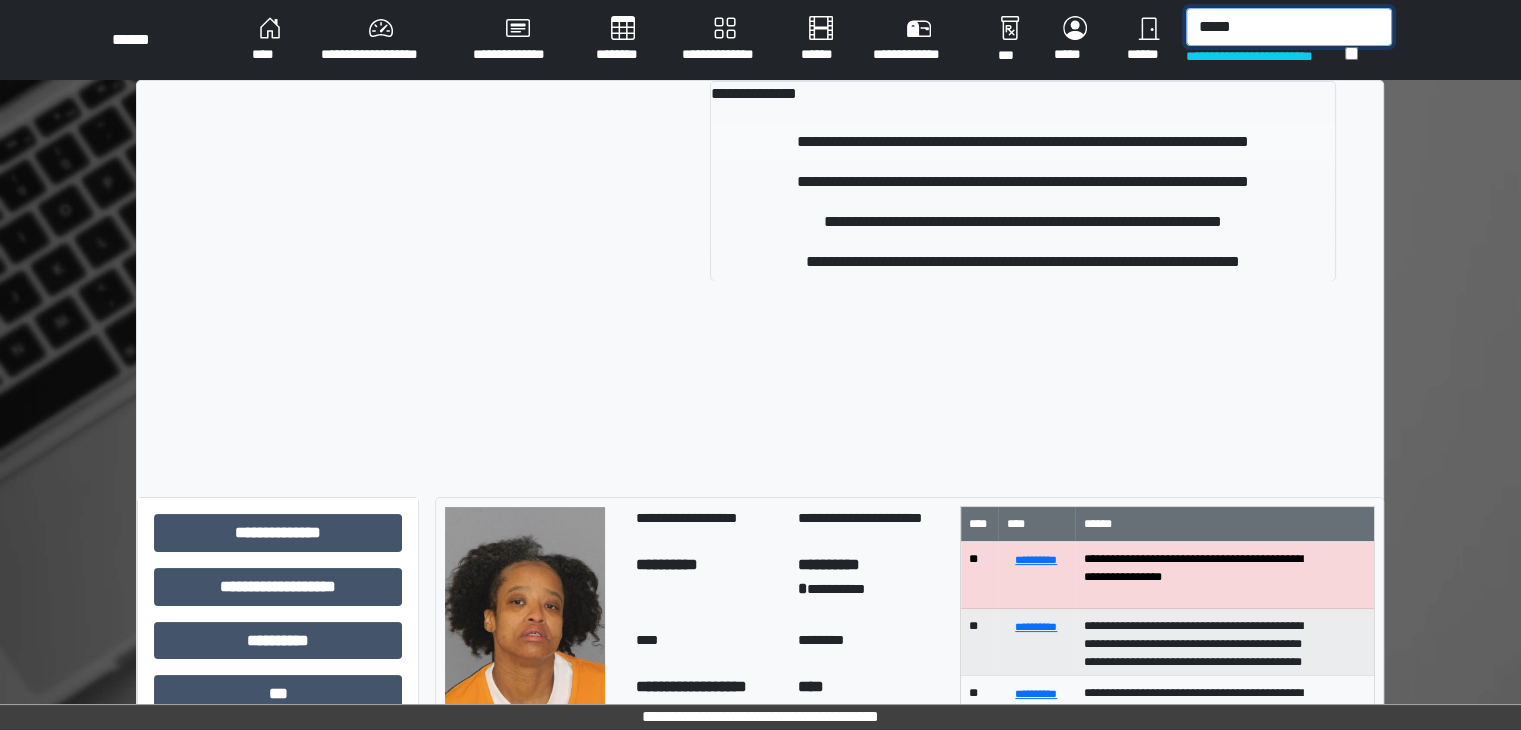 type on "*****" 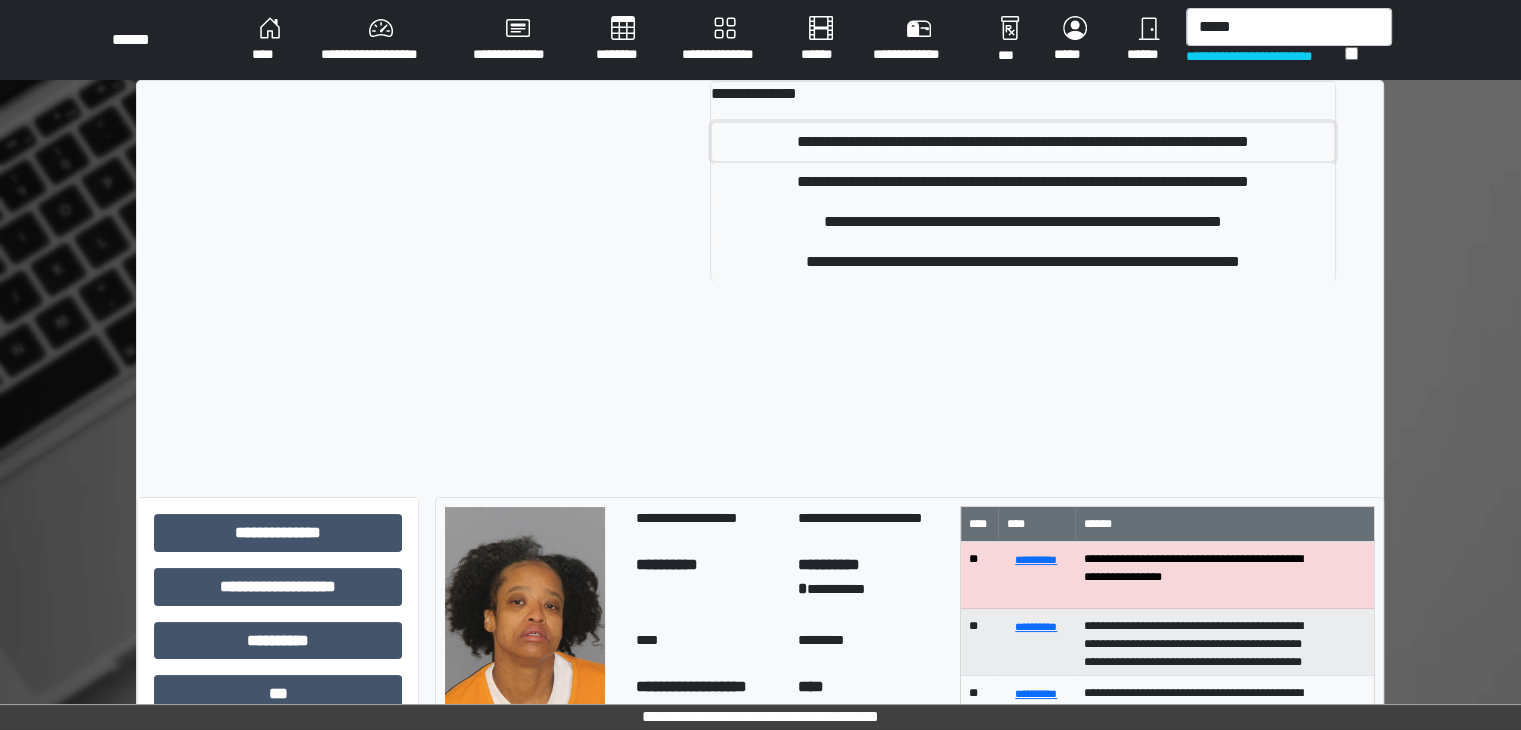 click on "**********" at bounding box center (1023, 142) 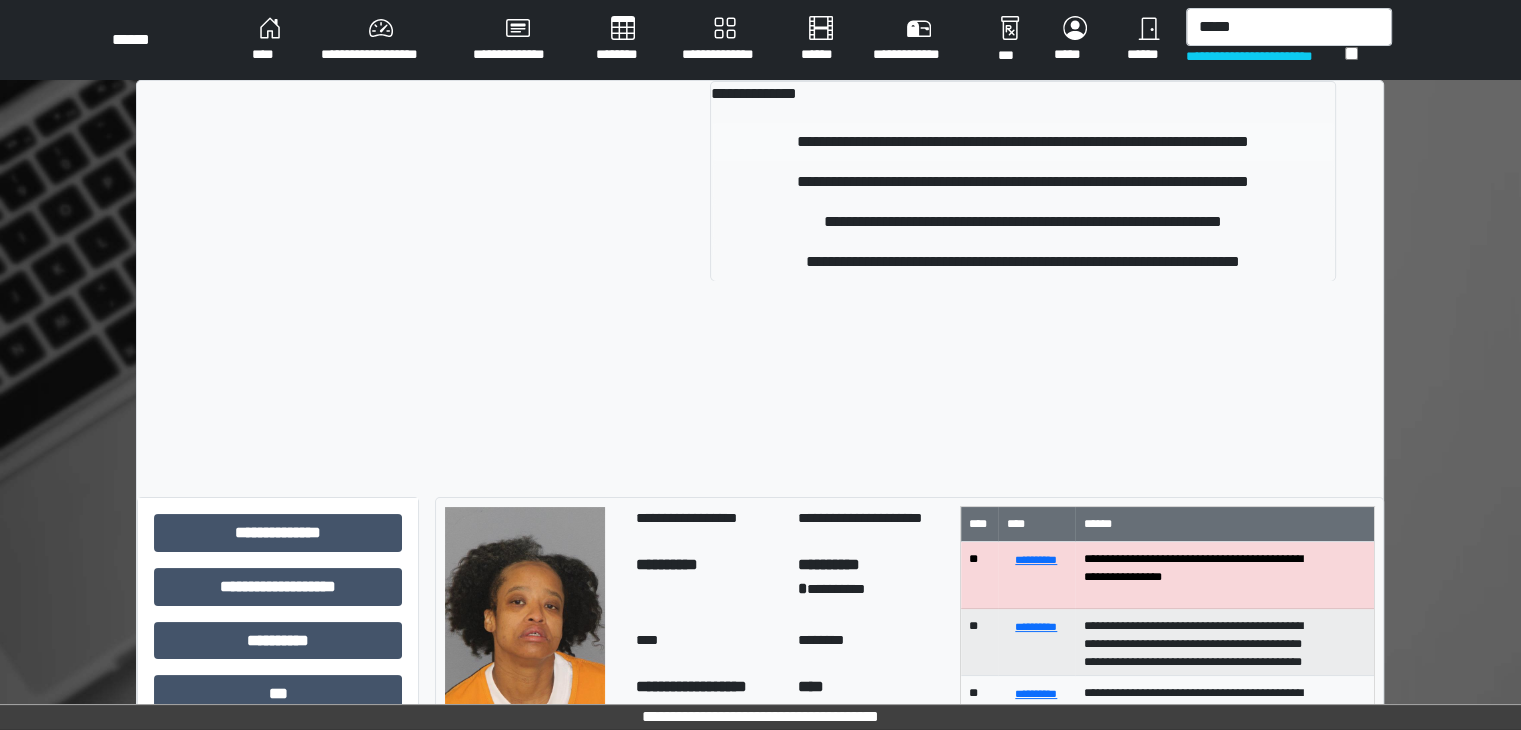 type 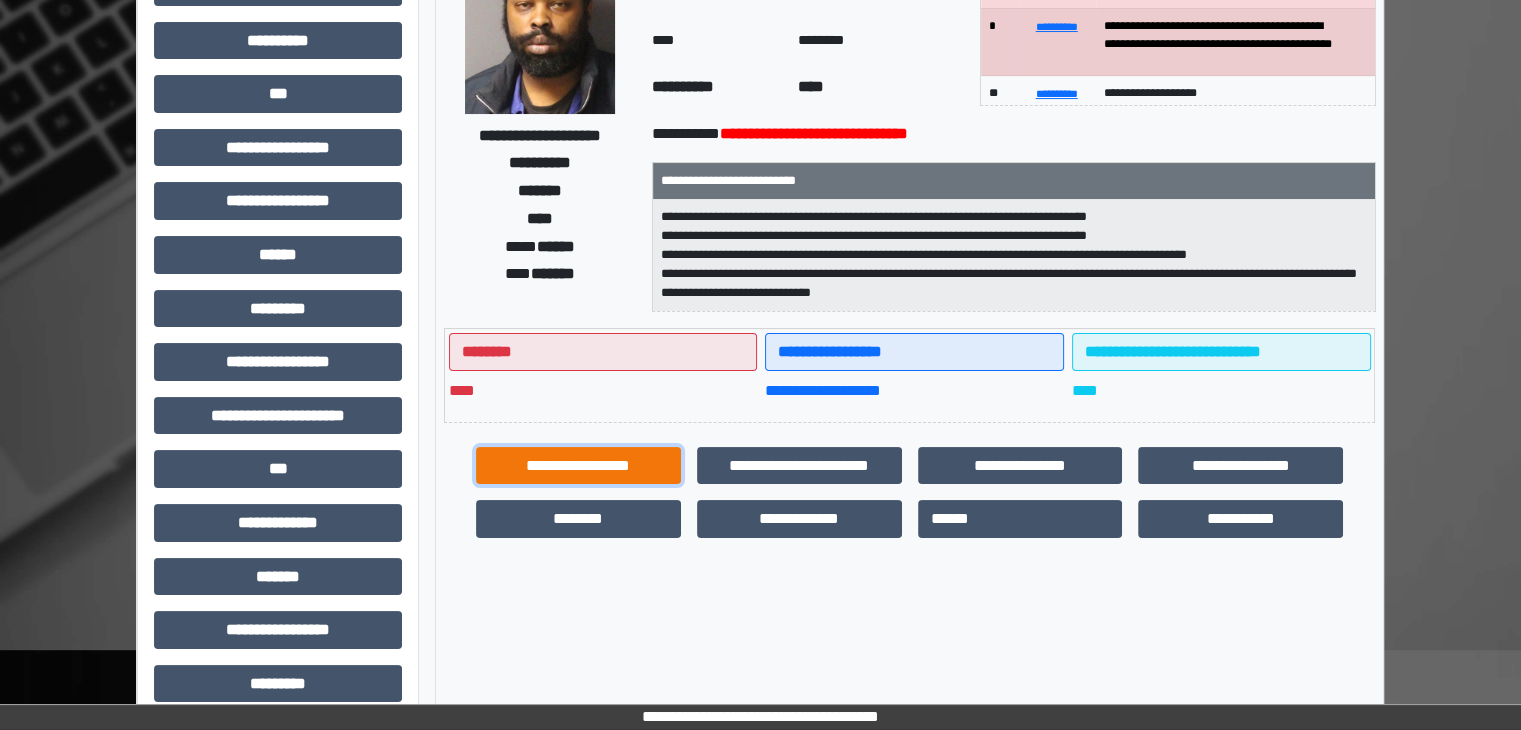 click on "**********" at bounding box center [578, 466] 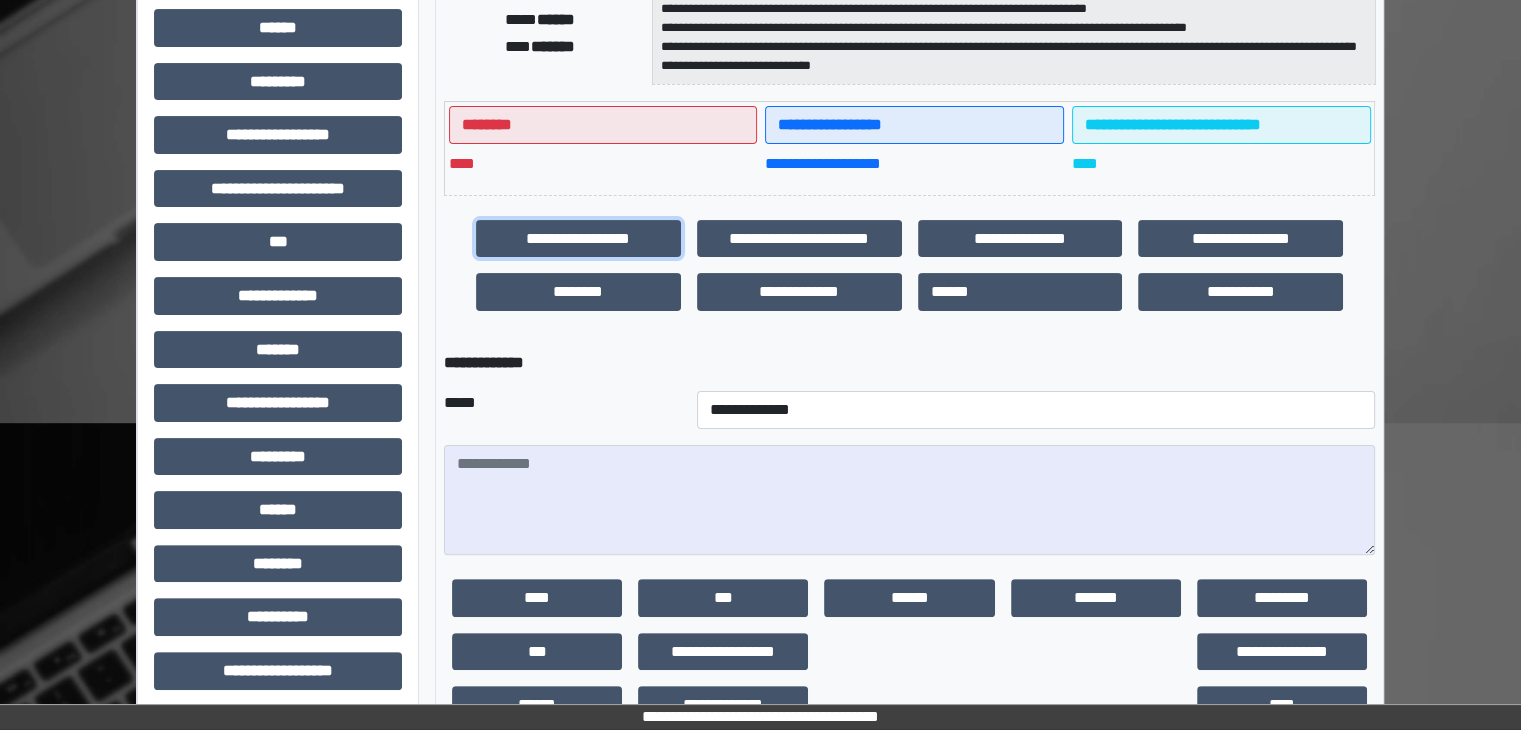 scroll, scrollTop: 485, scrollLeft: 0, axis: vertical 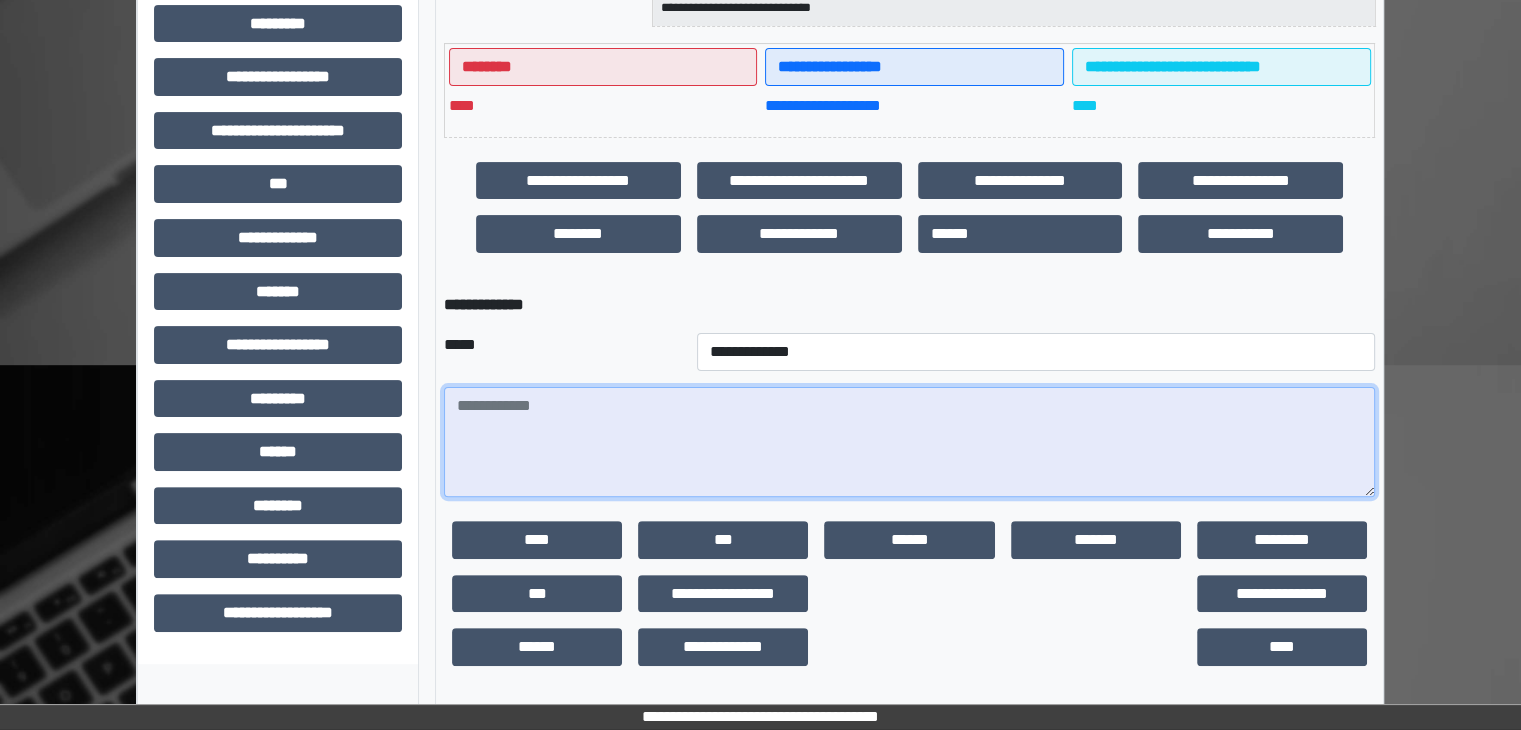 click at bounding box center [909, 442] 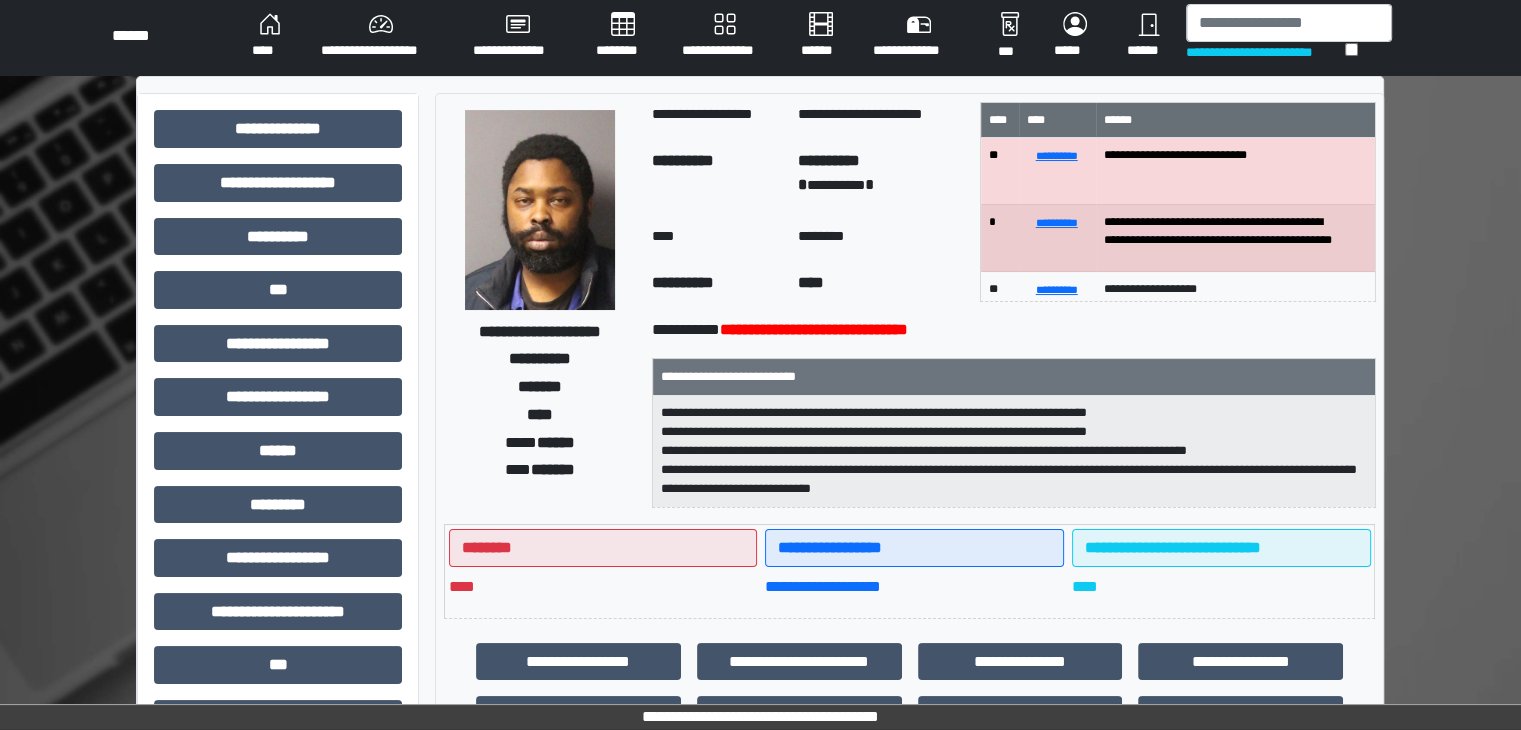 scroll, scrollTop: 0, scrollLeft: 0, axis: both 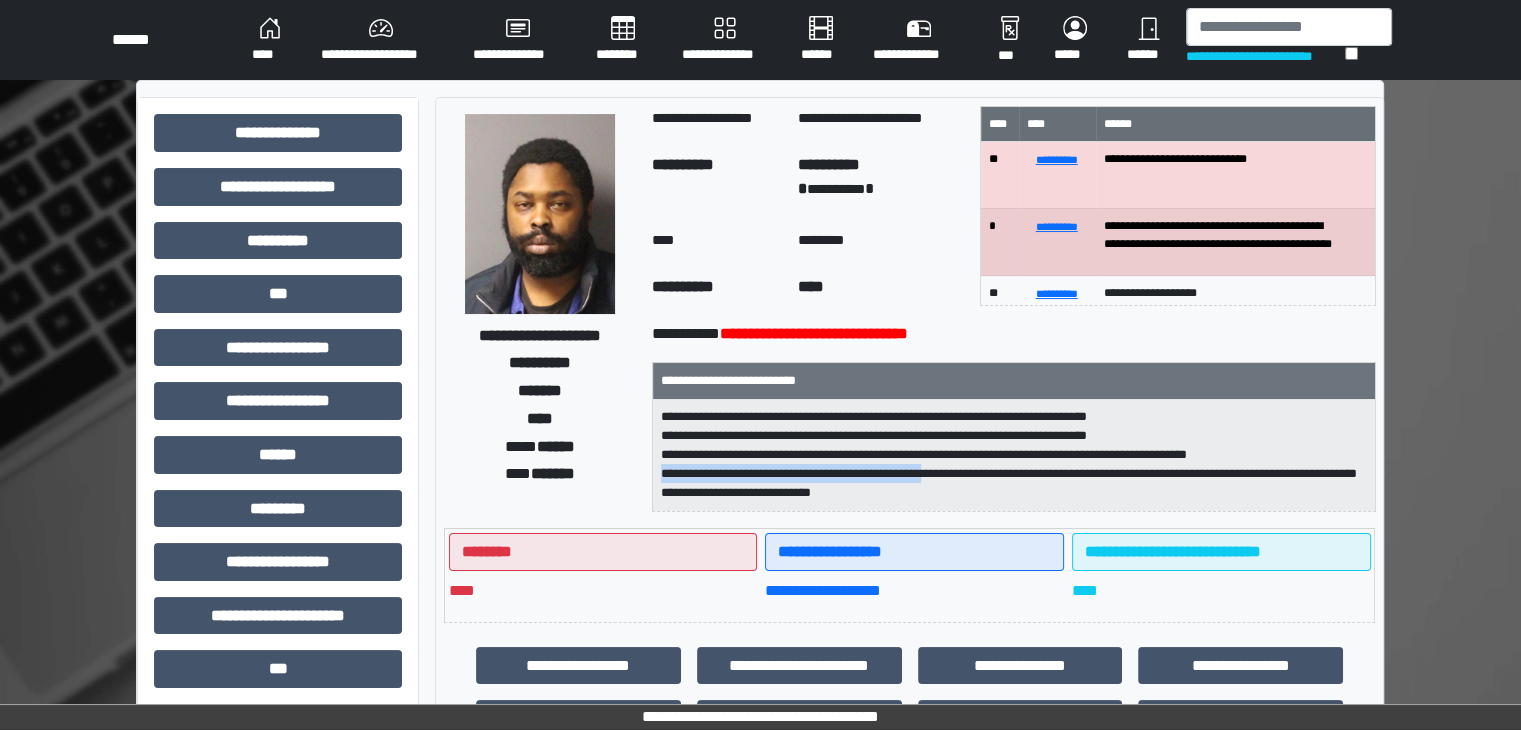 drag, startPoint x: 660, startPoint y: 474, endPoint x: 994, endPoint y: 473, distance: 334.0015 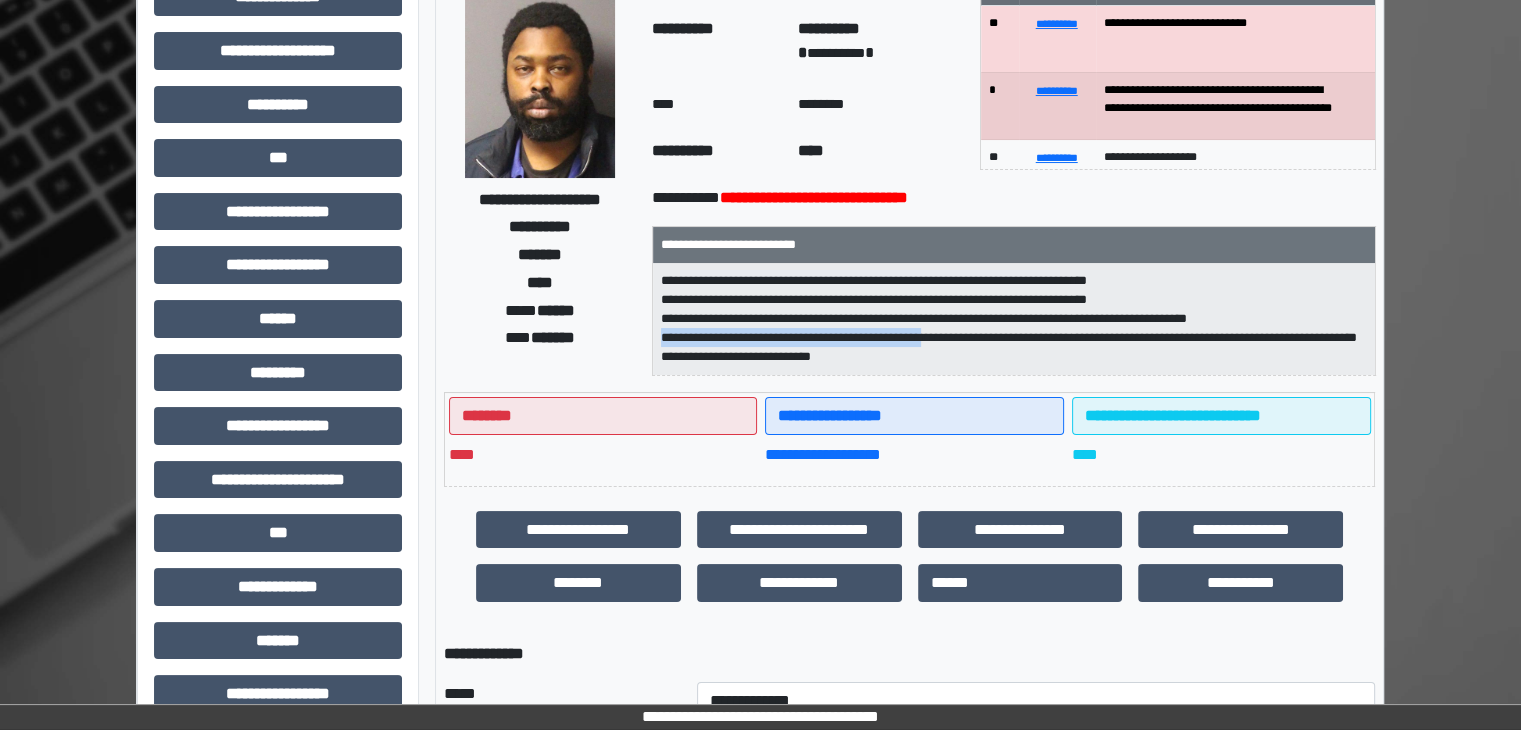 scroll, scrollTop: 485, scrollLeft: 0, axis: vertical 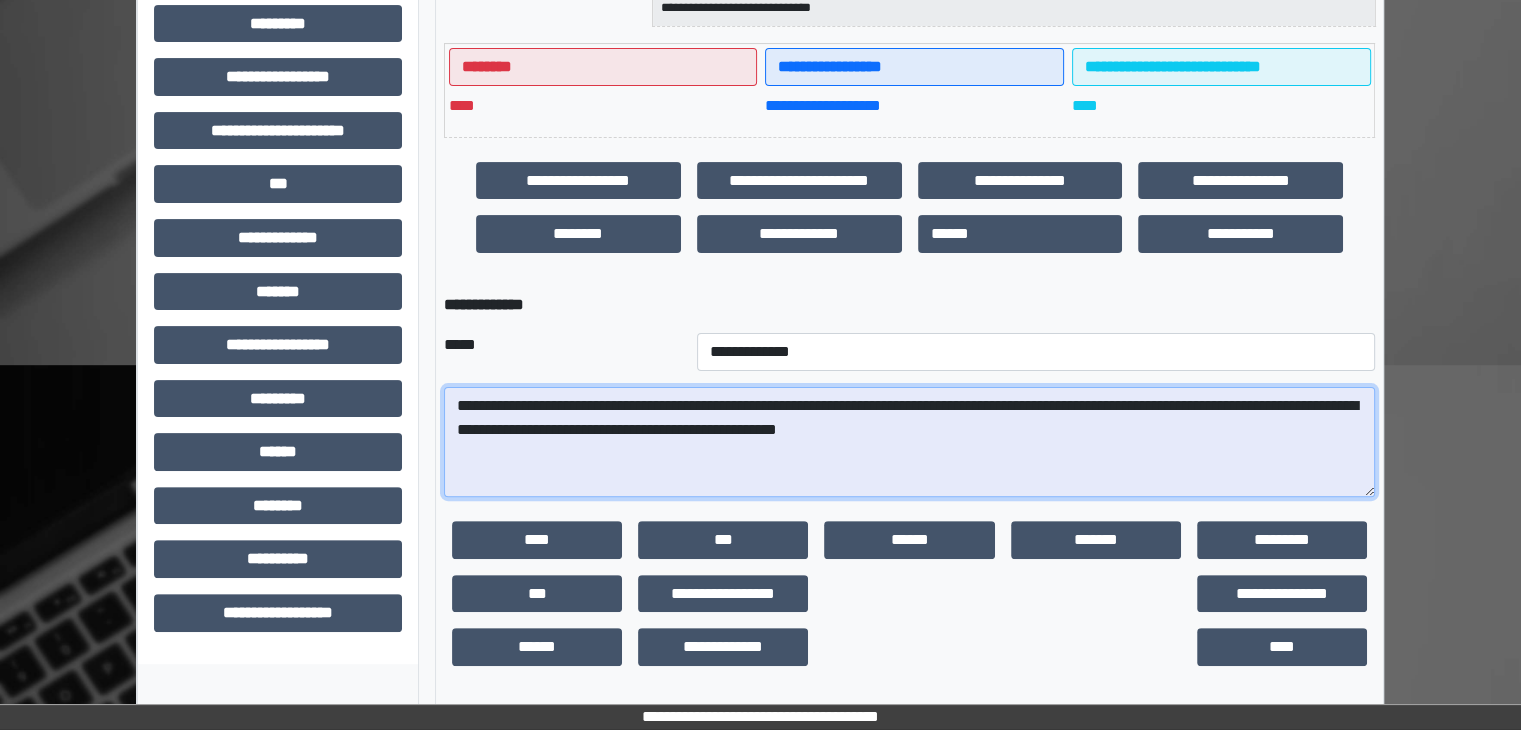 drag, startPoint x: 1265, startPoint y: 406, endPoint x: 776, endPoint y: 365, distance: 490.7158 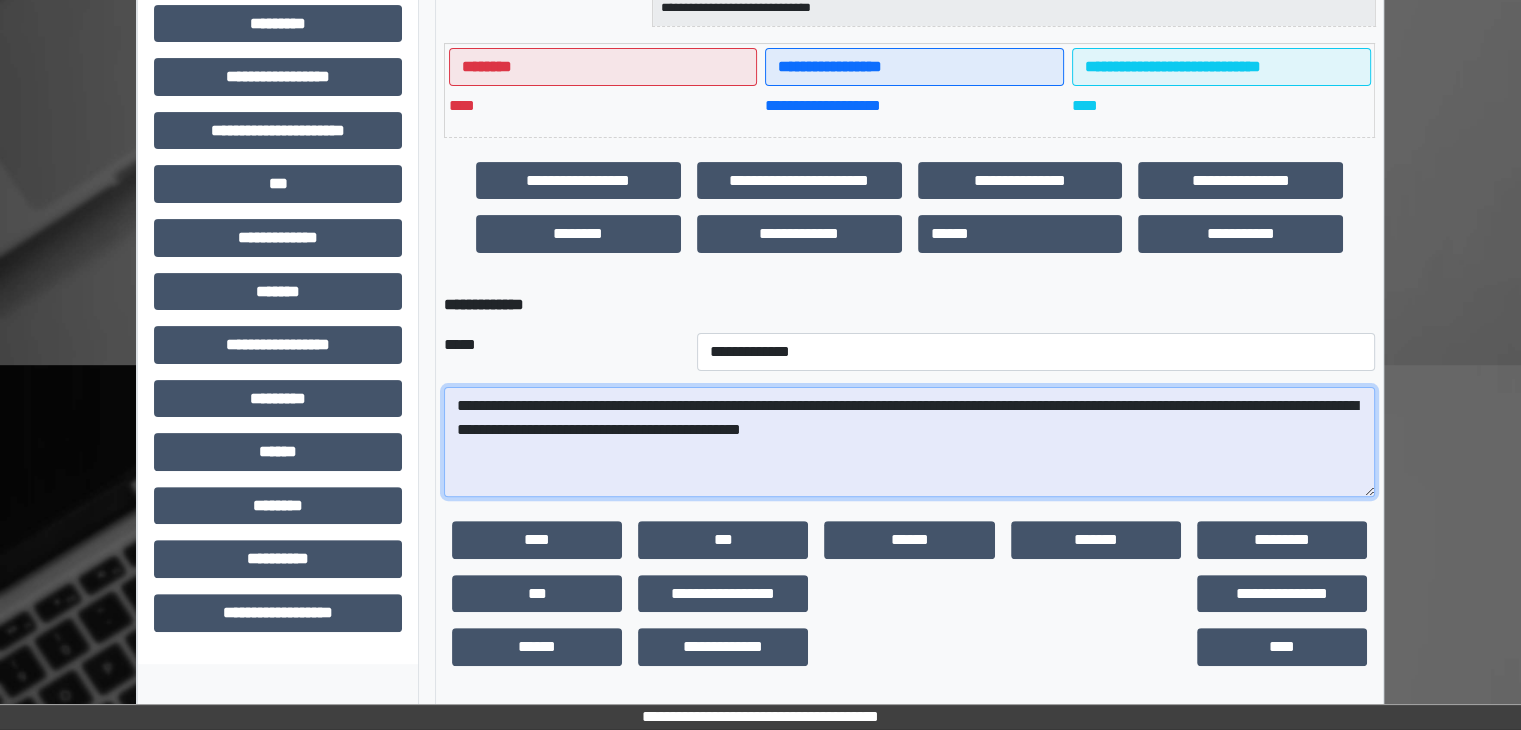 type on "**********" 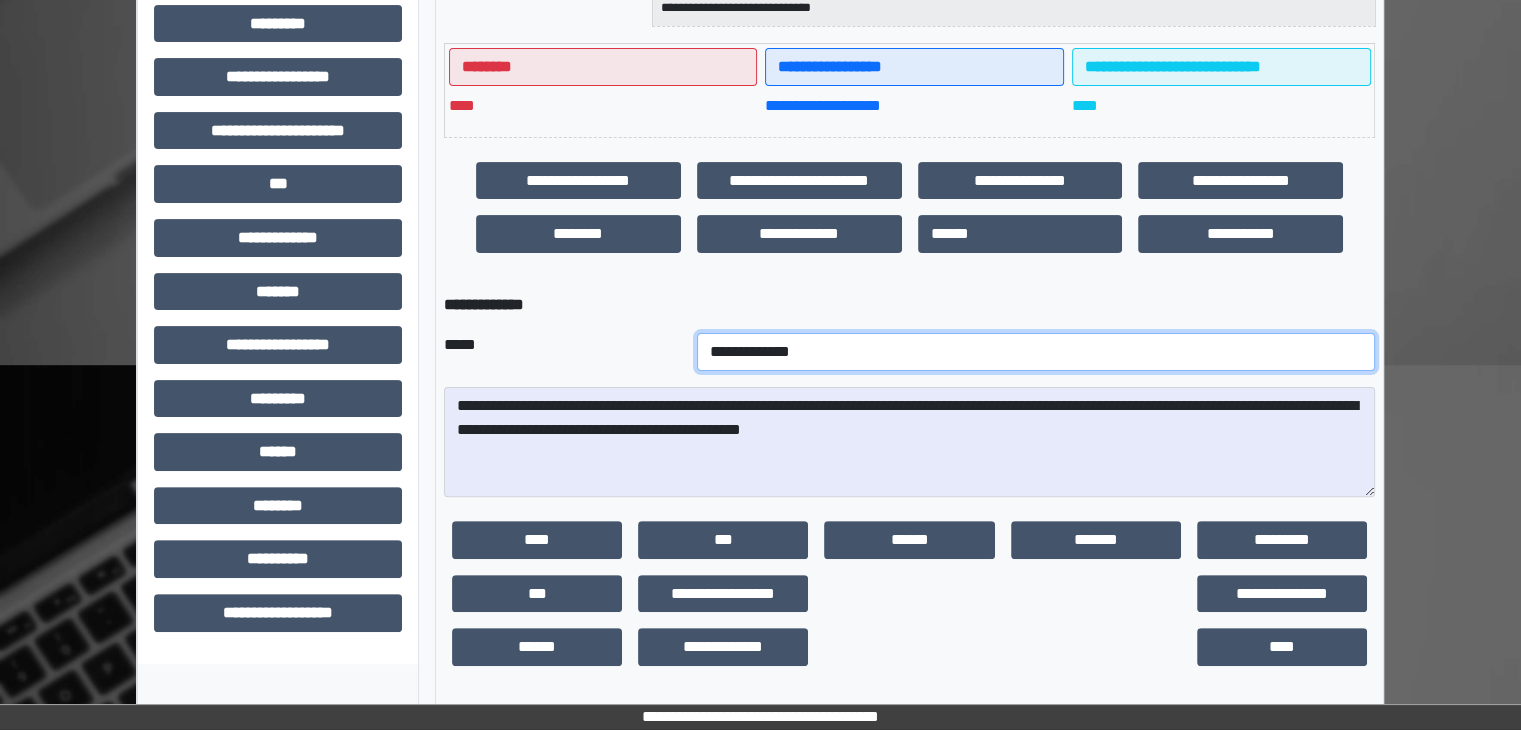 click on "**********" at bounding box center [1036, 352] 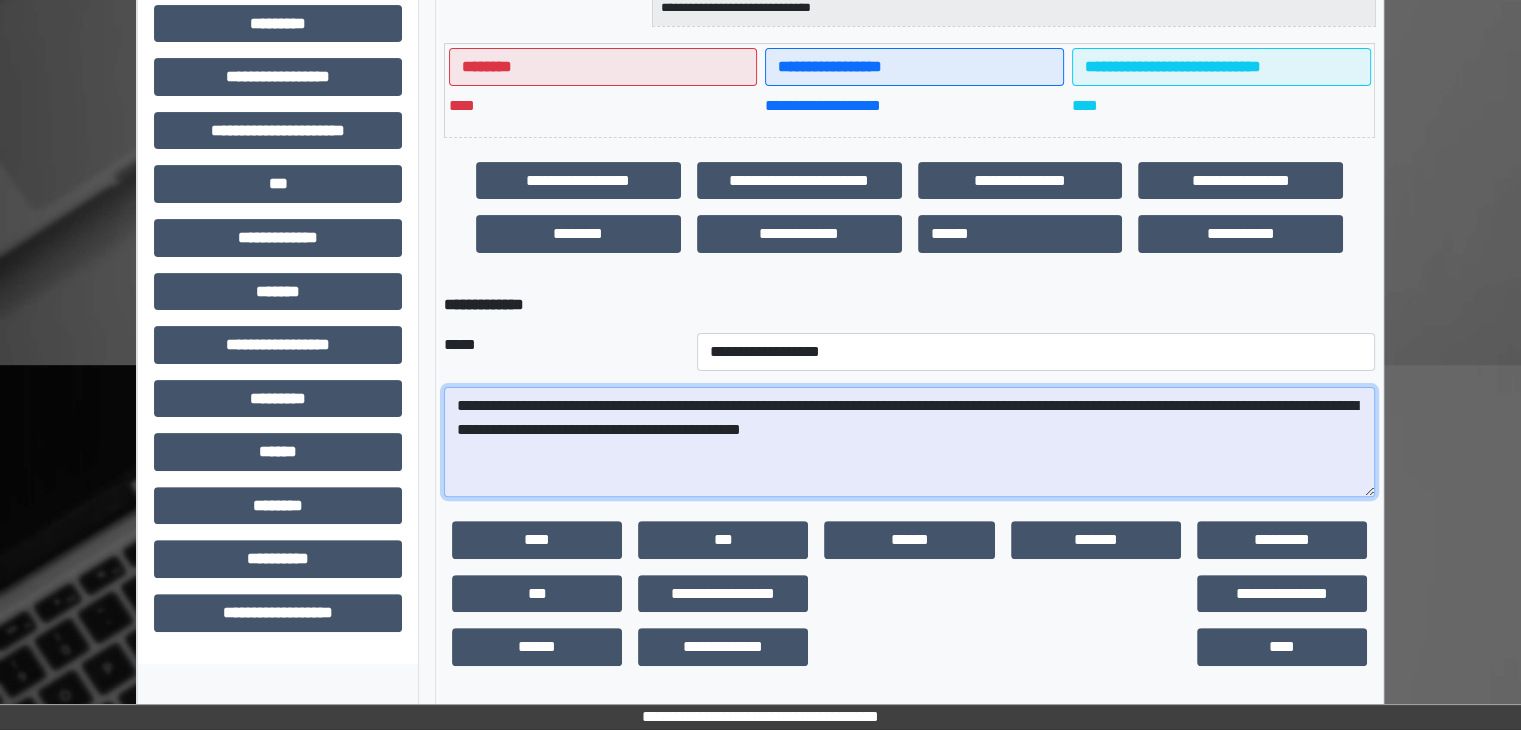 click on "**********" at bounding box center [909, 442] 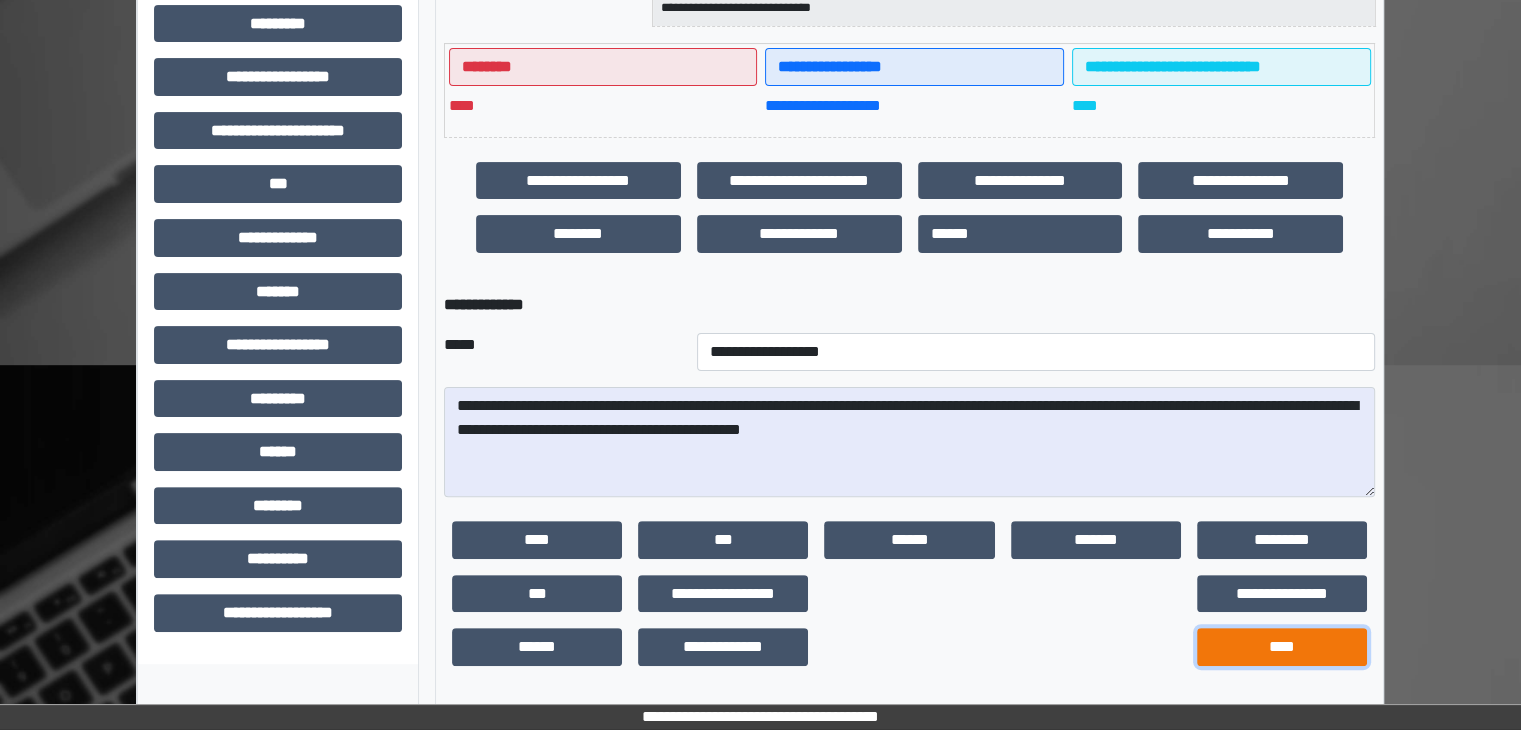 click on "****" at bounding box center (1282, 647) 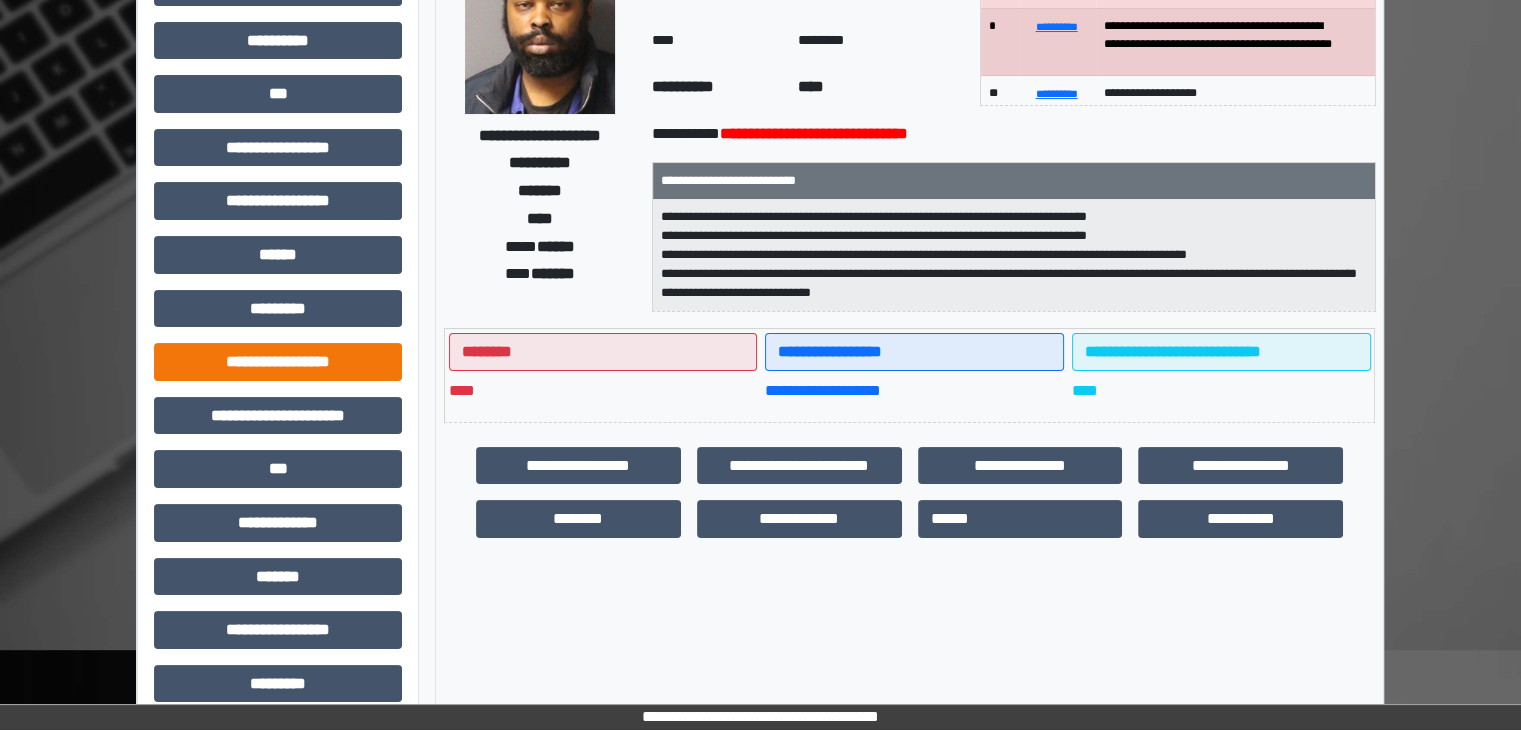 scroll, scrollTop: 0, scrollLeft: 0, axis: both 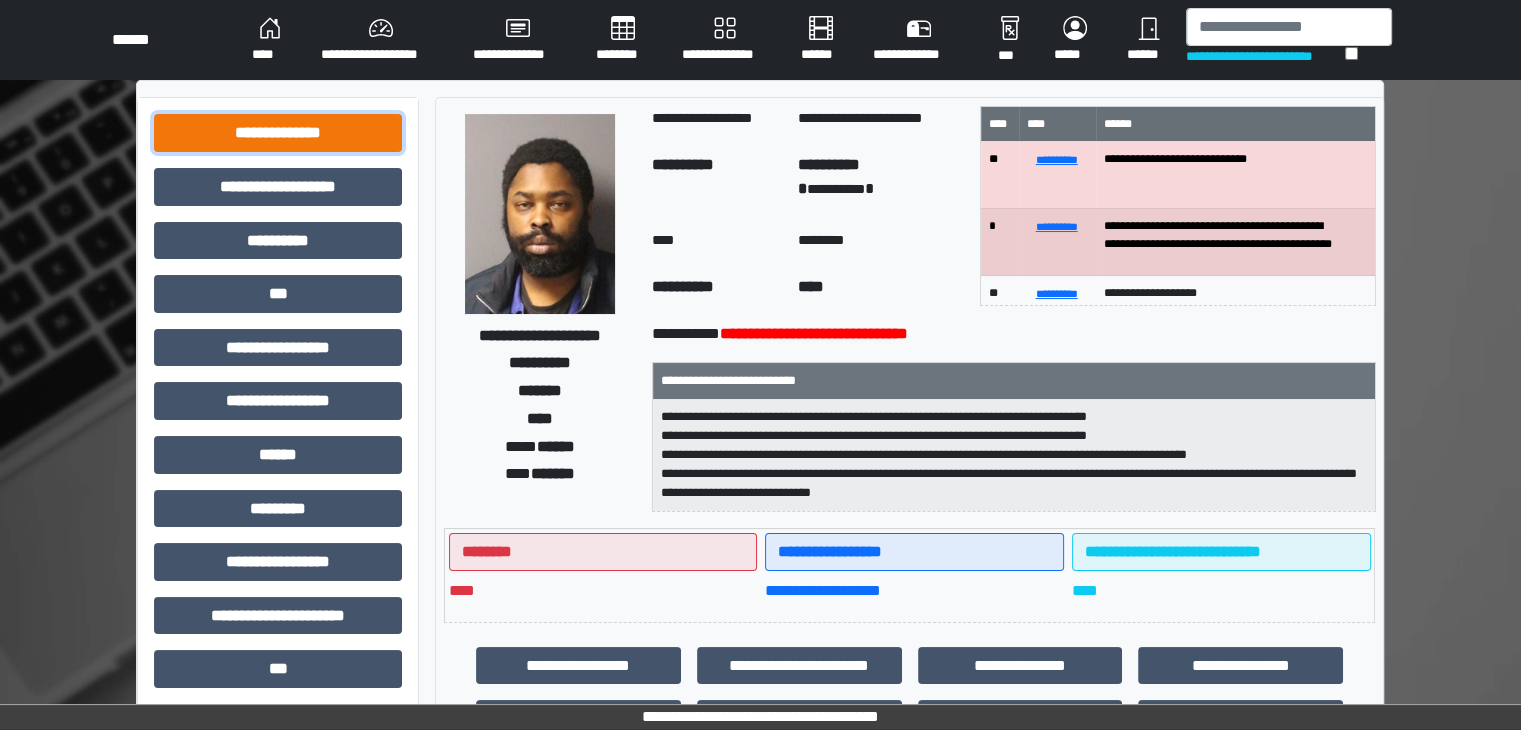 click on "**********" at bounding box center (278, 133) 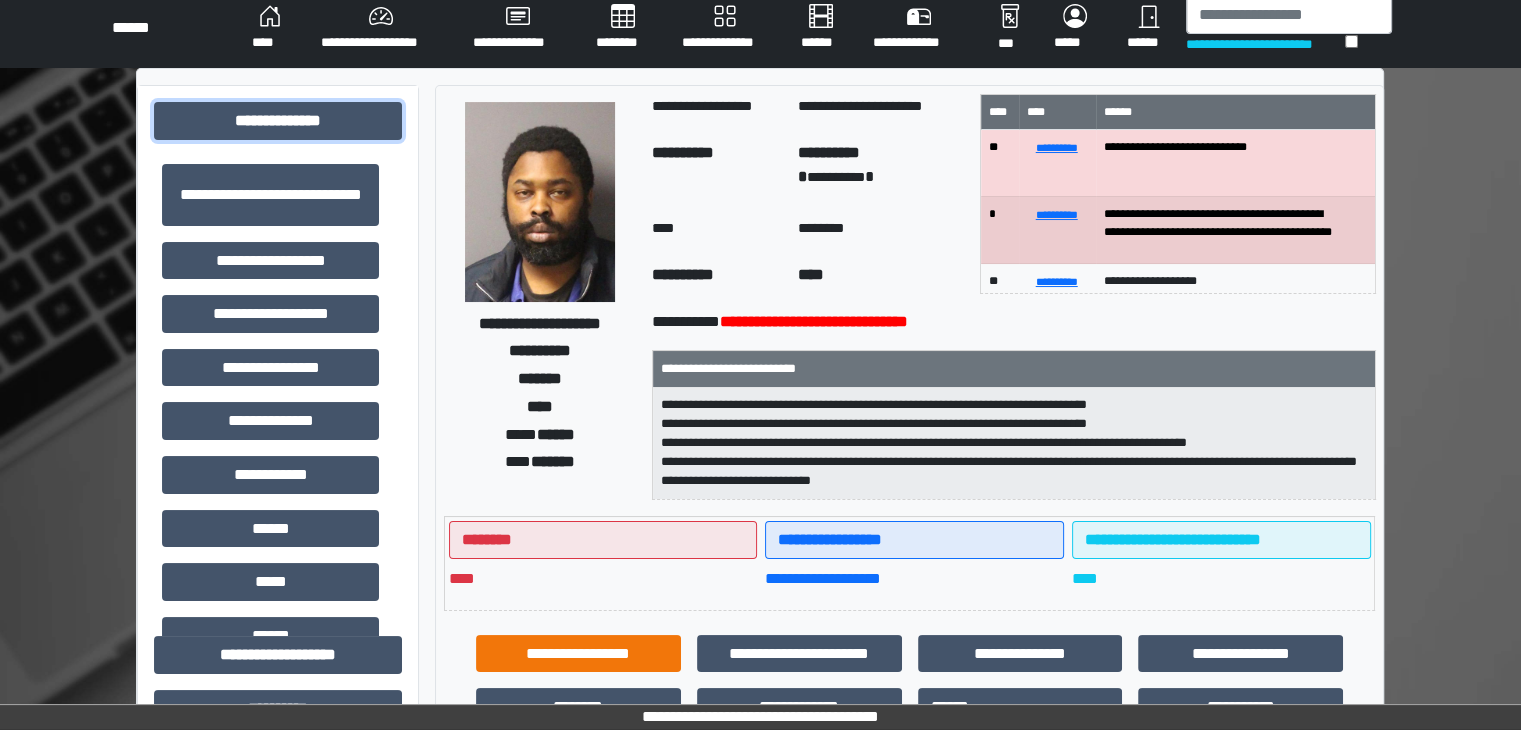 scroll, scrollTop: 0, scrollLeft: 0, axis: both 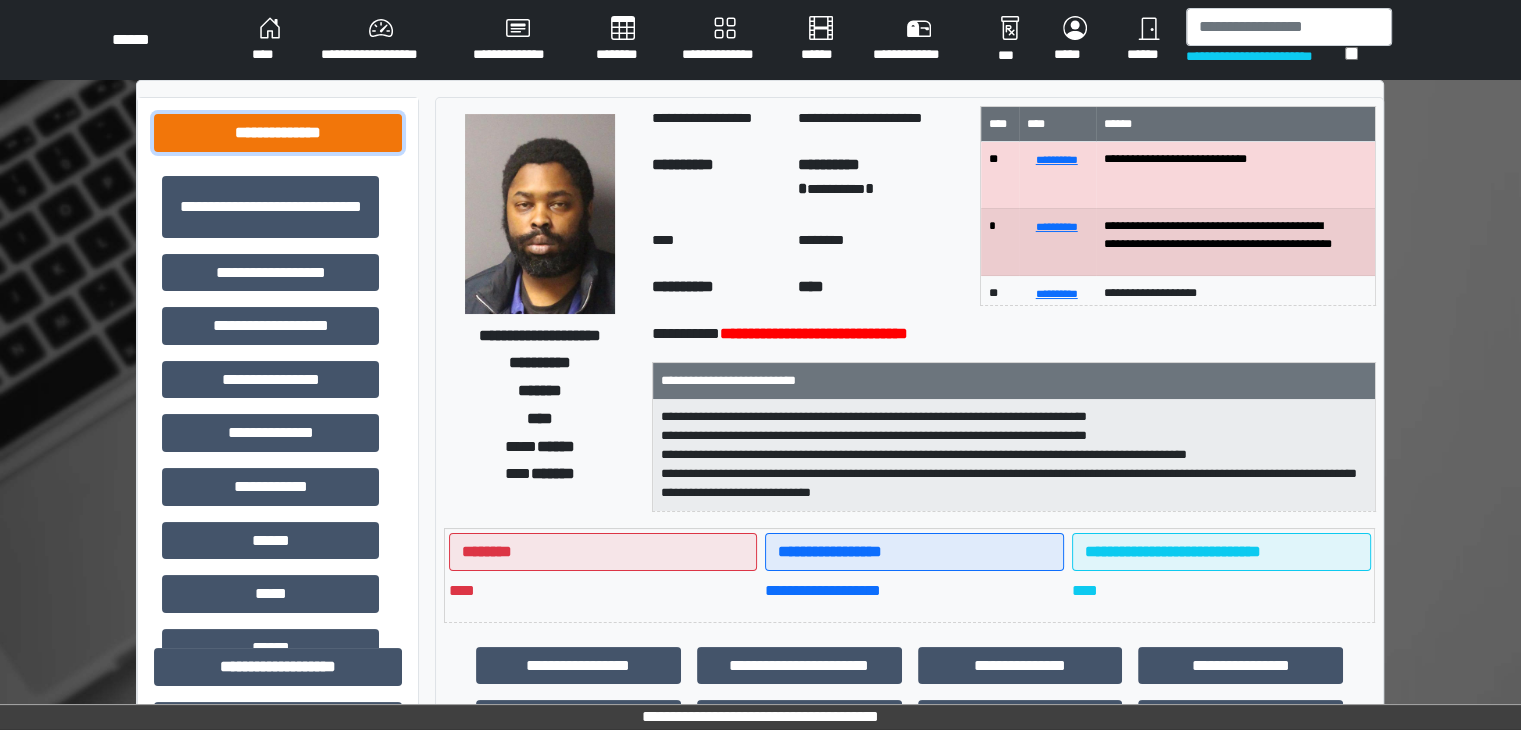 click on "**********" at bounding box center [278, 133] 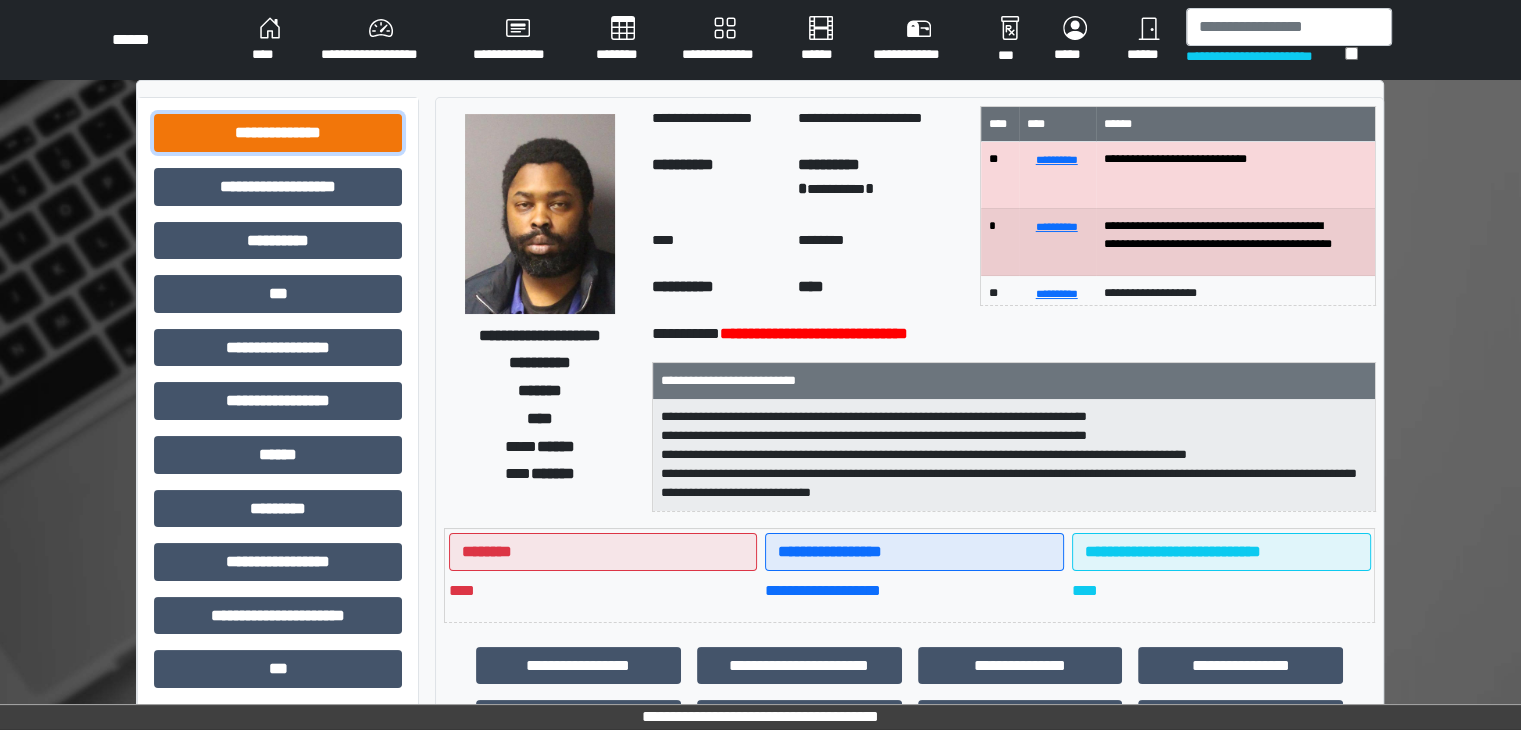click on "**********" at bounding box center (278, 133) 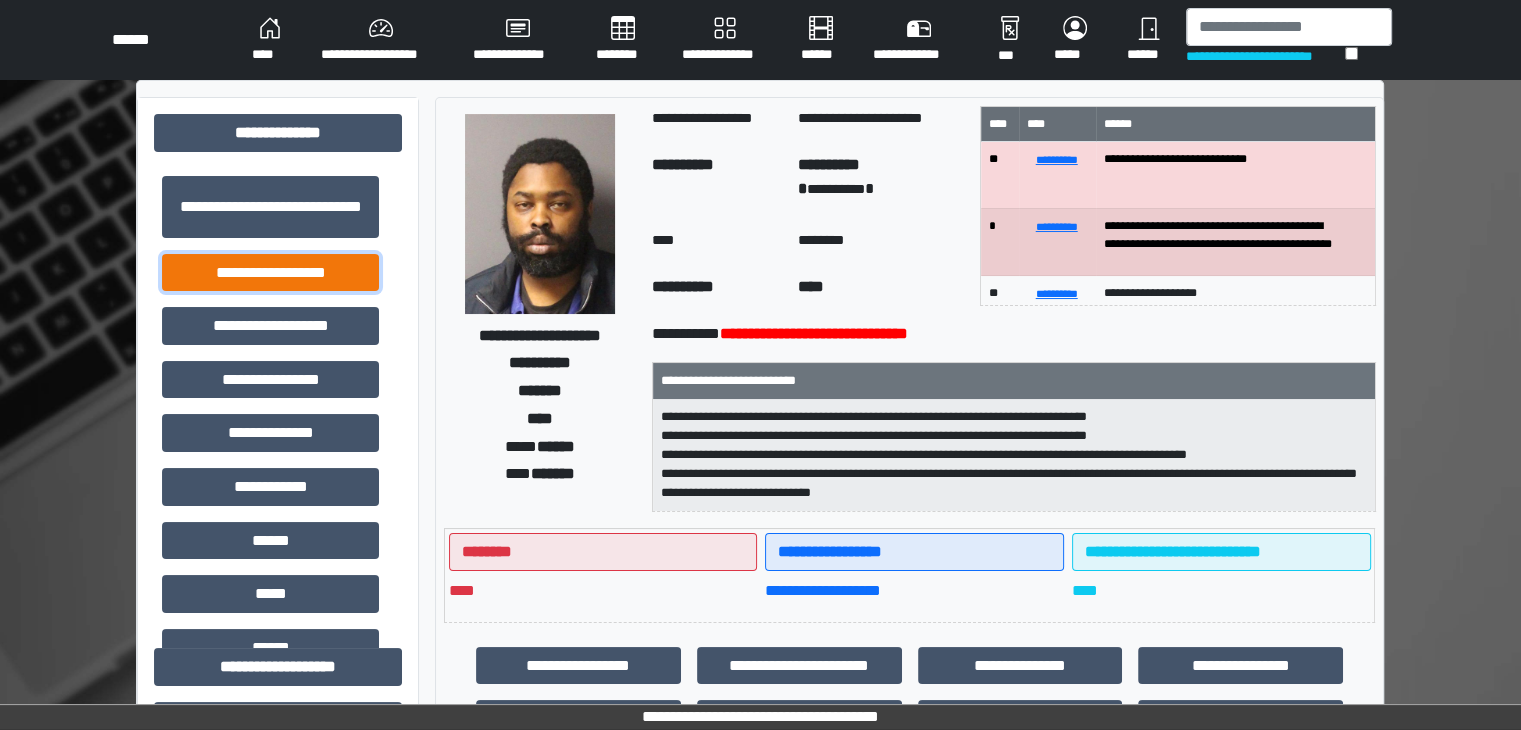 click on "**********" at bounding box center (270, 273) 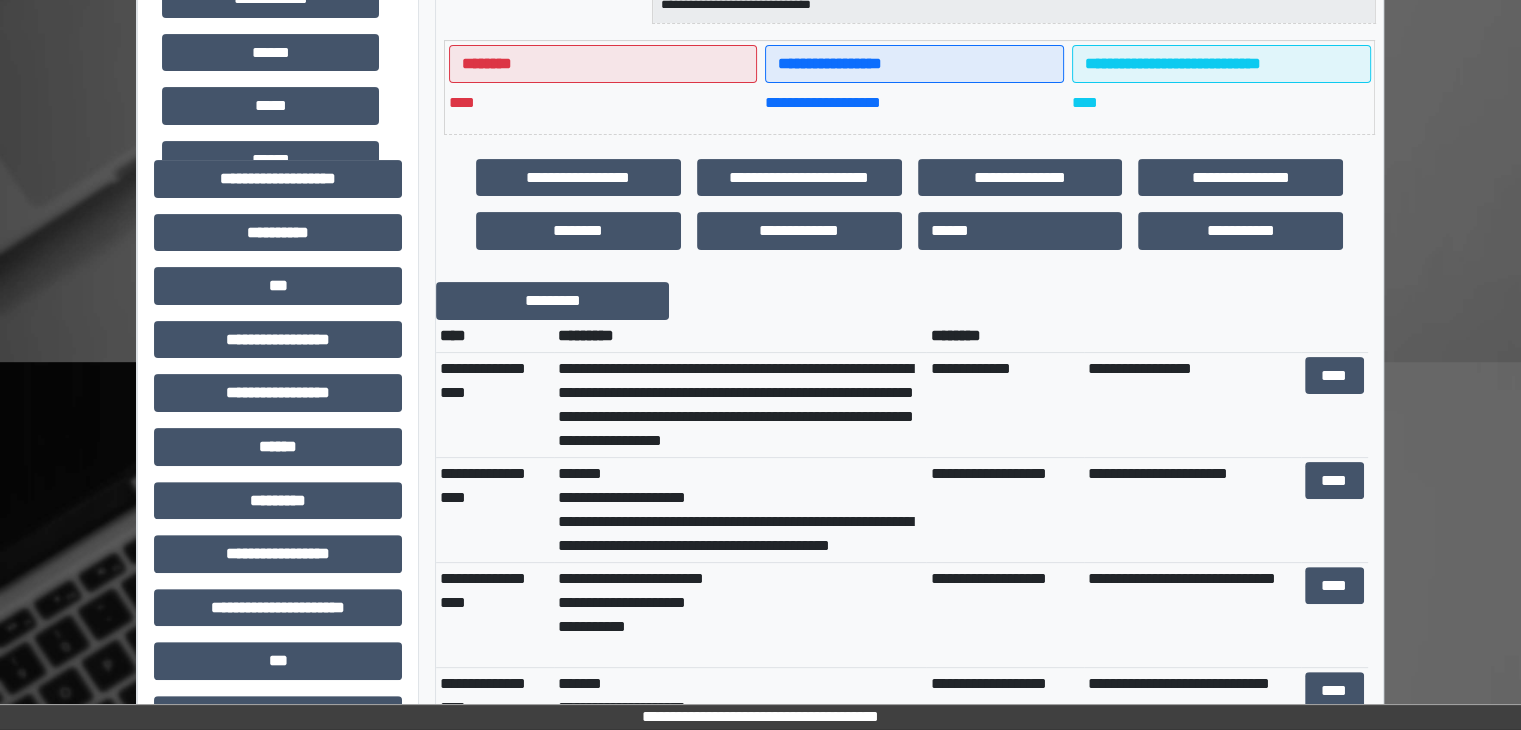 scroll, scrollTop: 800, scrollLeft: 0, axis: vertical 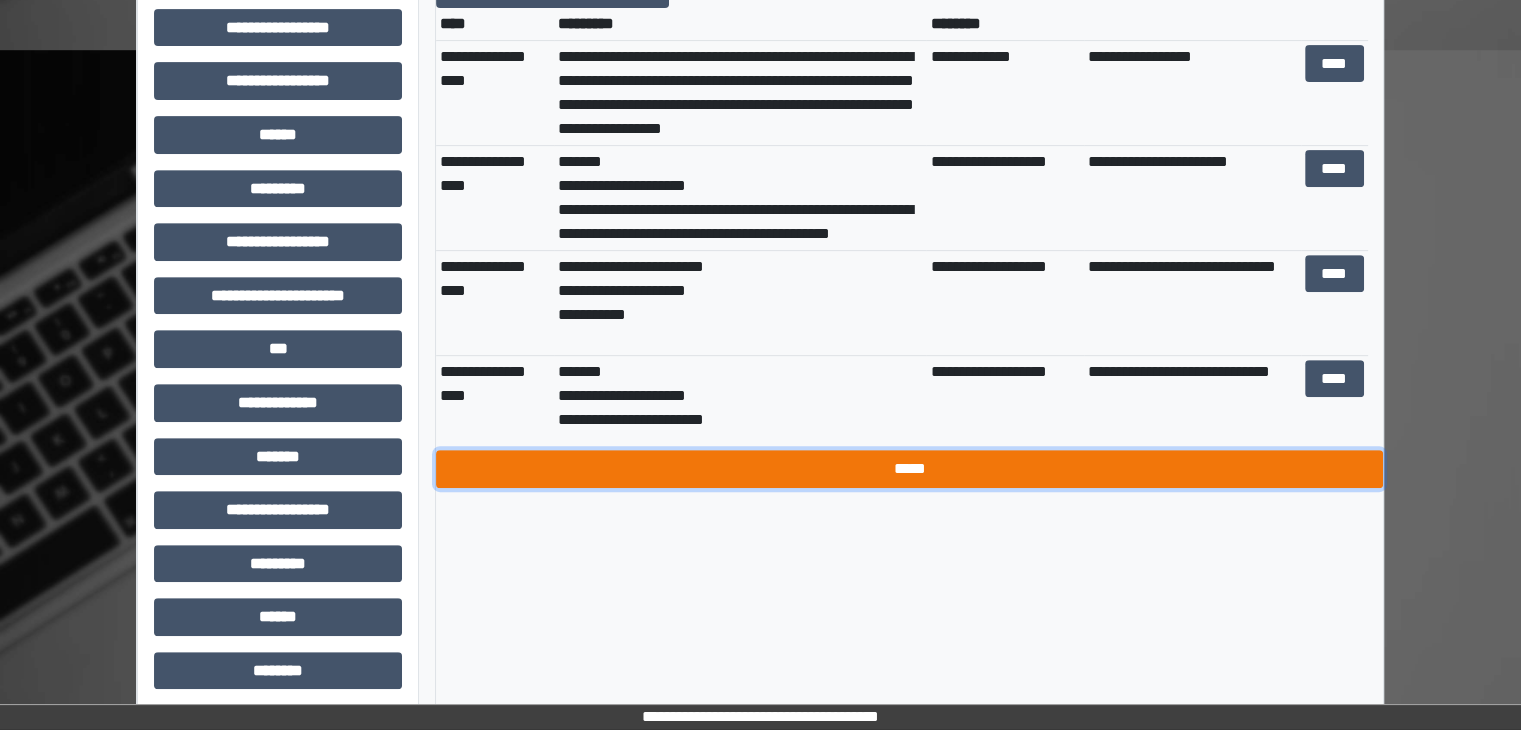 click on "*****" at bounding box center (909, 469) 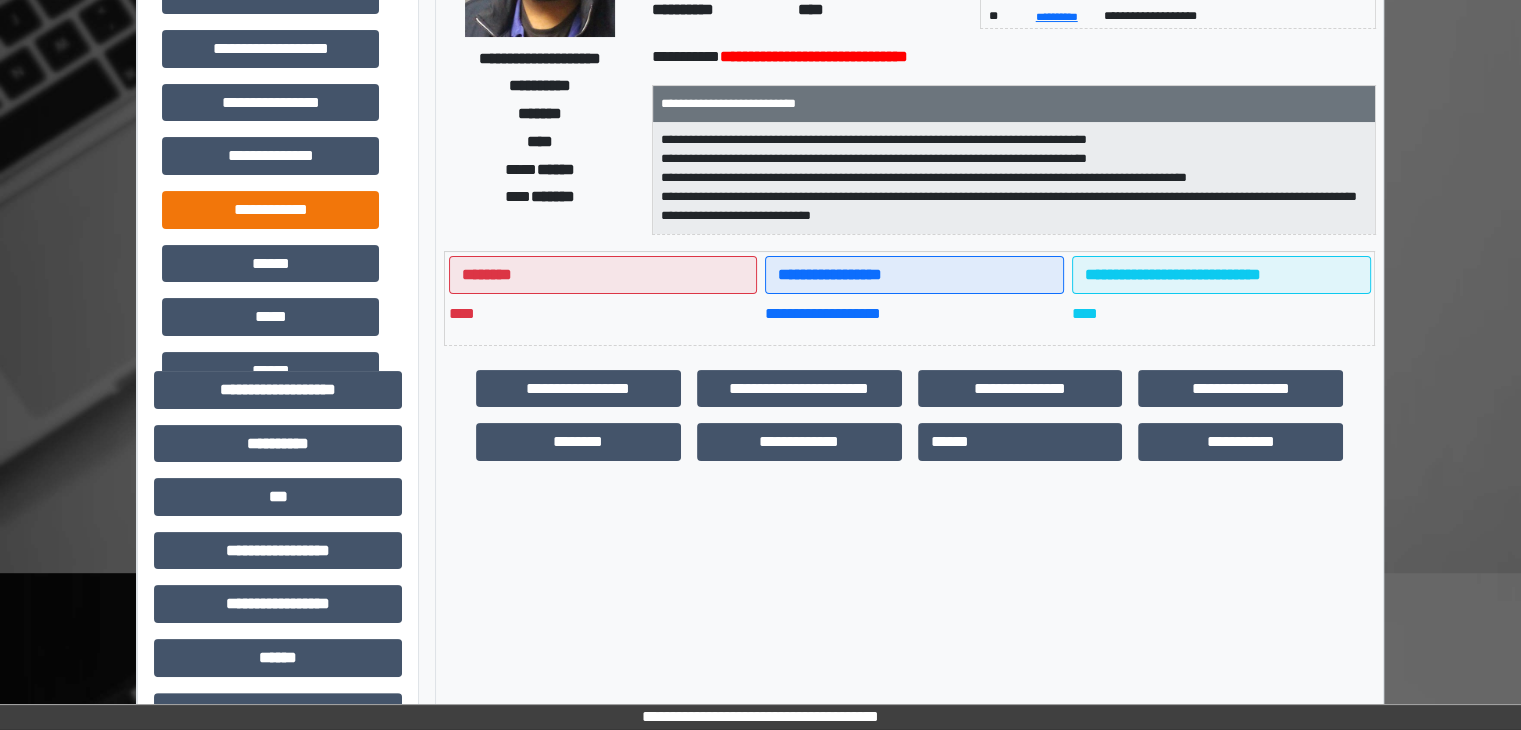 scroll, scrollTop: 0, scrollLeft: 0, axis: both 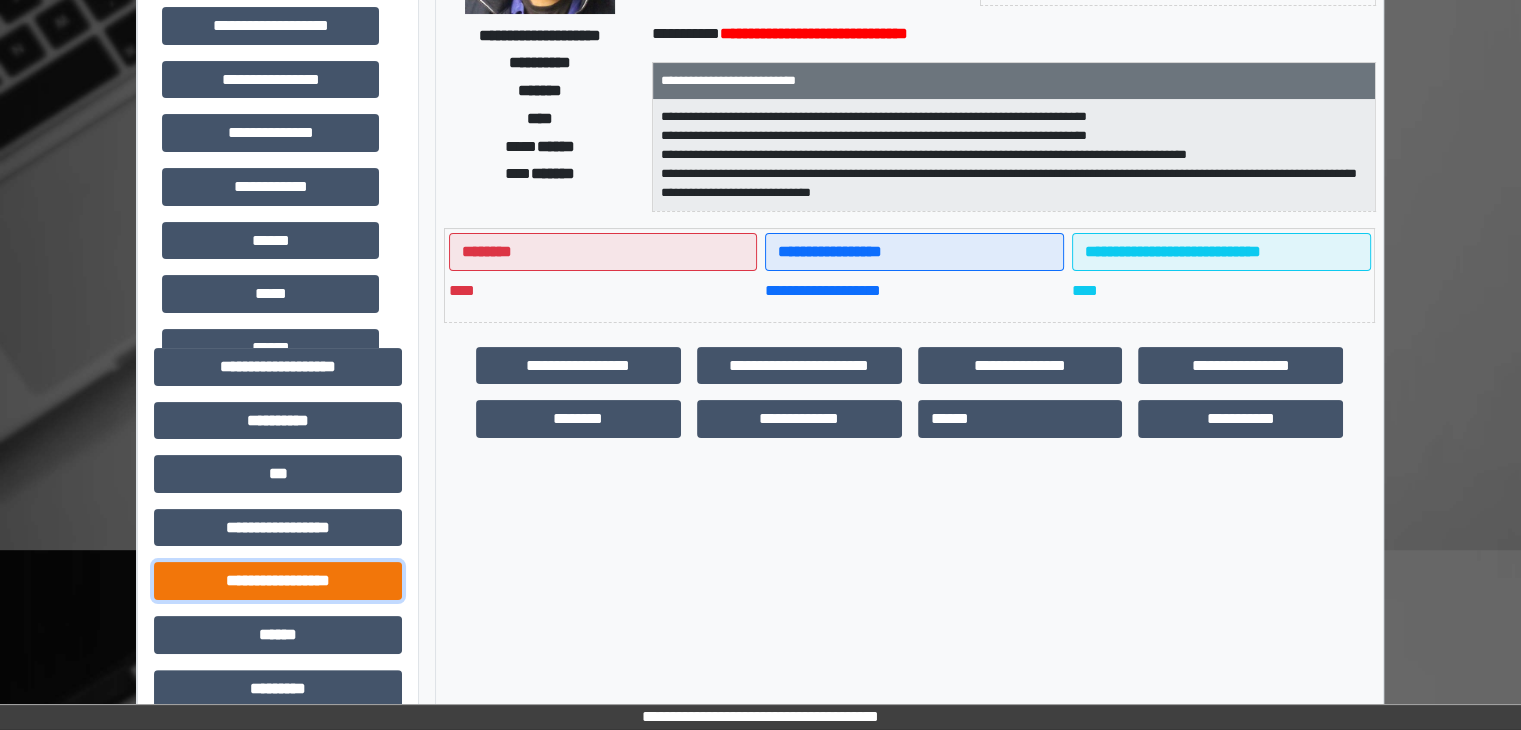 click on "**********" at bounding box center (278, 581) 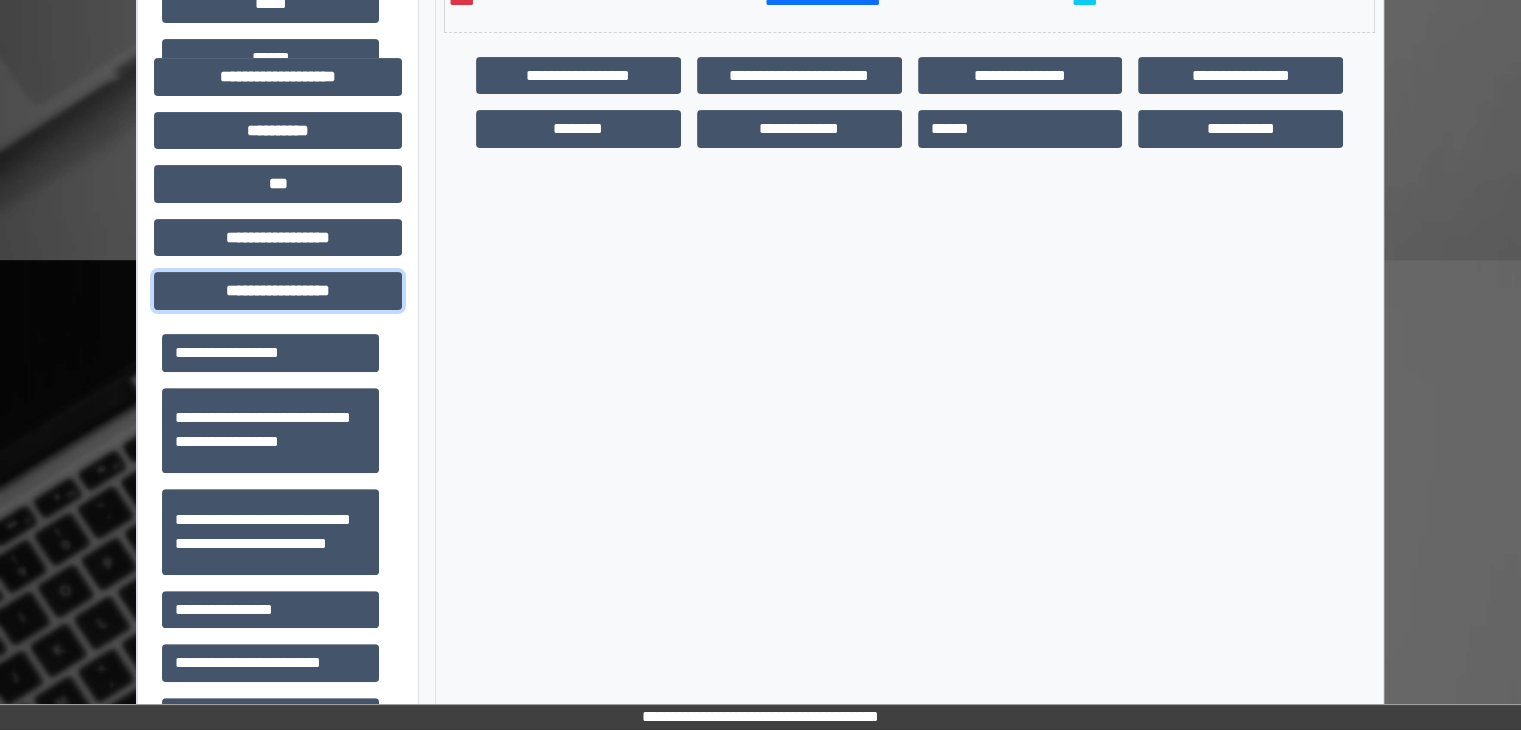 scroll, scrollTop: 600, scrollLeft: 0, axis: vertical 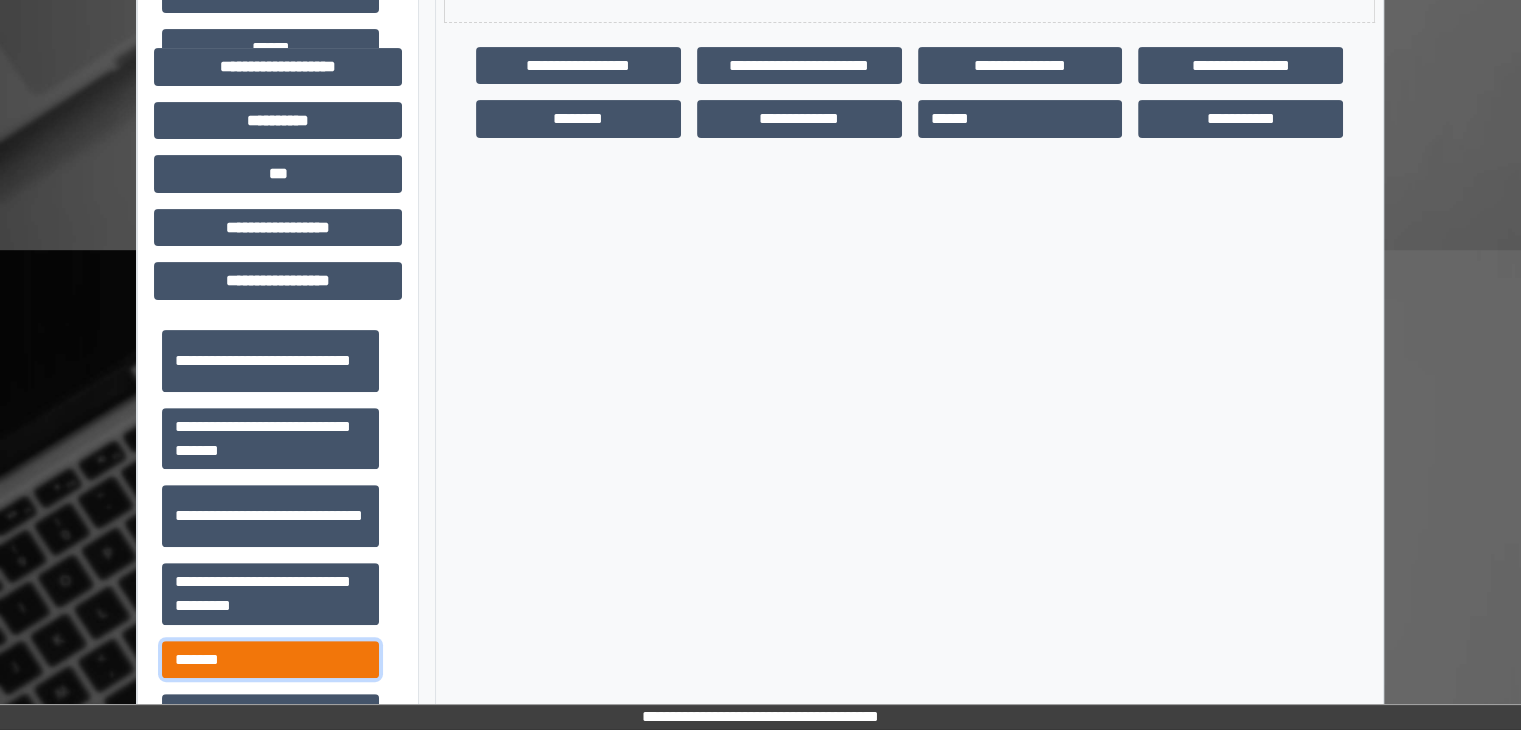 click on "*******" at bounding box center (270, 660) 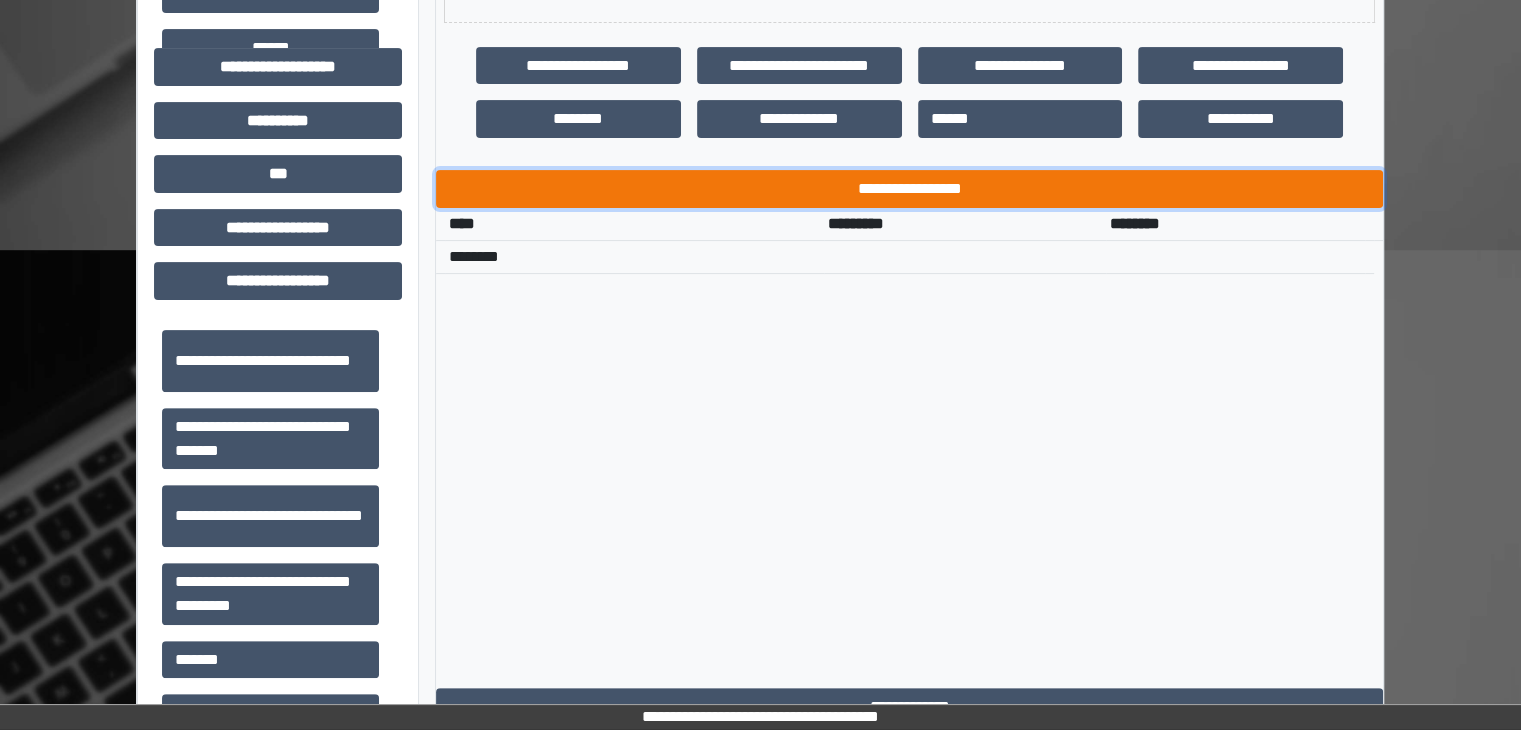 click on "**********" at bounding box center (909, 189) 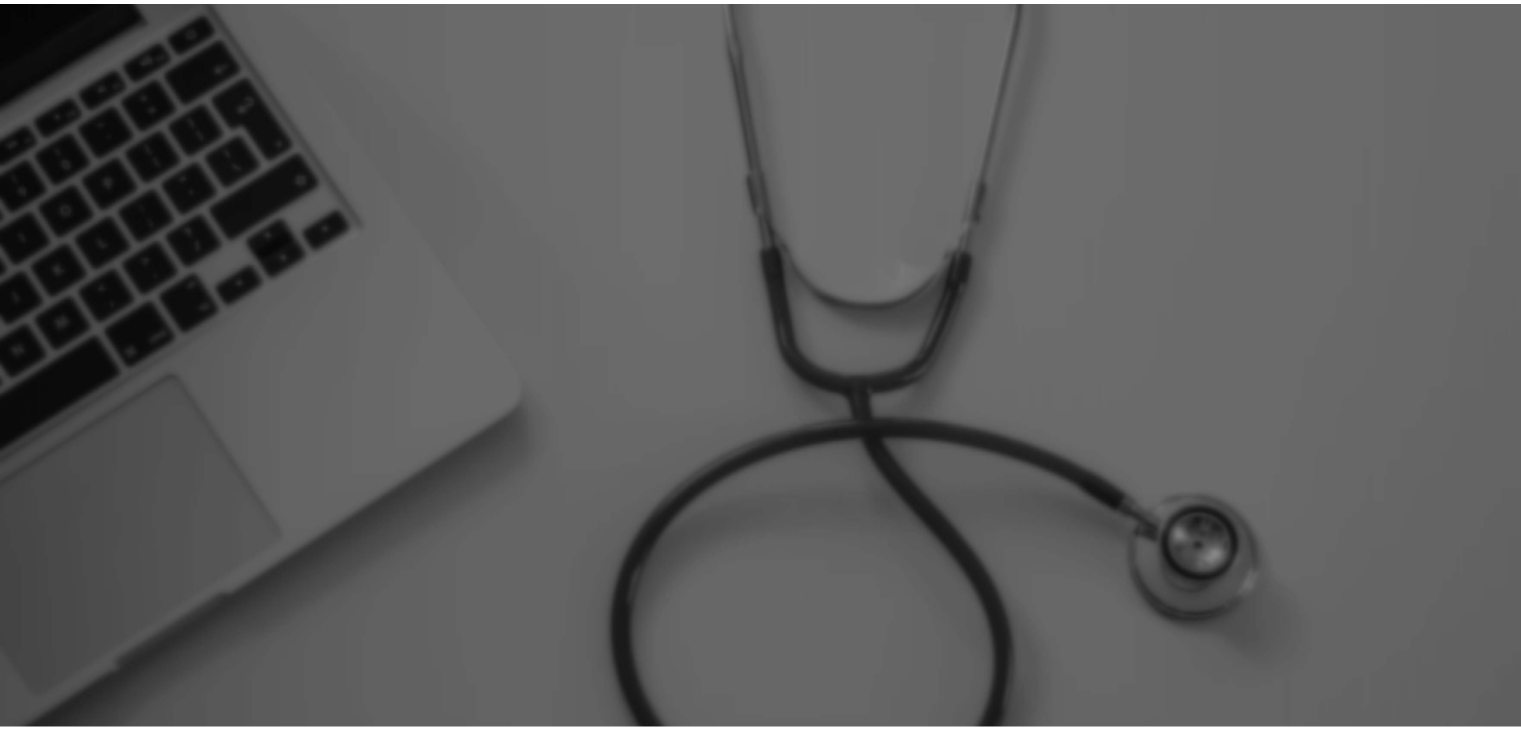 scroll, scrollTop: 0, scrollLeft: 0, axis: both 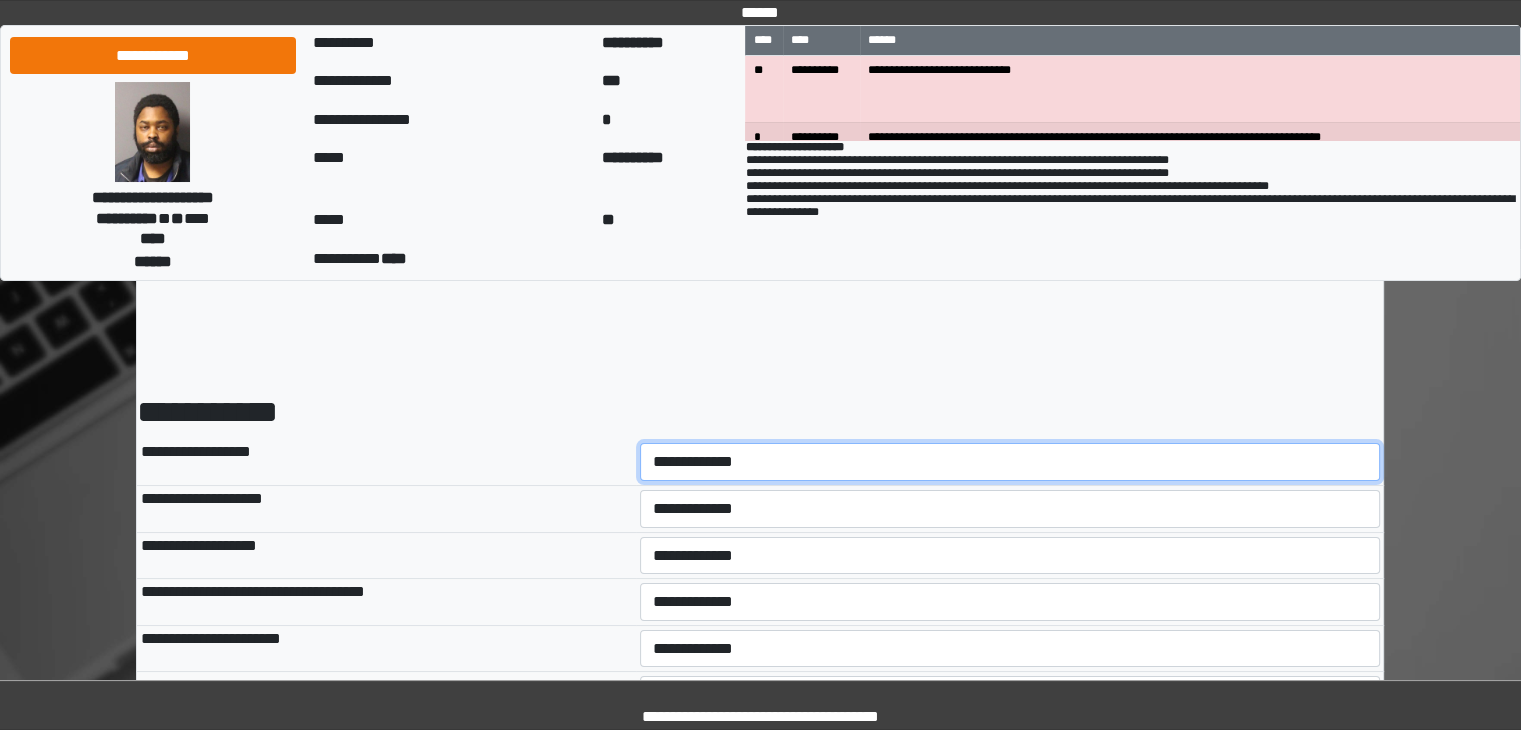 drag, startPoint x: 779, startPoint y: 446, endPoint x: 776, endPoint y: 457, distance: 11.401754 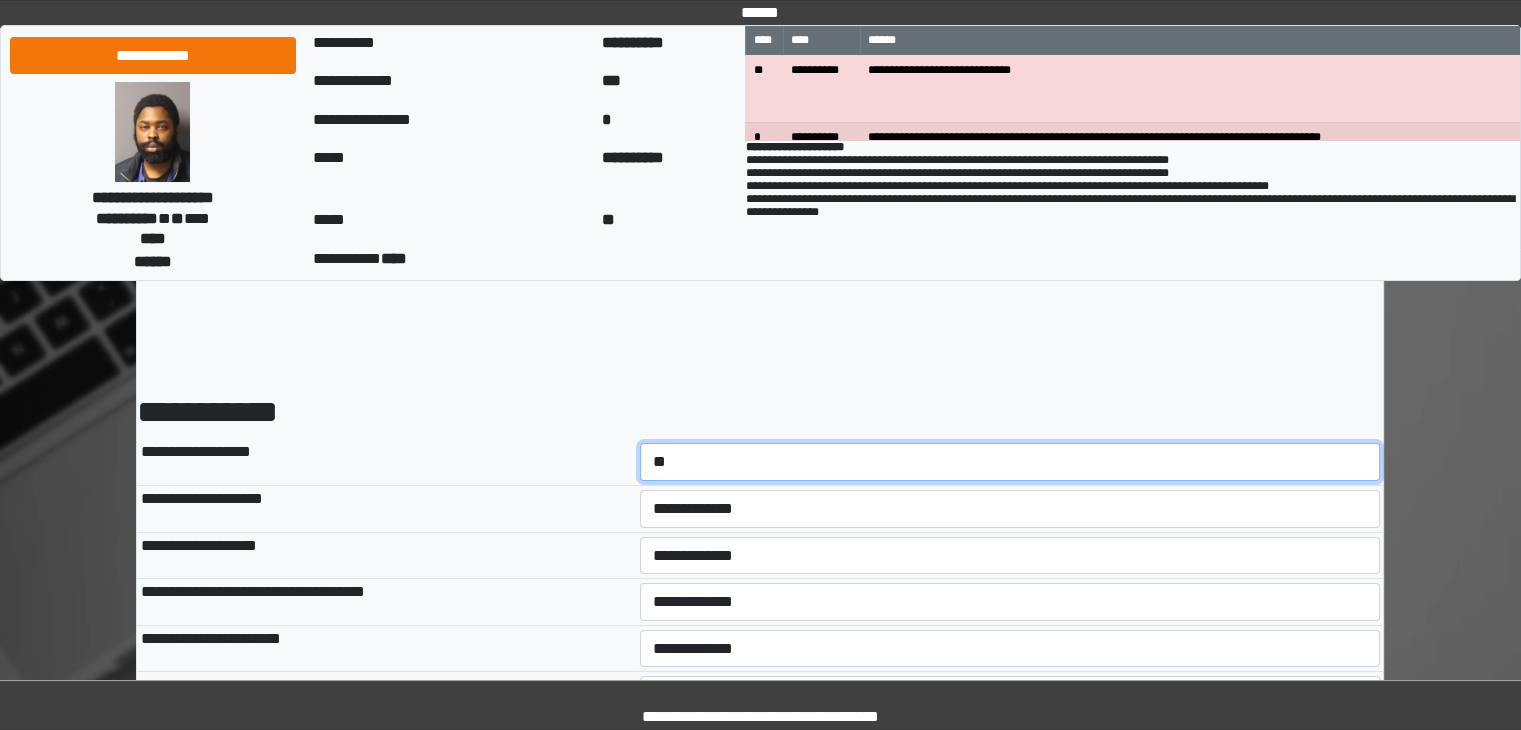 click on "**********" at bounding box center (1010, 462) 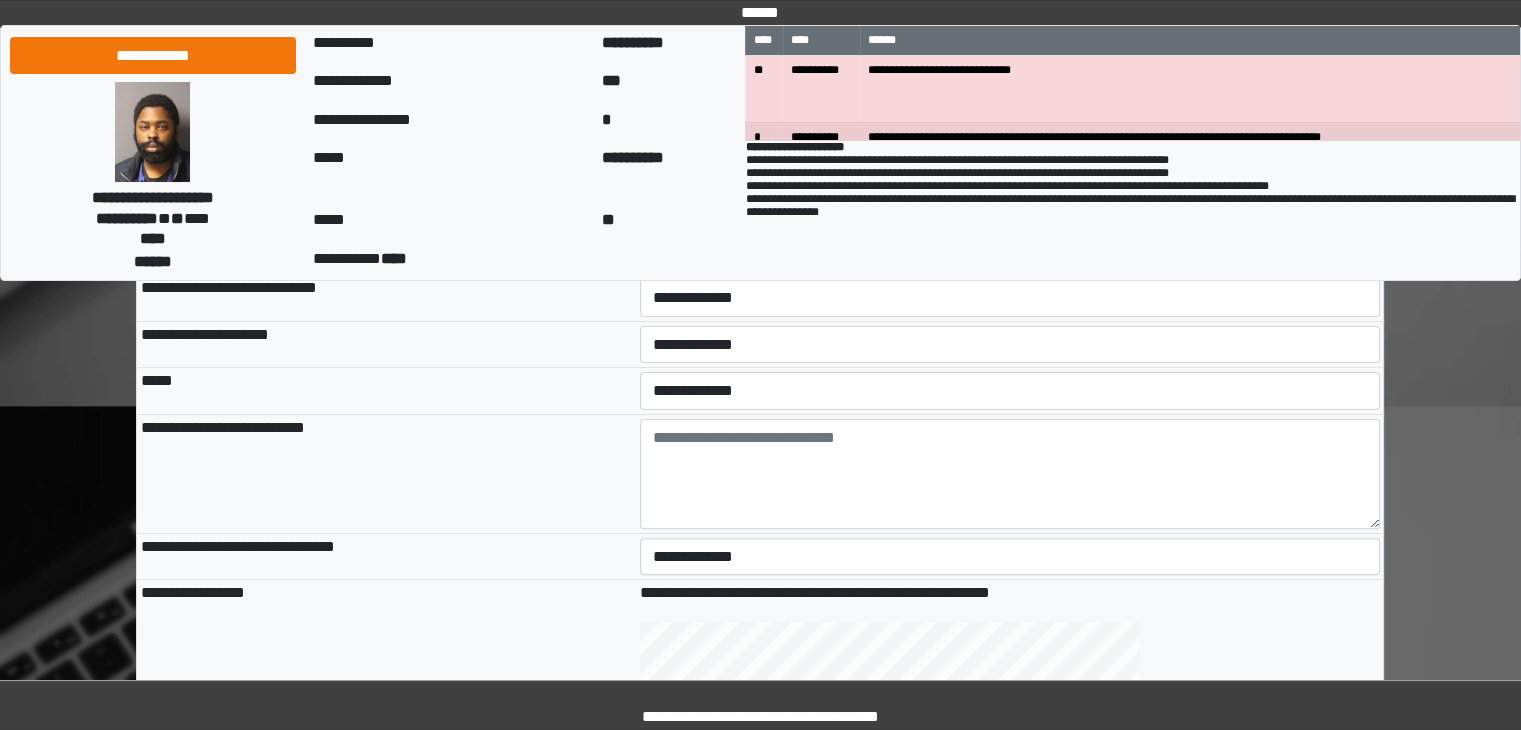 scroll, scrollTop: 600, scrollLeft: 0, axis: vertical 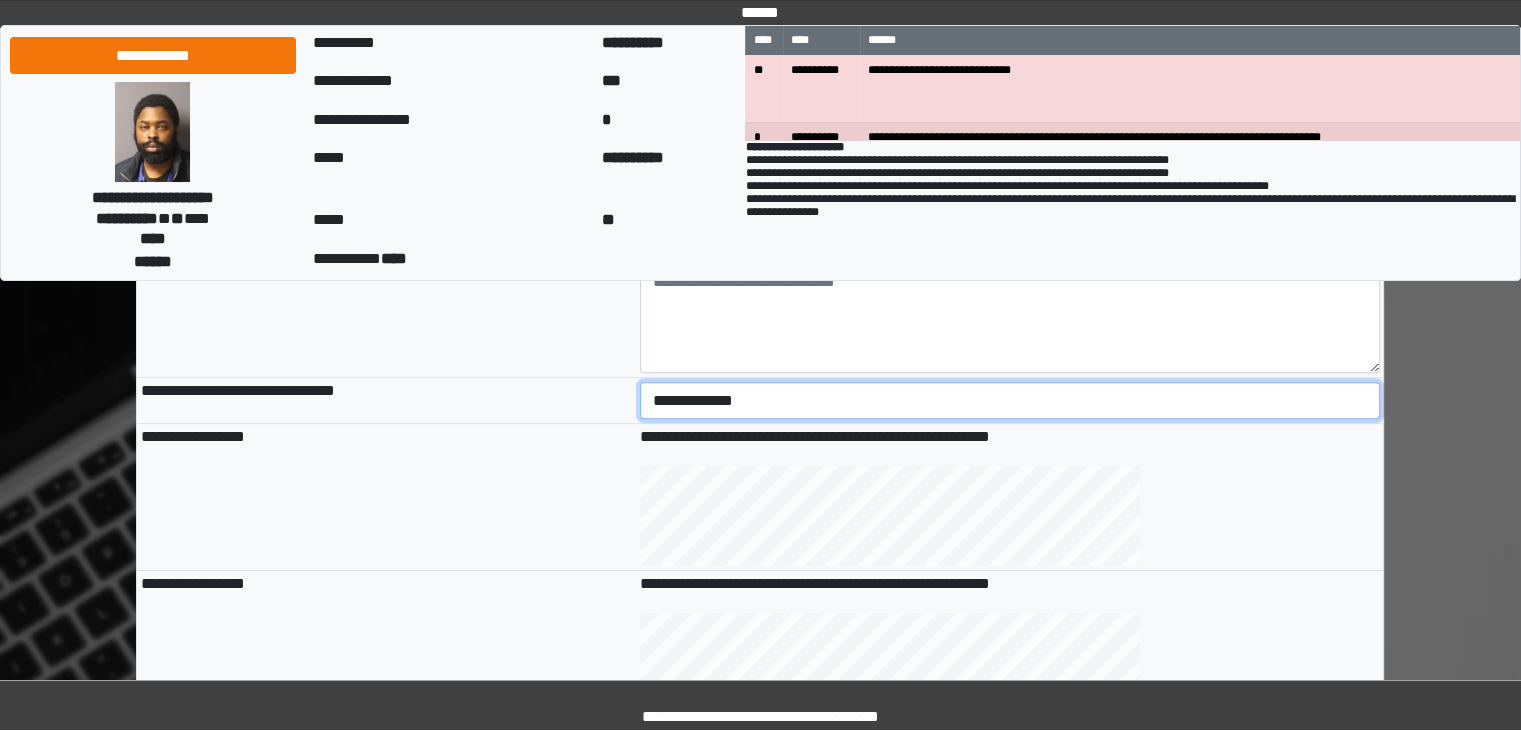 click on "**********" at bounding box center (1010, 401) 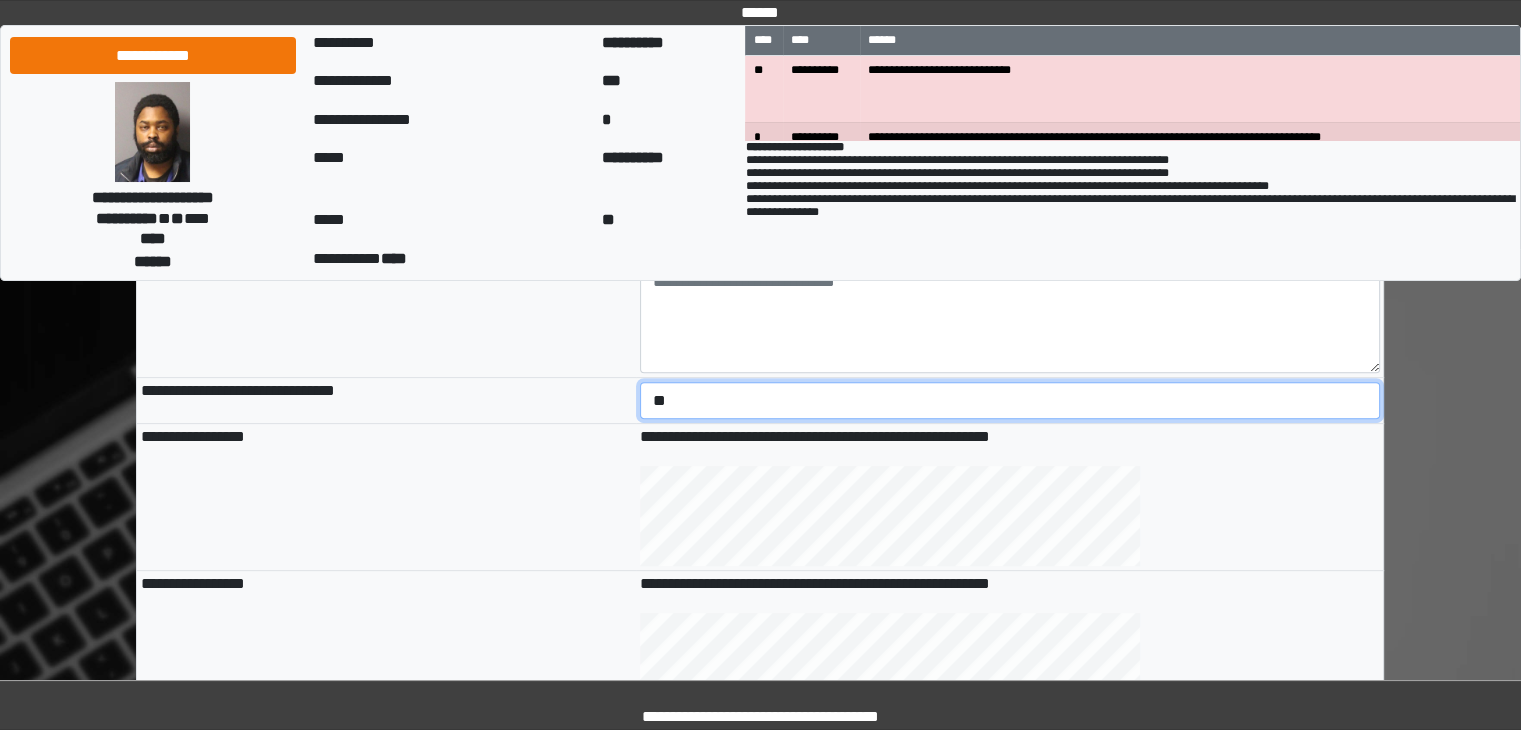 click on "**********" at bounding box center [1010, 401] 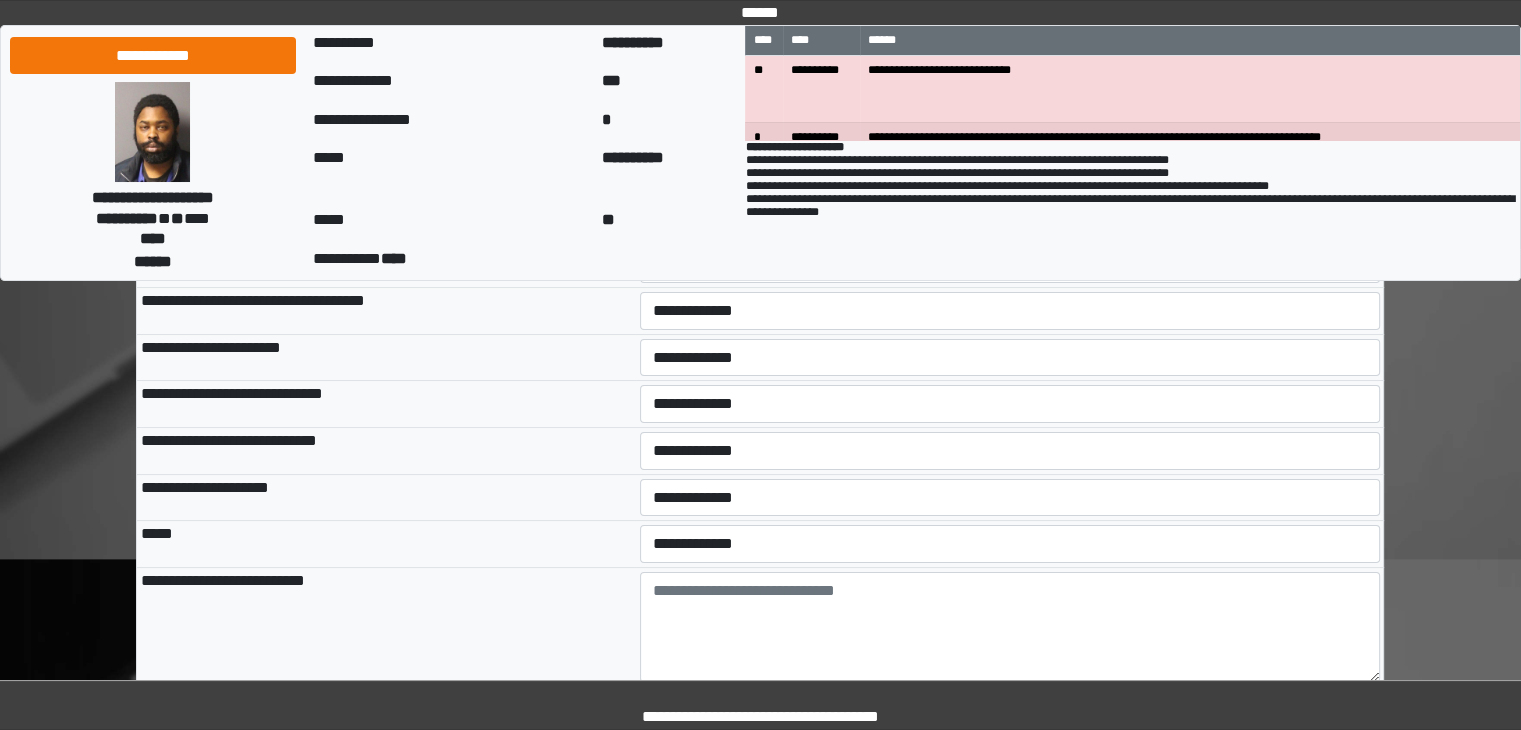 scroll, scrollTop: 400, scrollLeft: 0, axis: vertical 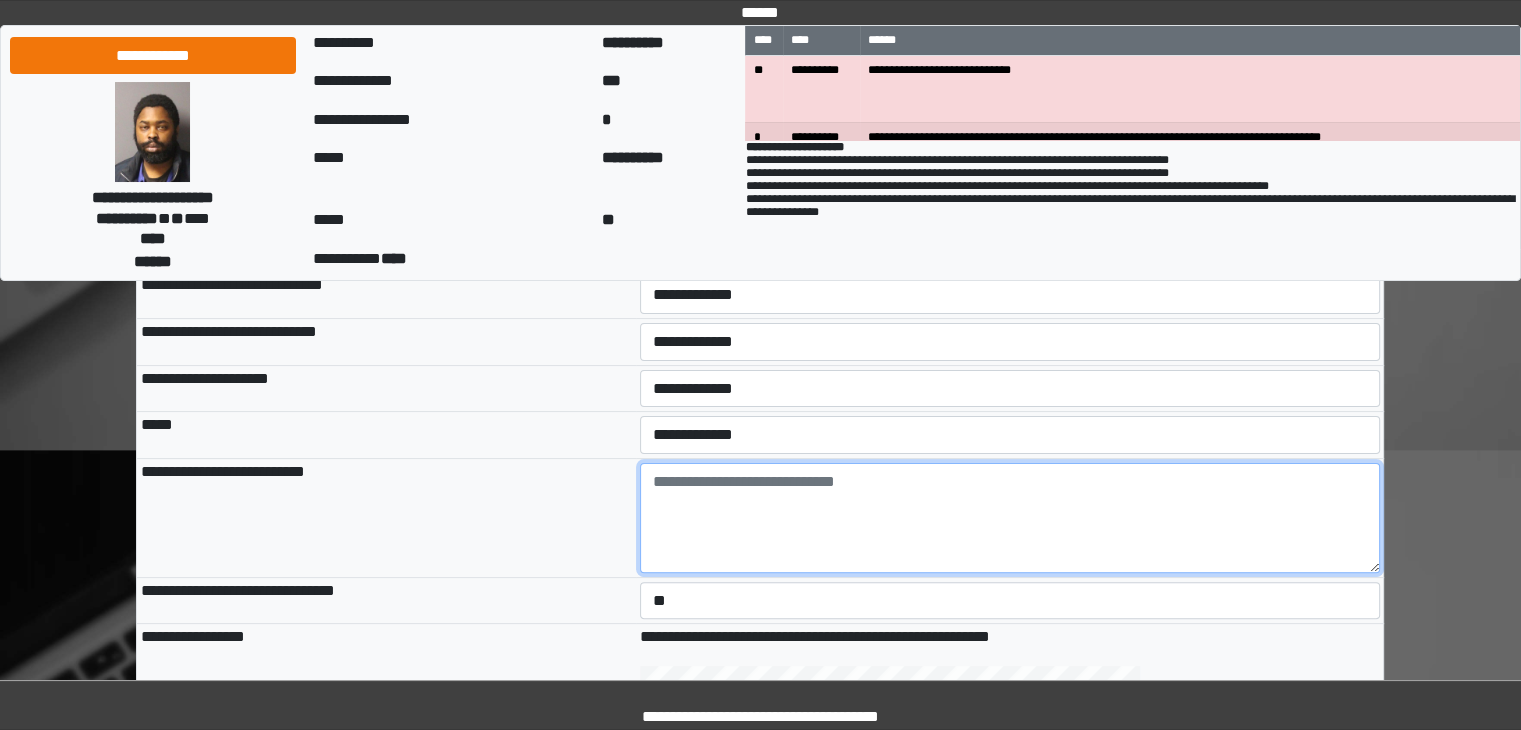 click at bounding box center (1010, 518) 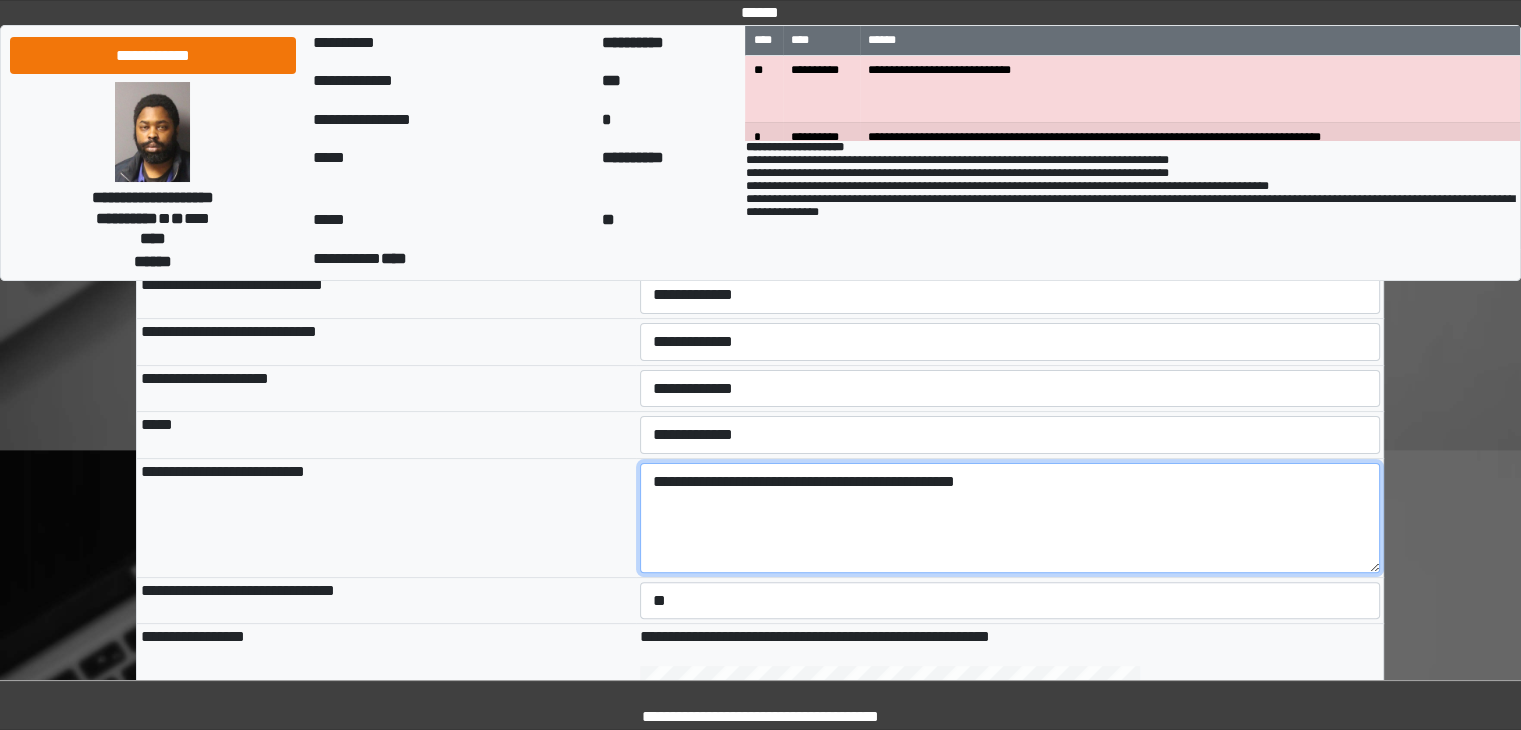 click on "**********" at bounding box center (1010, 518) 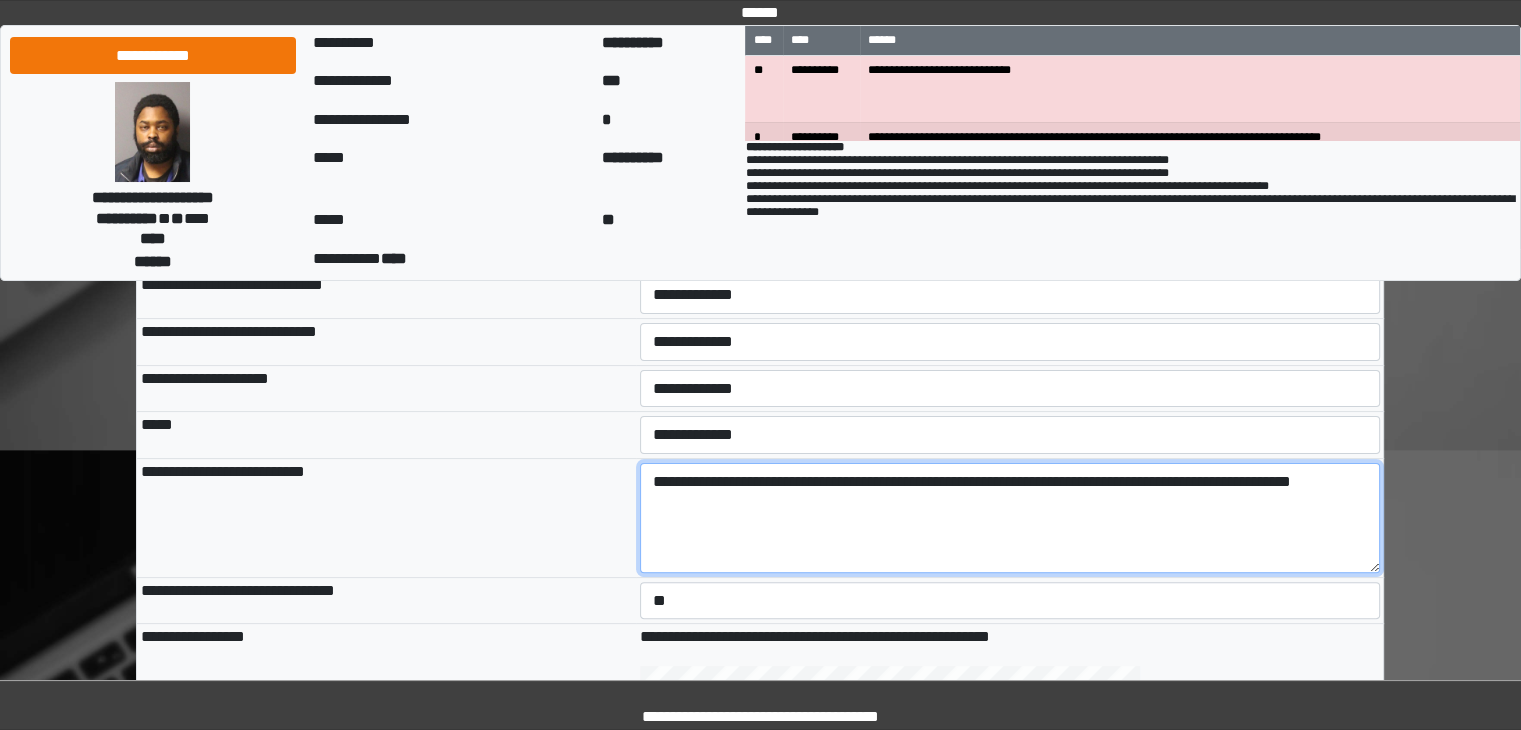 click on "**********" at bounding box center [1010, 518] 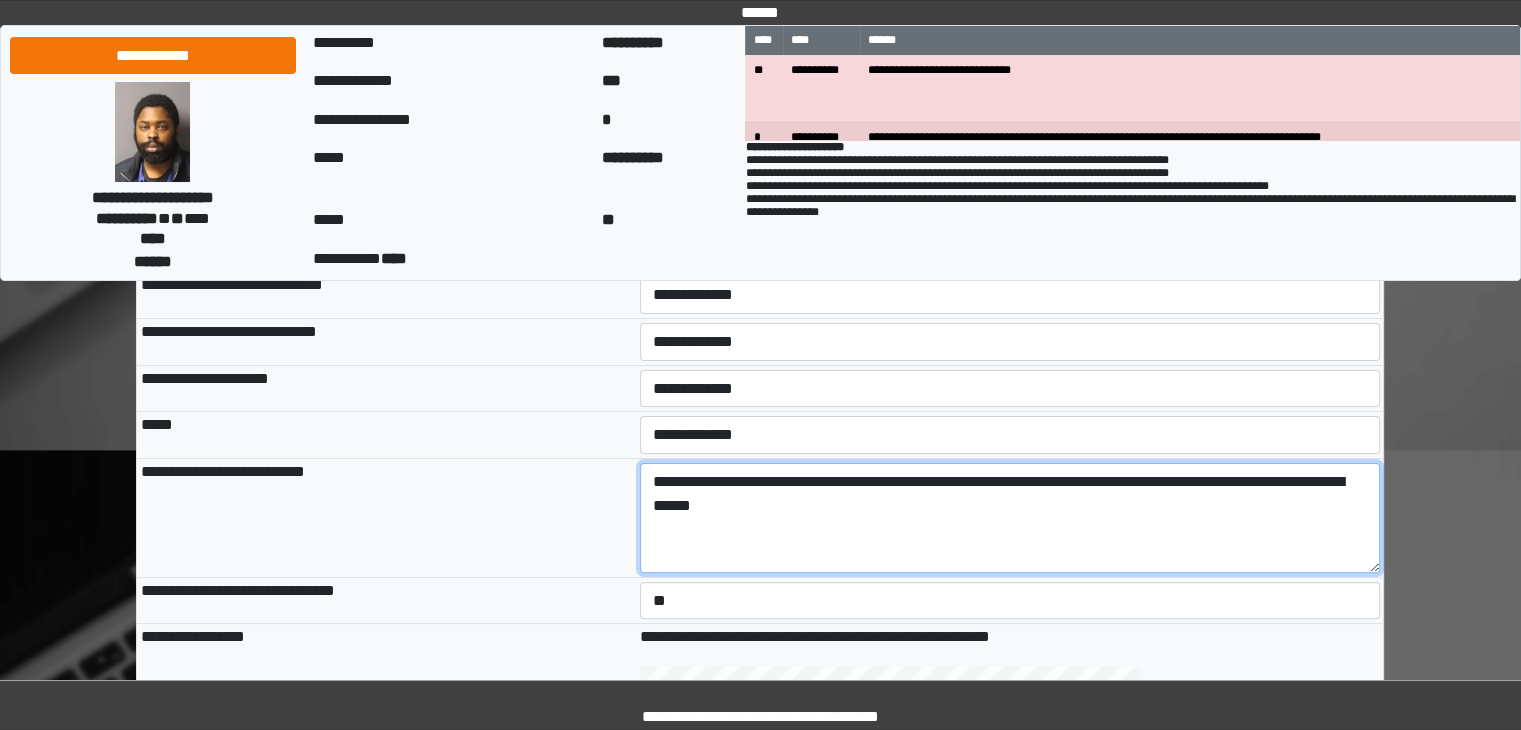 scroll, scrollTop: 400, scrollLeft: 0, axis: vertical 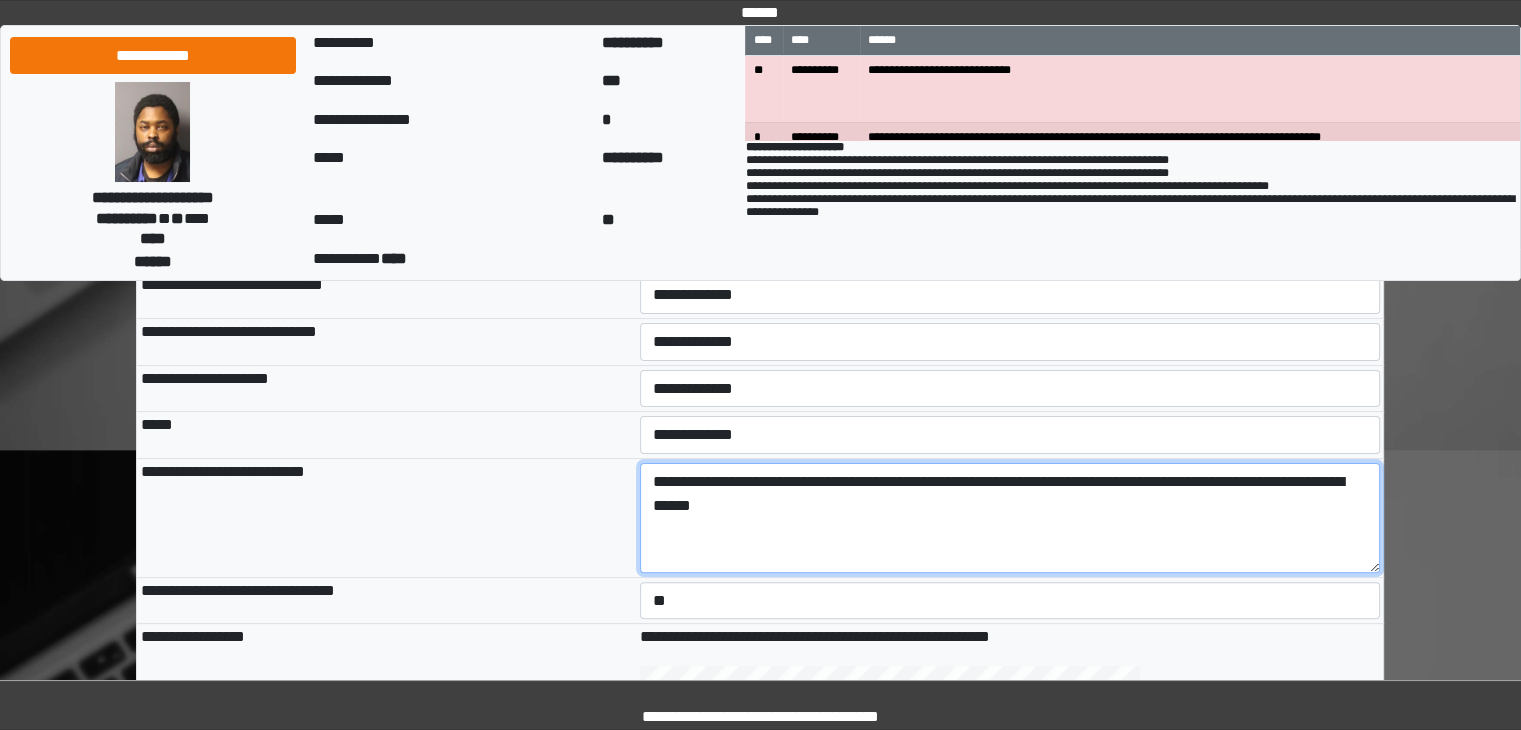 drag, startPoint x: 840, startPoint y: 498, endPoint x: 865, endPoint y: 492, distance: 25.70992 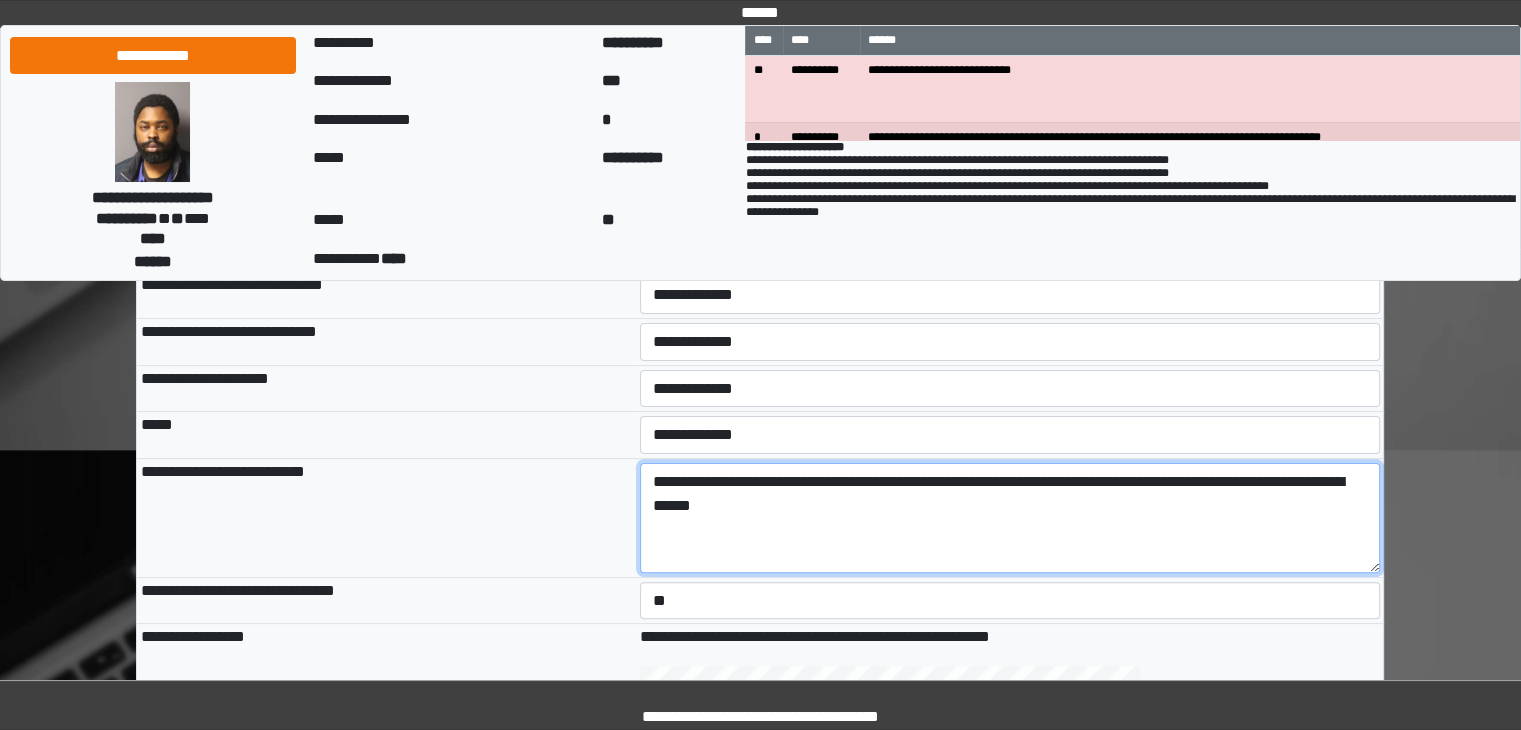 drag, startPoint x: 898, startPoint y: 512, endPoint x: 642, endPoint y: 469, distance: 259.5862 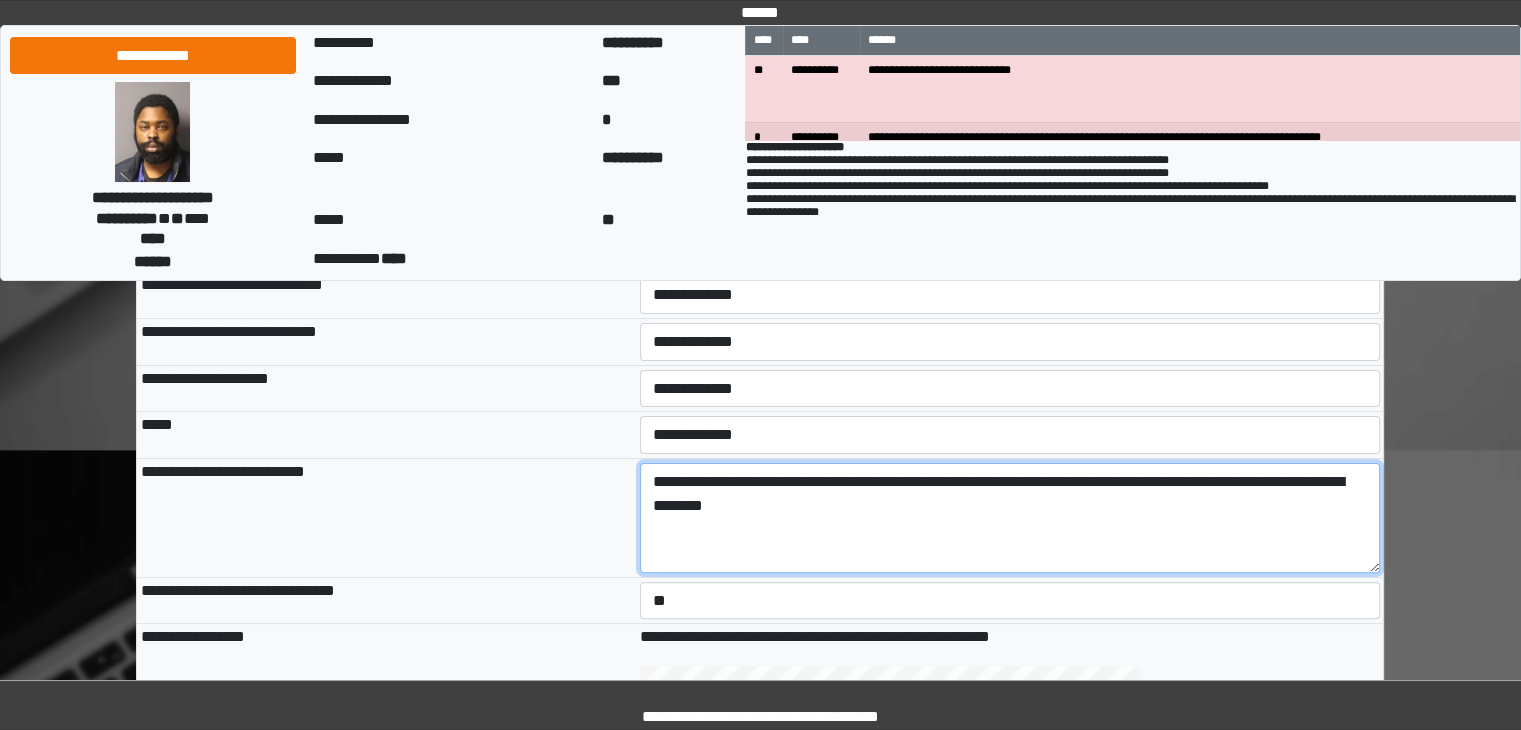 paste on "**********" 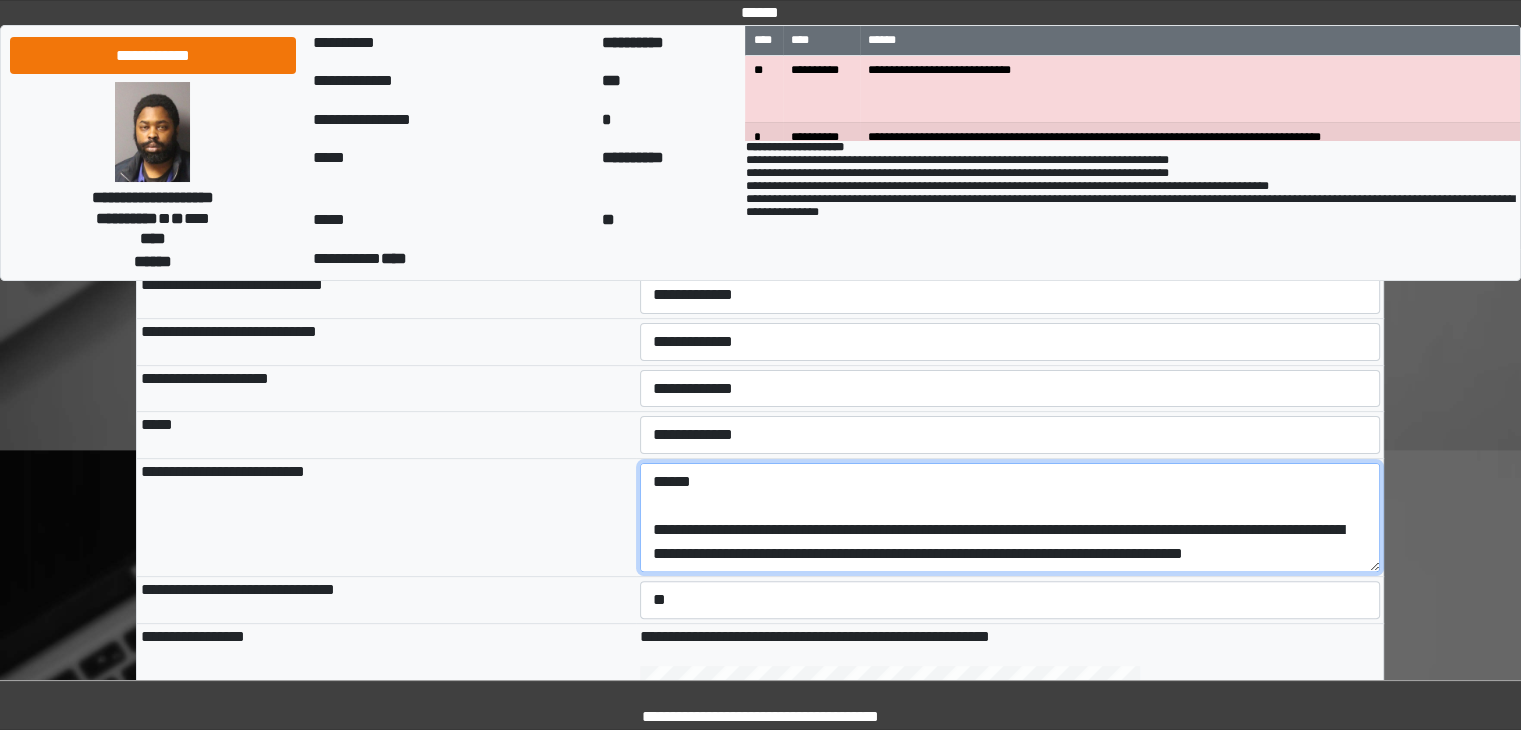scroll, scrollTop: 0, scrollLeft: 0, axis: both 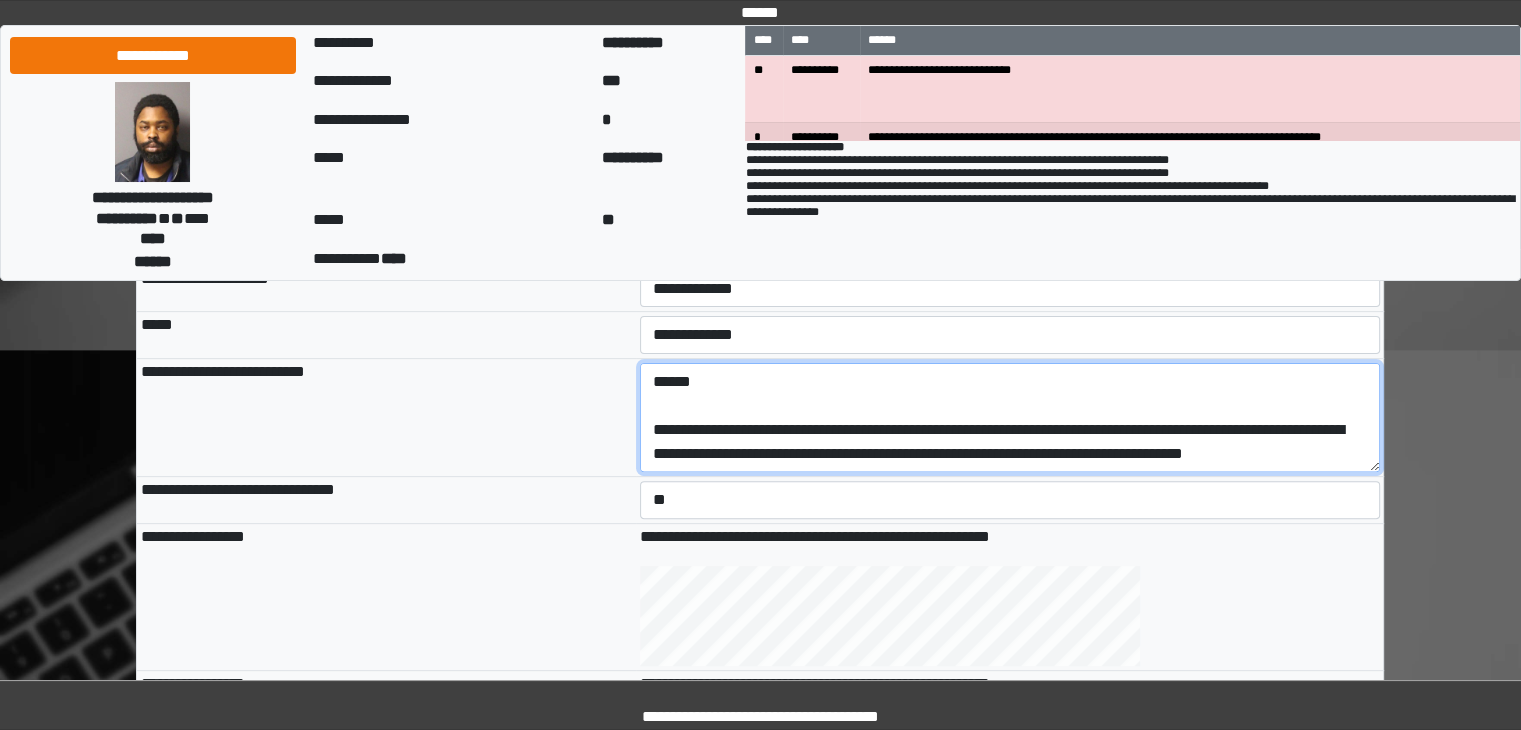 drag, startPoint x: 780, startPoint y: 425, endPoint x: 784, endPoint y: 450, distance: 25.317978 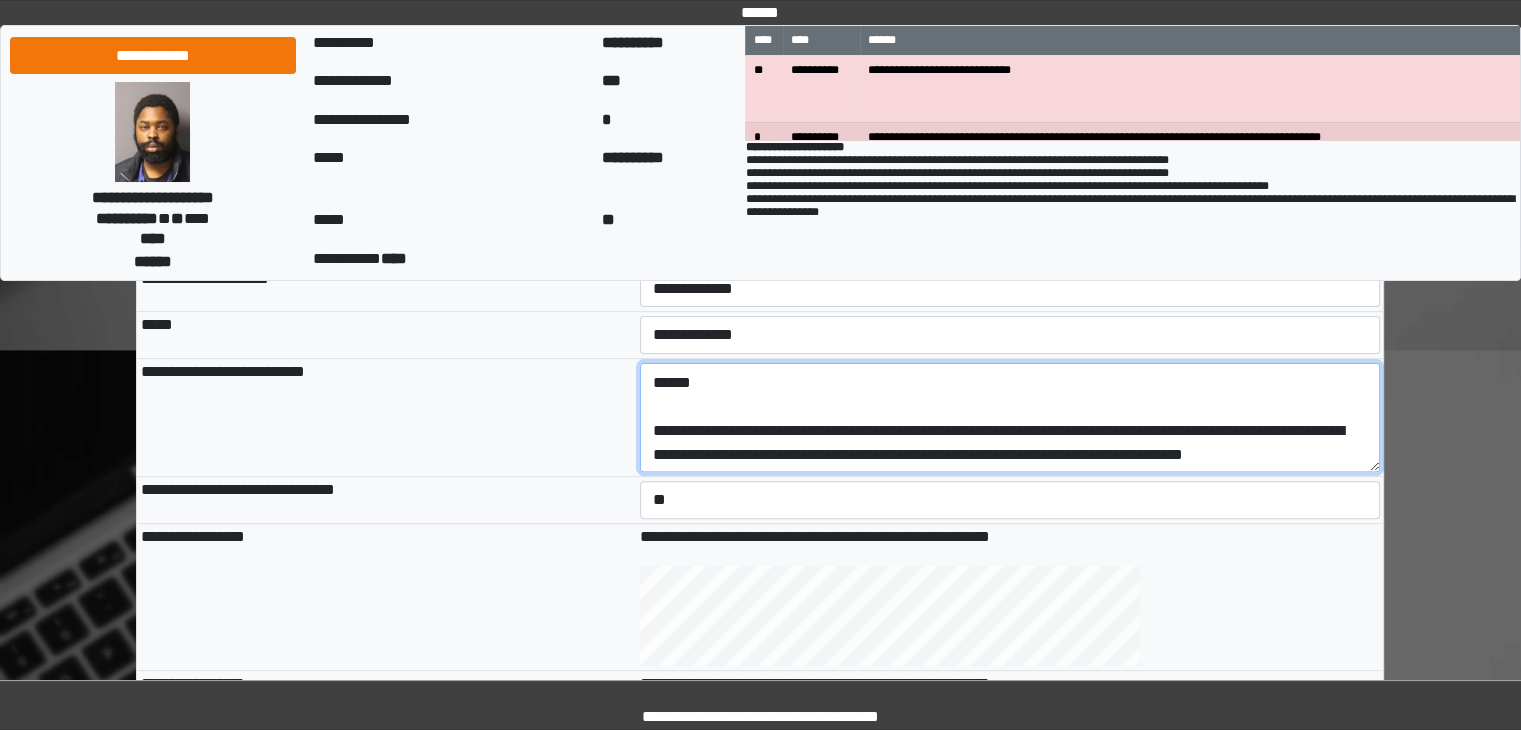 scroll, scrollTop: 0, scrollLeft: 0, axis: both 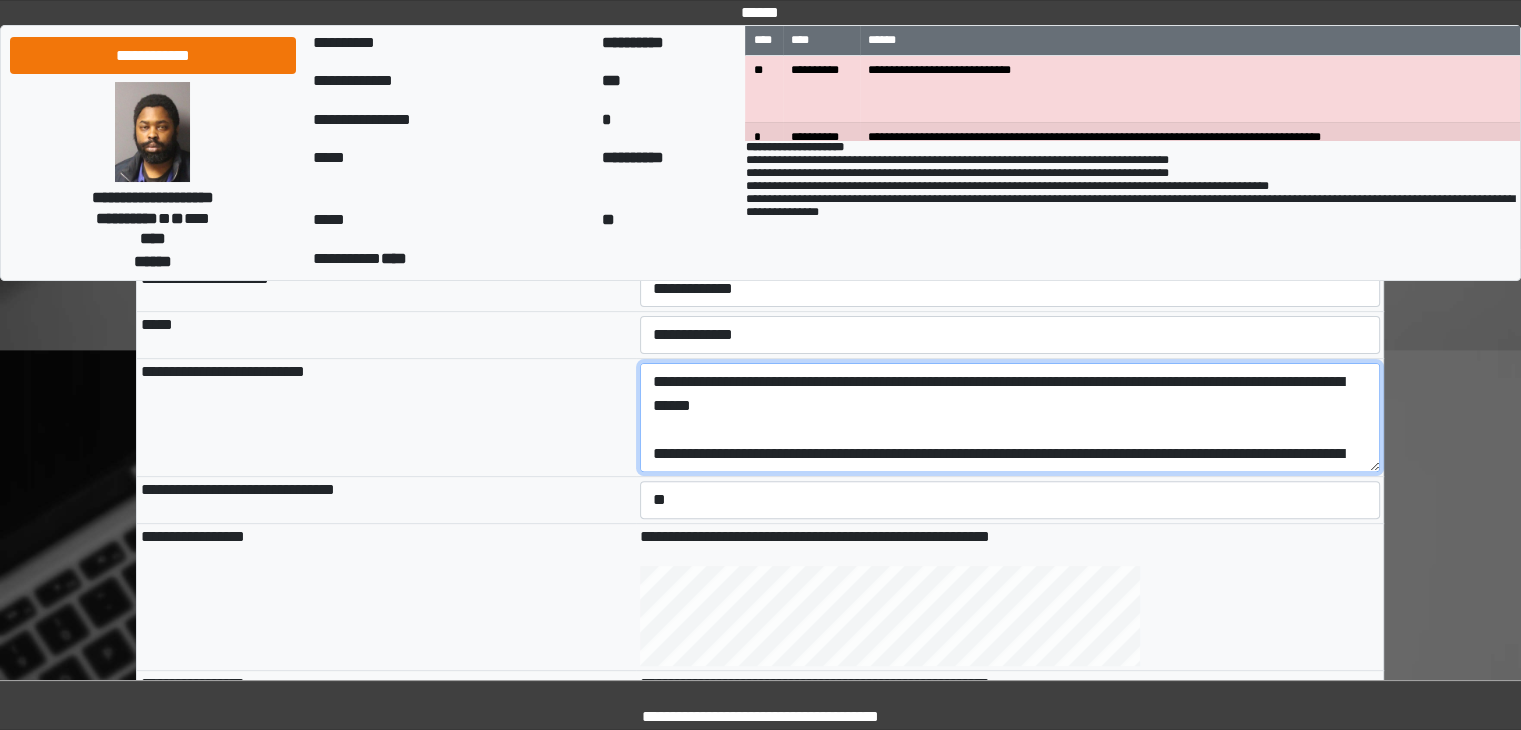 click on "**********" at bounding box center [1010, 418] 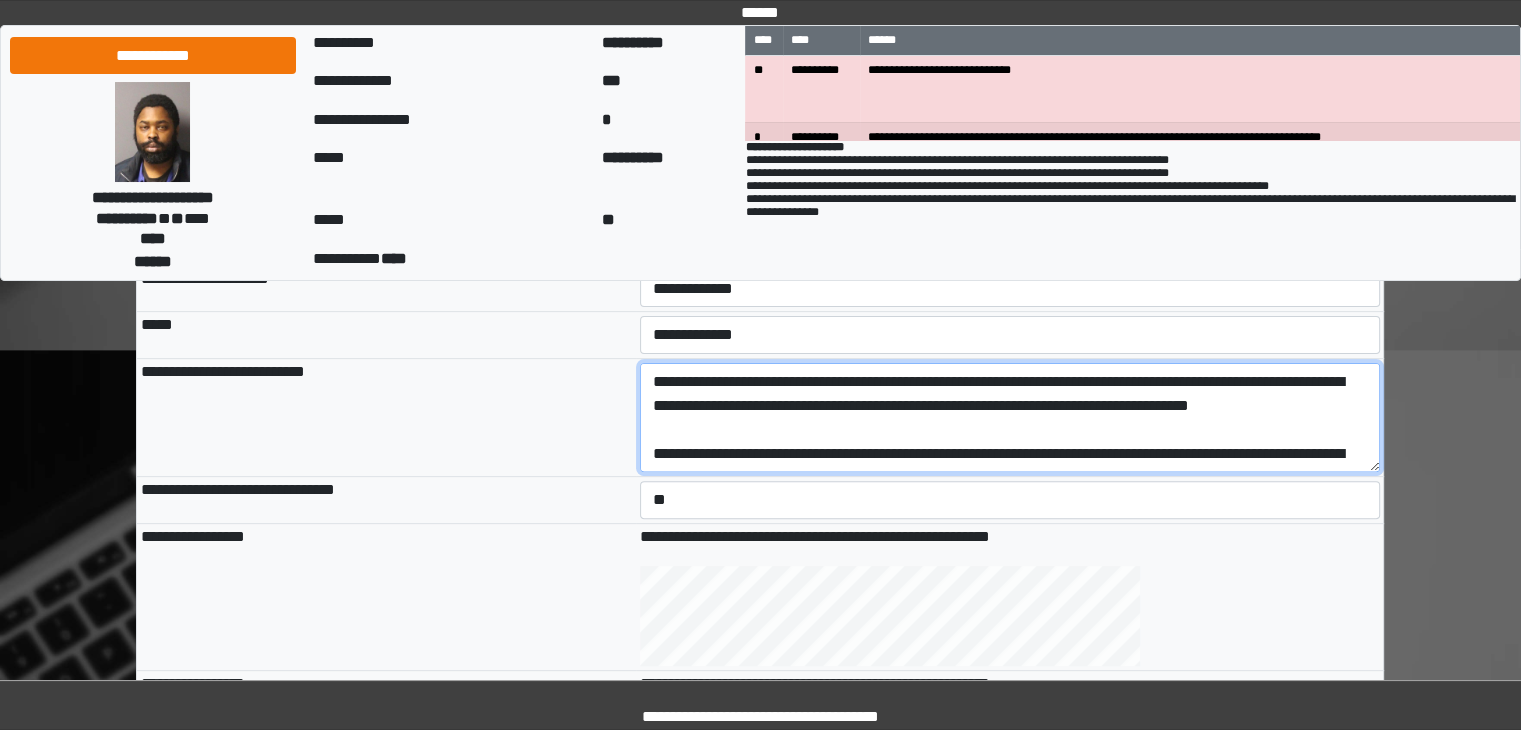 scroll, scrollTop: 72, scrollLeft: 0, axis: vertical 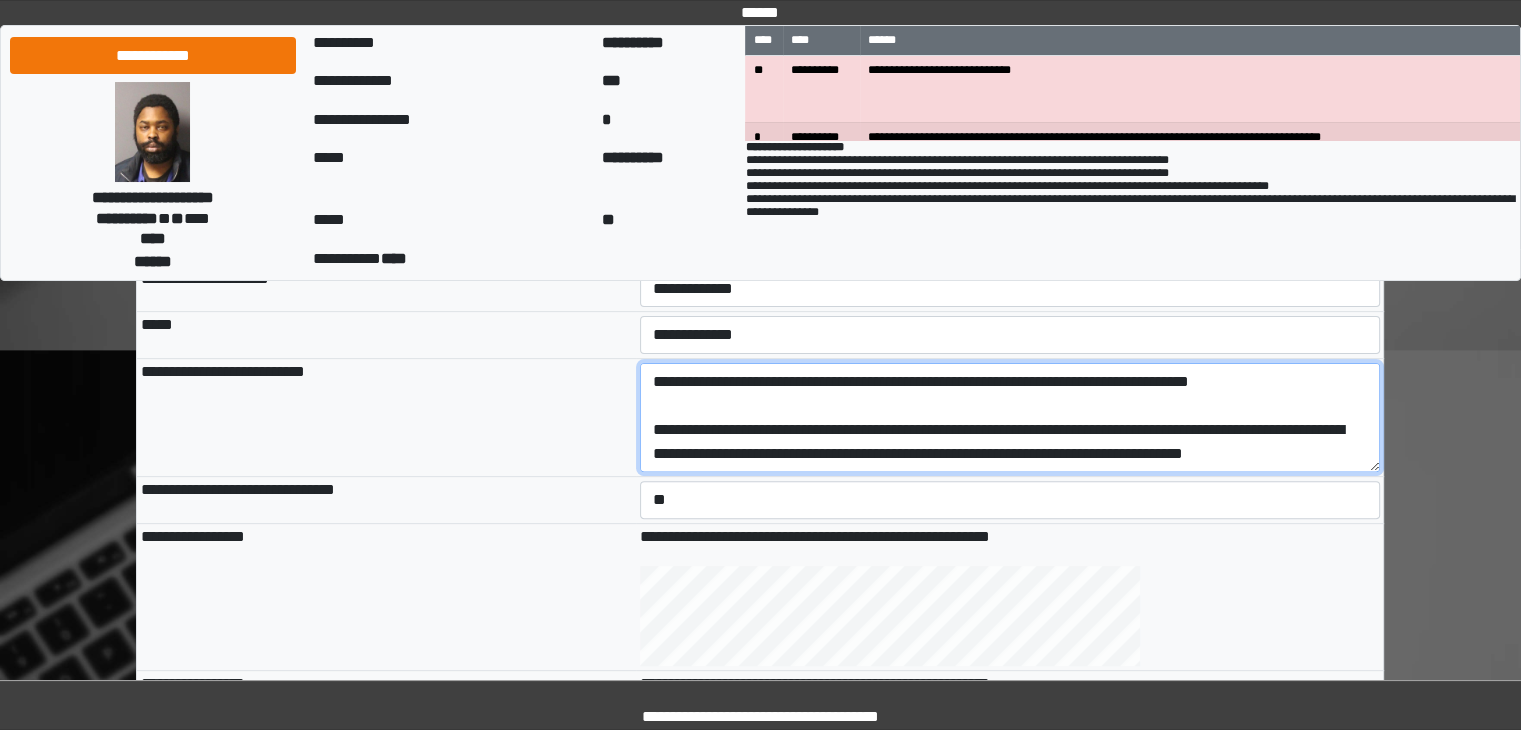 drag, startPoint x: 649, startPoint y: 402, endPoint x: 871, endPoint y: 461, distance: 229.70633 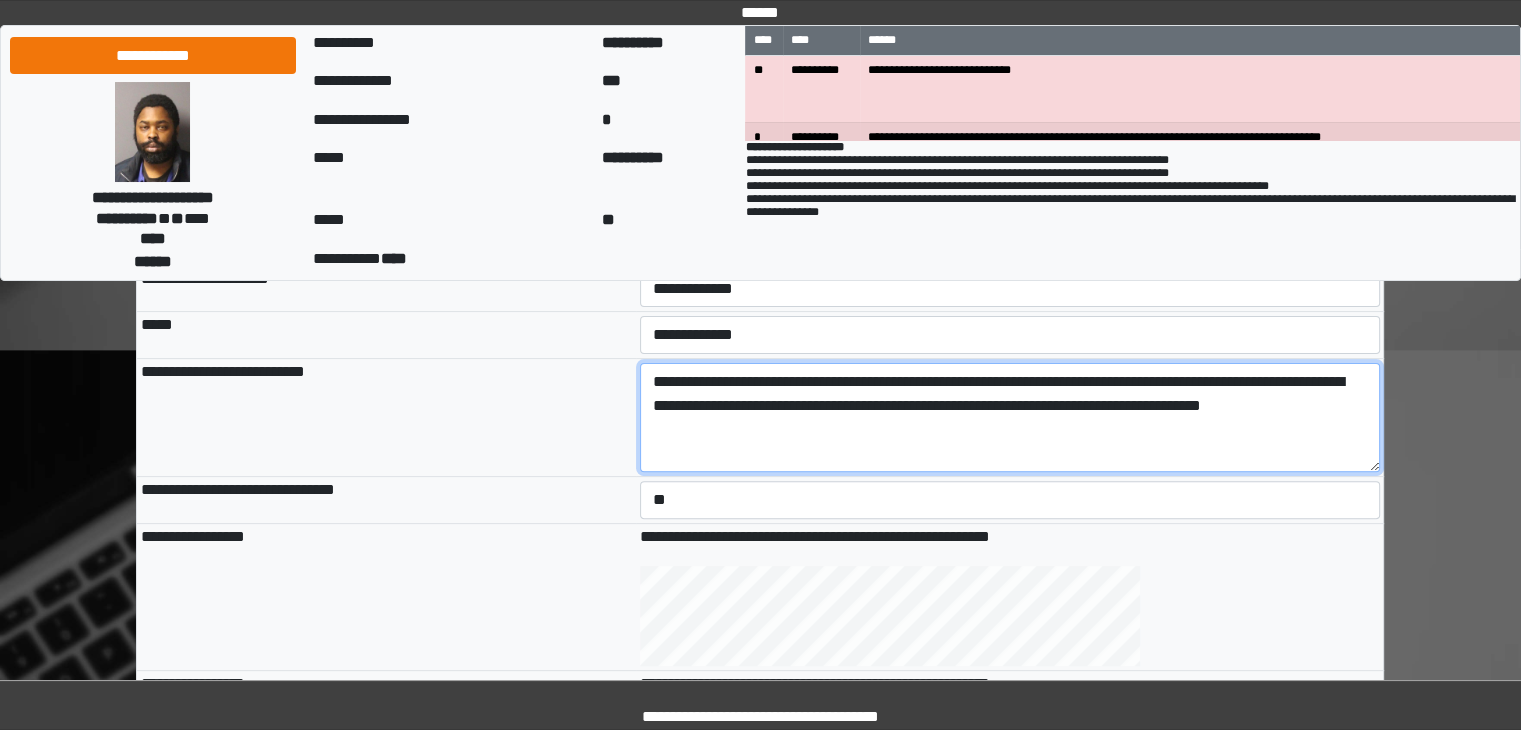 scroll, scrollTop: 16, scrollLeft: 0, axis: vertical 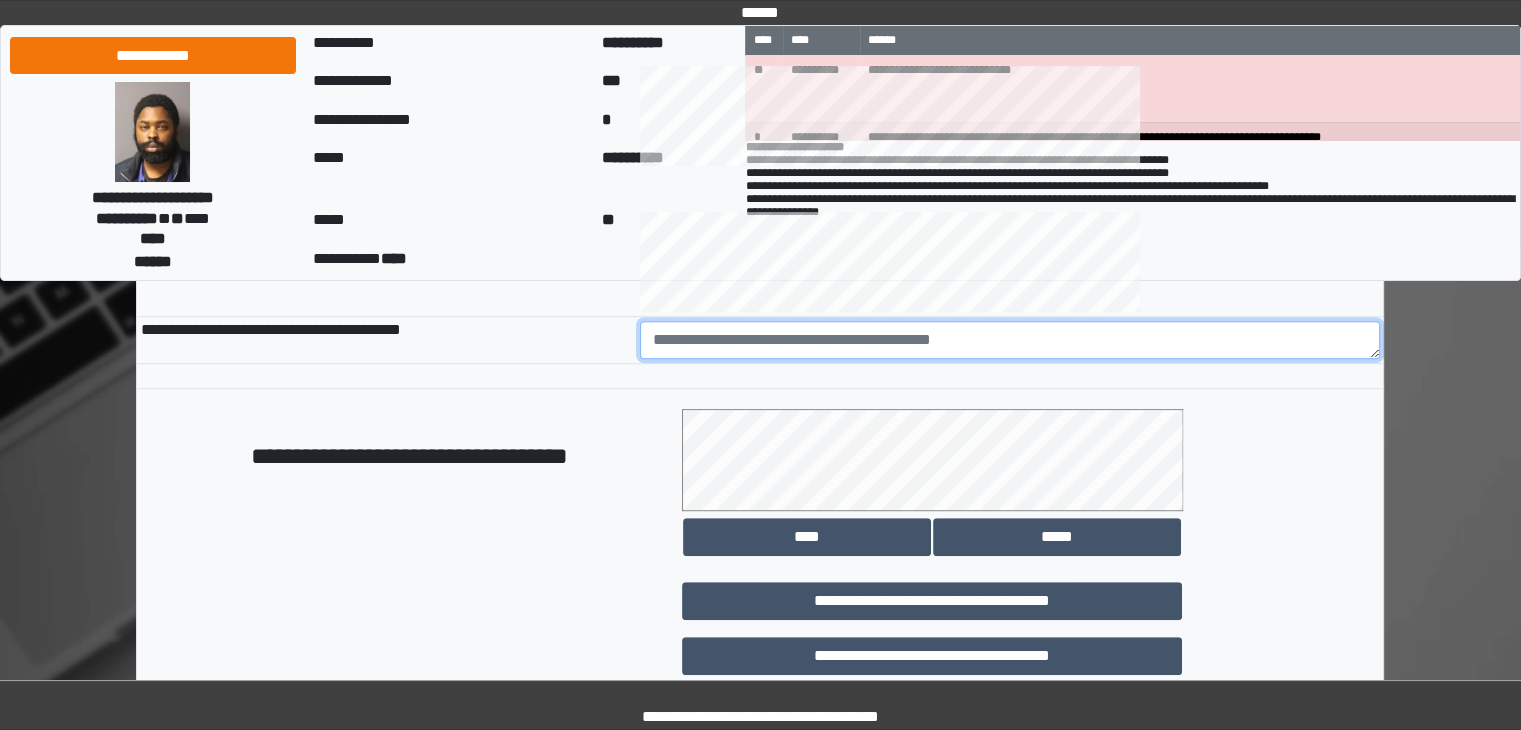 click at bounding box center [1010, 340] 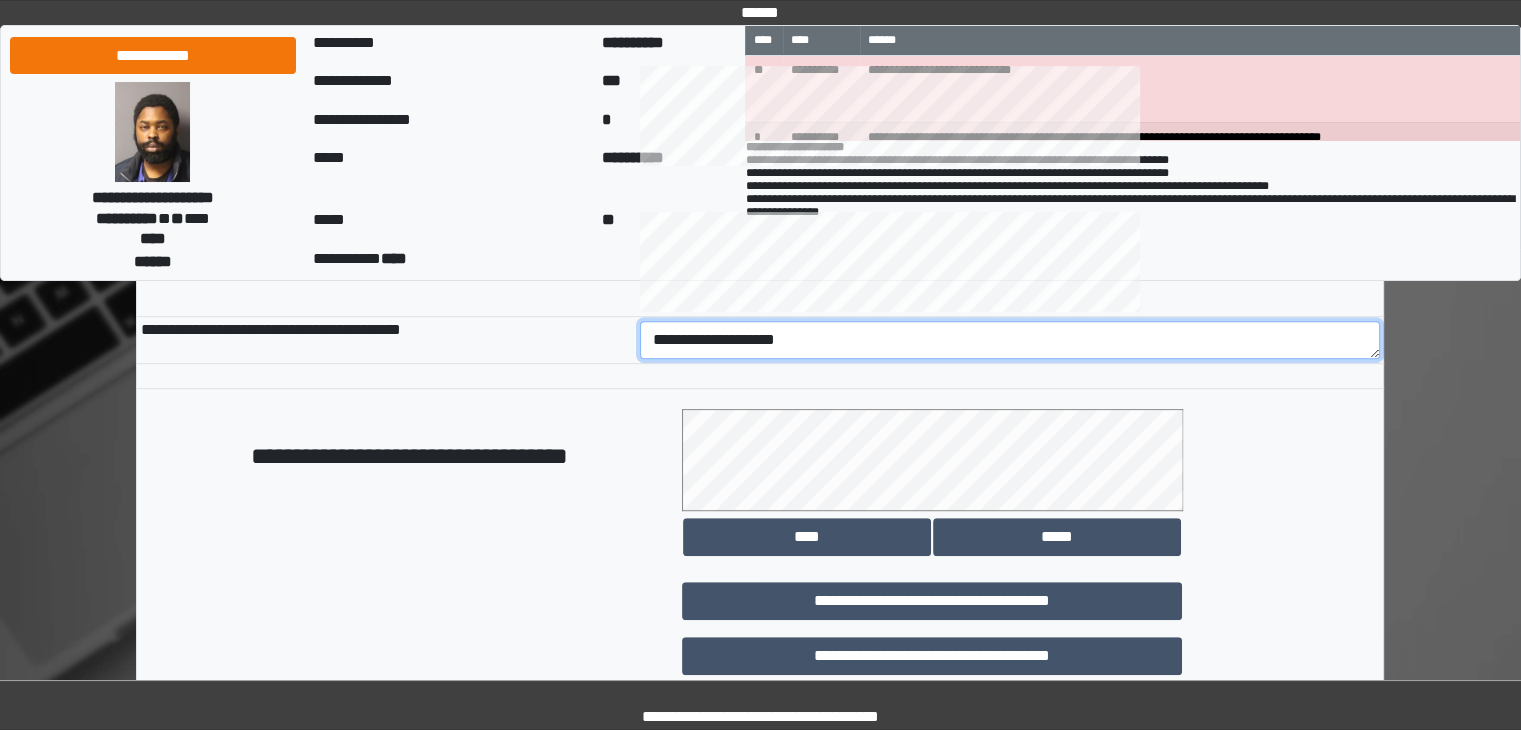 click on "**********" at bounding box center (1010, 340) 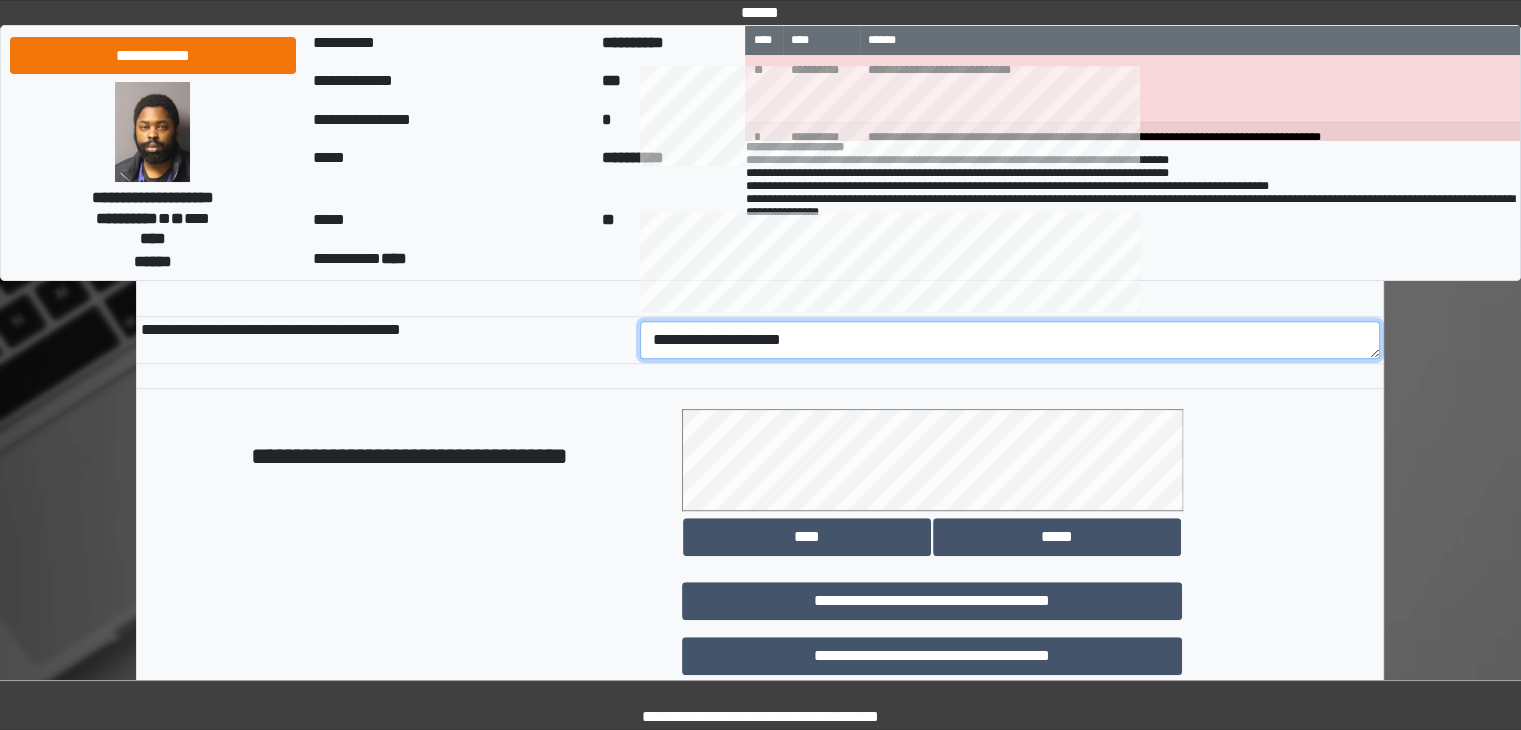 type on "**********" 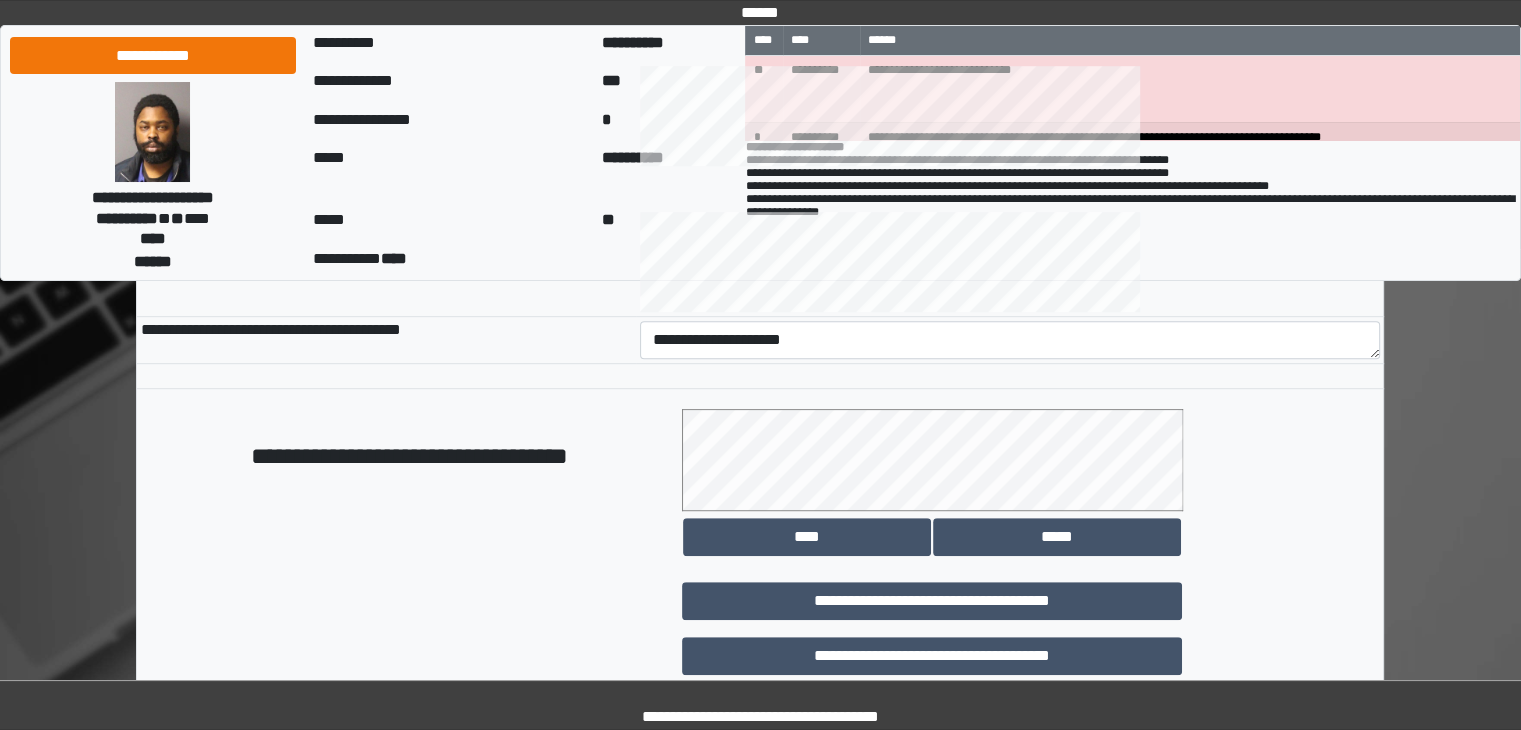 click at bounding box center [1032, 460] 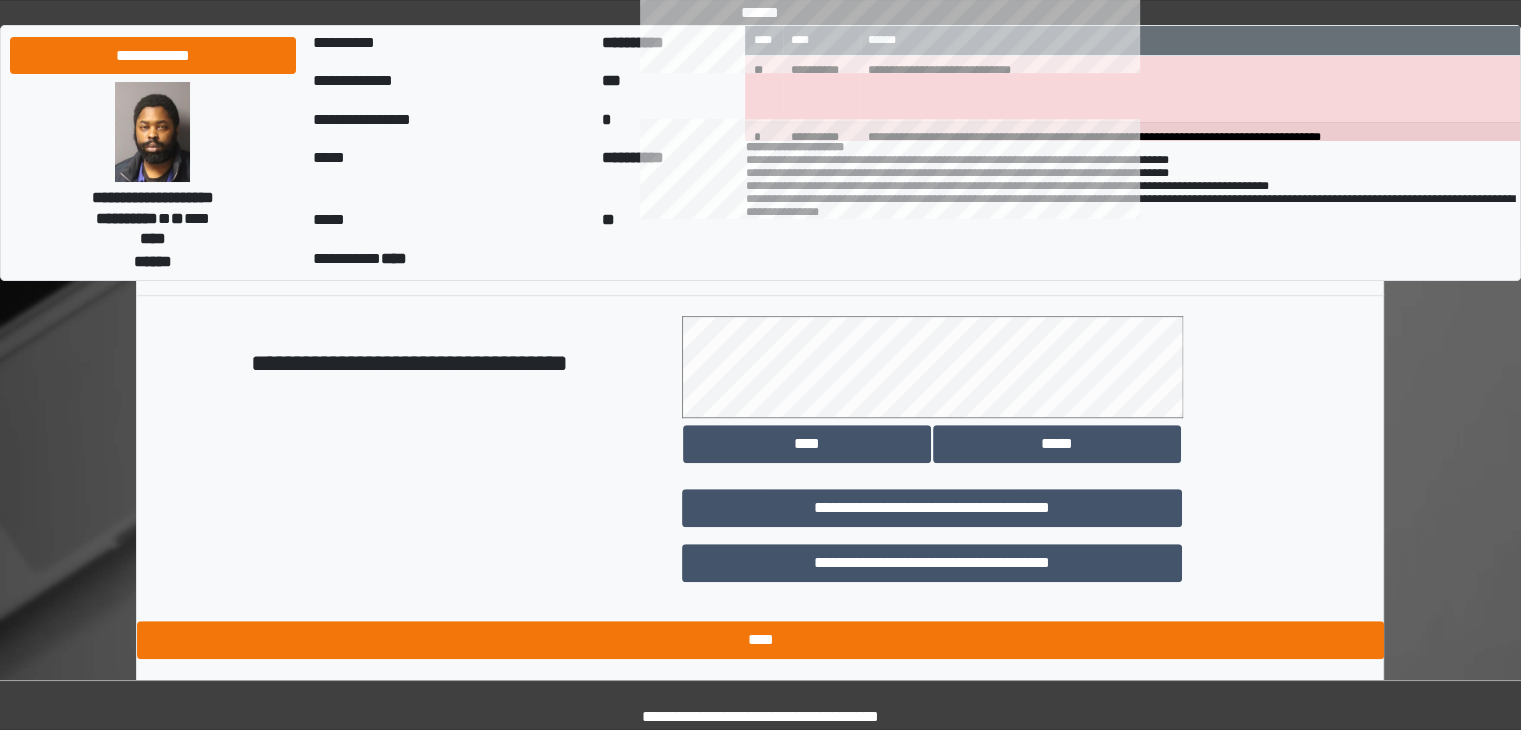scroll, scrollTop: 1124, scrollLeft: 0, axis: vertical 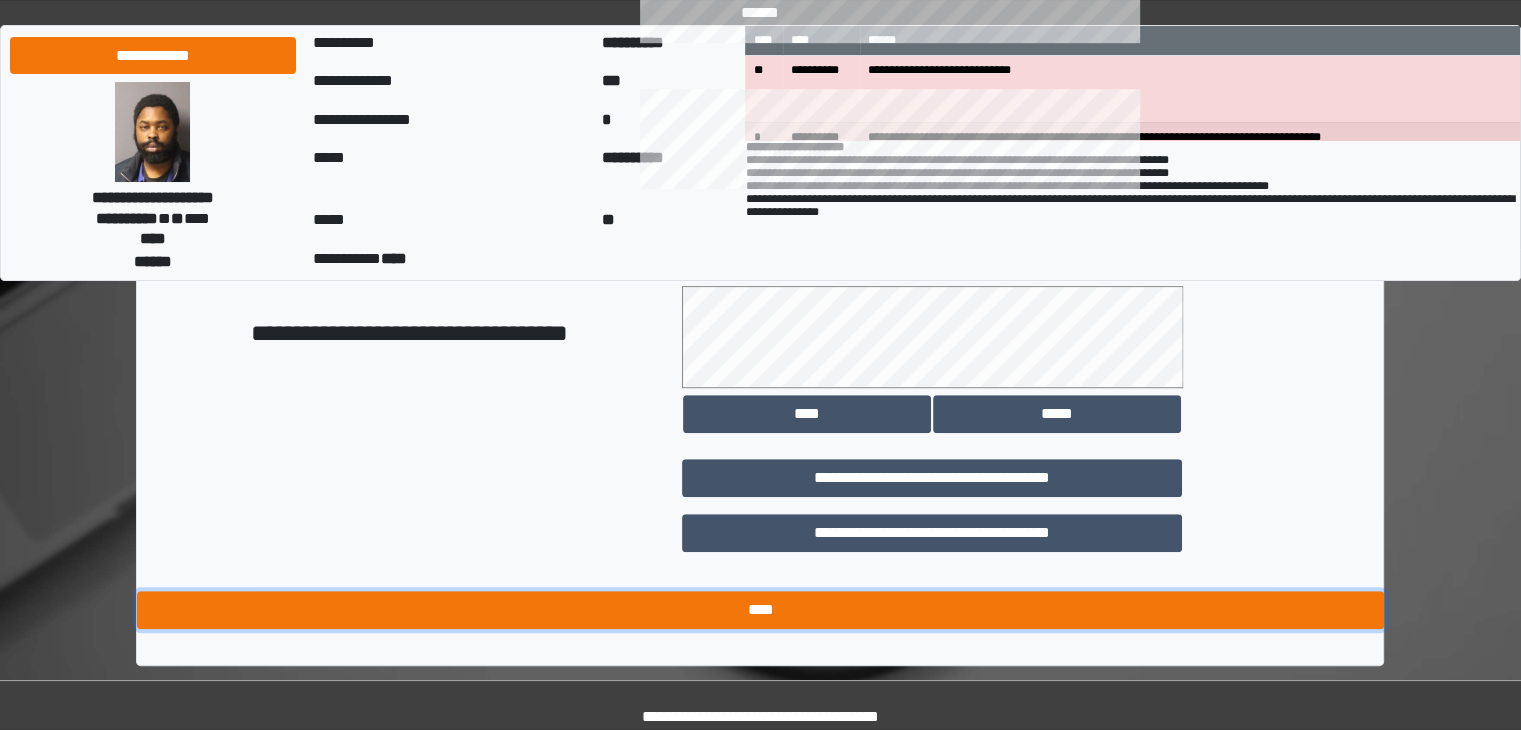 click on "****" at bounding box center [760, 610] 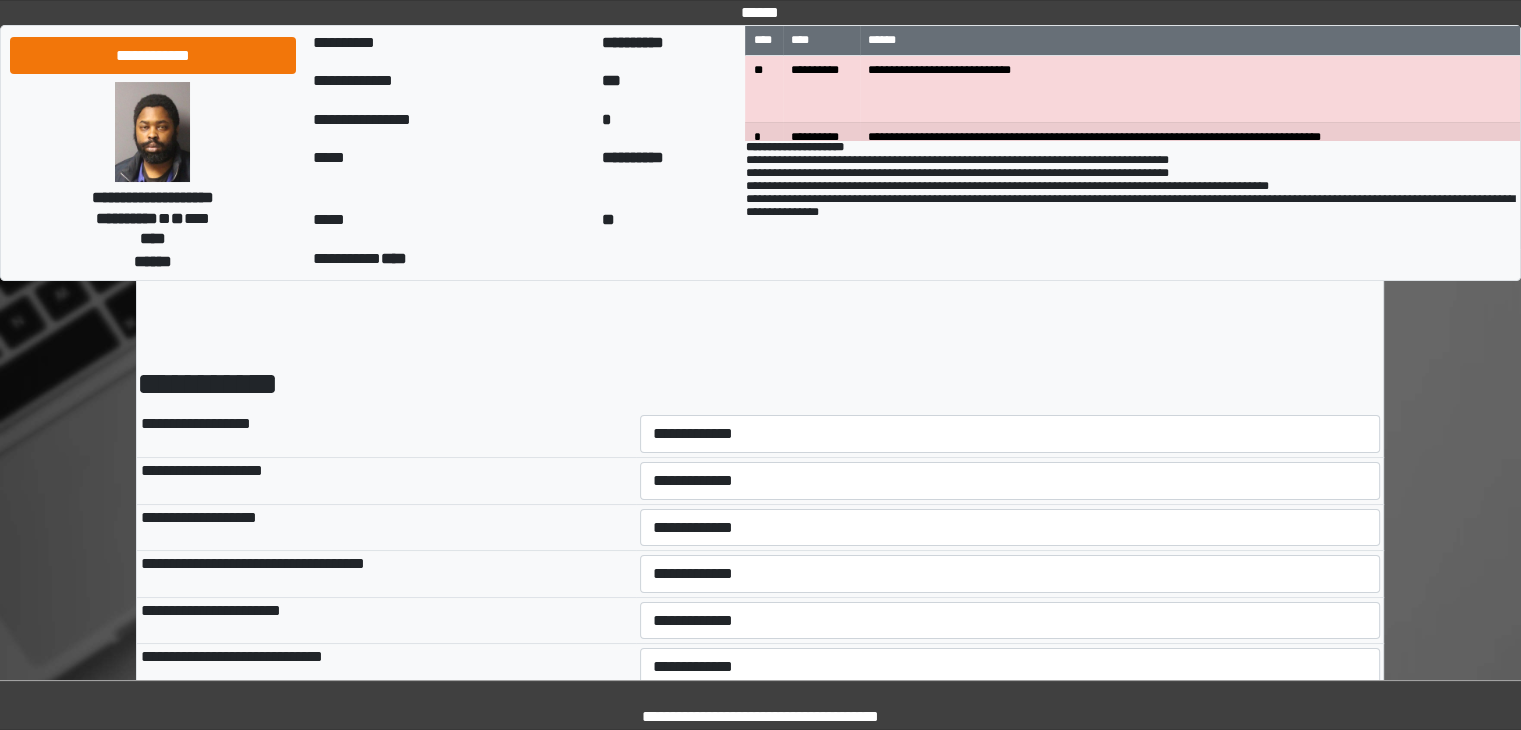 scroll, scrollTop: 0, scrollLeft: 0, axis: both 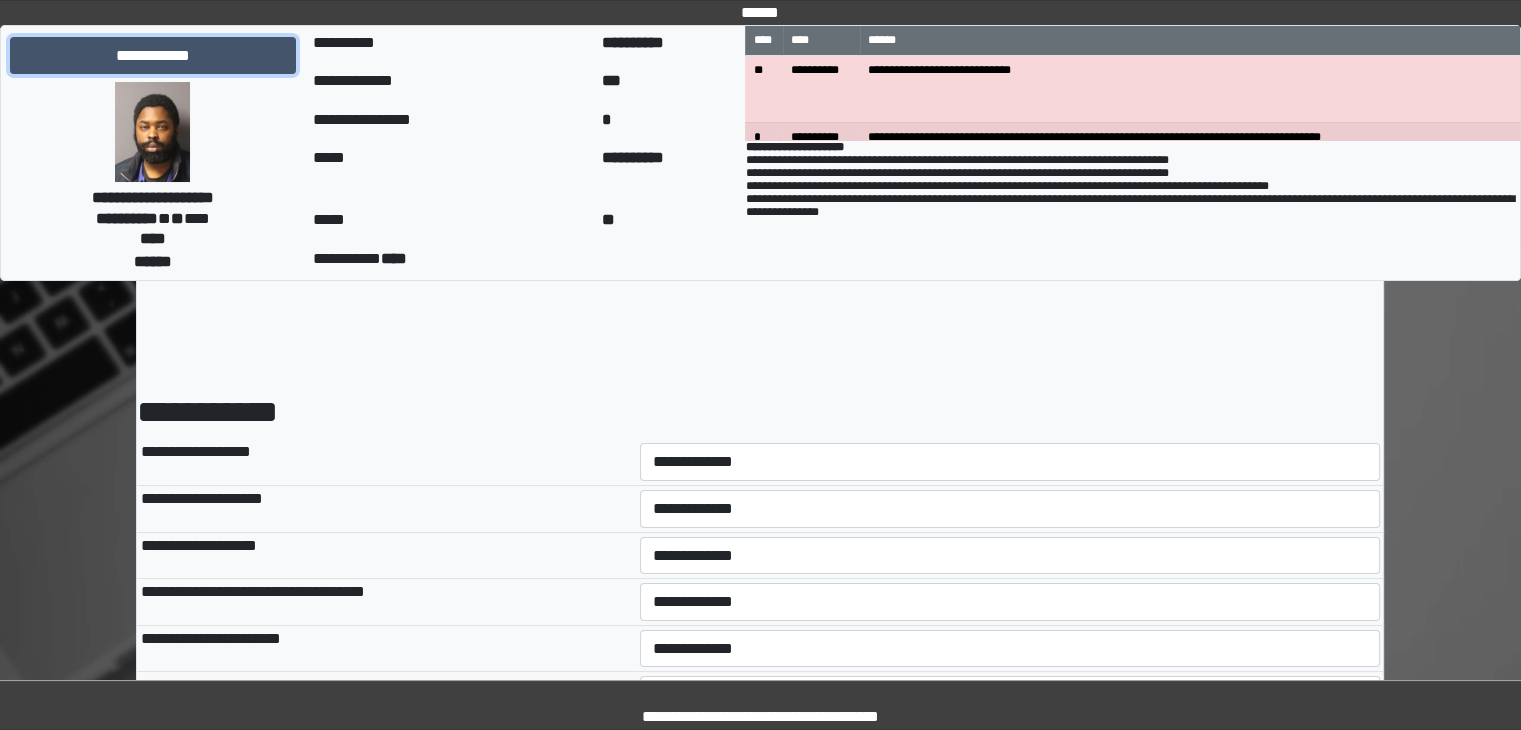 click on "**********" at bounding box center [153, 56] 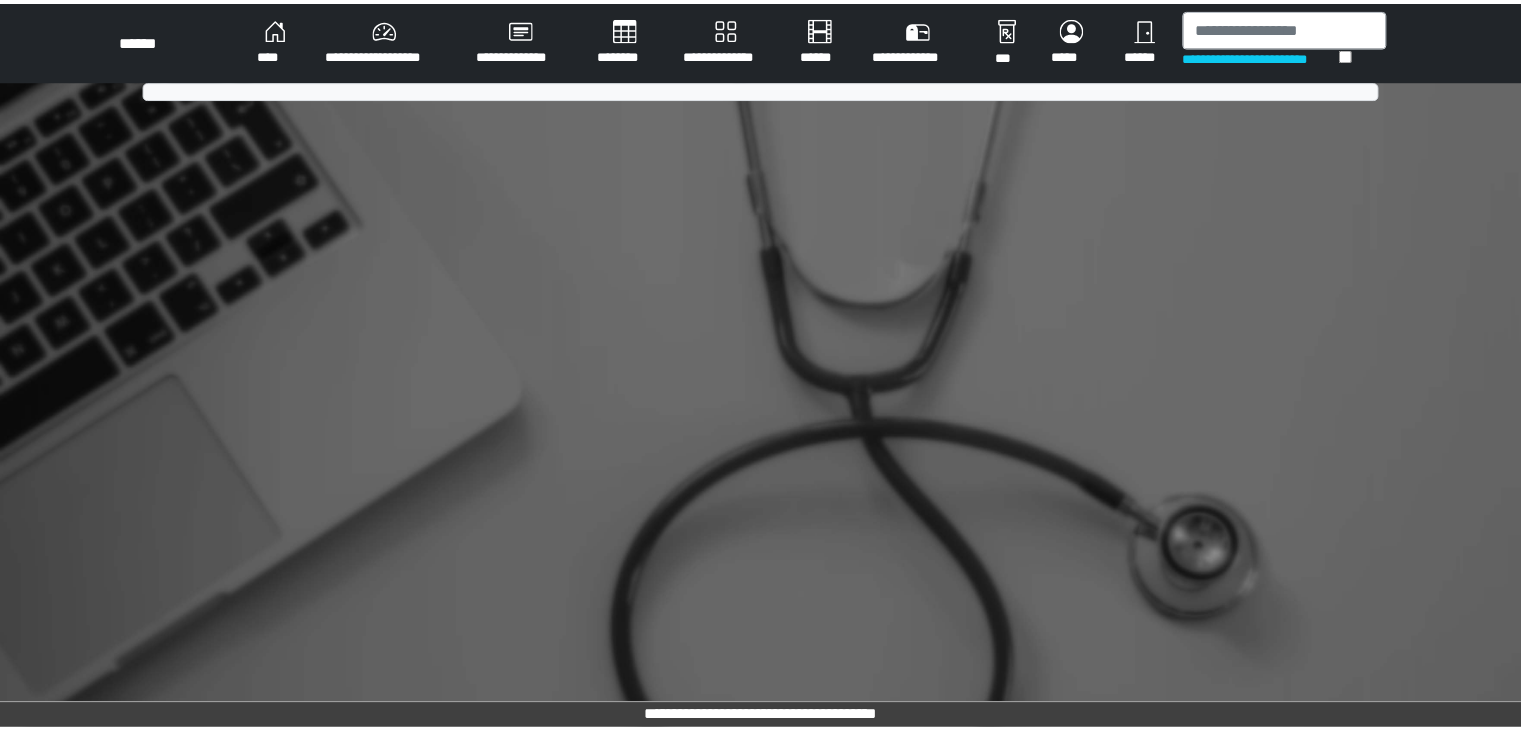scroll, scrollTop: 0, scrollLeft: 0, axis: both 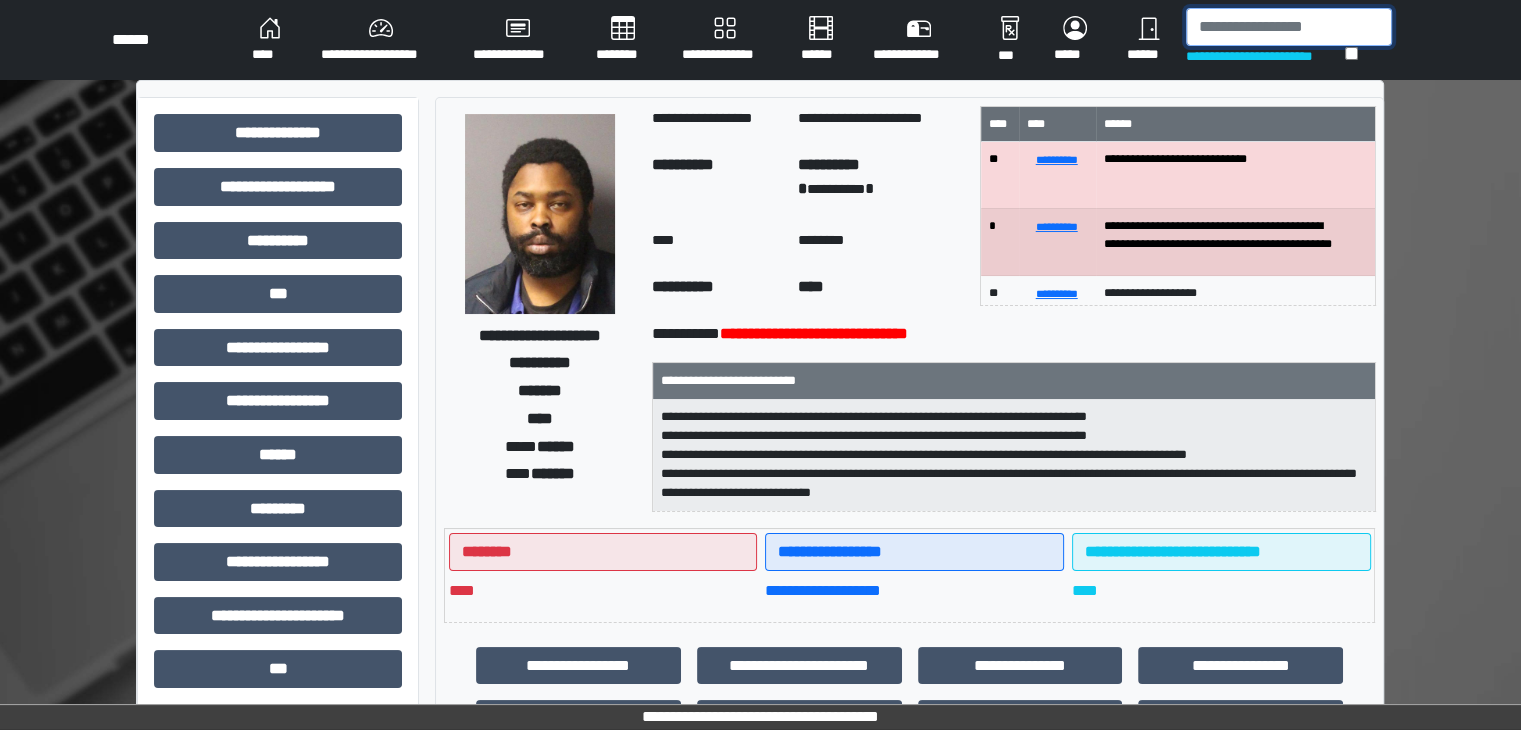 click at bounding box center [1289, 27] 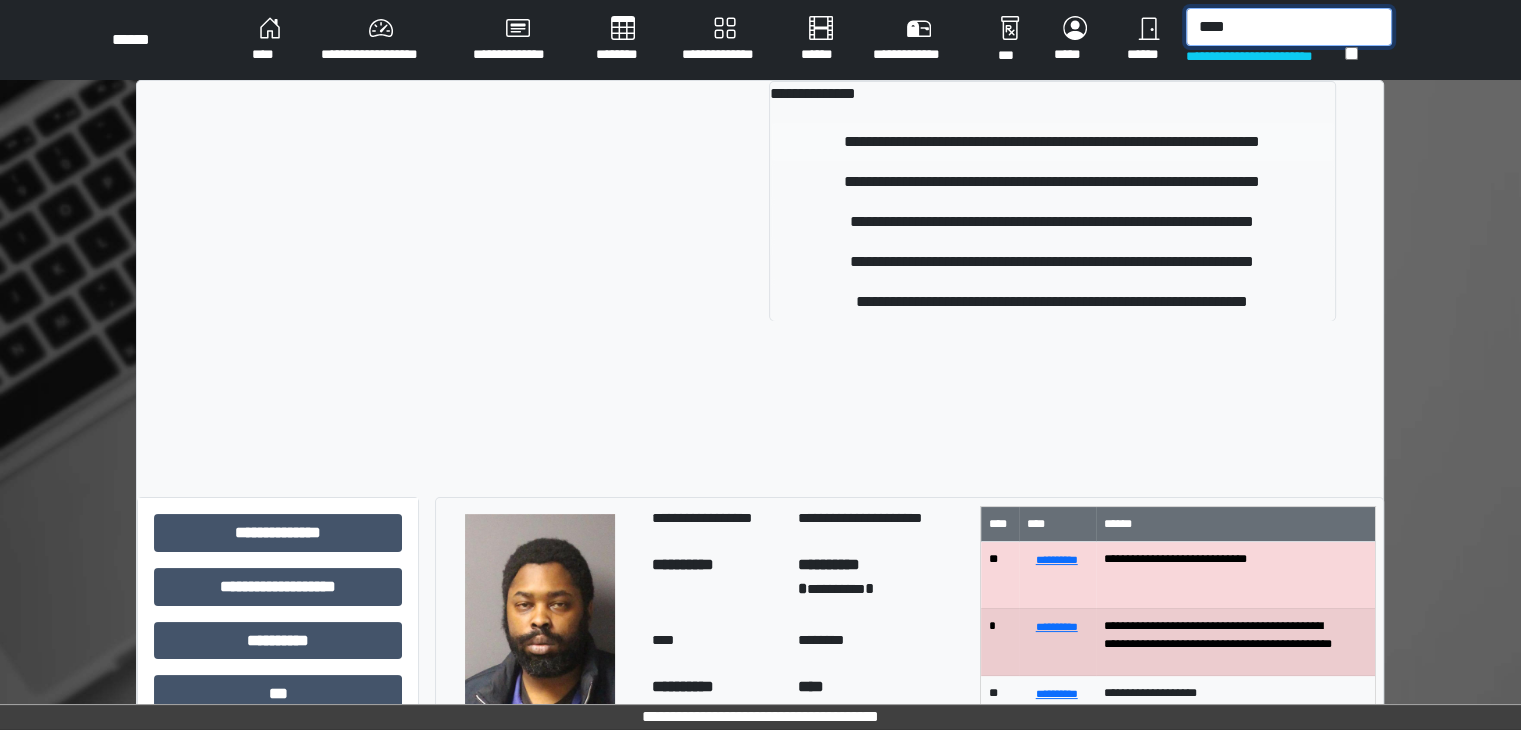 type on "****" 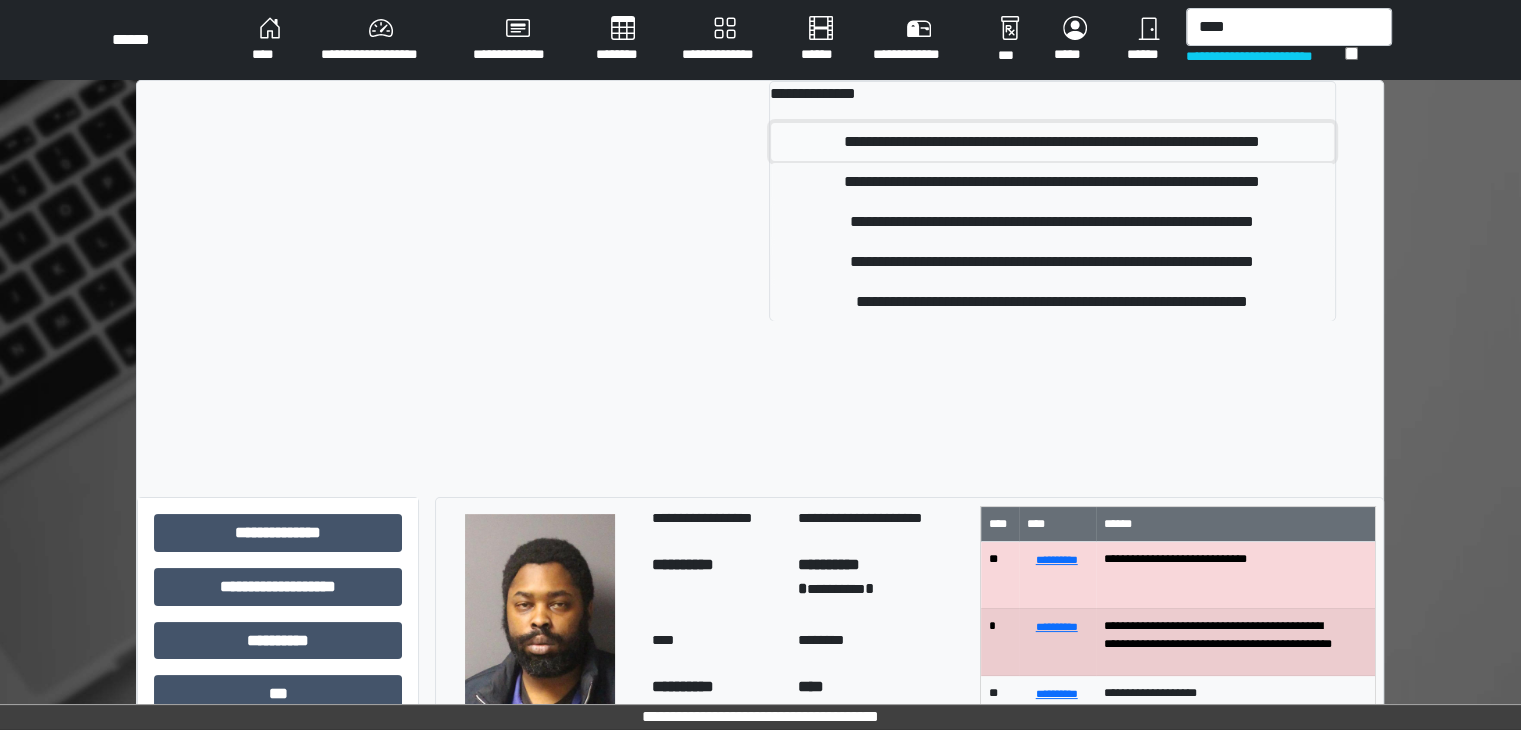 click on "**********" at bounding box center [1052, 142] 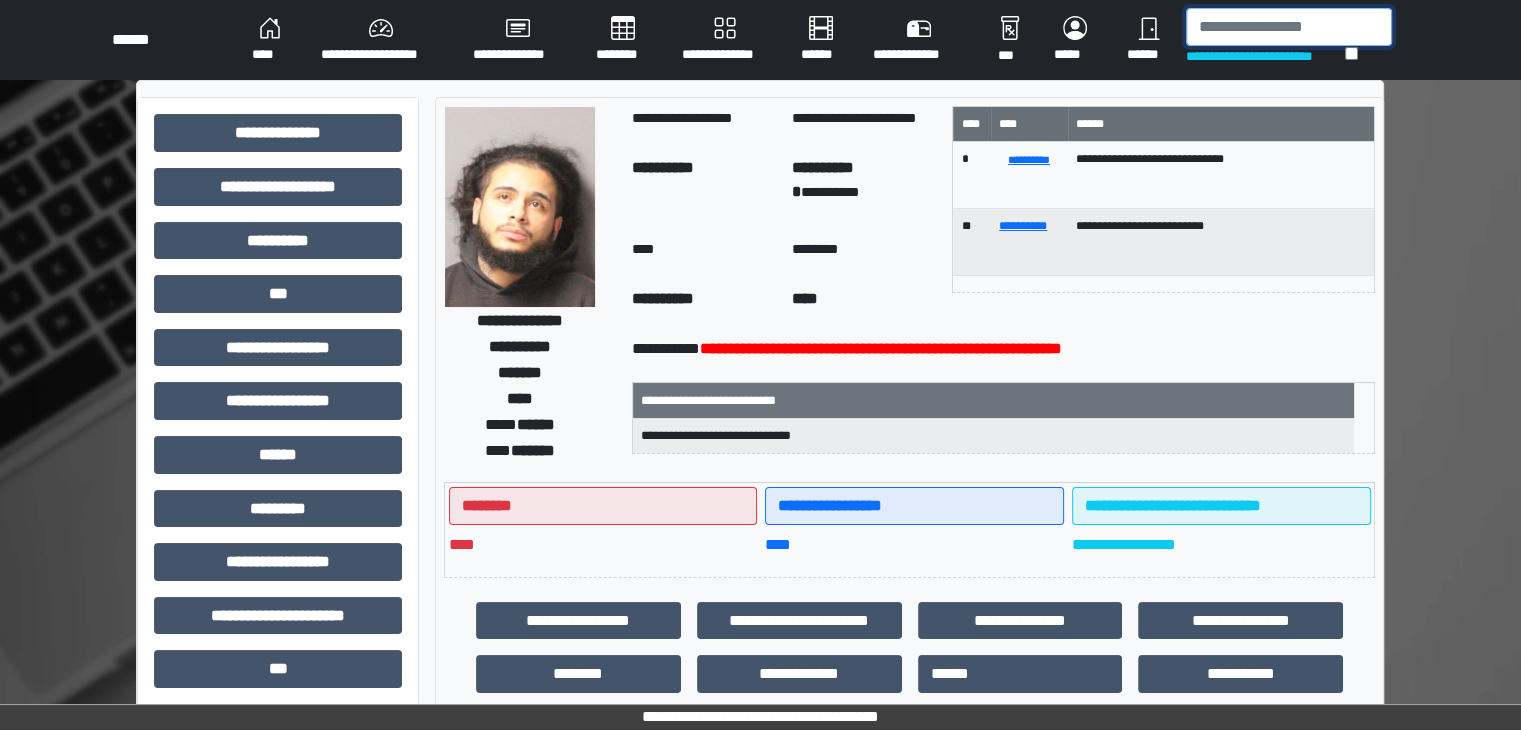 click at bounding box center [1289, 27] 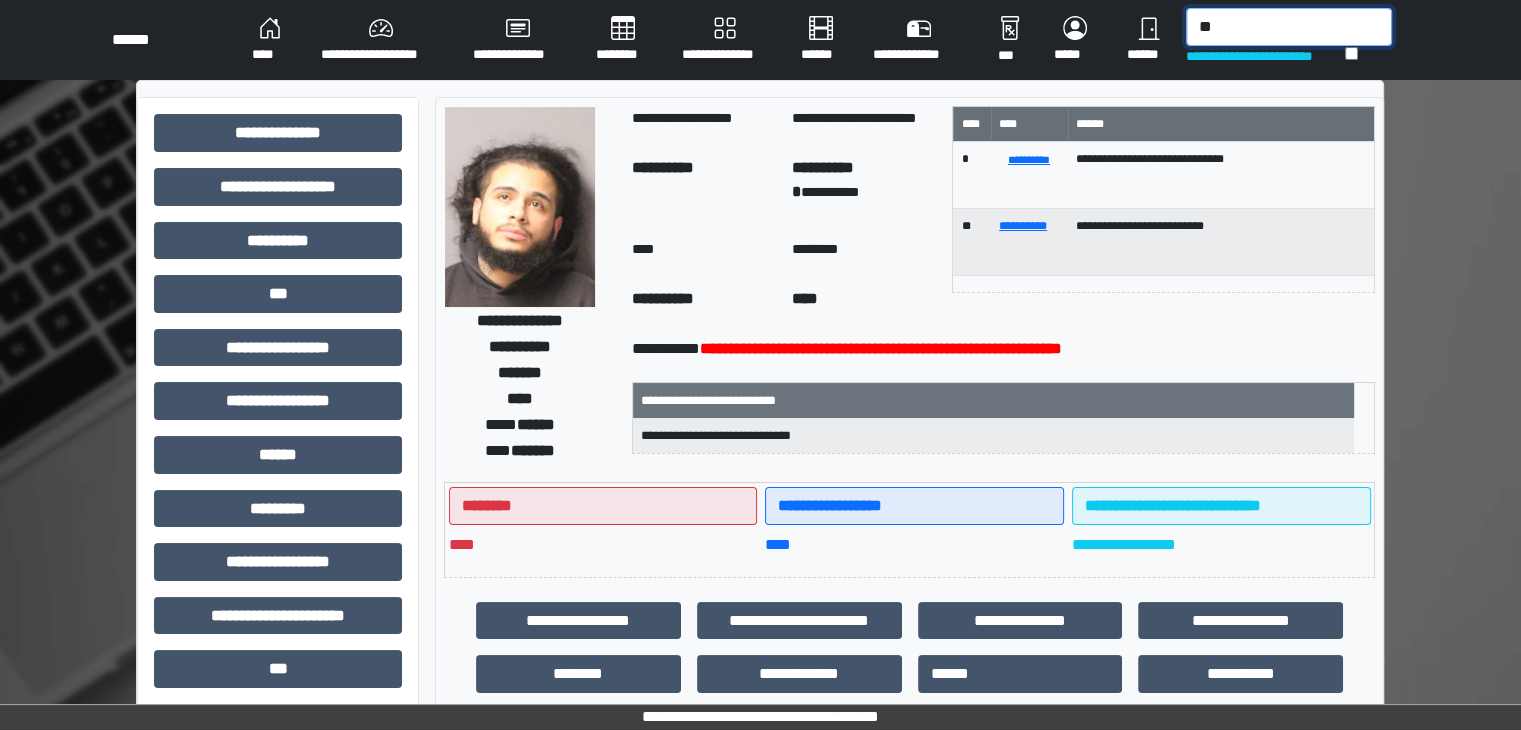 type on "*" 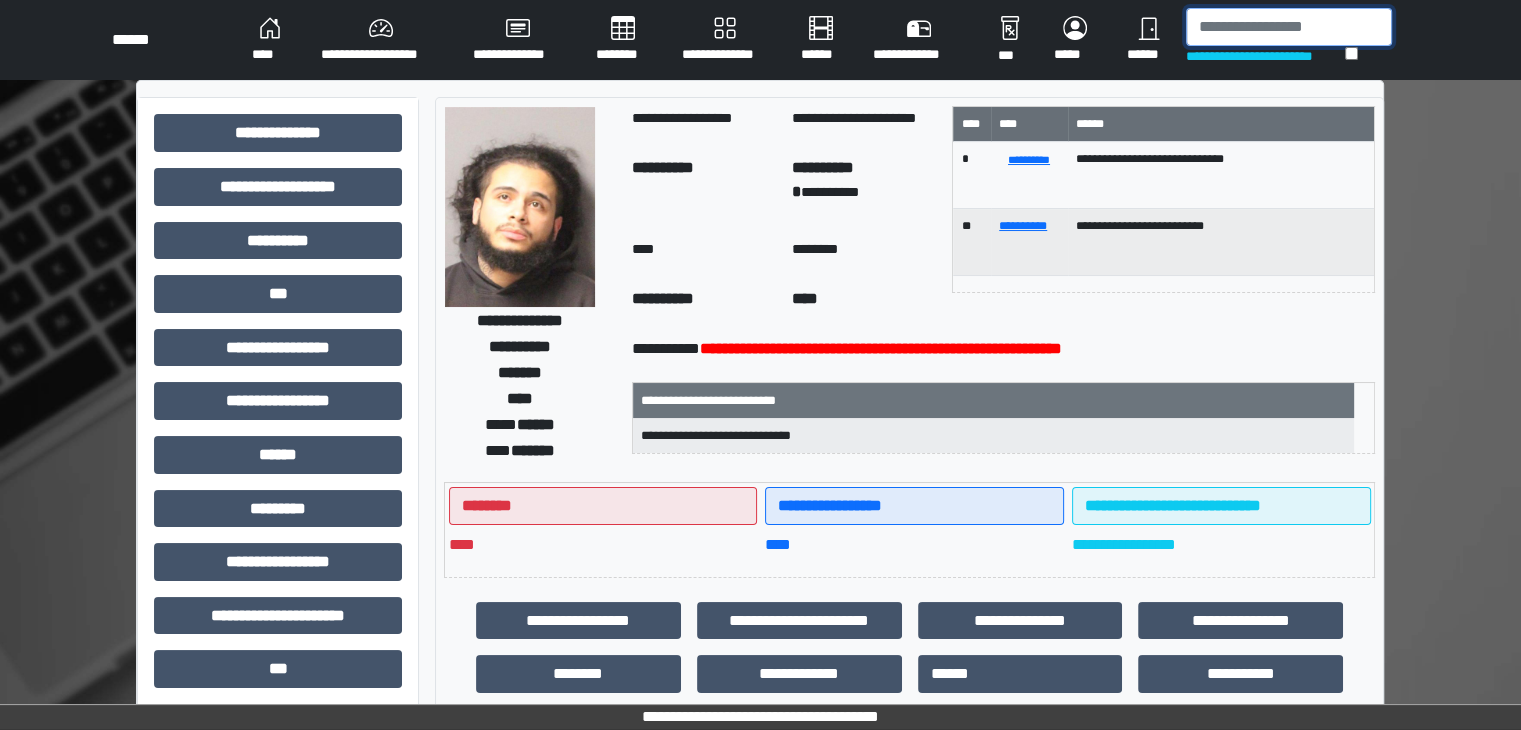 type on "*" 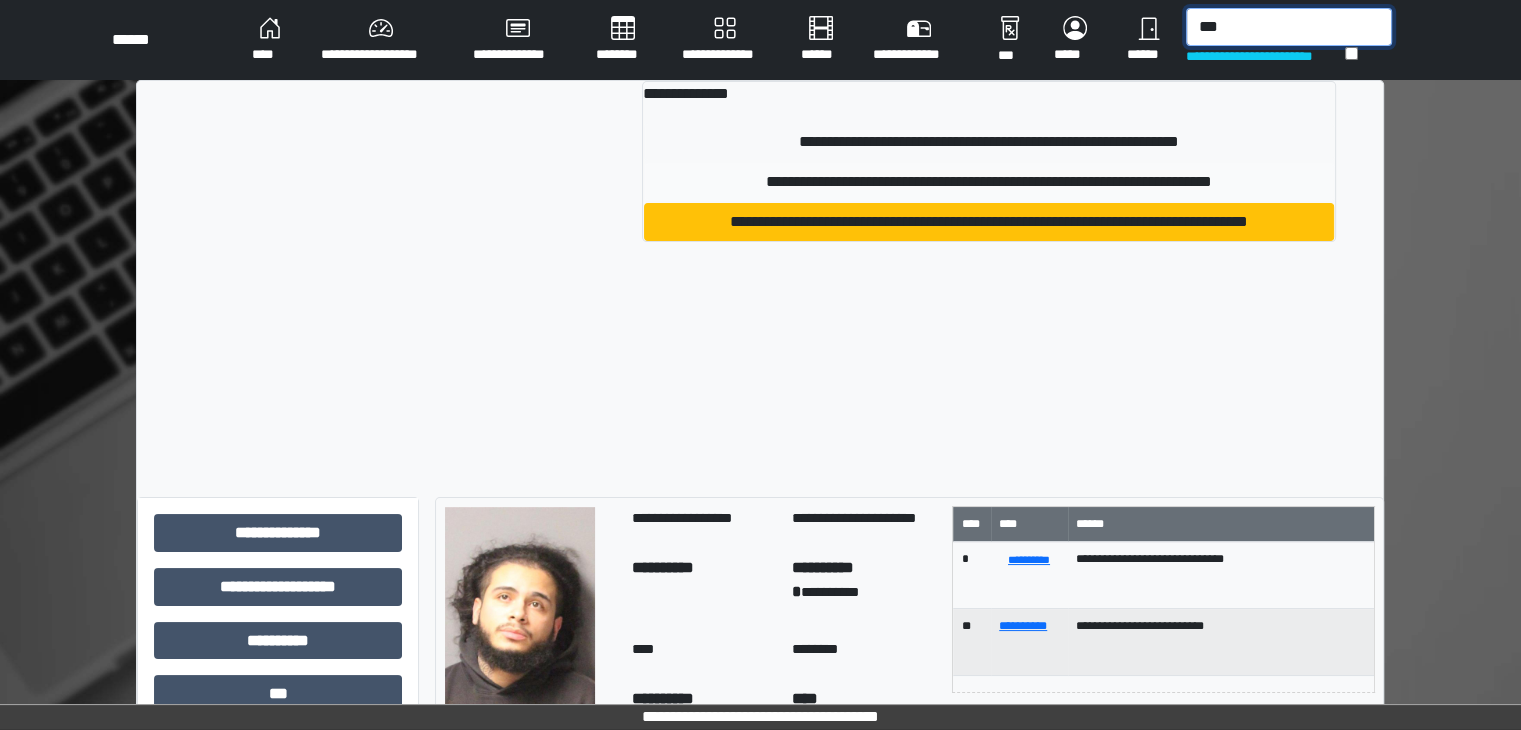 type on "***" 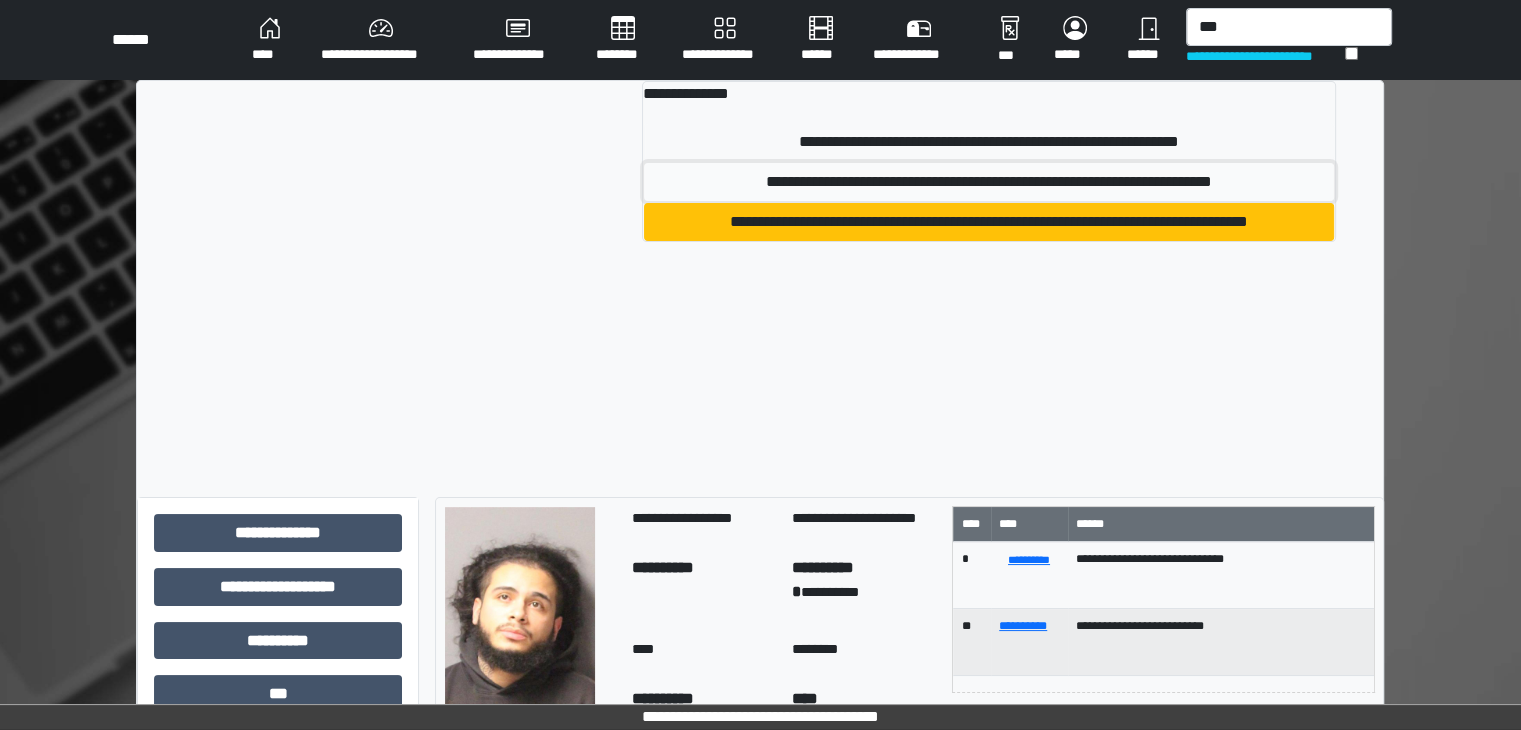 click on "**********" at bounding box center (989, 182) 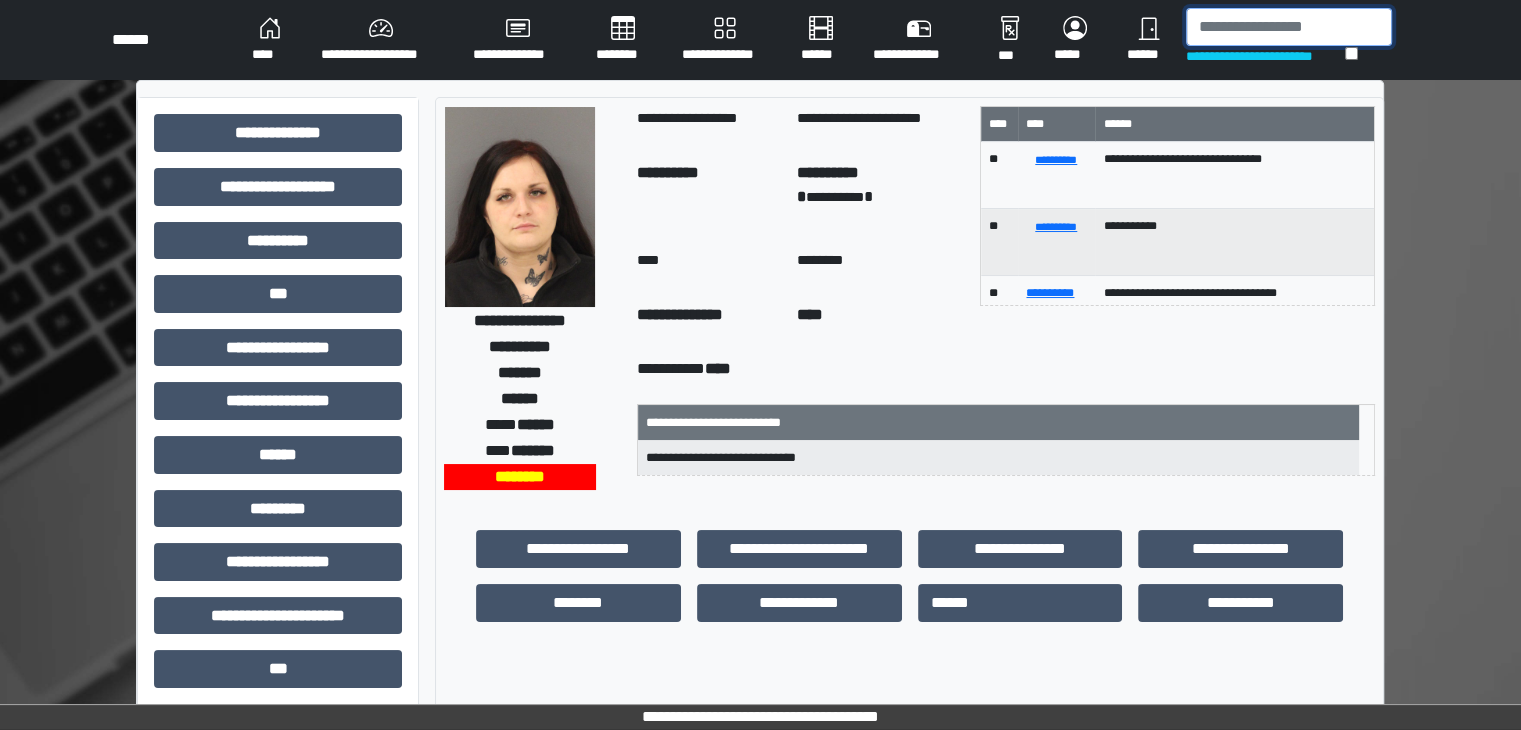 click at bounding box center [1289, 27] 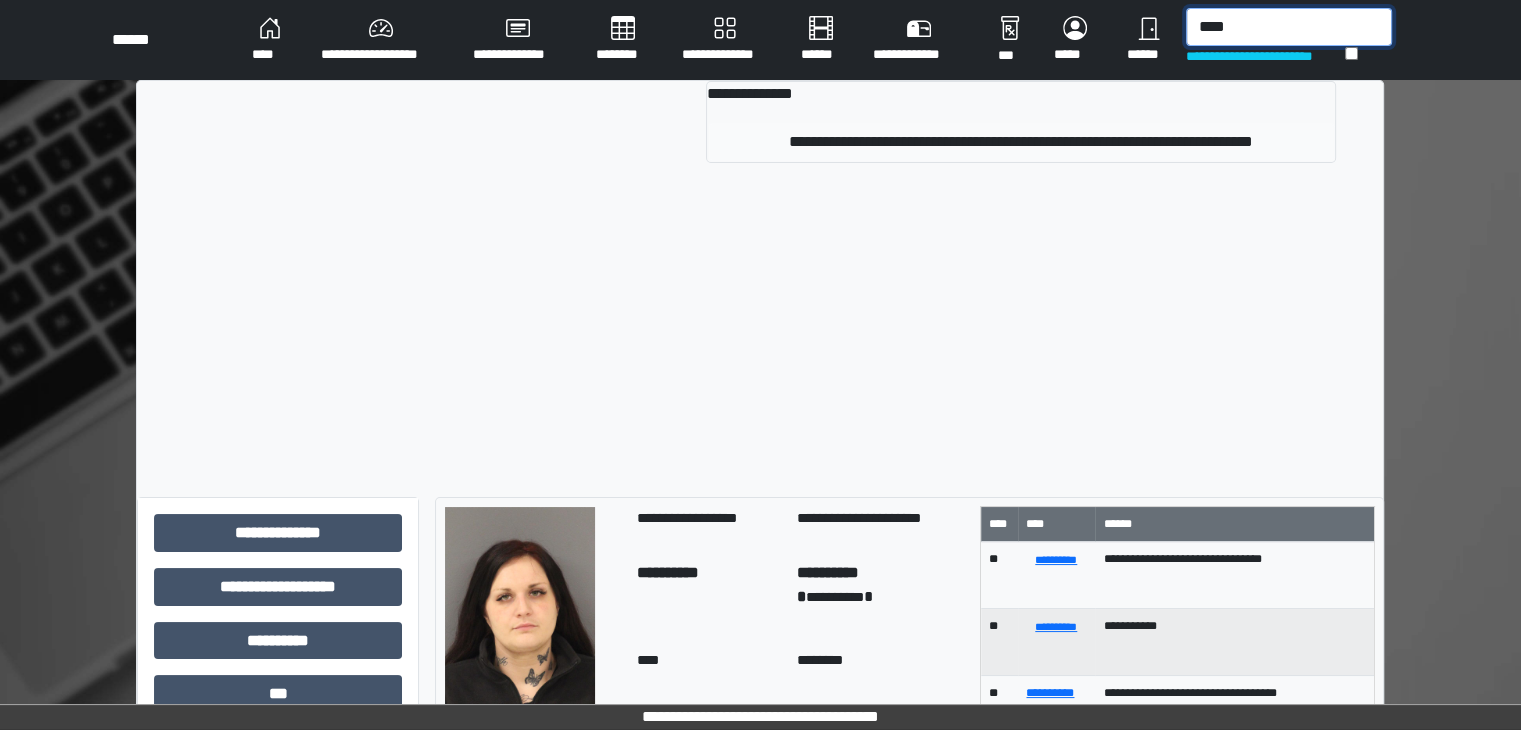 type on "****" 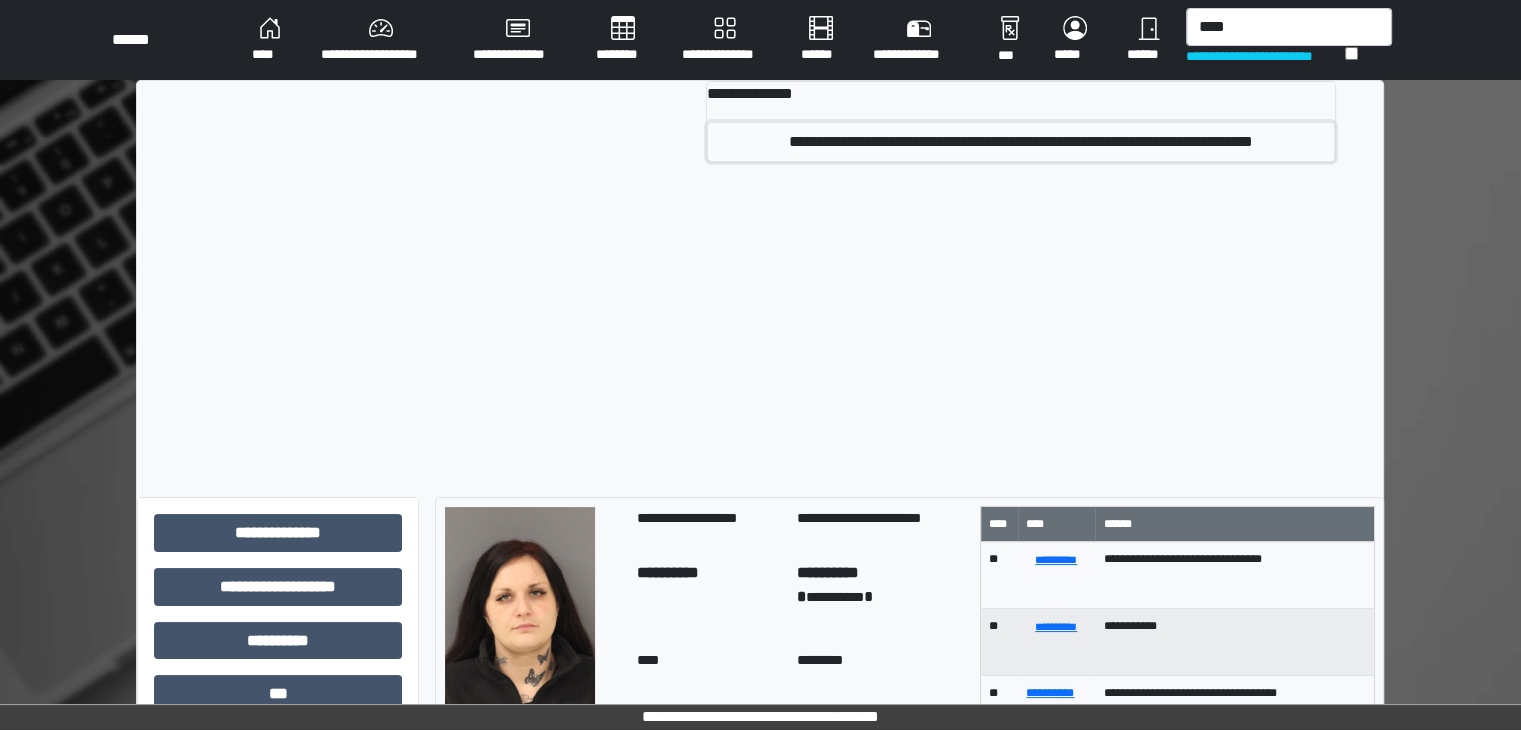 click on "**********" at bounding box center [1021, 142] 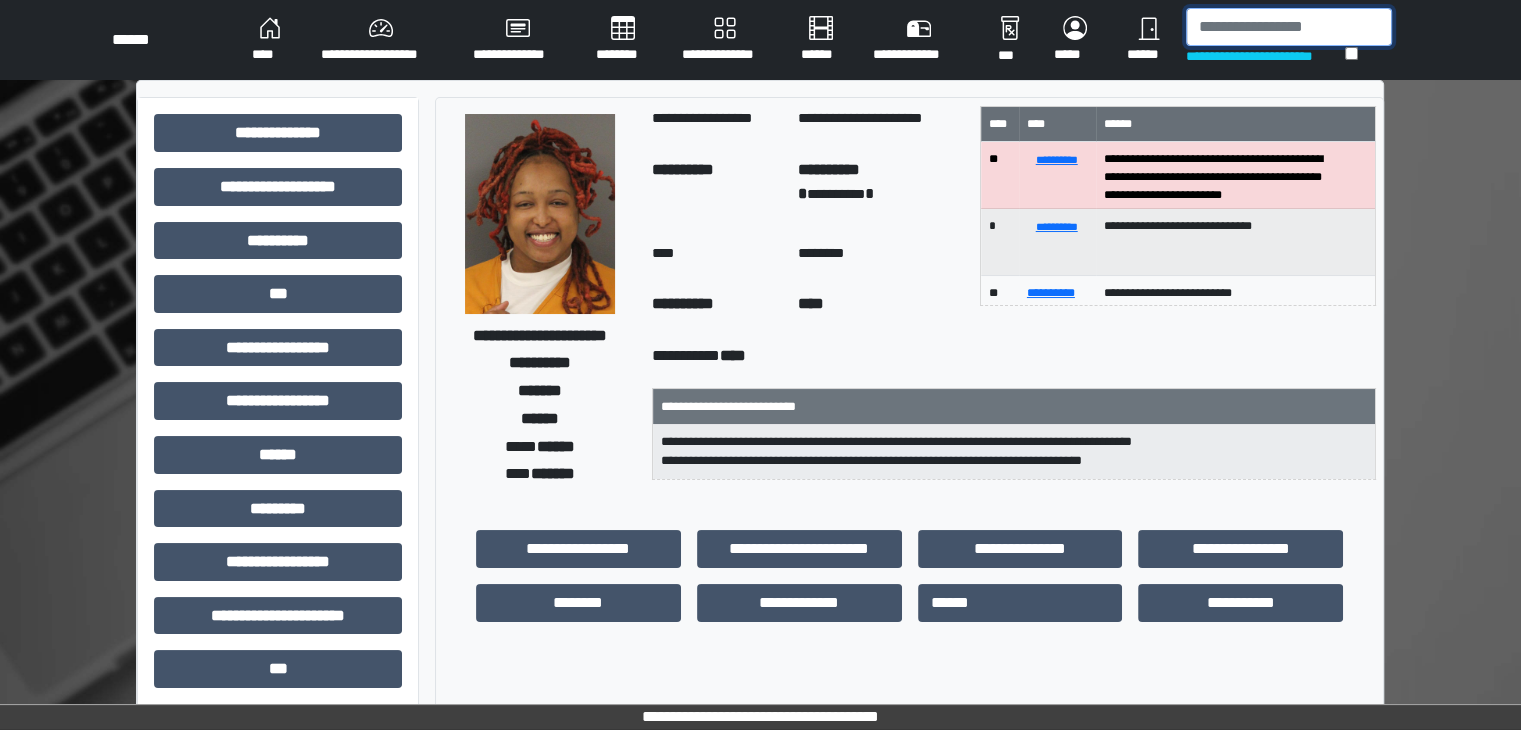 click at bounding box center [1289, 27] 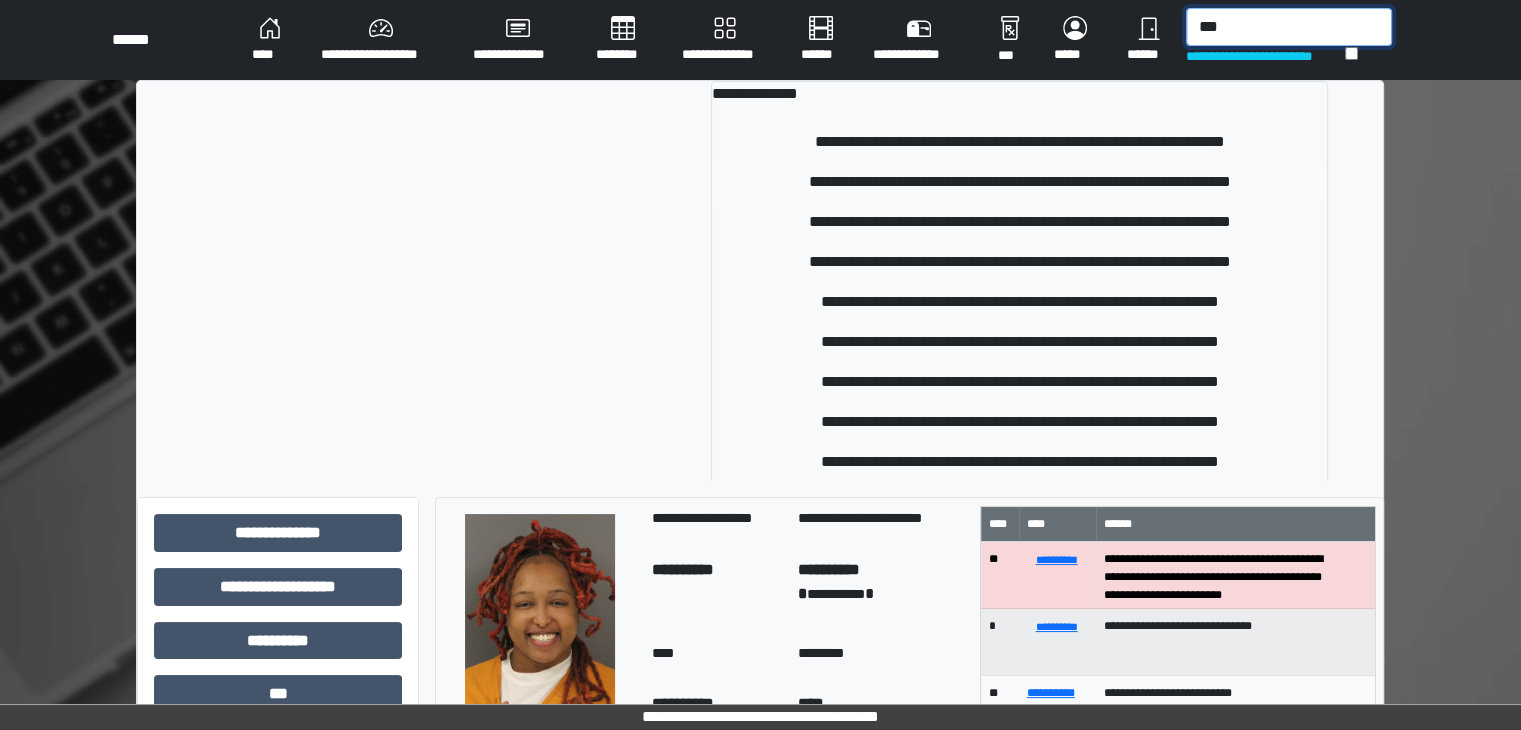 type on "***" 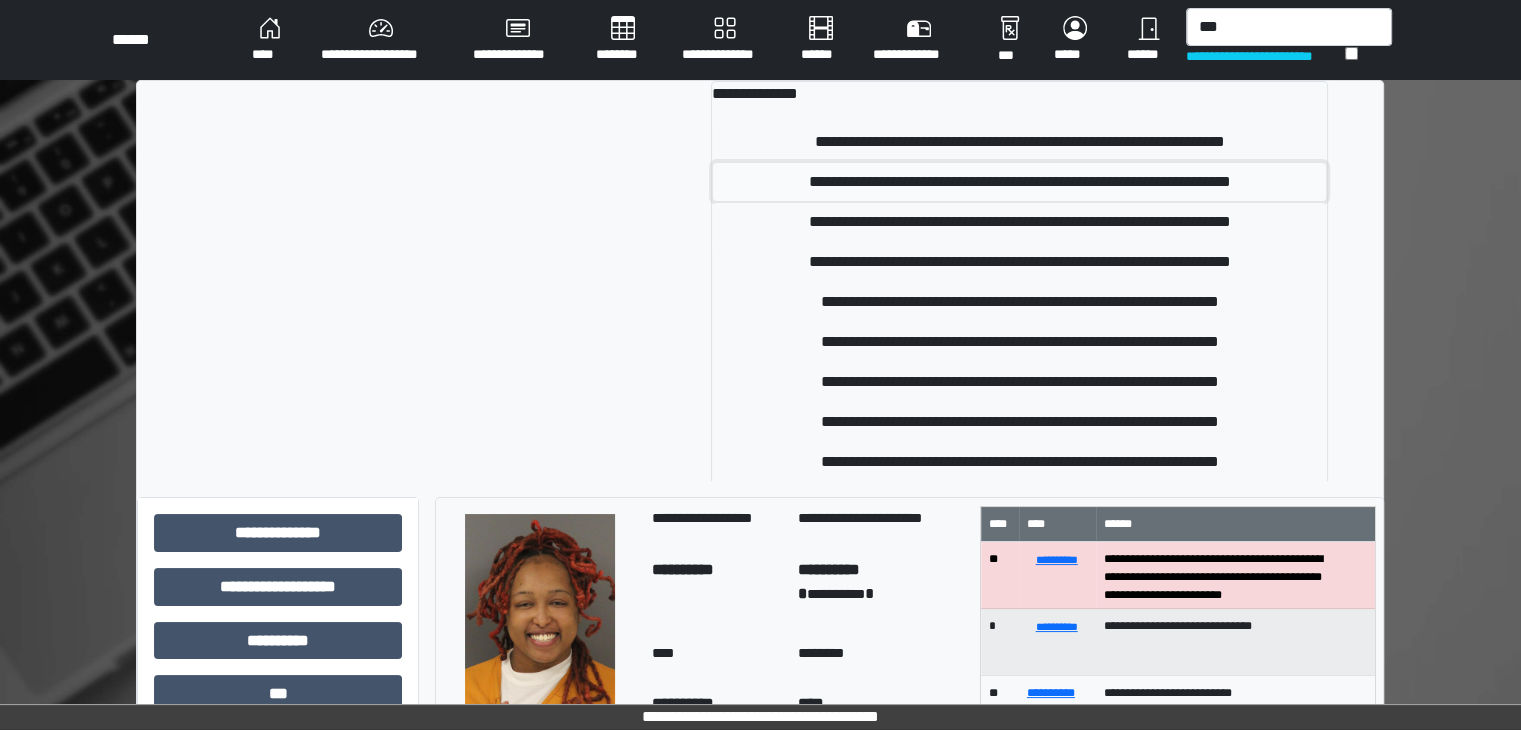 click on "**********" at bounding box center [1019, 182] 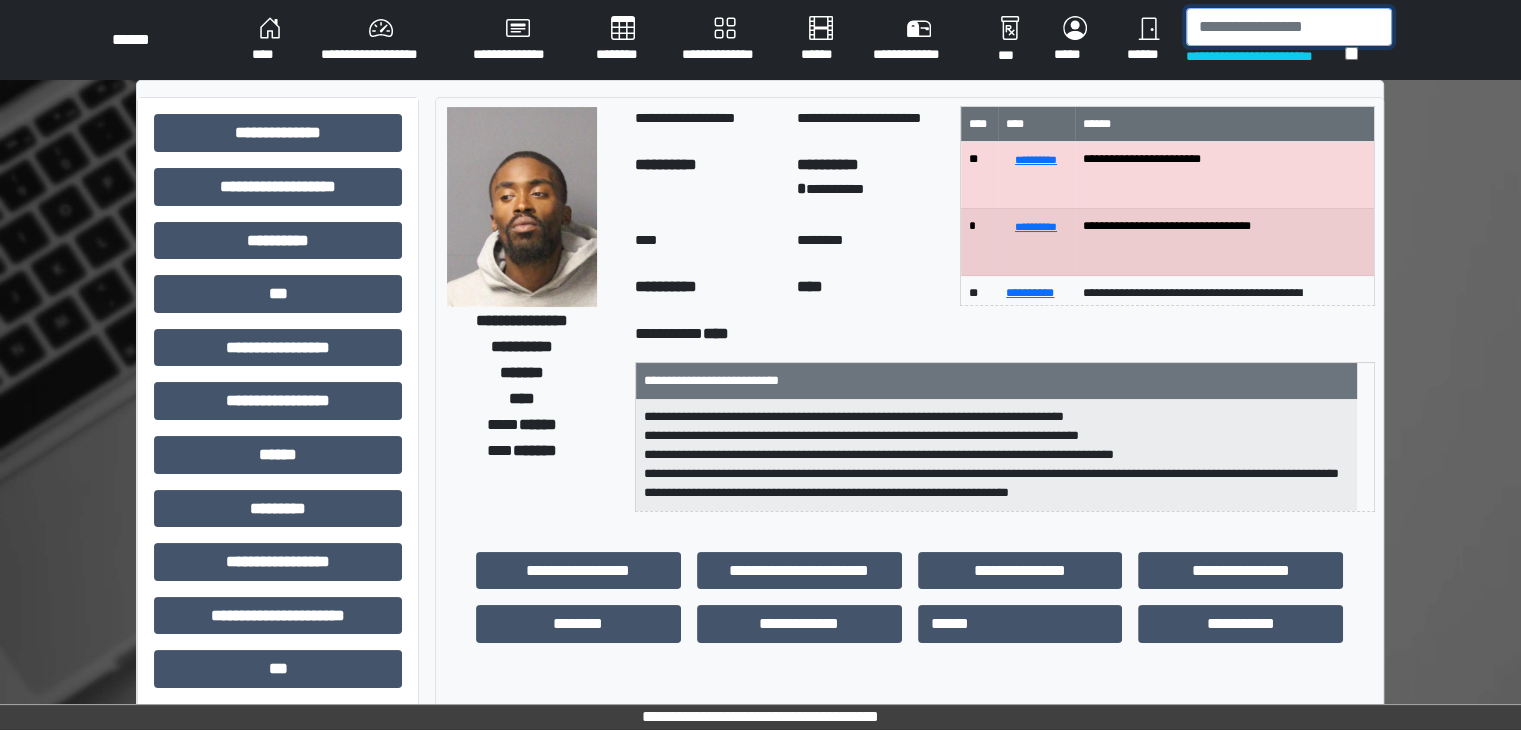 click at bounding box center (1289, 27) 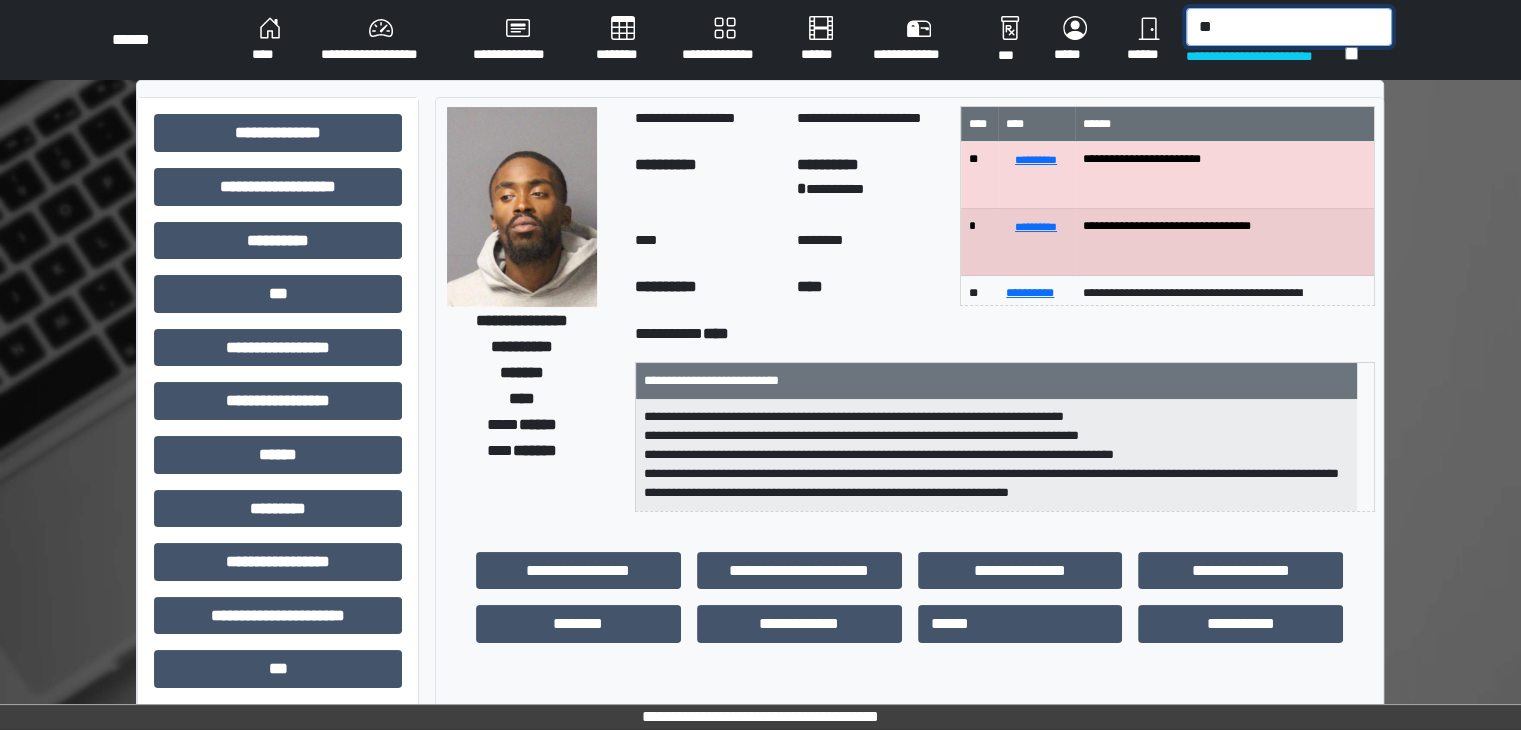 type on "*" 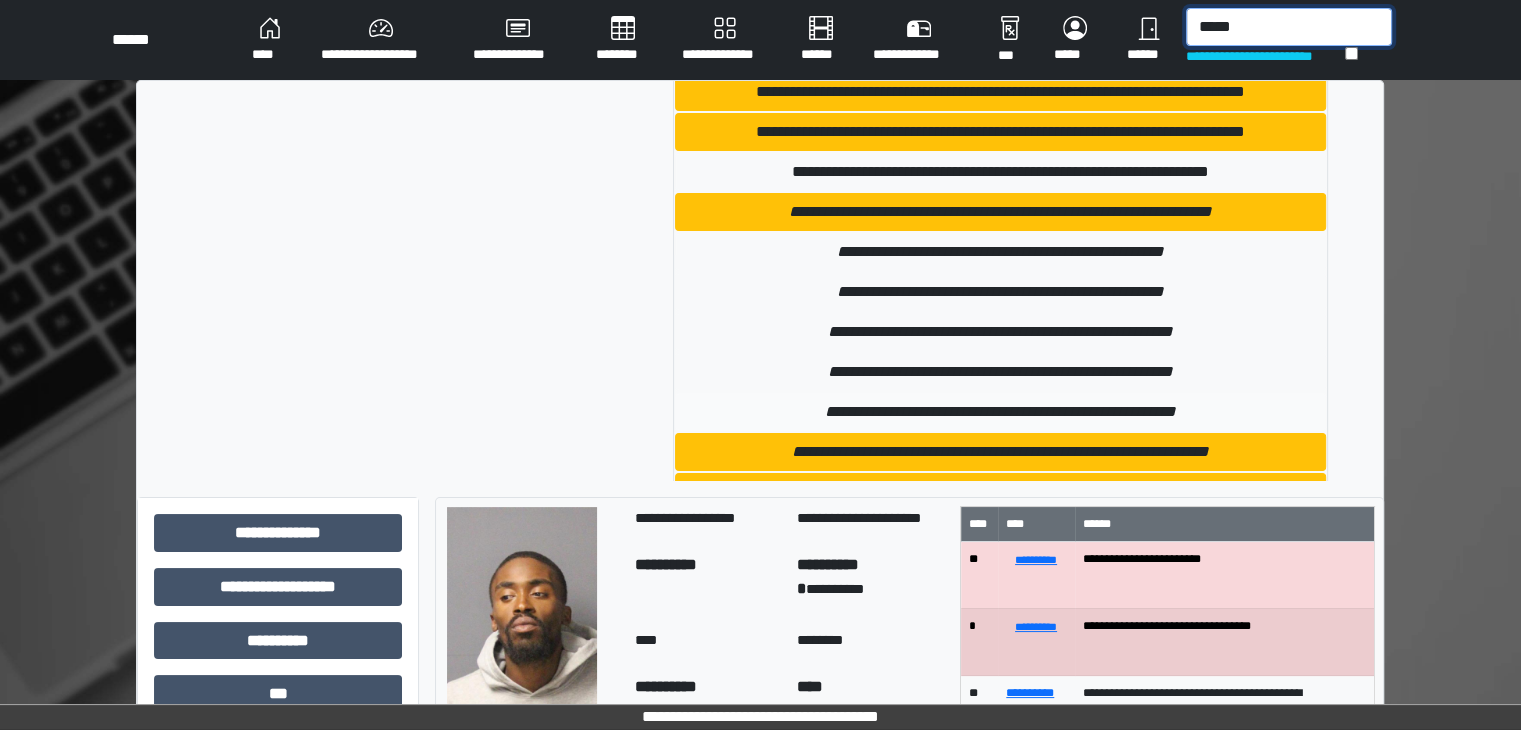 scroll, scrollTop: 132, scrollLeft: 0, axis: vertical 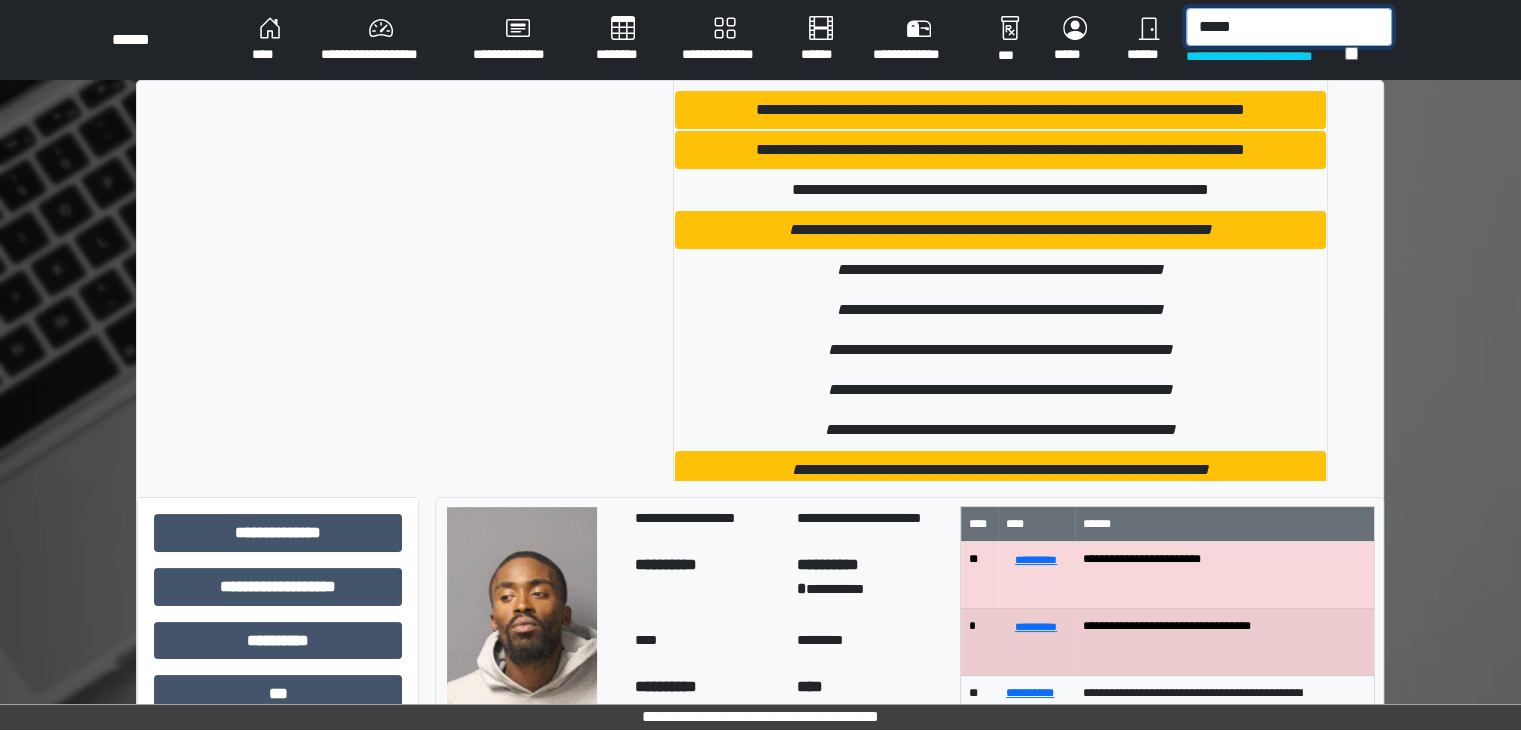 type on "*****" 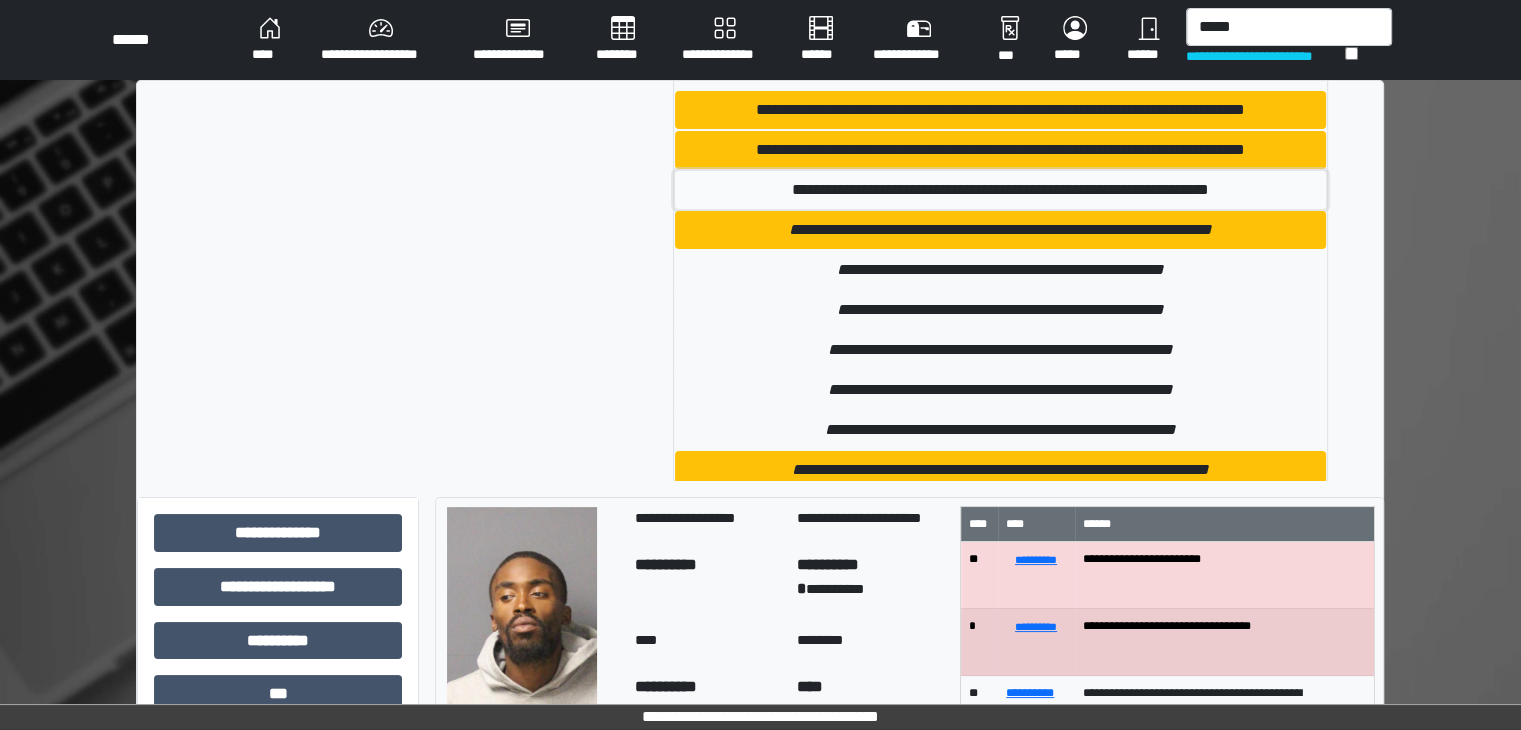 click on "**********" at bounding box center [1001, 190] 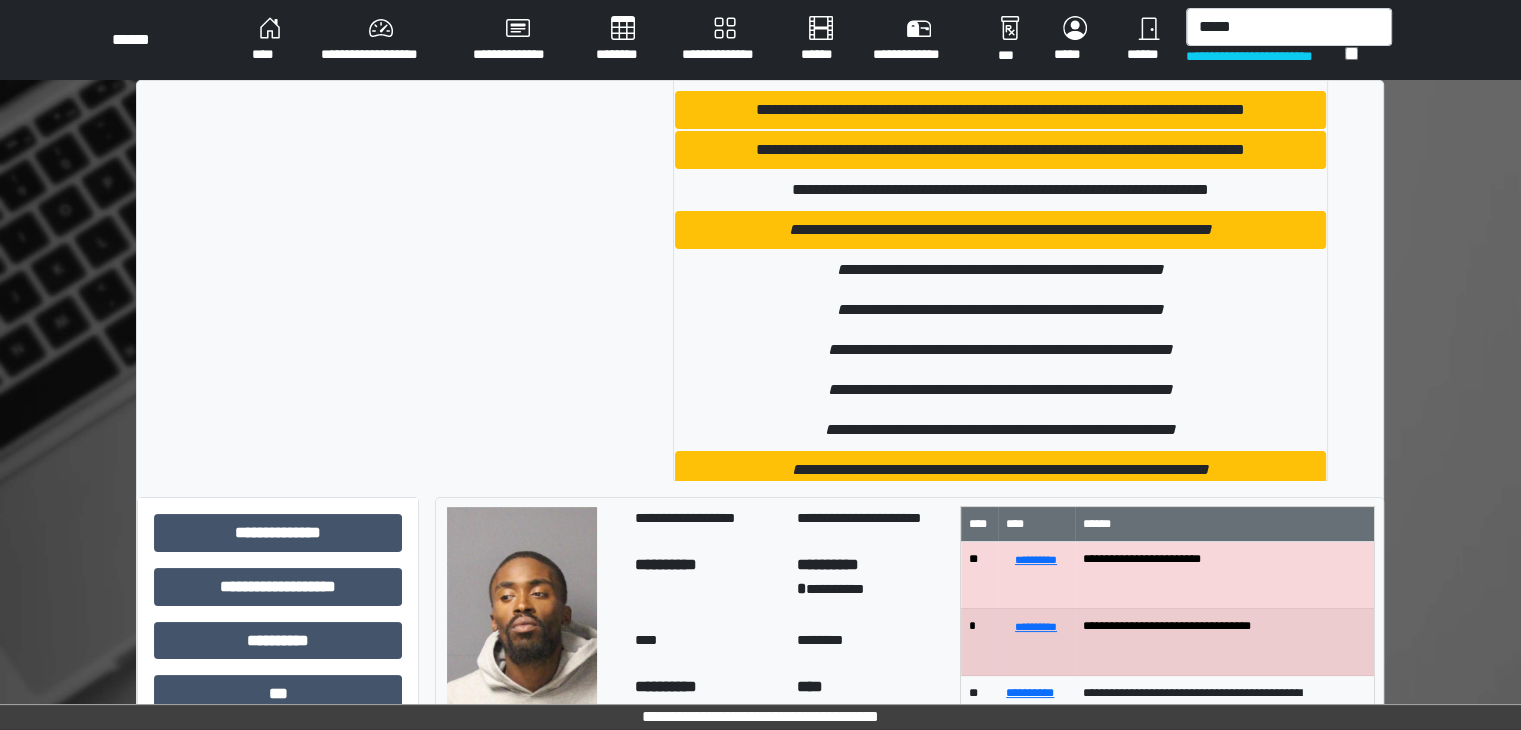 type 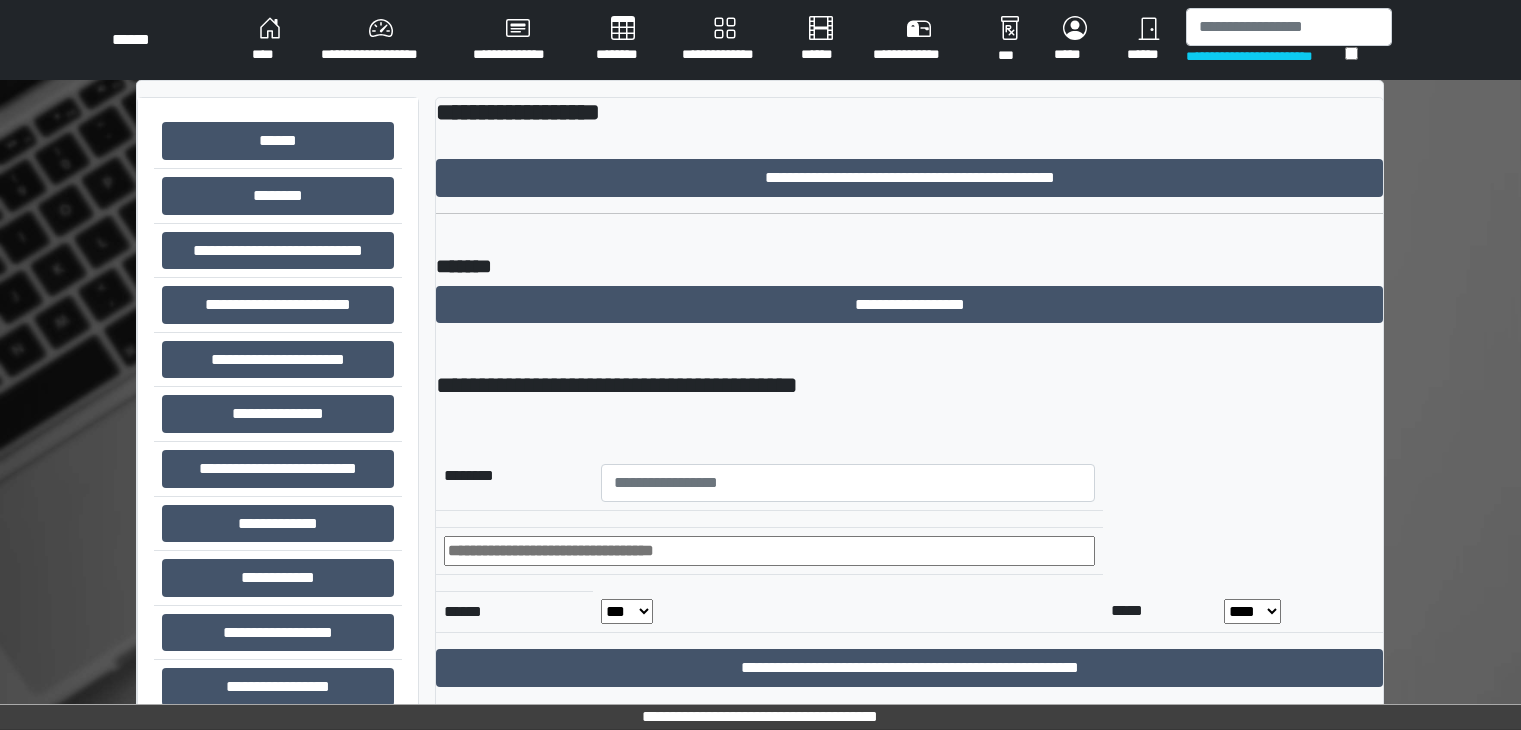 scroll, scrollTop: 0, scrollLeft: 0, axis: both 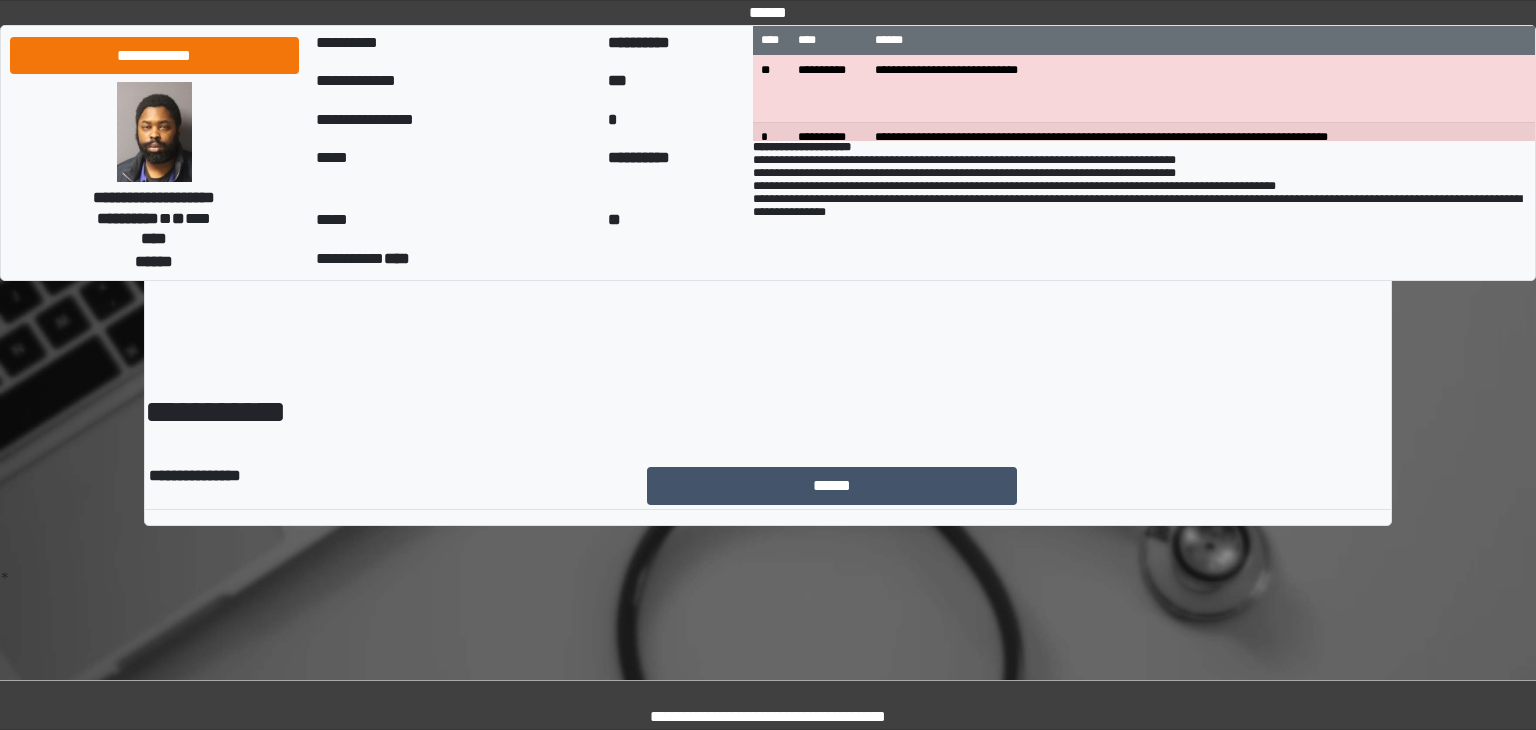 click on "******" at bounding box center [1017, 486] 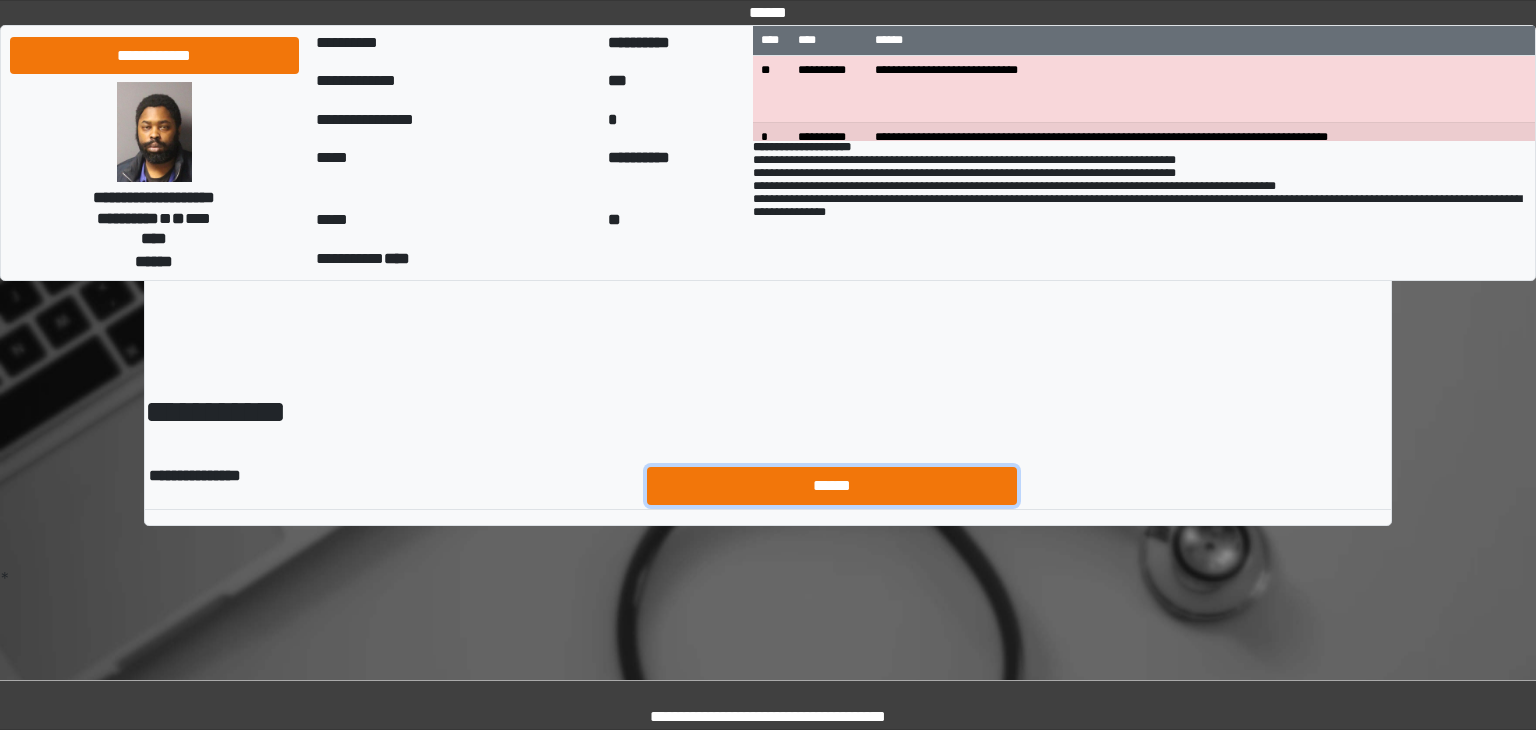 click on "******" at bounding box center [832, 486] 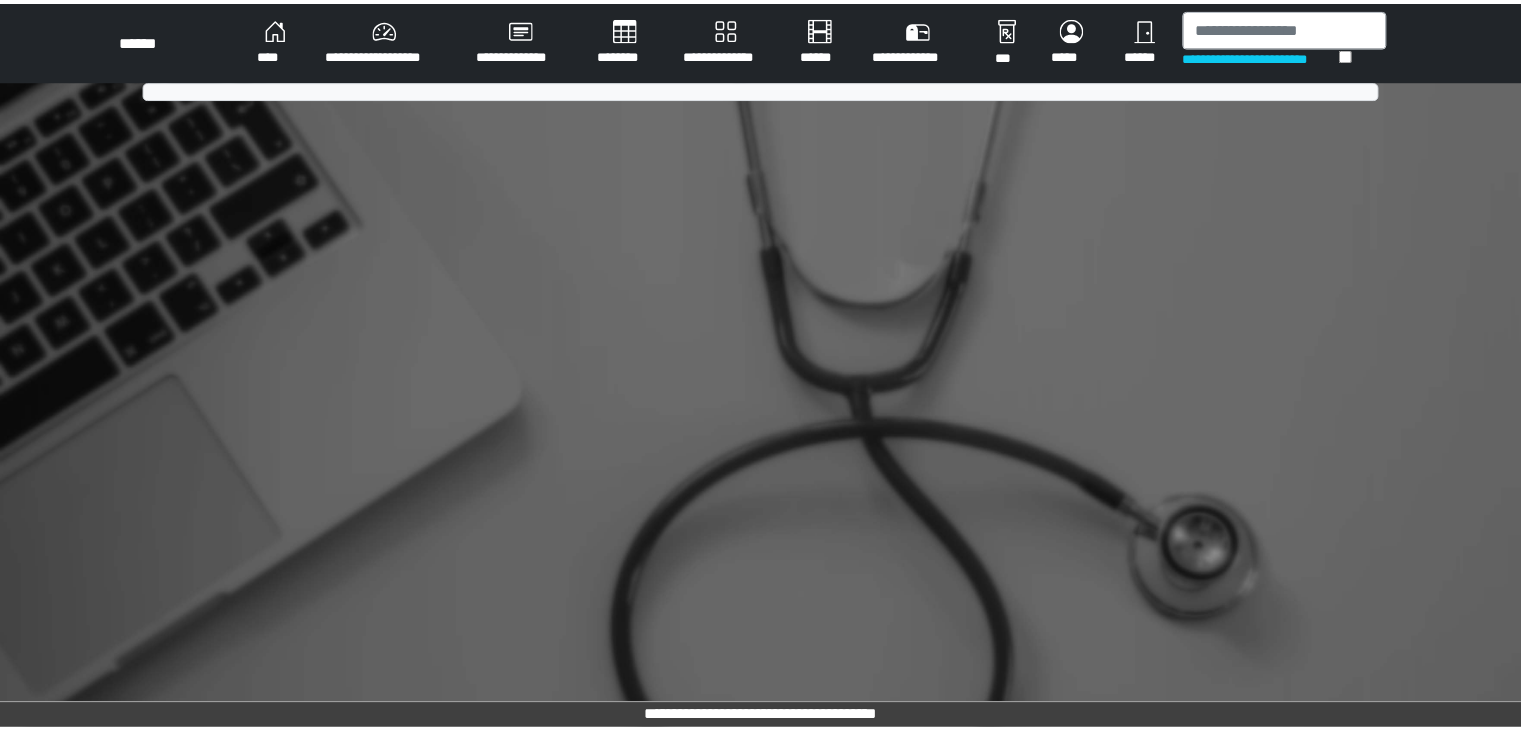 scroll, scrollTop: 0, scrollLeft: 0, axis: both 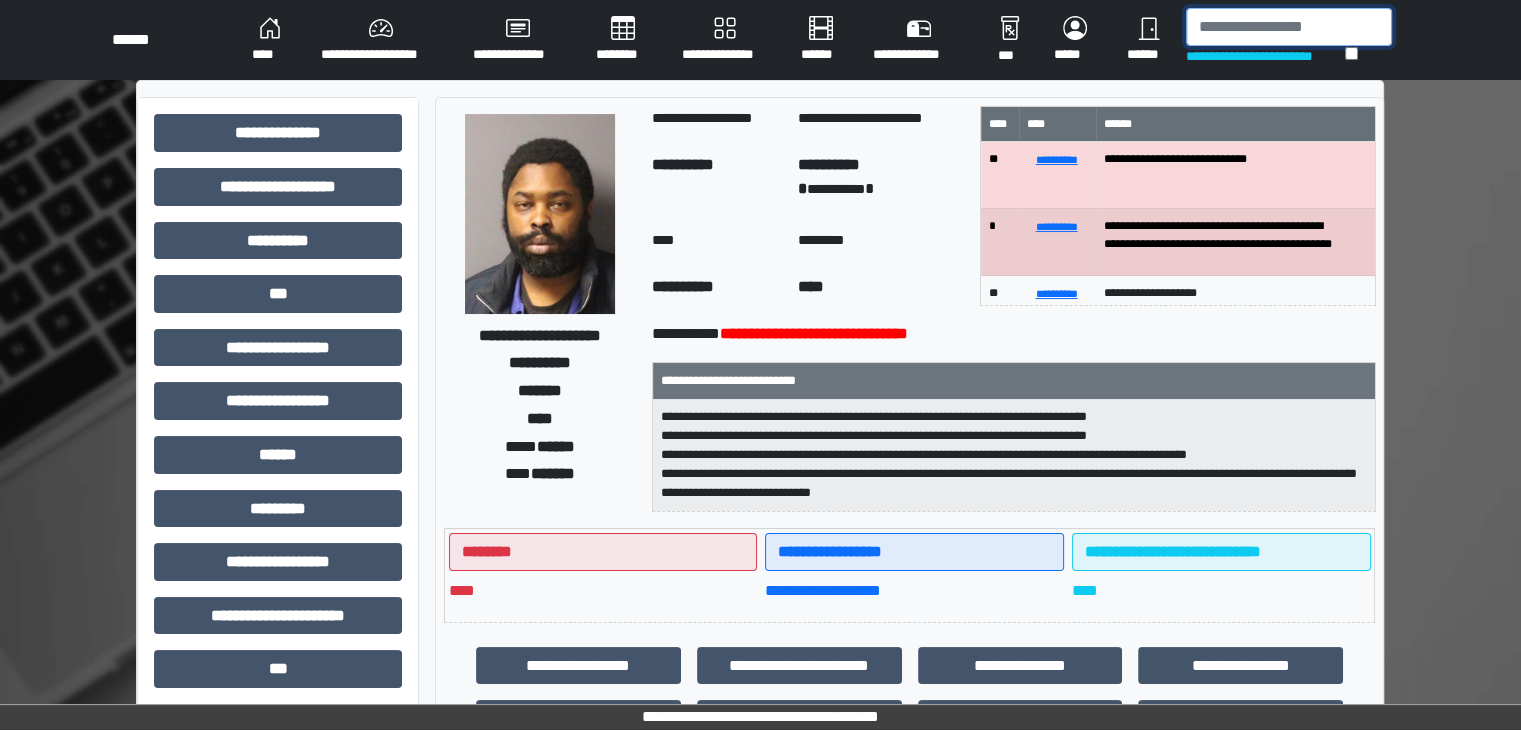 click at bounding box center (1289, 27) 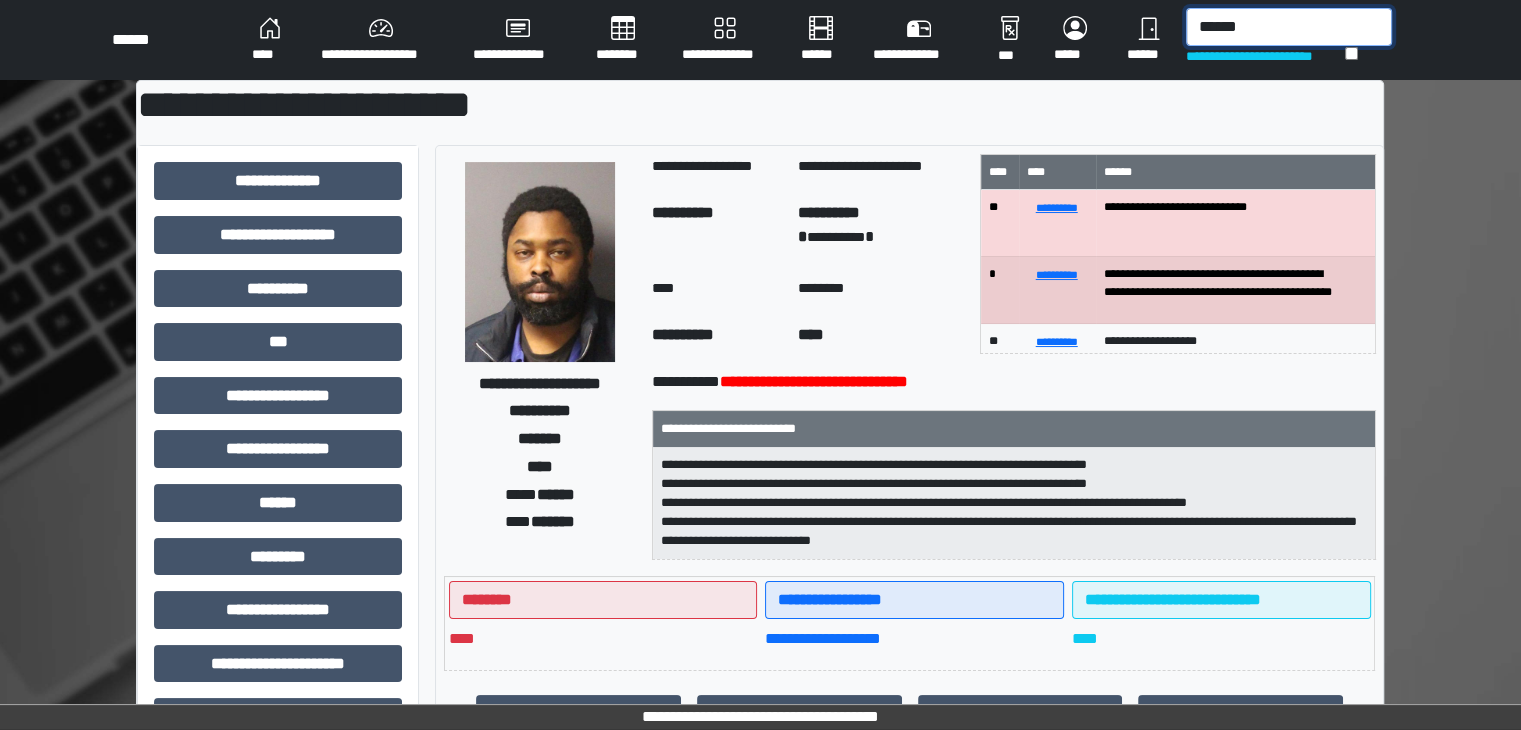 drag, startPoint x: 1331, startPoint y: 13, endPoint x: 1320, endPoint y: 28, distance: 18.601076 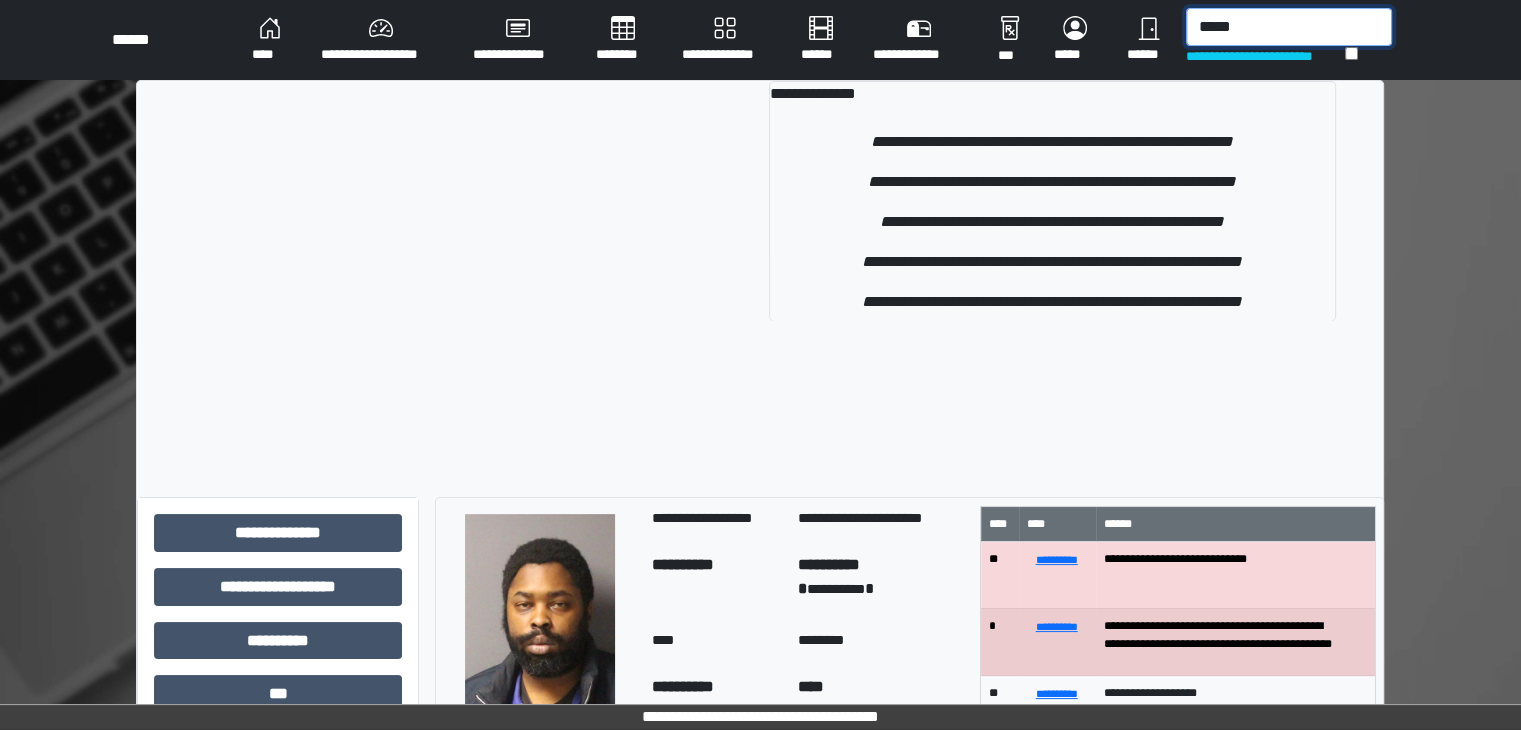 type on "******" 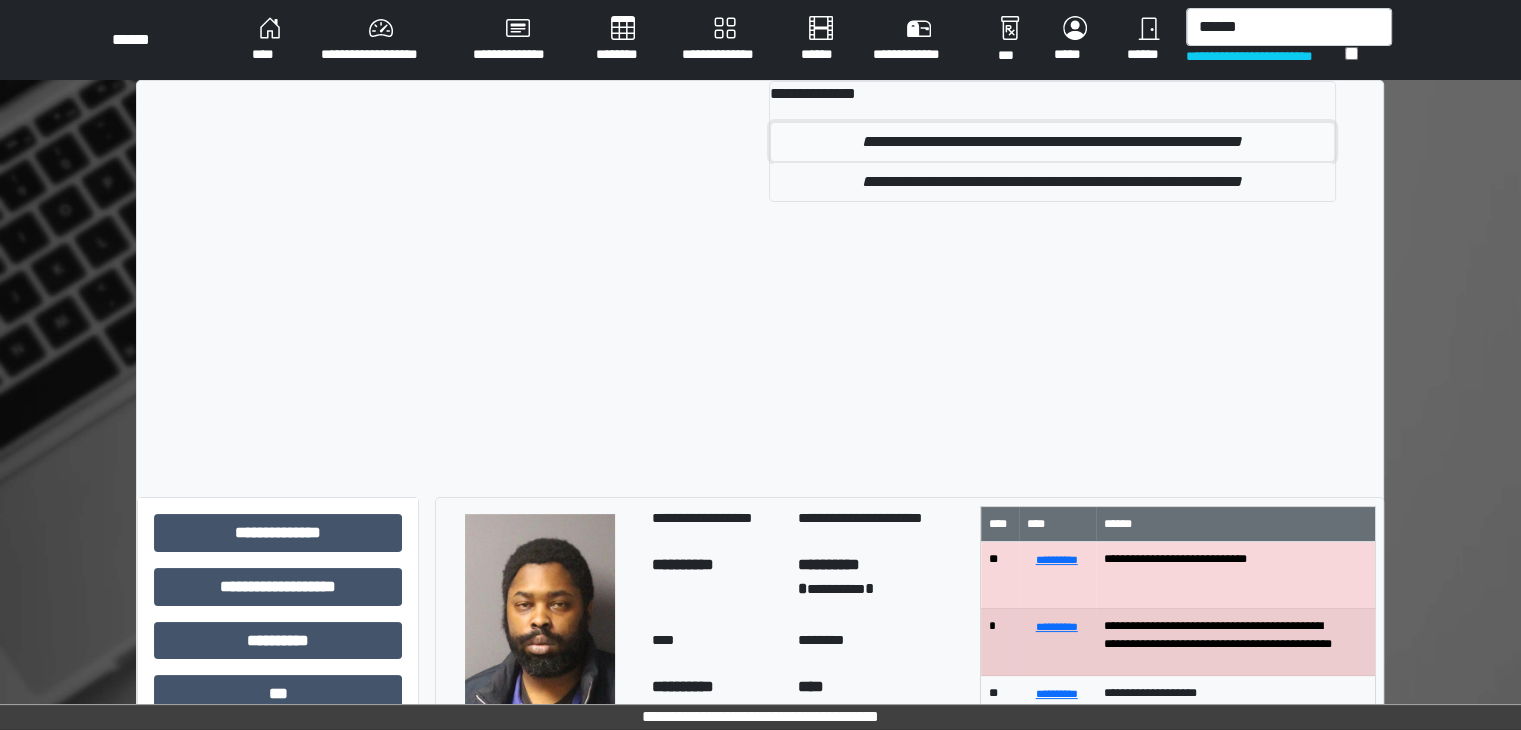 click on "**********" at bounding box center (1052, 142) 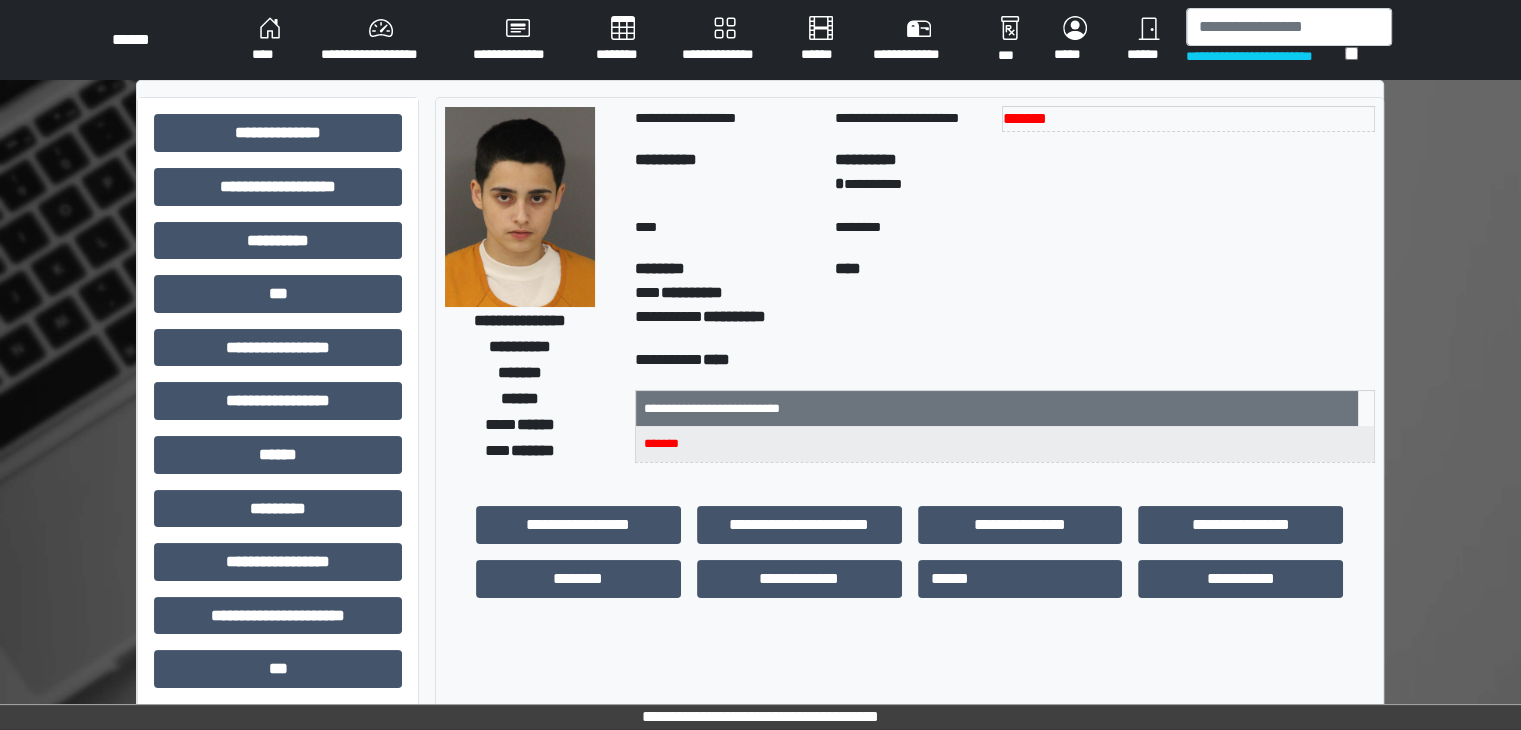 click on "**********" at bounding box center (760, 40) 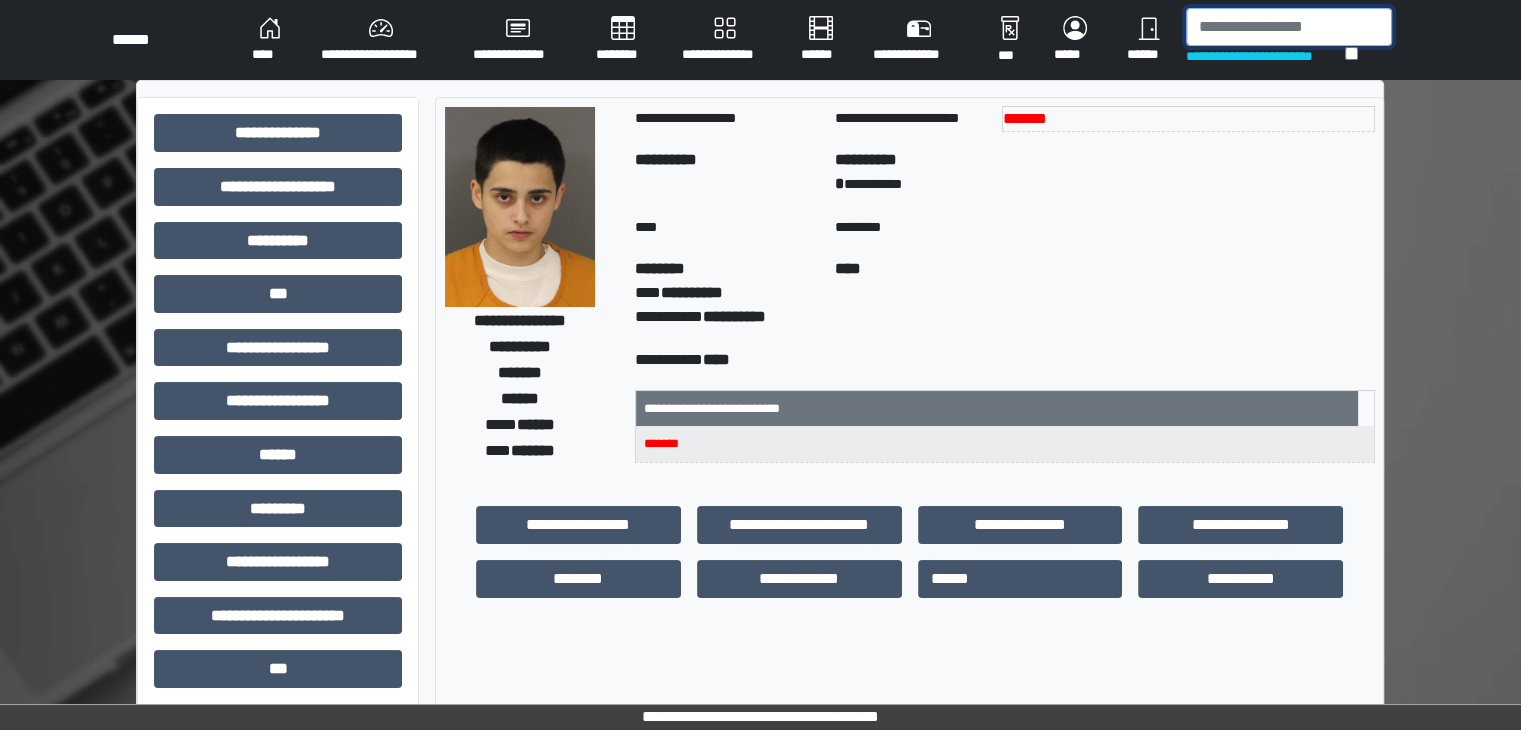 click at bounding box center [1289, 27] 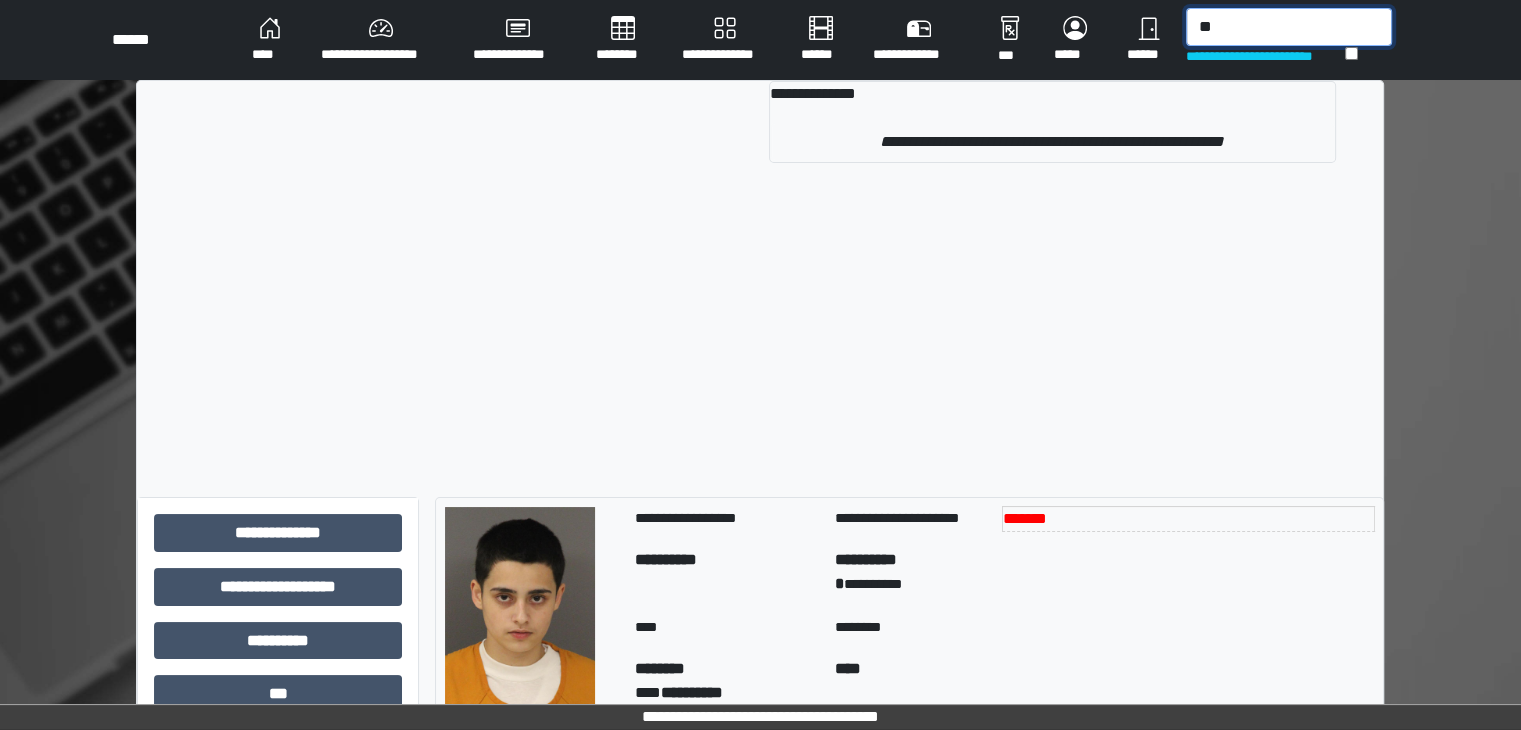 type on "*" 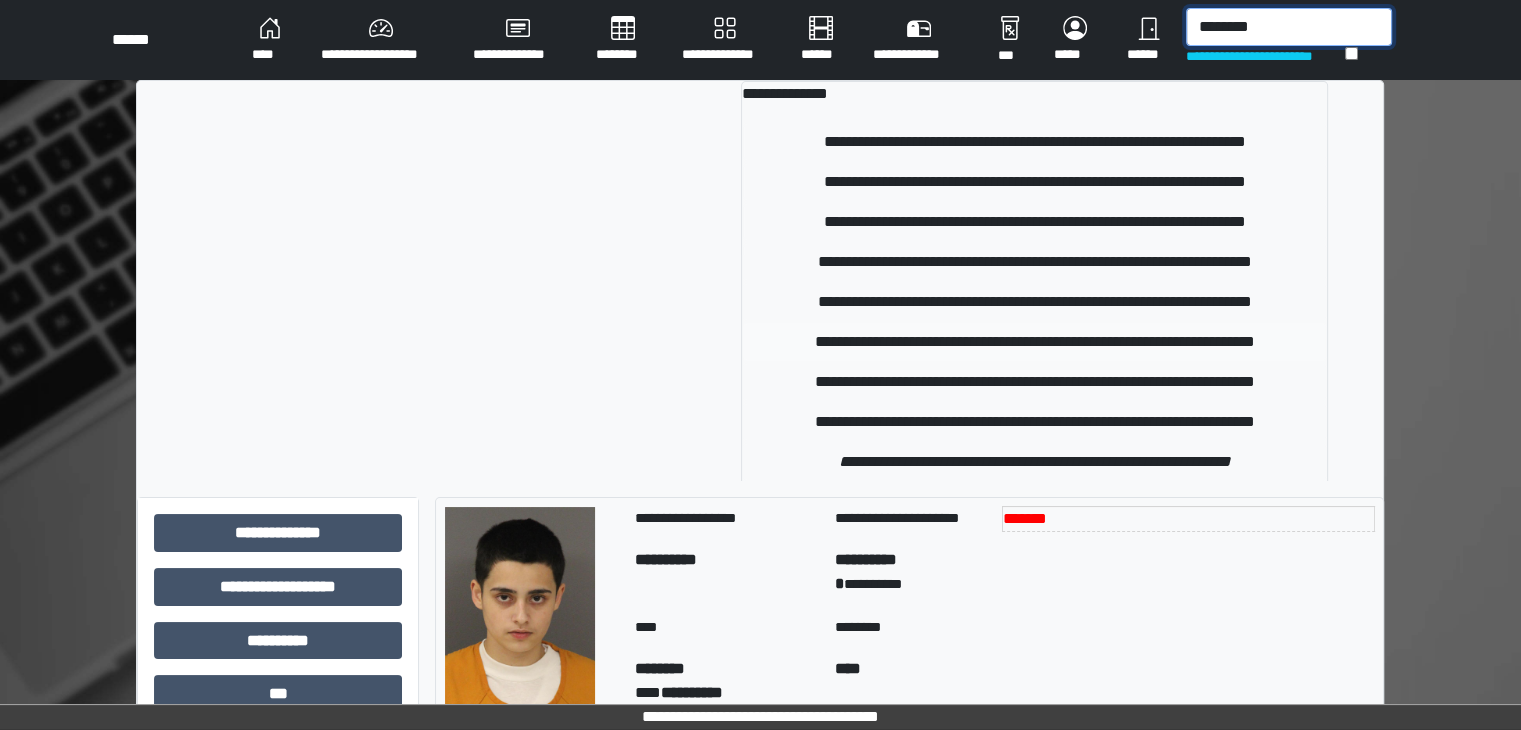 type on "********" 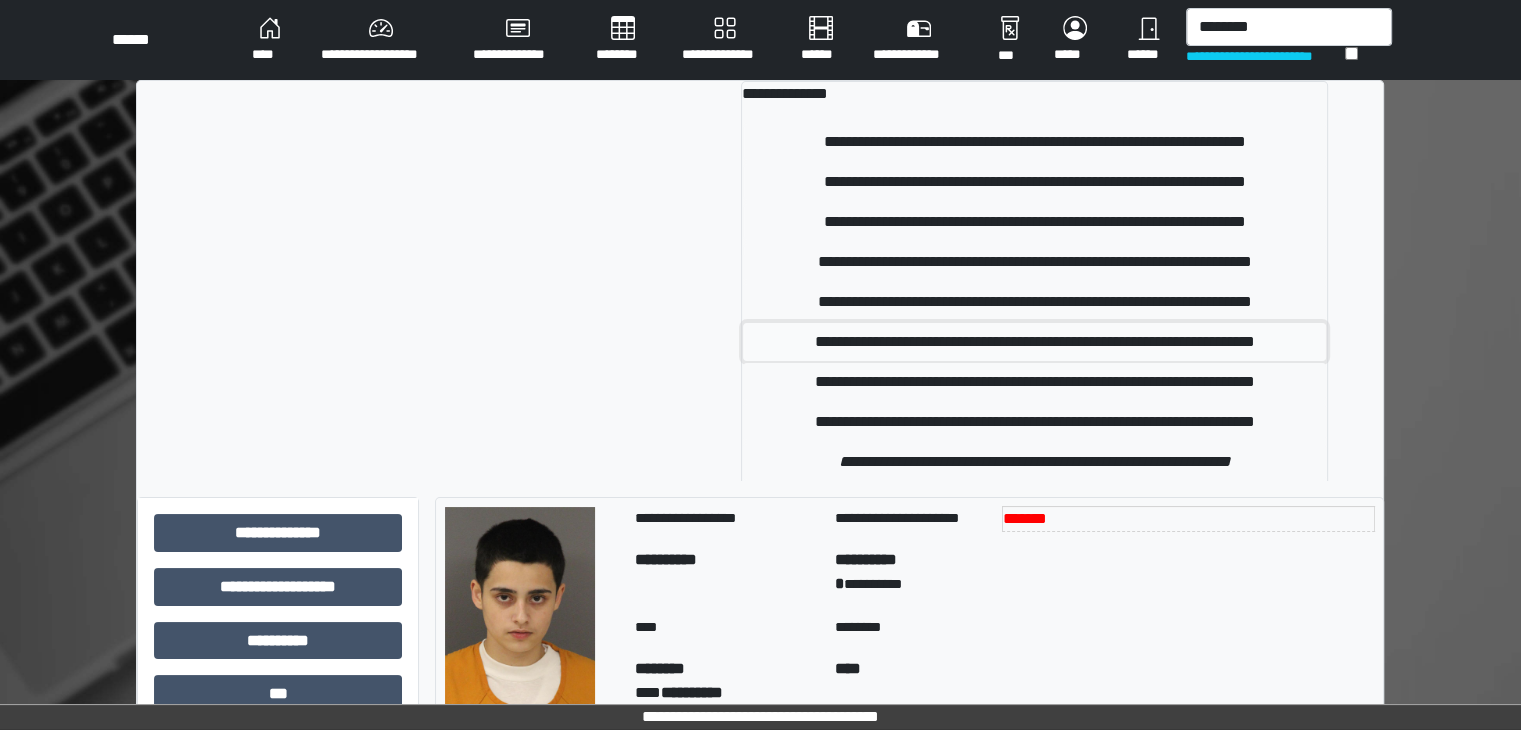 click on "**********" at bounding box center (1034, 342) 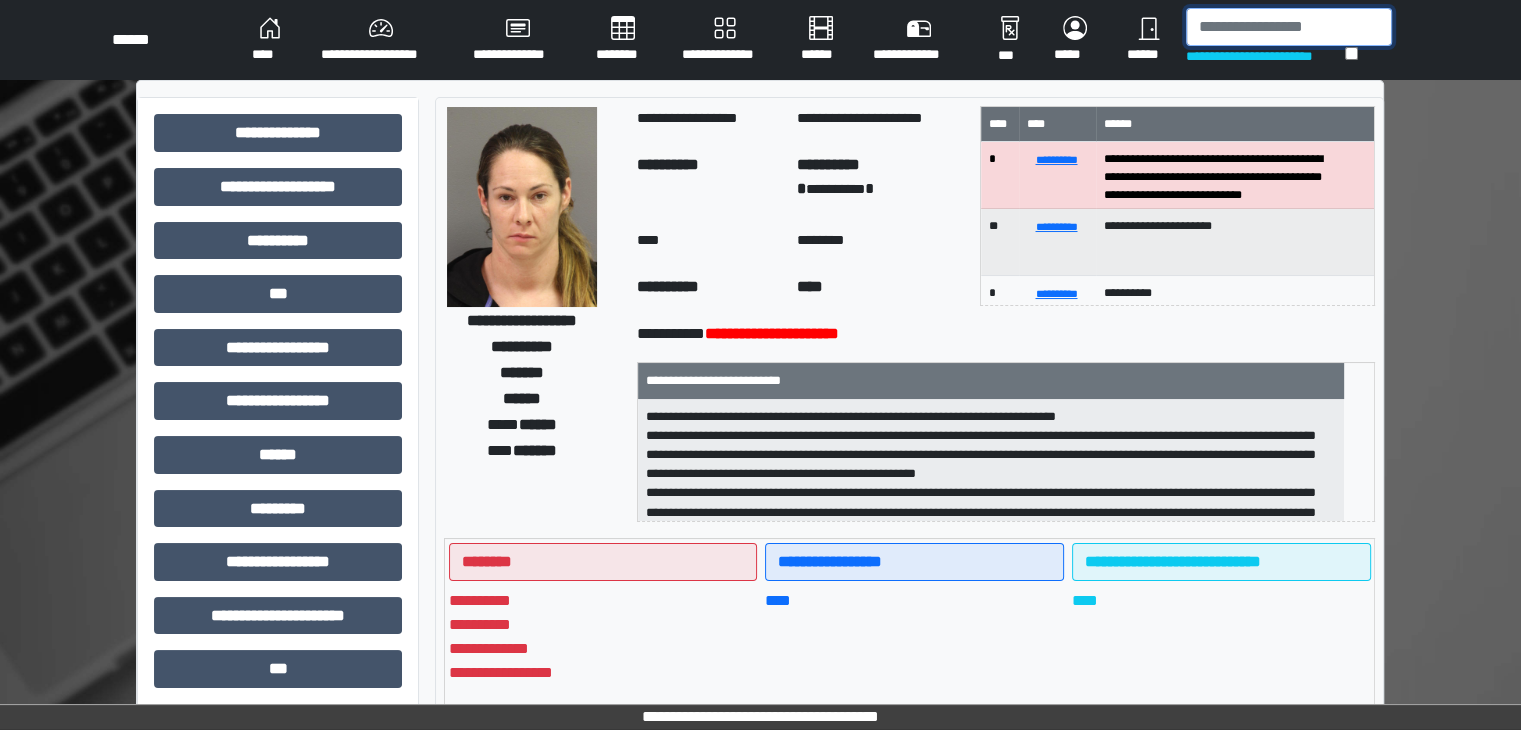 click at bounding box center [1289, 27] 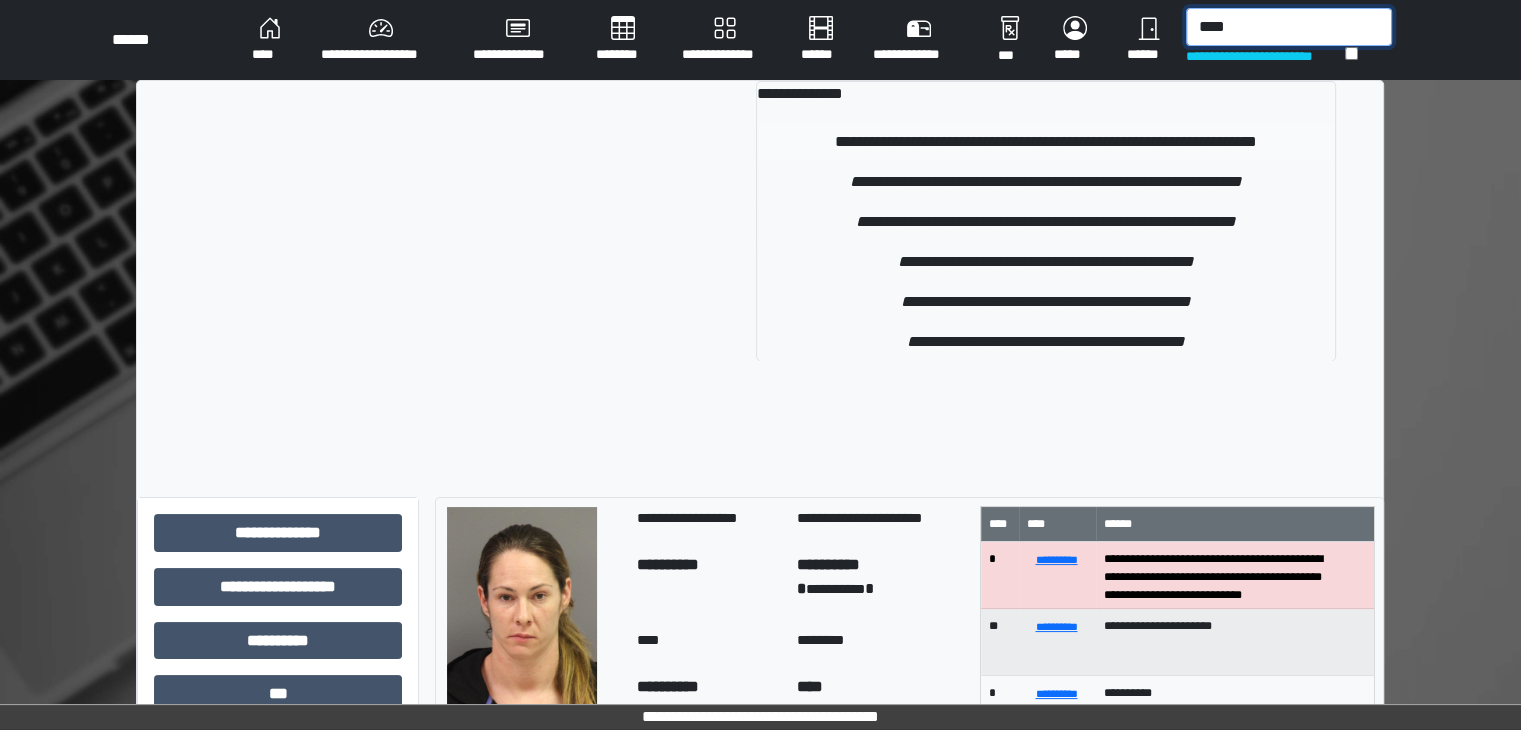 type on "****" 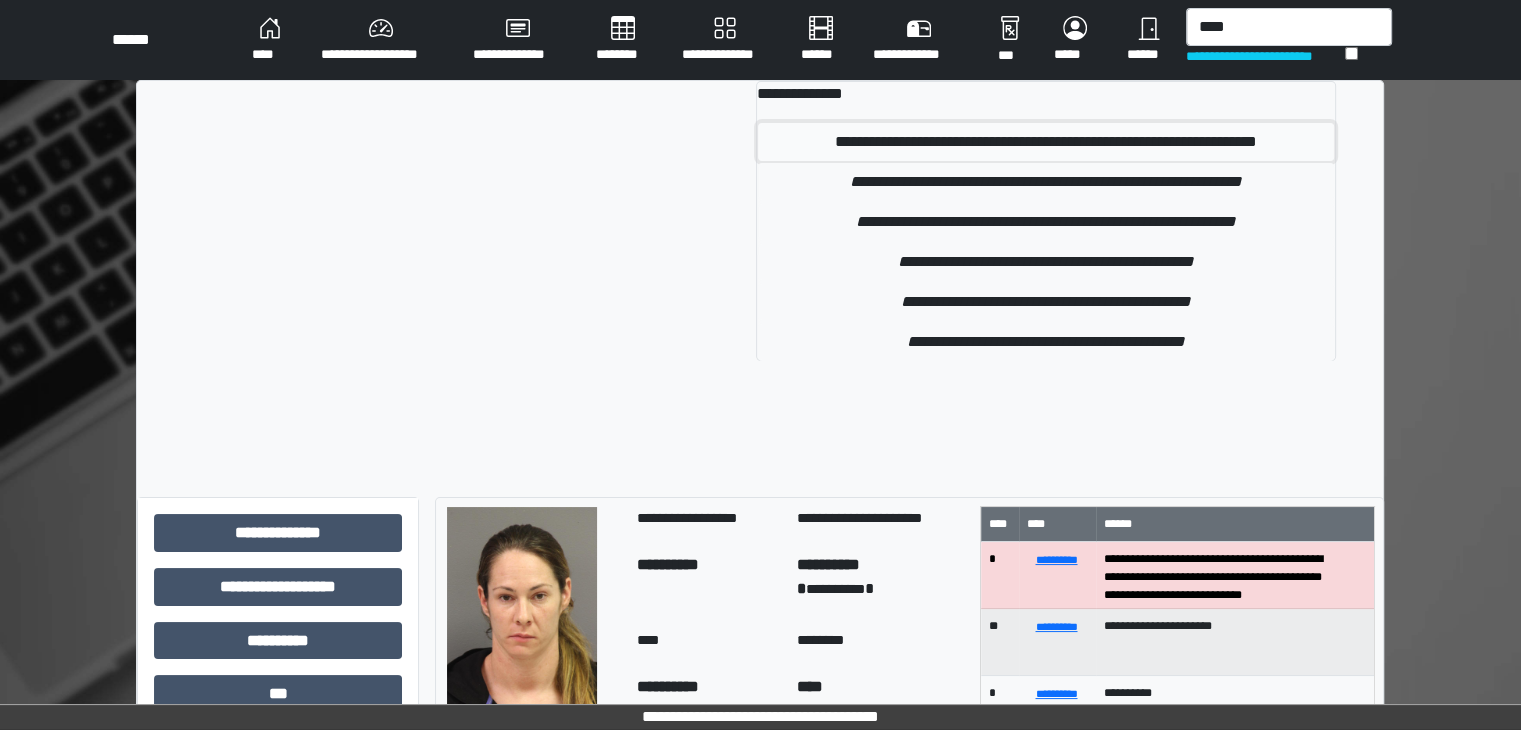 click on "**********" at bounding box center [1046, 142] 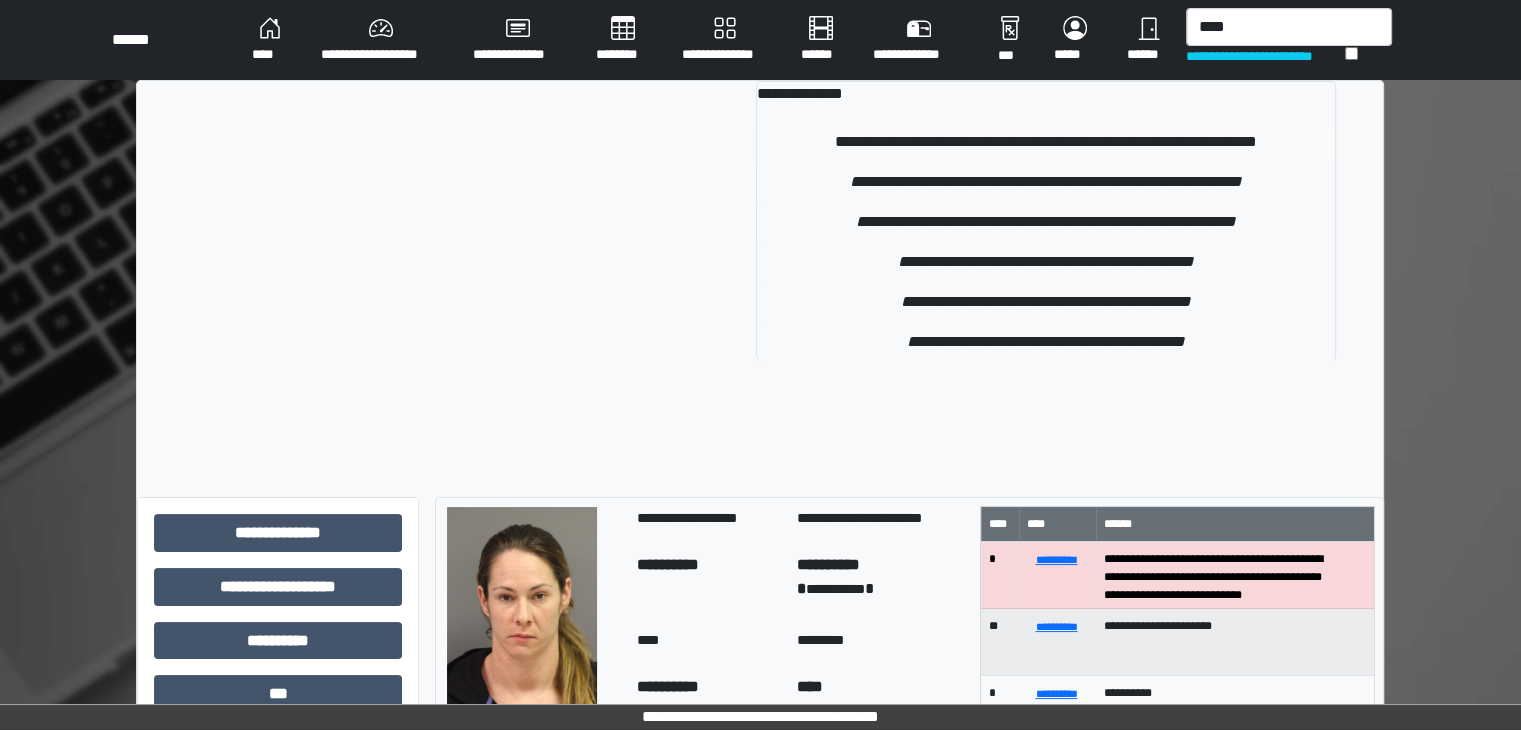 type 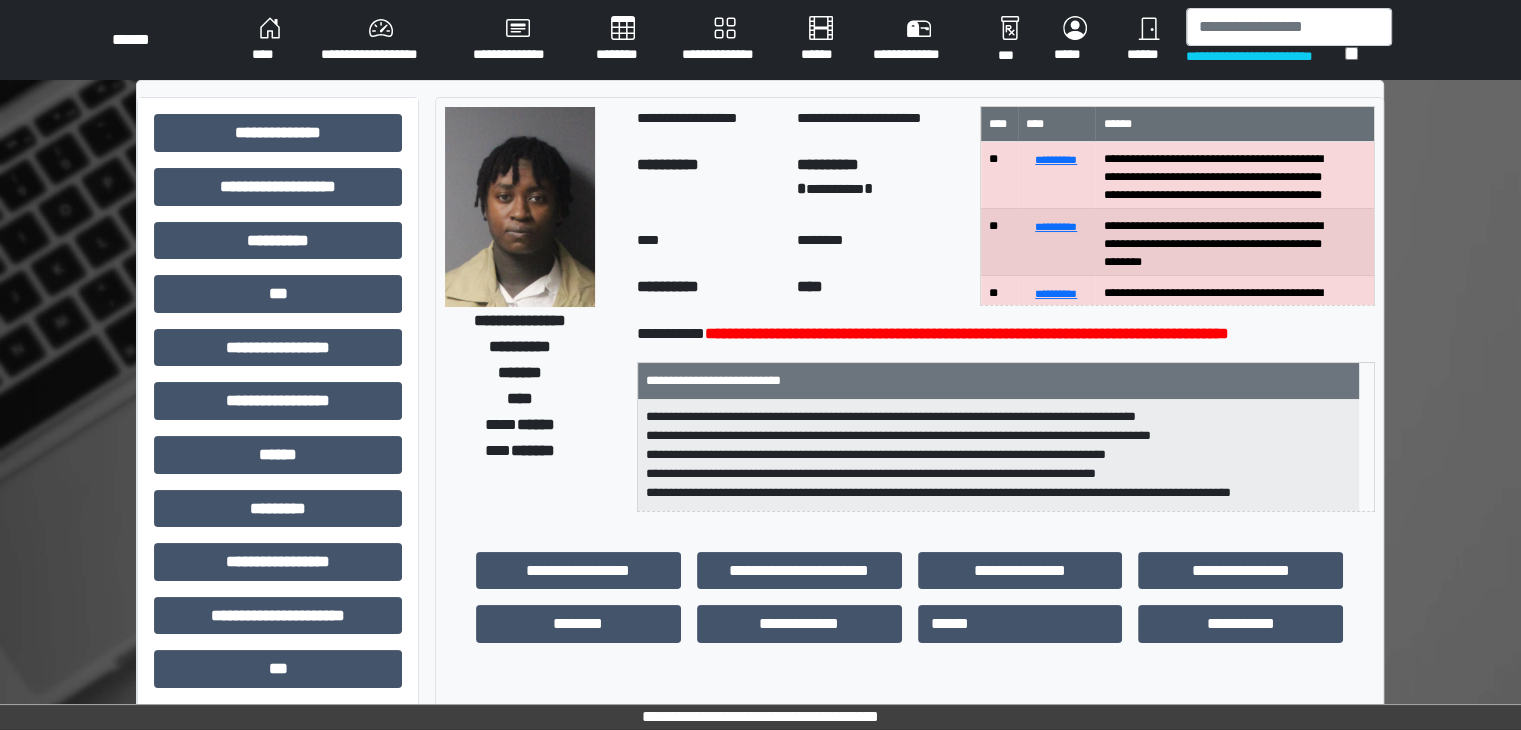 scroll, scrollTop: 0, scrollLeft: 0, axis: both 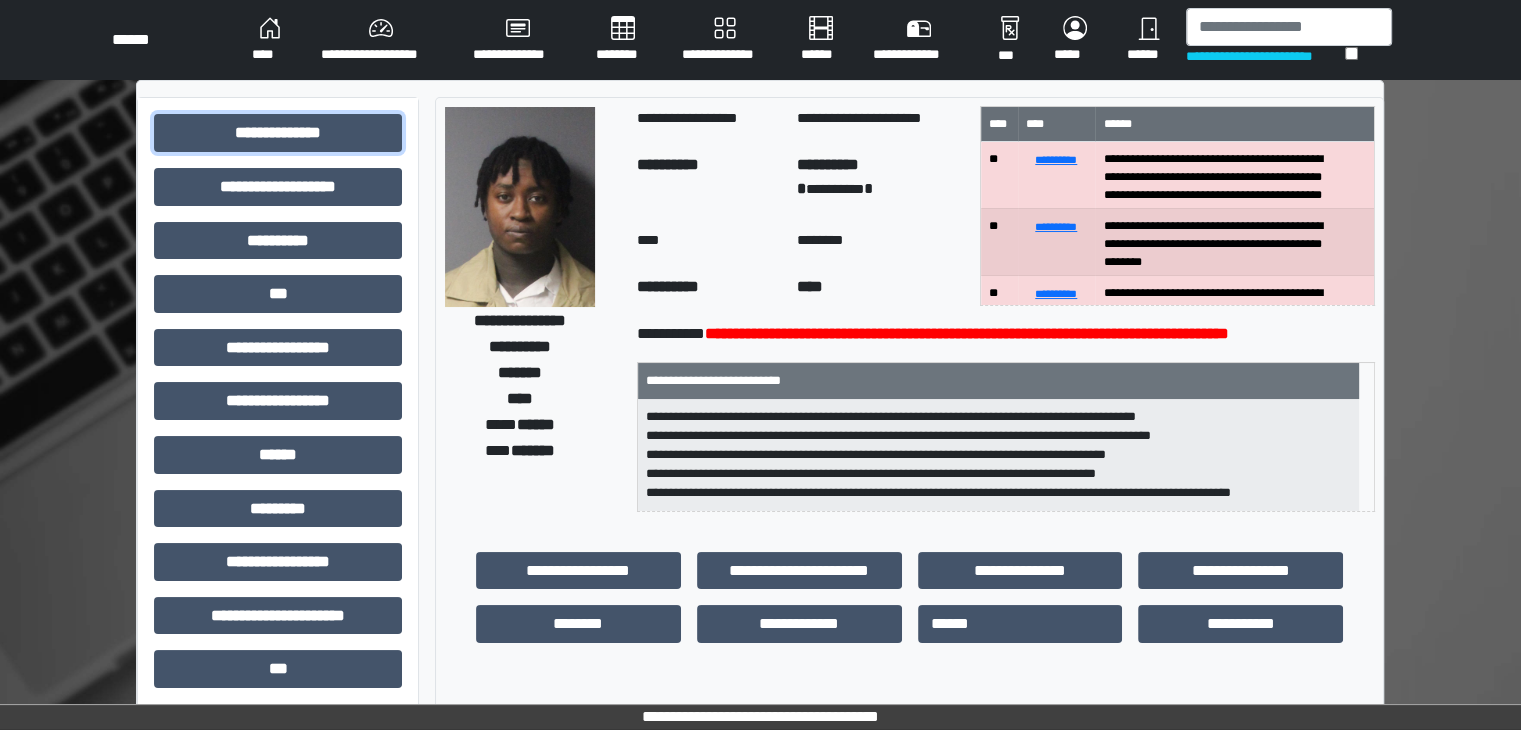 drag, startPoint x: 272, startPoint y: 136, endPoint x: 271, endPoint y: 234, distance: 98.005104 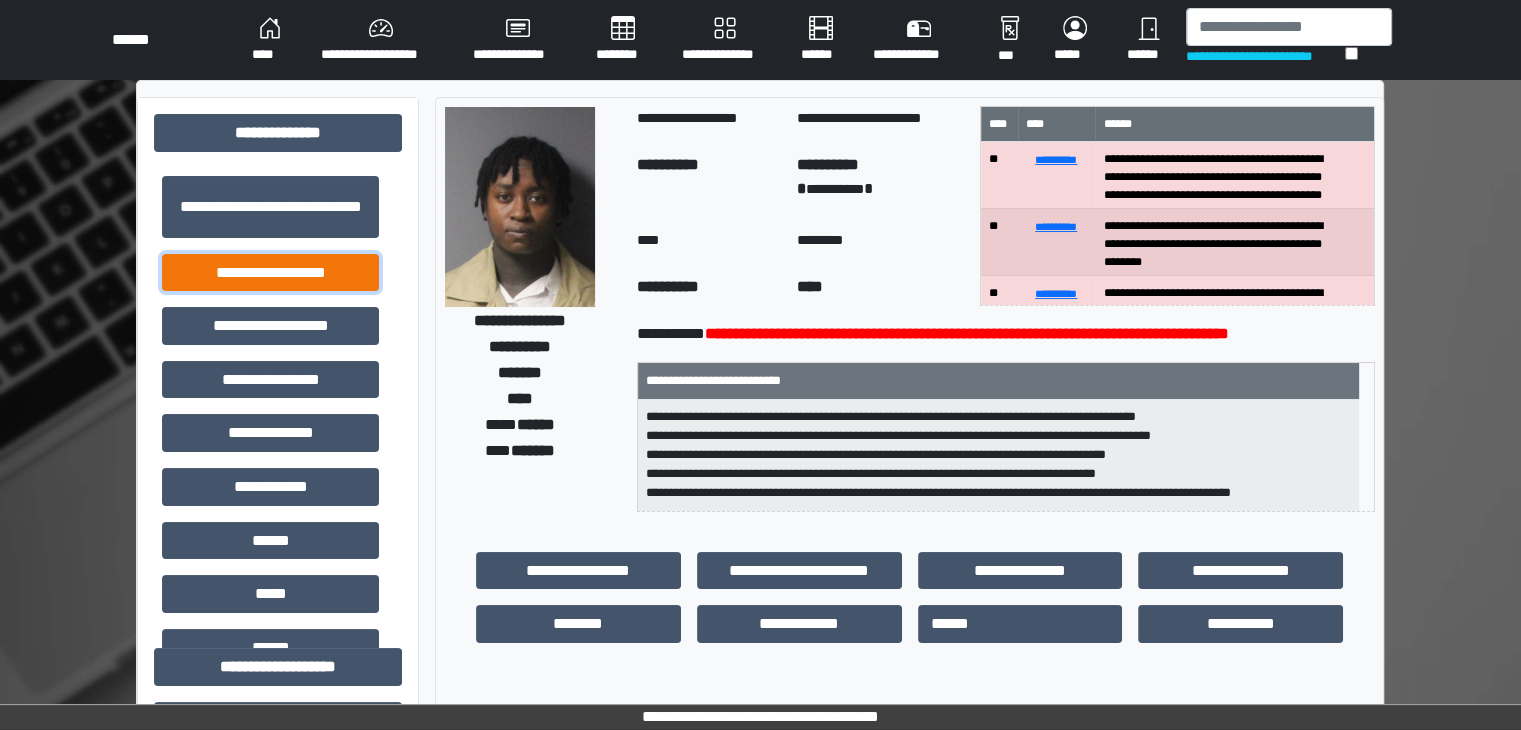 click on "**********" at bounding box center [270, 273] 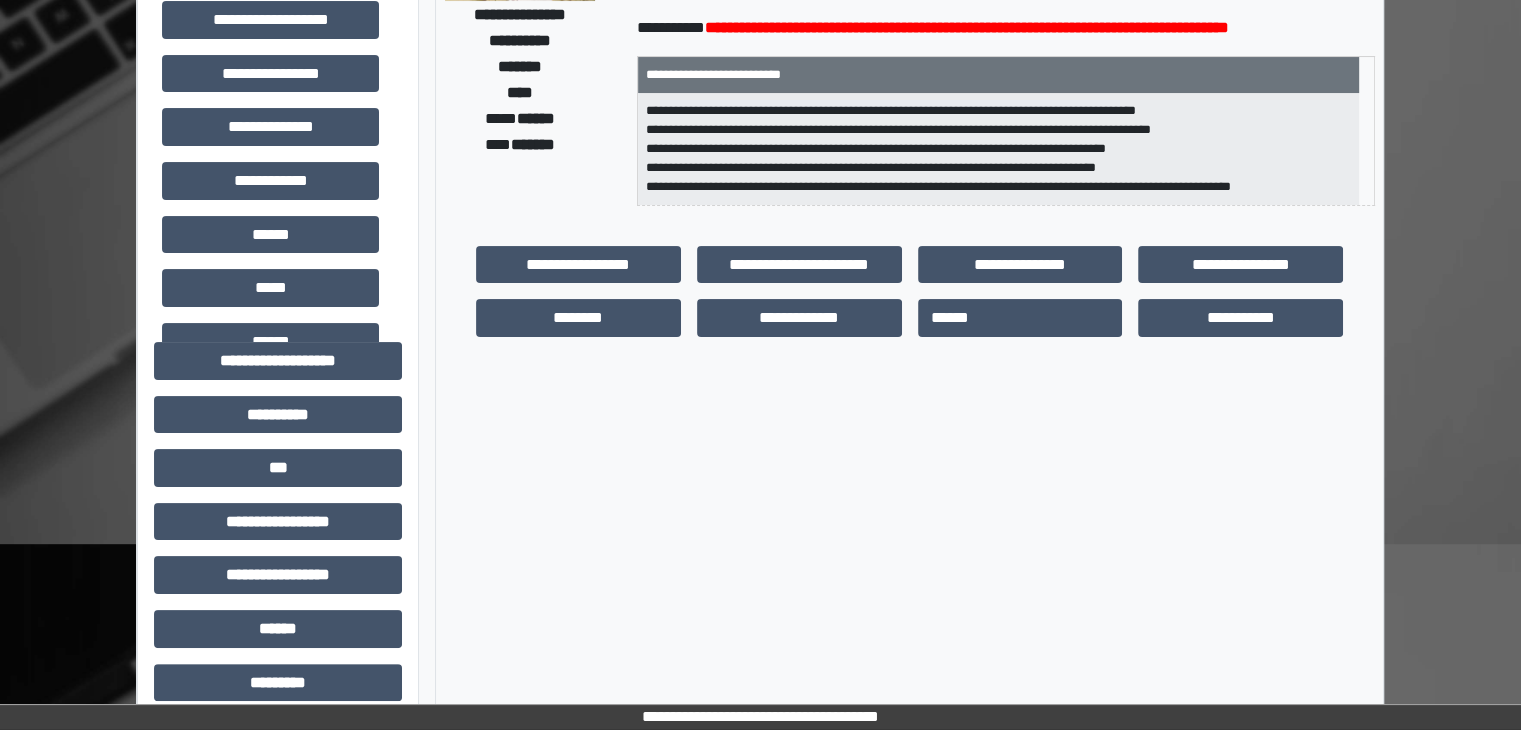 scroll, scrollTop: 400, scrollLeft: 0, axis: vertical 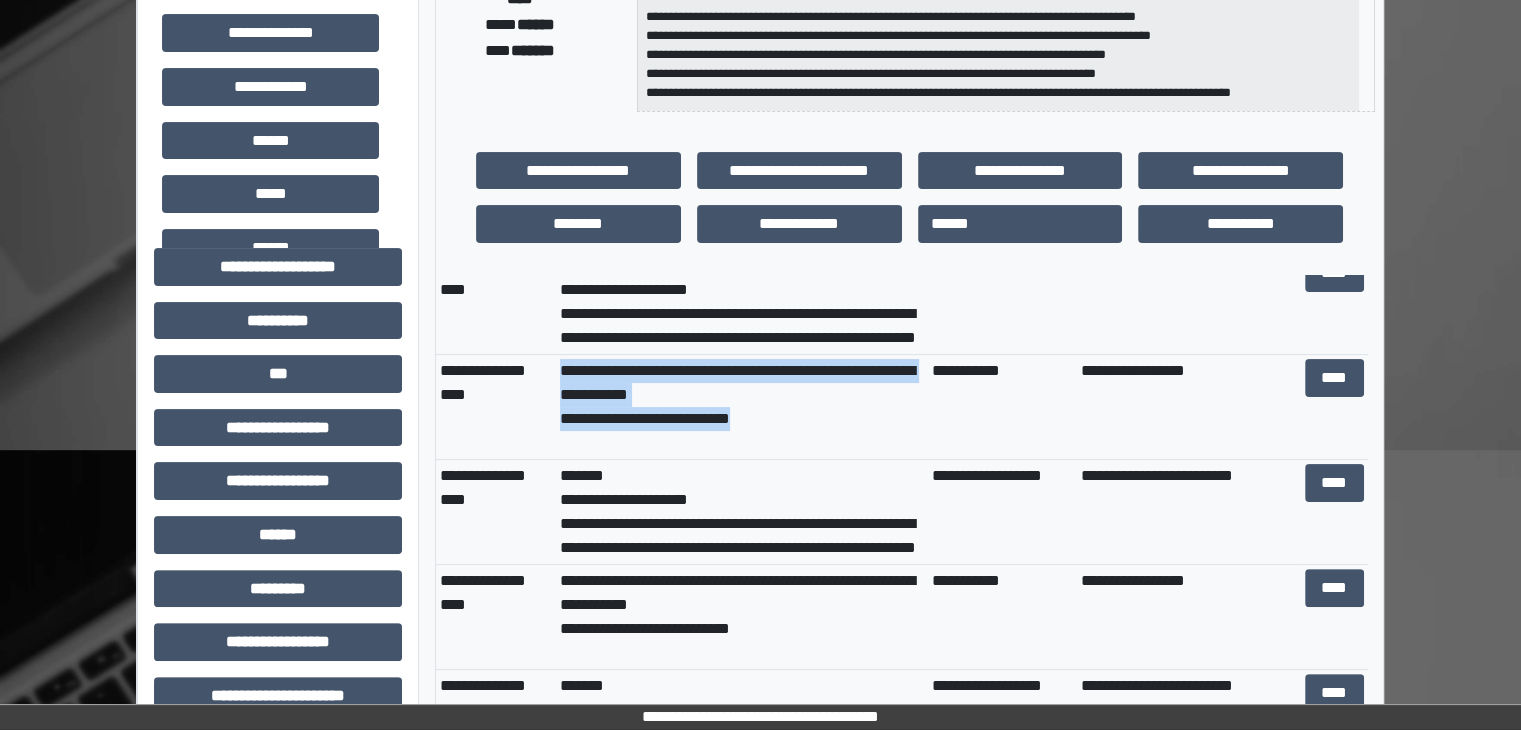 drag, startPoint x: 556, startPoint y: 365, endPoint x: 803, endPoint y: 429, distance: 255.15681 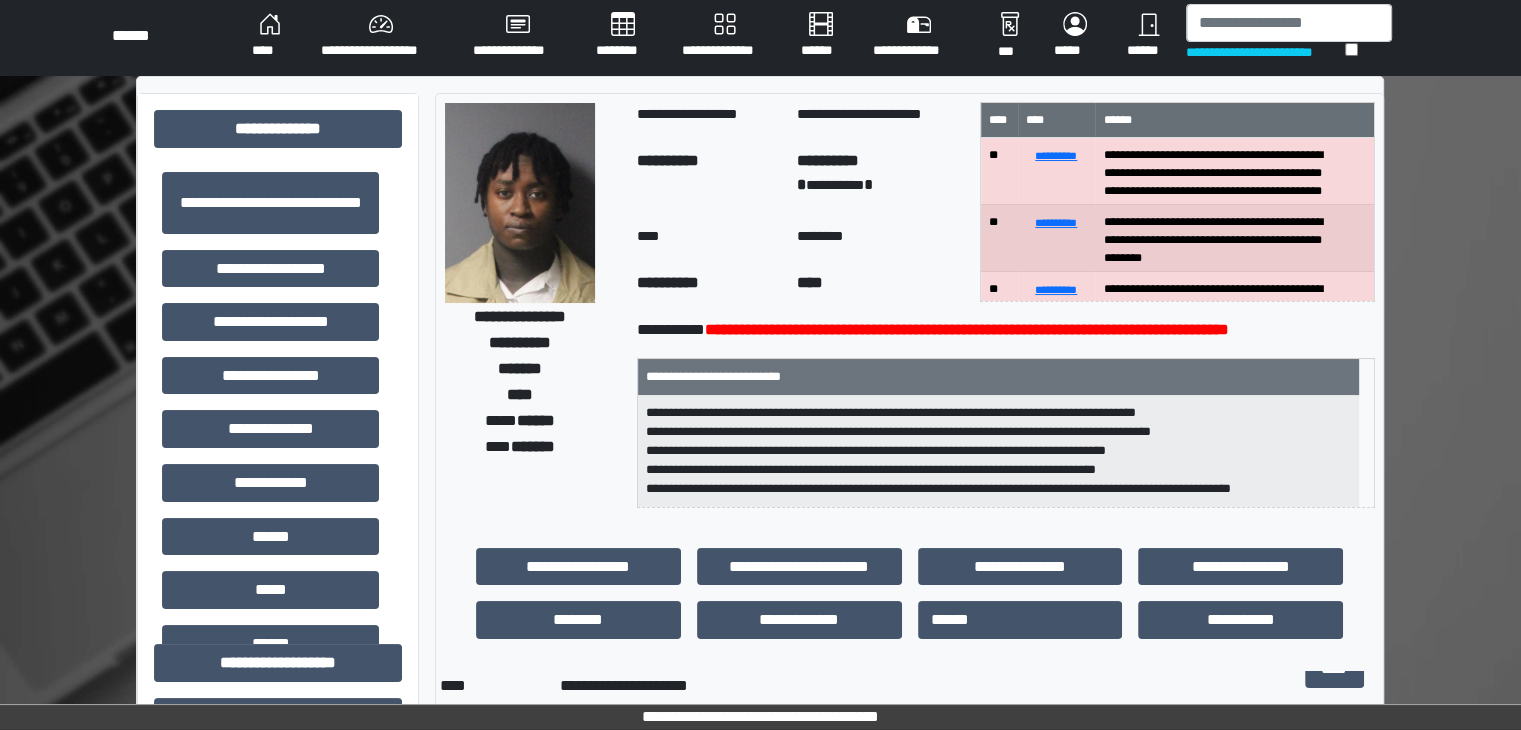 scroll, scrollTop: 0, scrollLeft: 0, axis: both 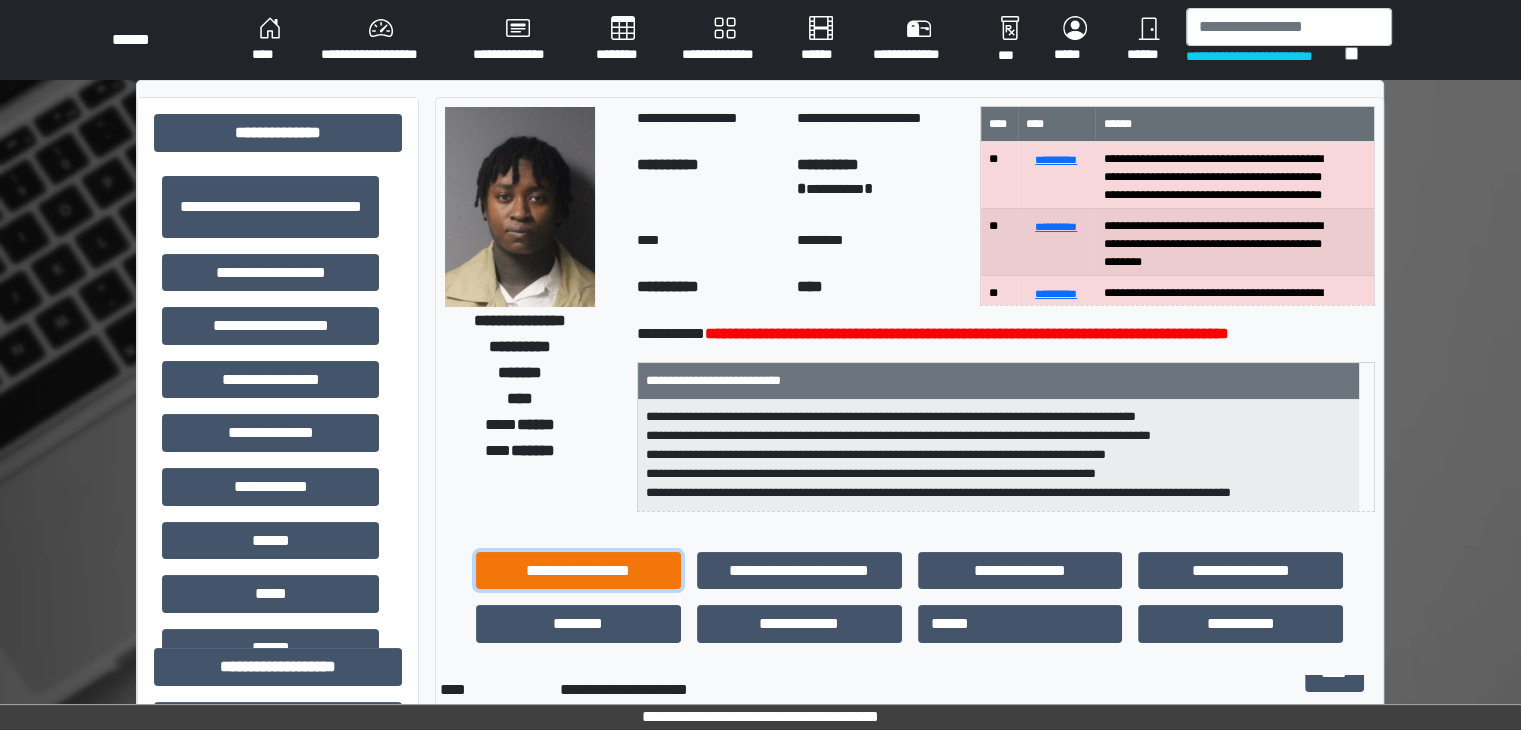 click on "**********" at bounding box center (578, 571) 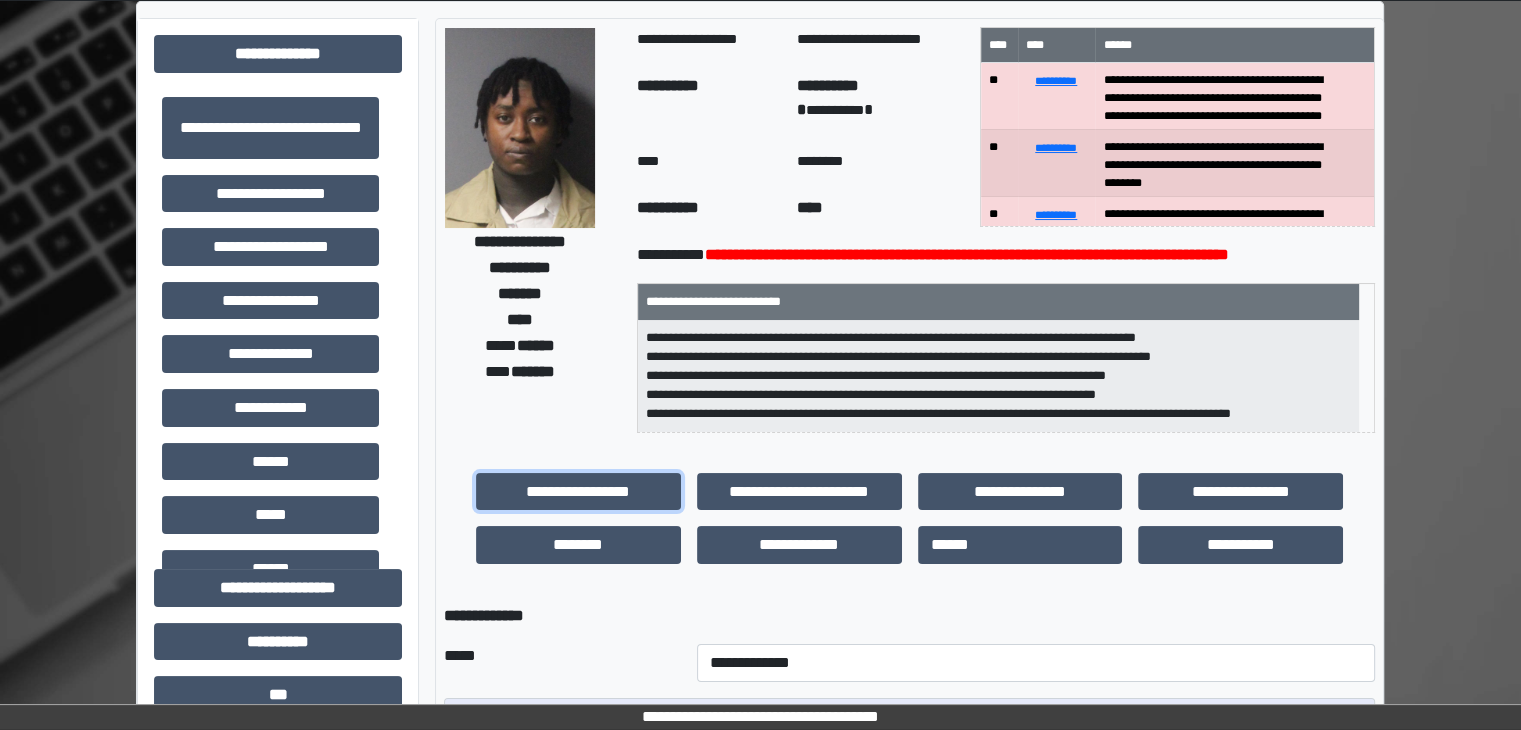 scroll, scrollTop: 500, scrollLeft: 0, axis: vertical 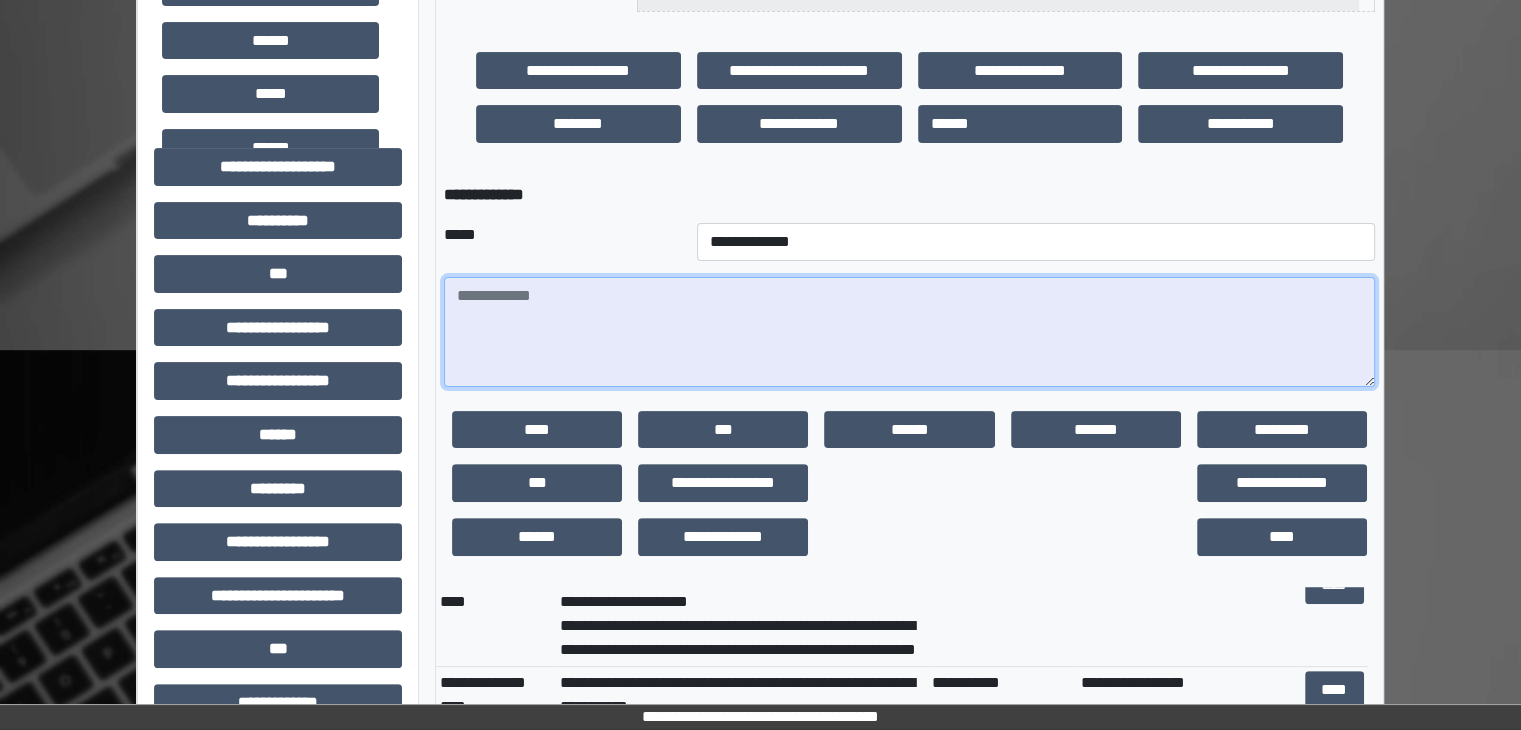 click at bounding box center (909, 332) 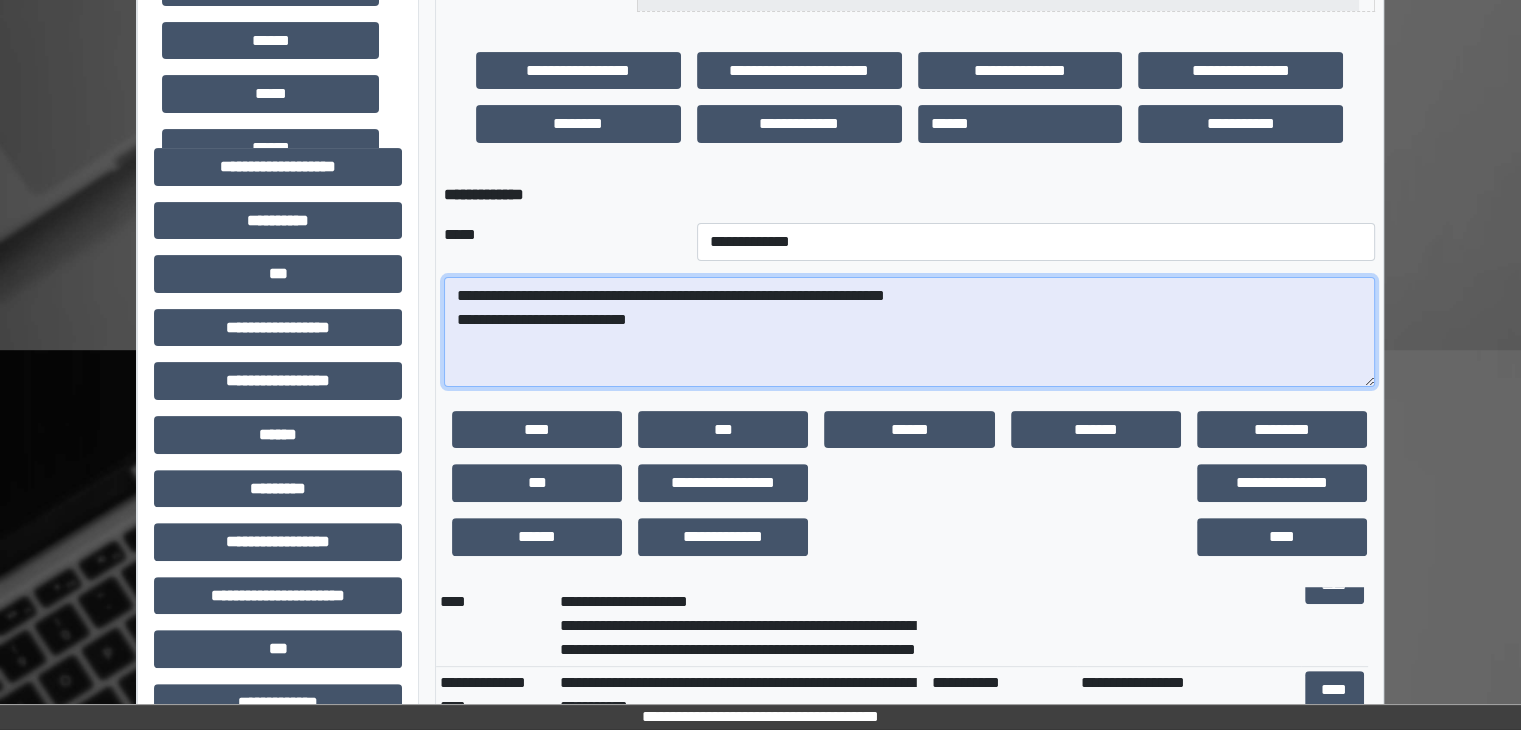 click on "**********" at bounding box center [909, 332] 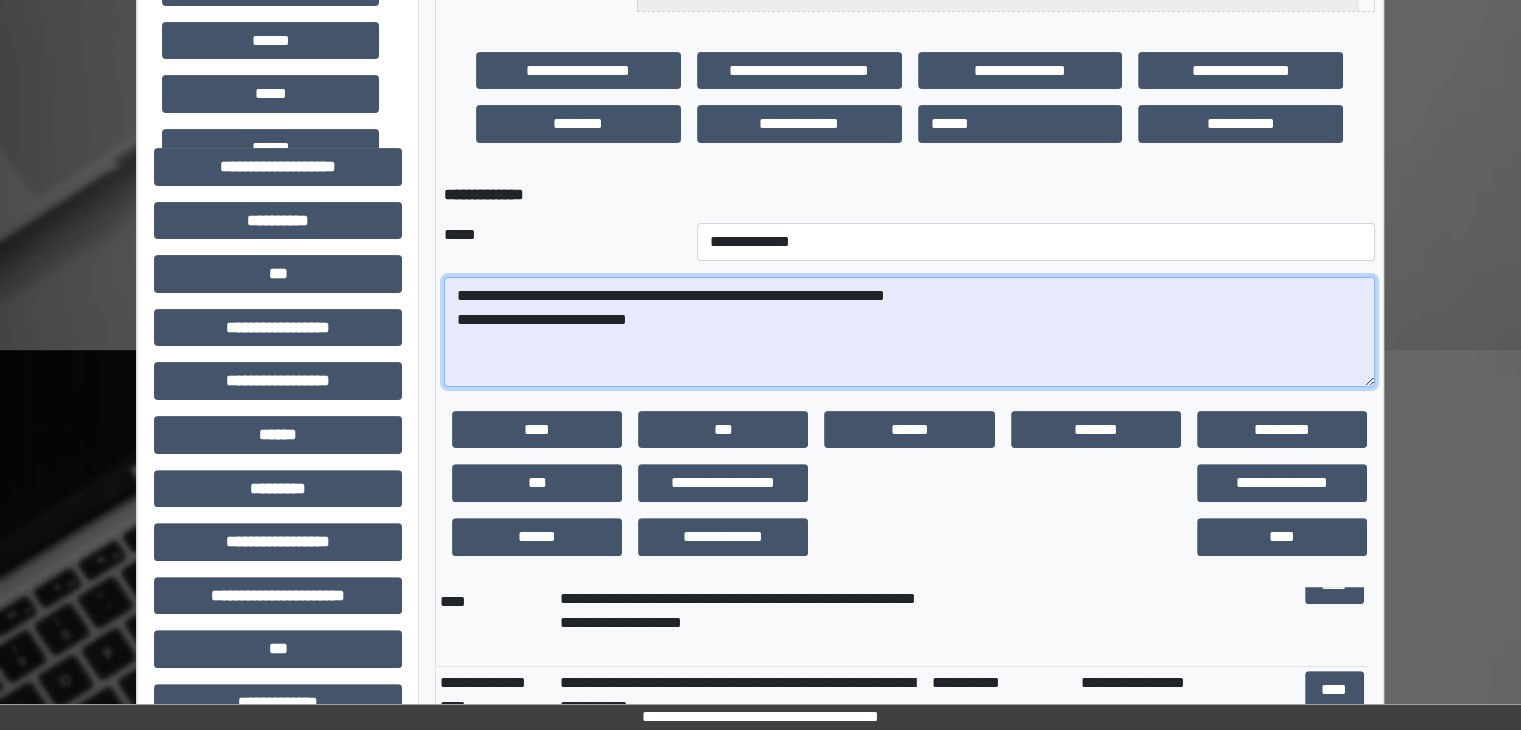 scroll, scrollTop: 100, scrollLeft: 0, axis: vertical 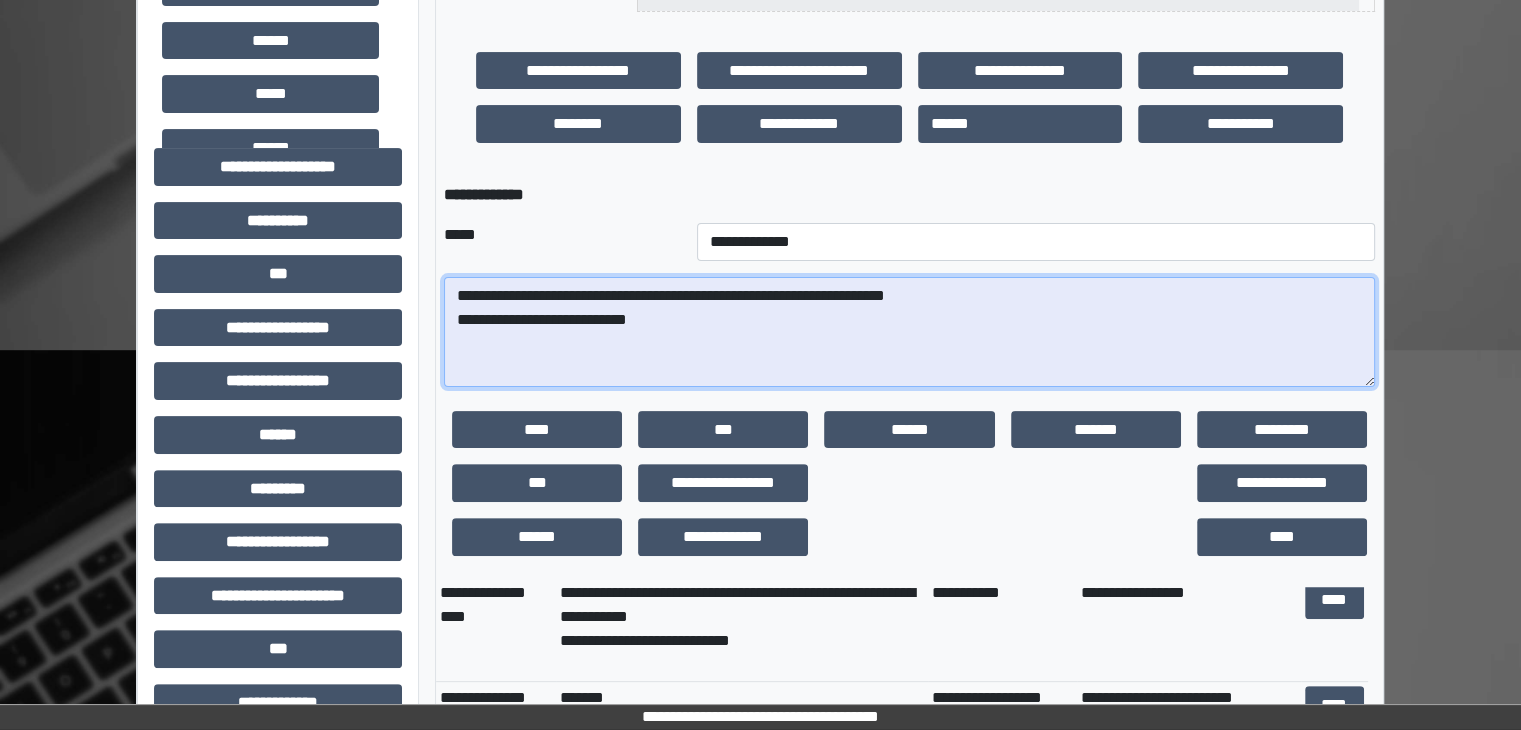click on "**********" at bounding box center (909, 332) 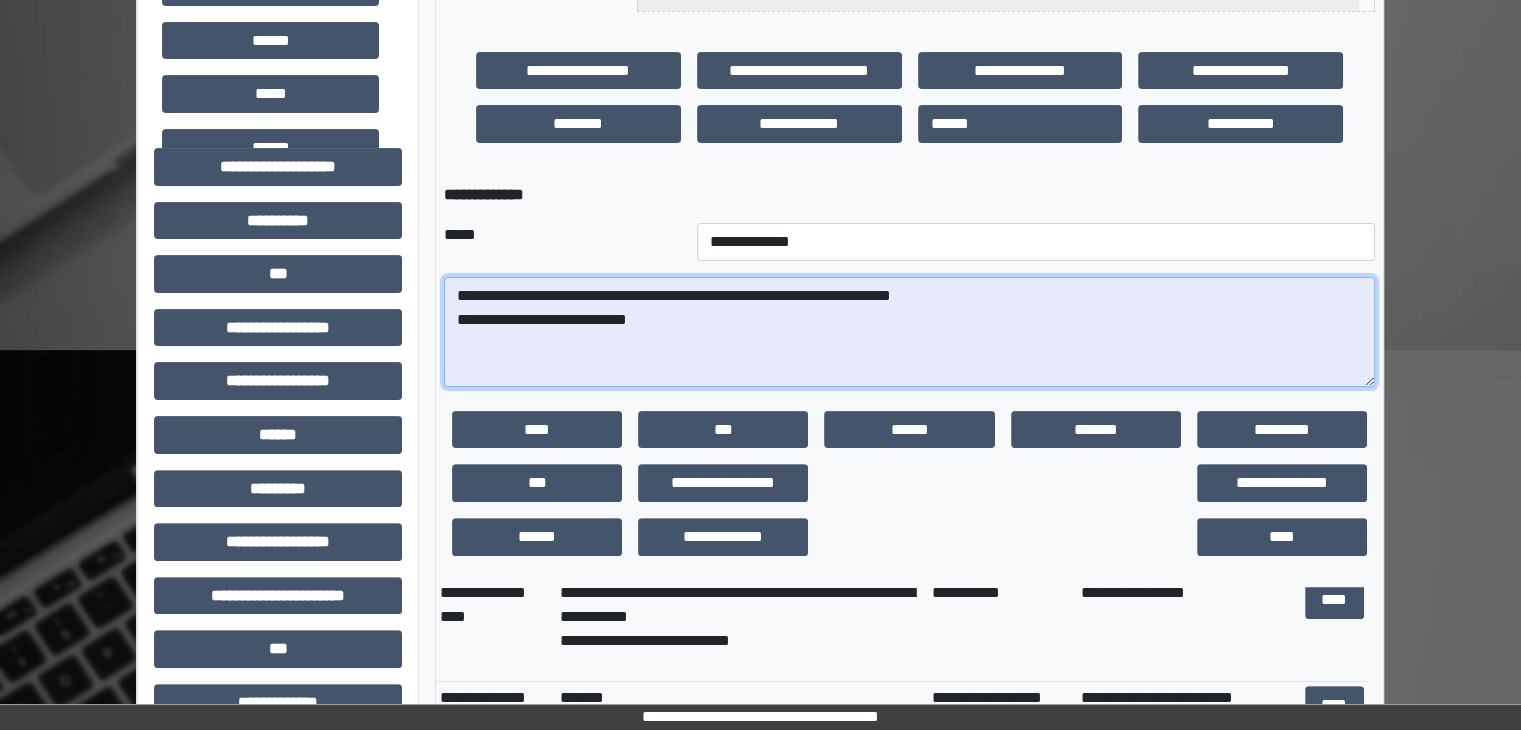 click on "**********" at bounding box center [909, 332] 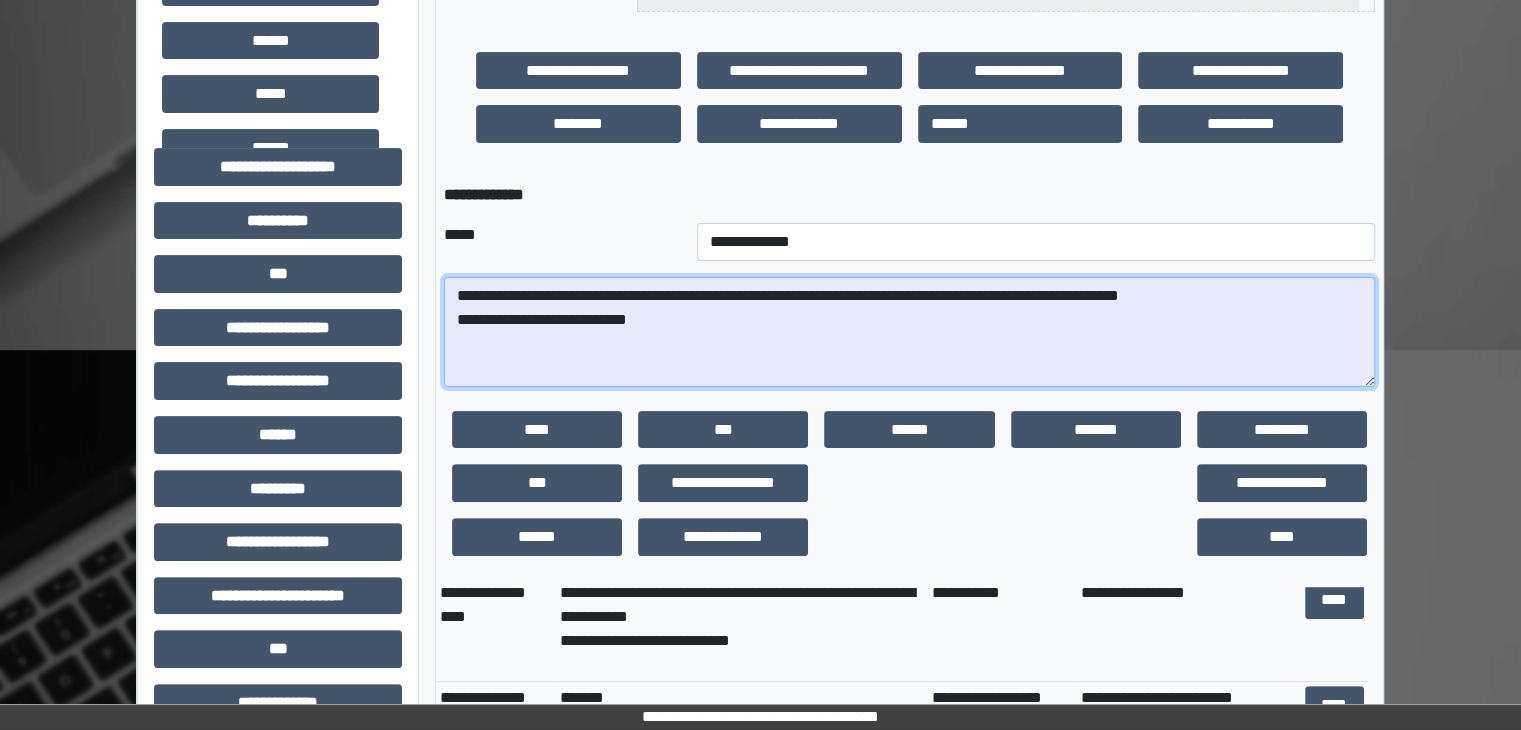 click on "**********" at bounding box center (909, 332) 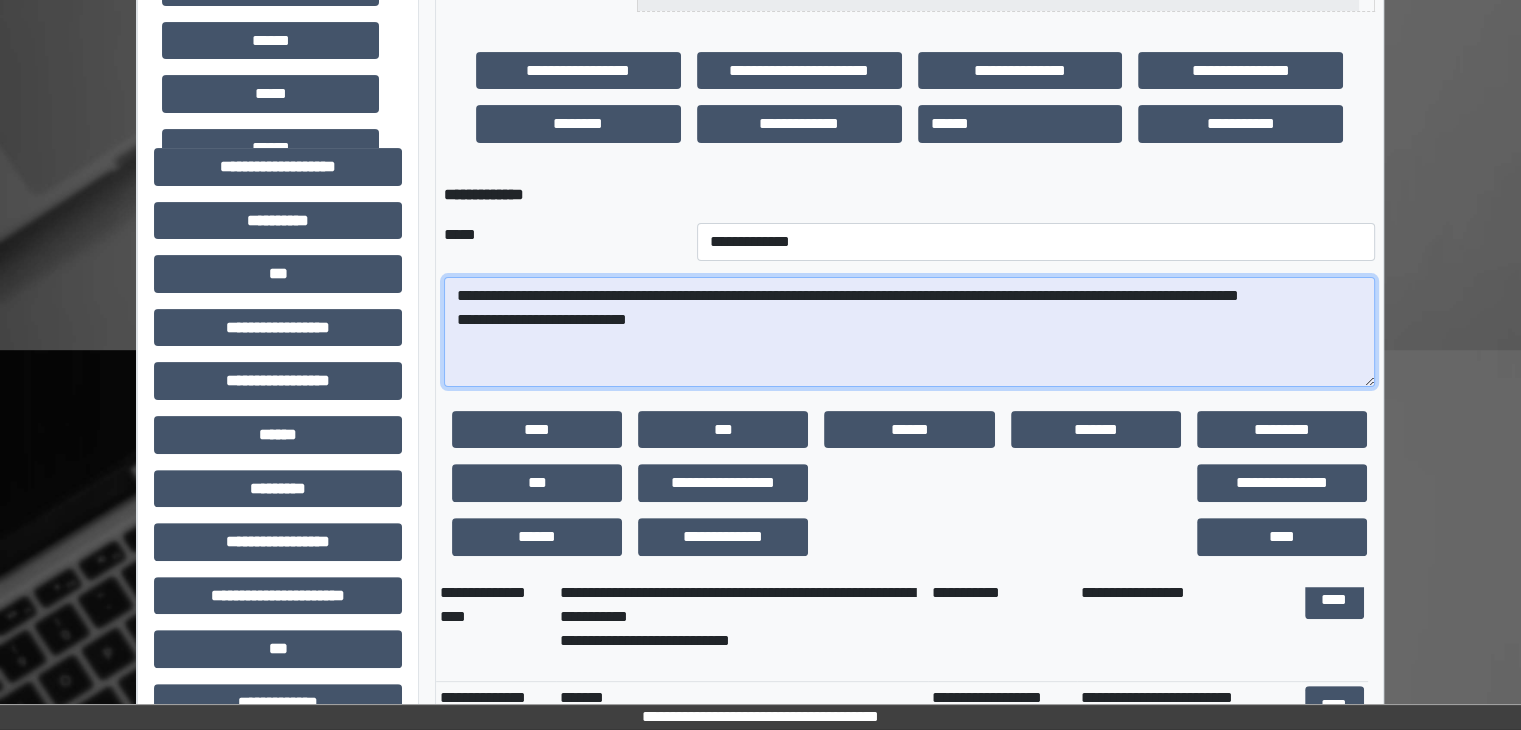click on "**********" at bounding box center [909, 332] 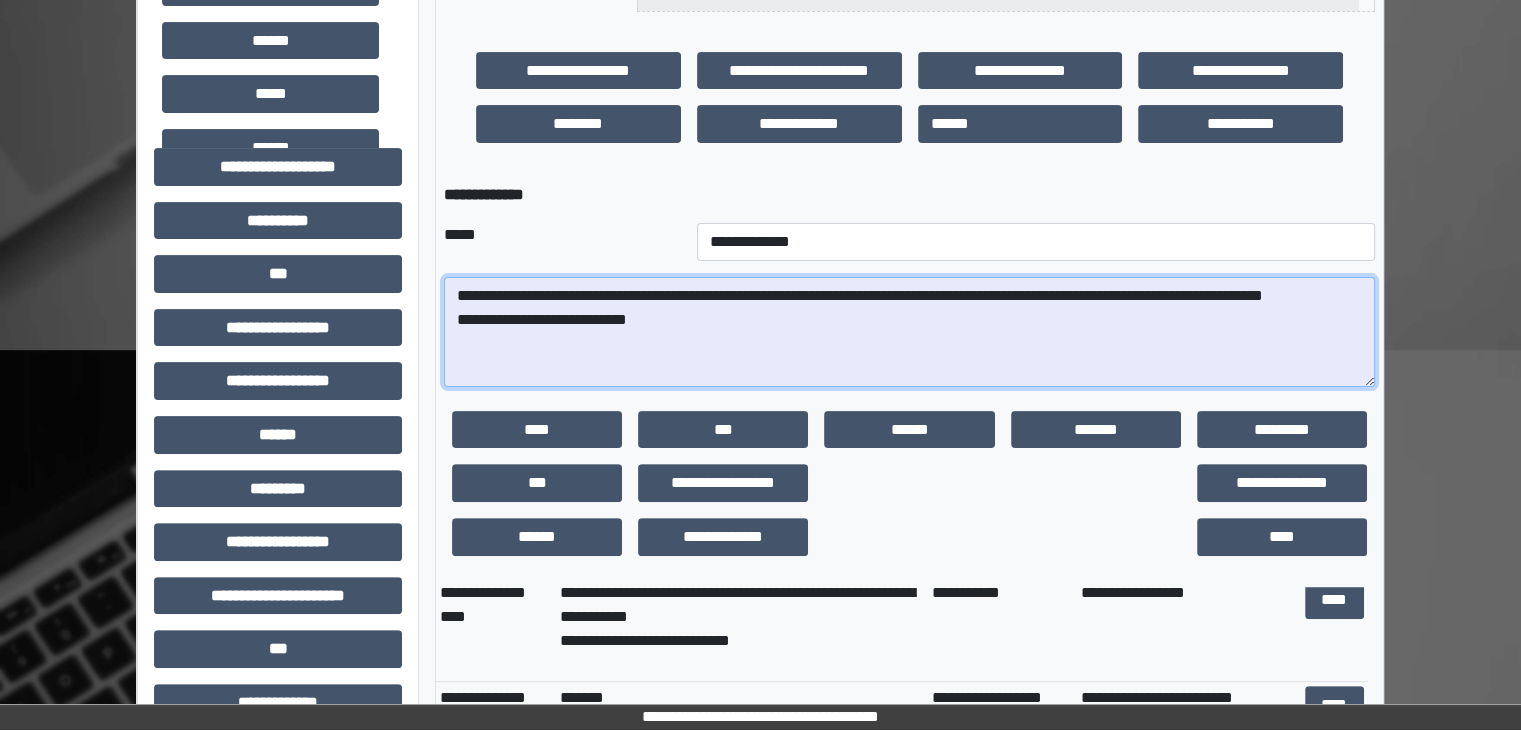 click on "**********" at bounding box center (909, 332) 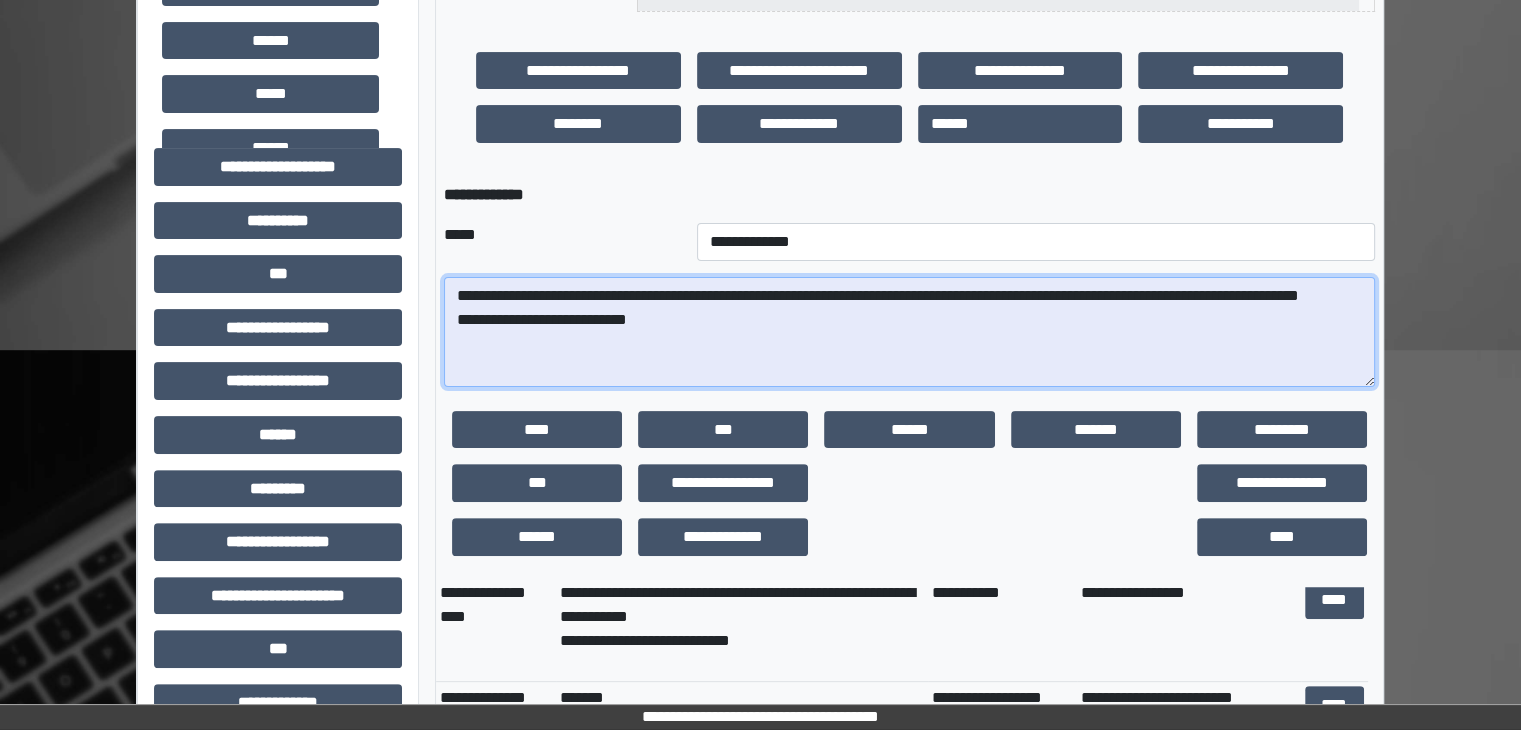 click on "**********" at bounding box center (909, 332) 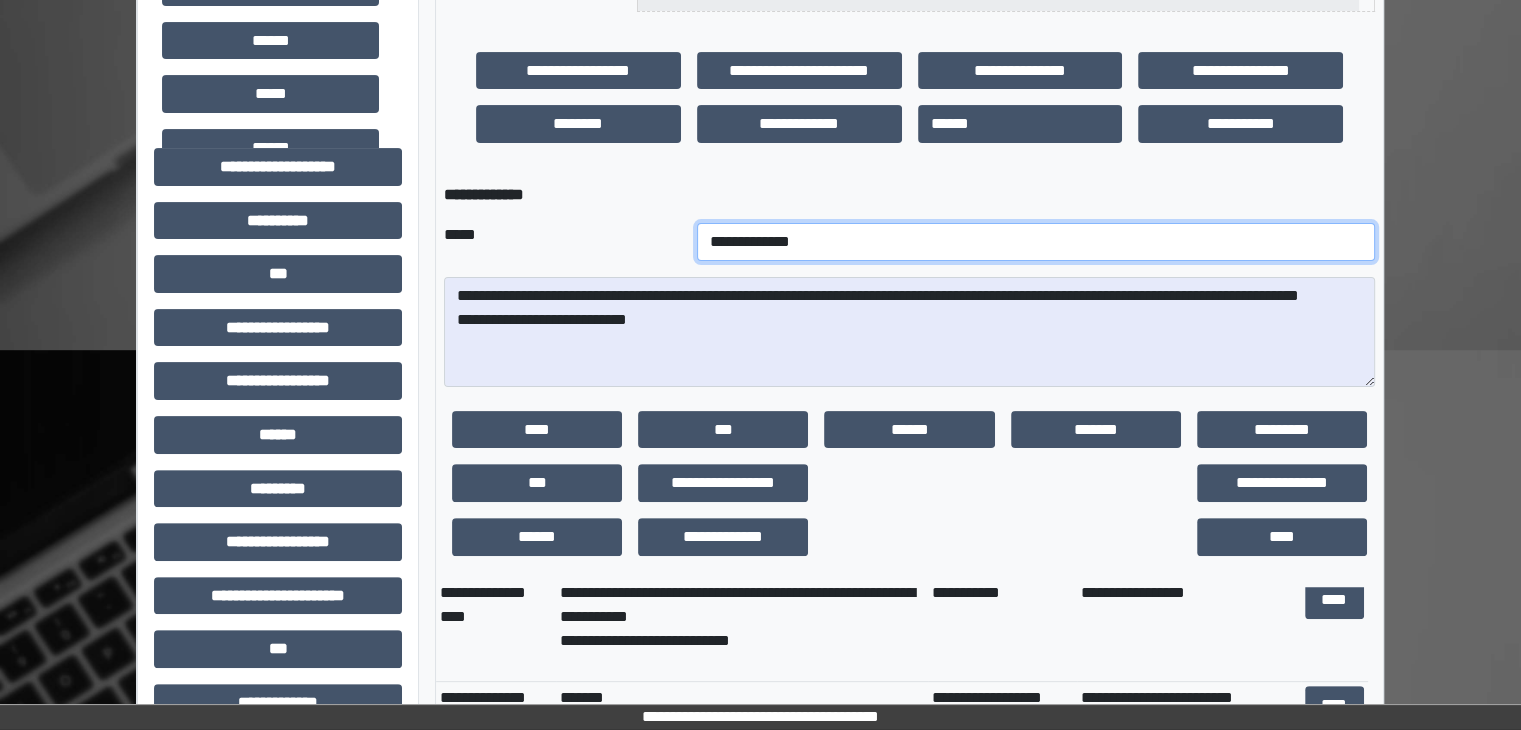 click on "**********" at bounding box center (1036, 242) 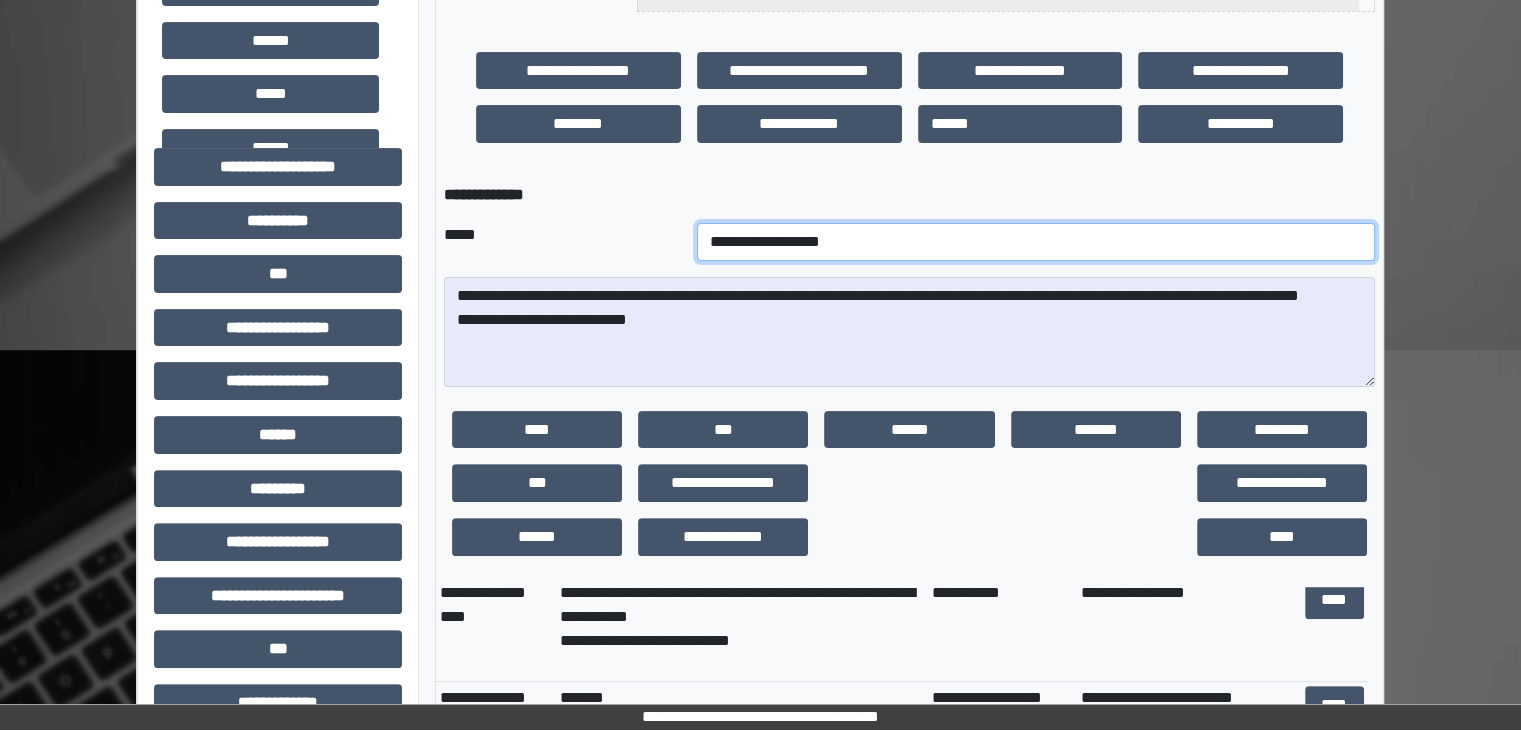 click on "**********" at bounding box center [1036, 242] 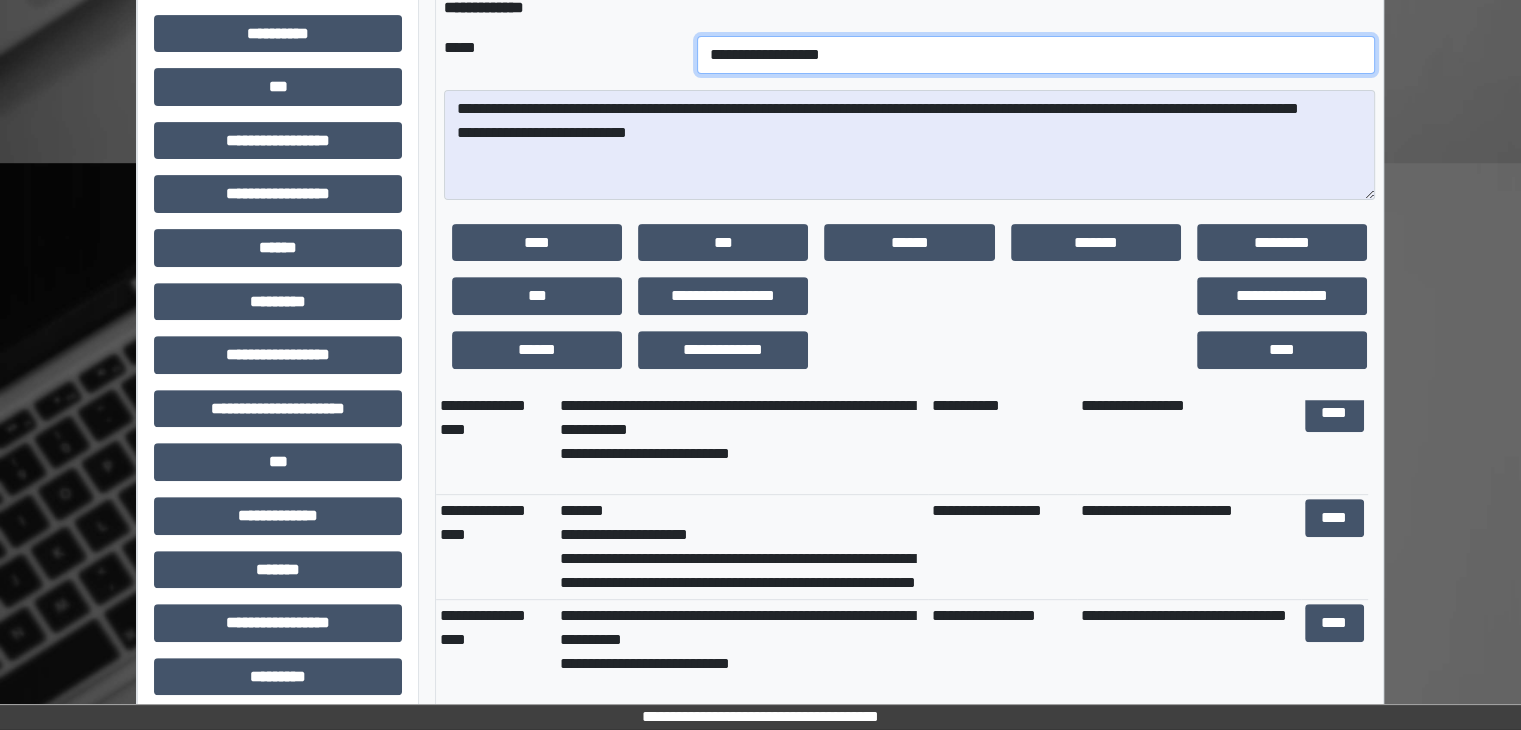 scroll, scrollTop: 700, scrollLeft: 0, axis: vertical 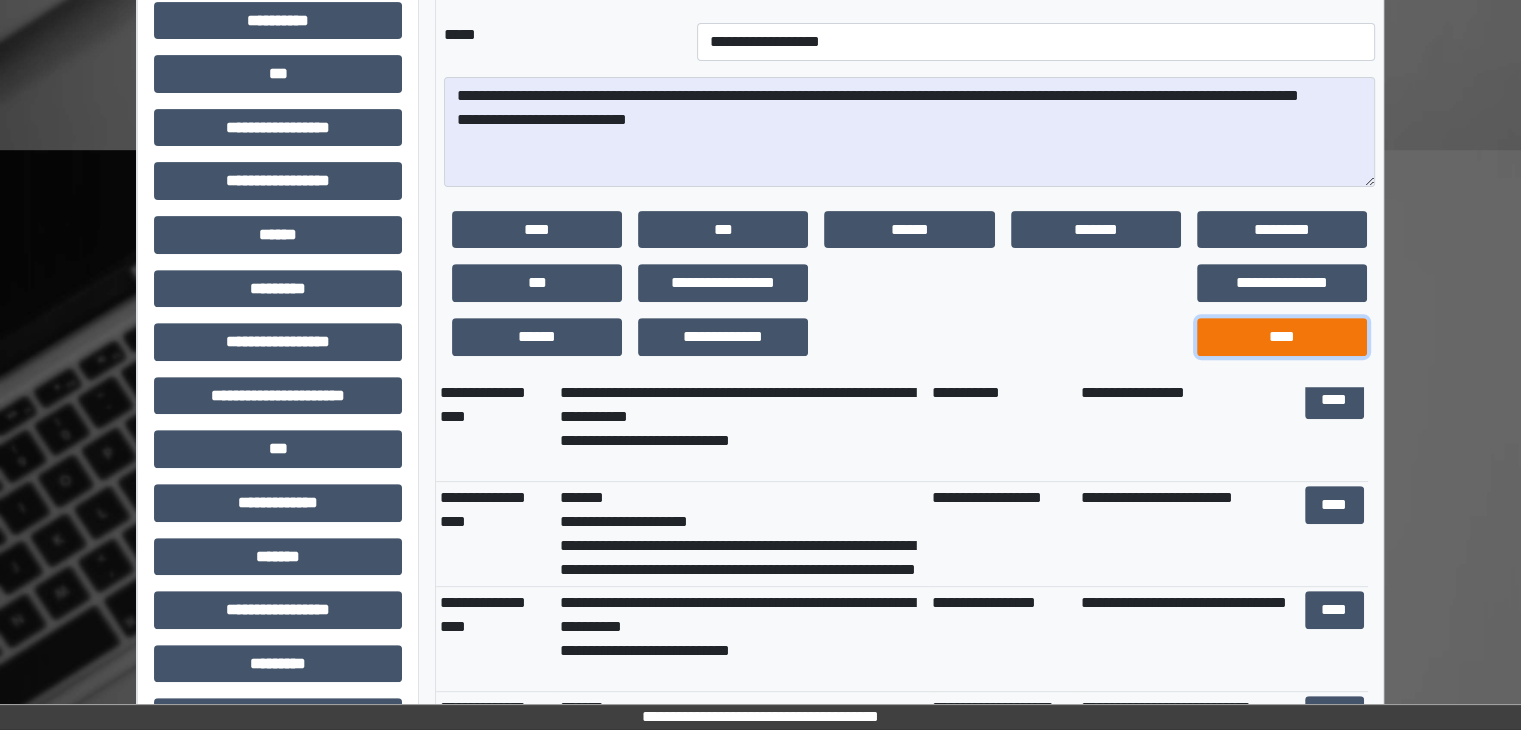 click on "****" at bounding box center (1282, 337) 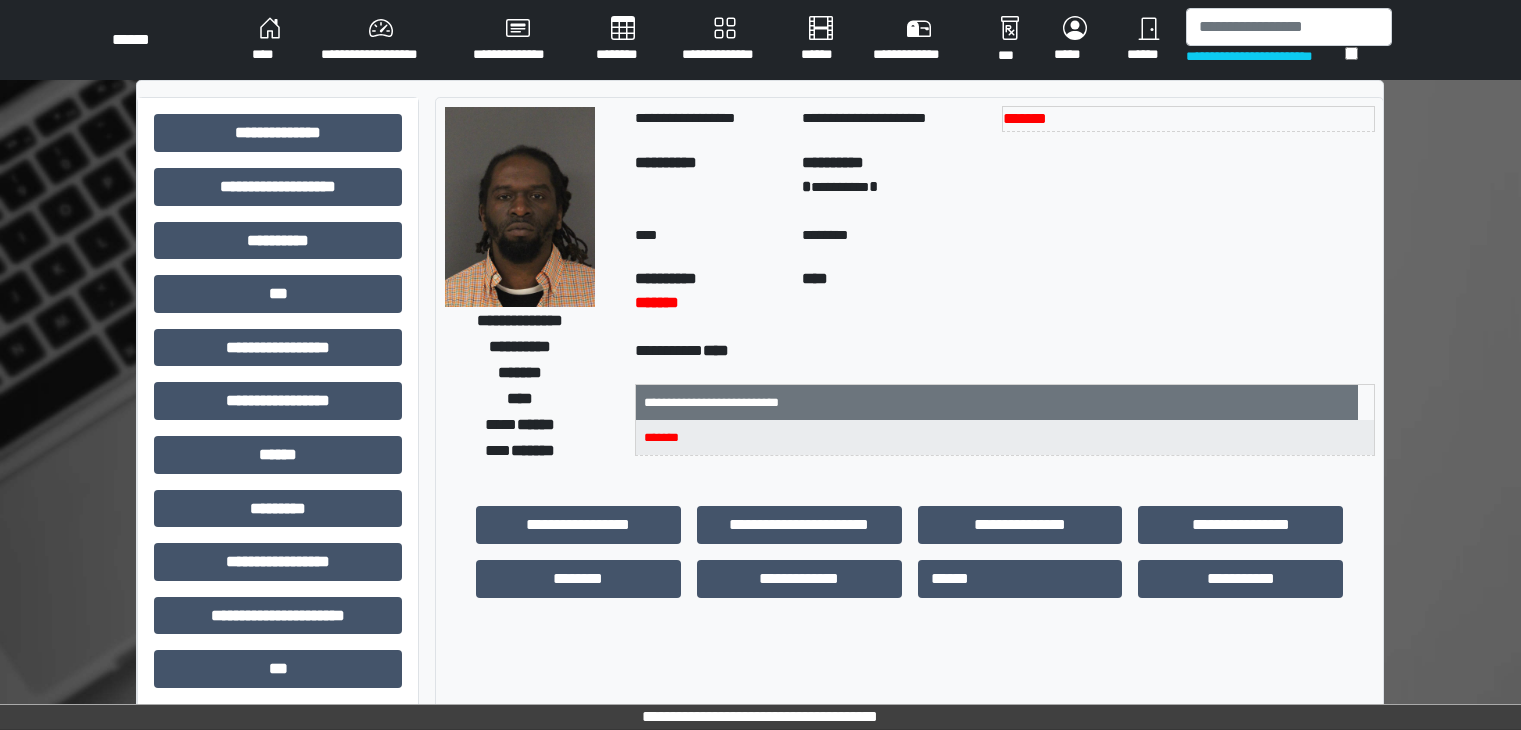scroll, scrollTop: 0, scrollLeft: 0, axis: both 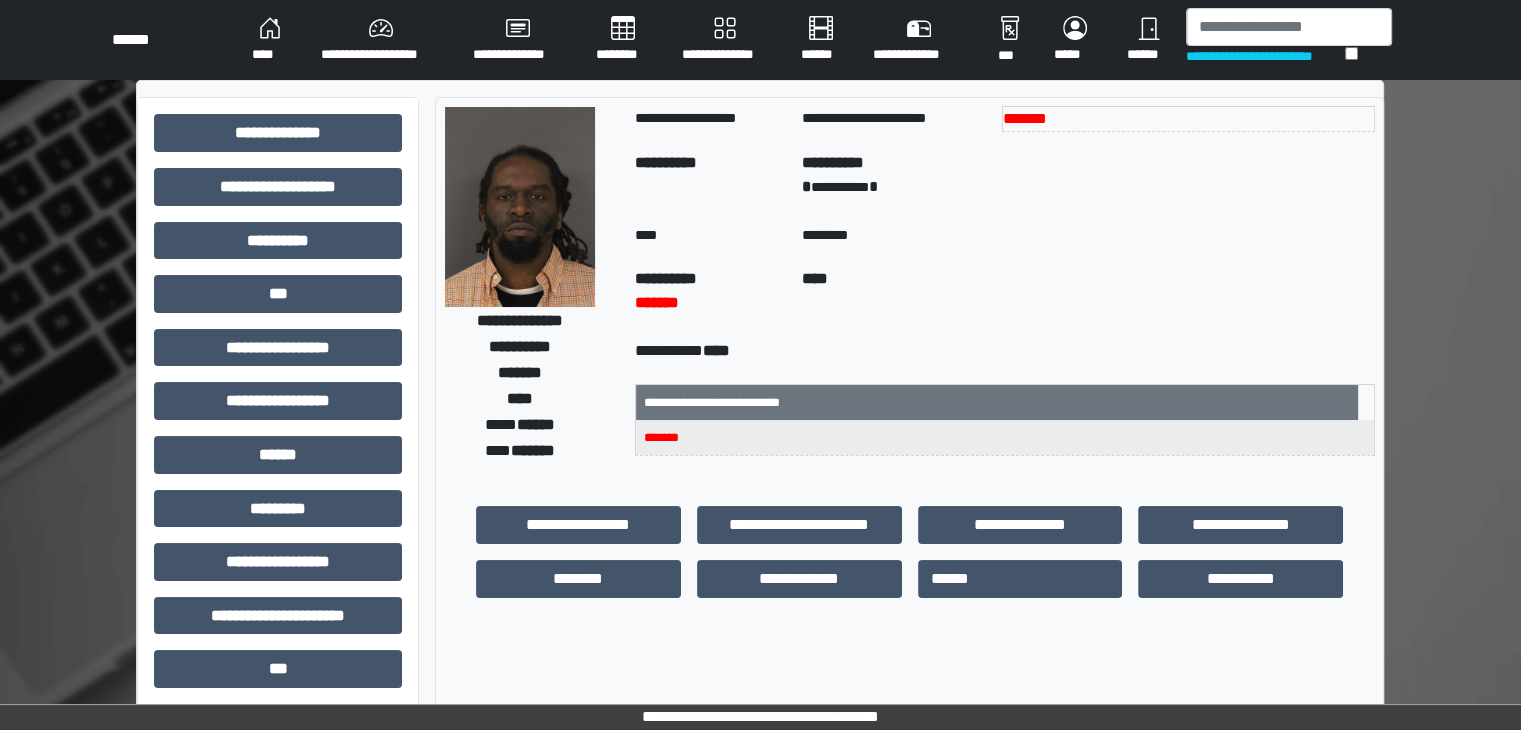 click on "**********" at bounding box center [1265, 56] 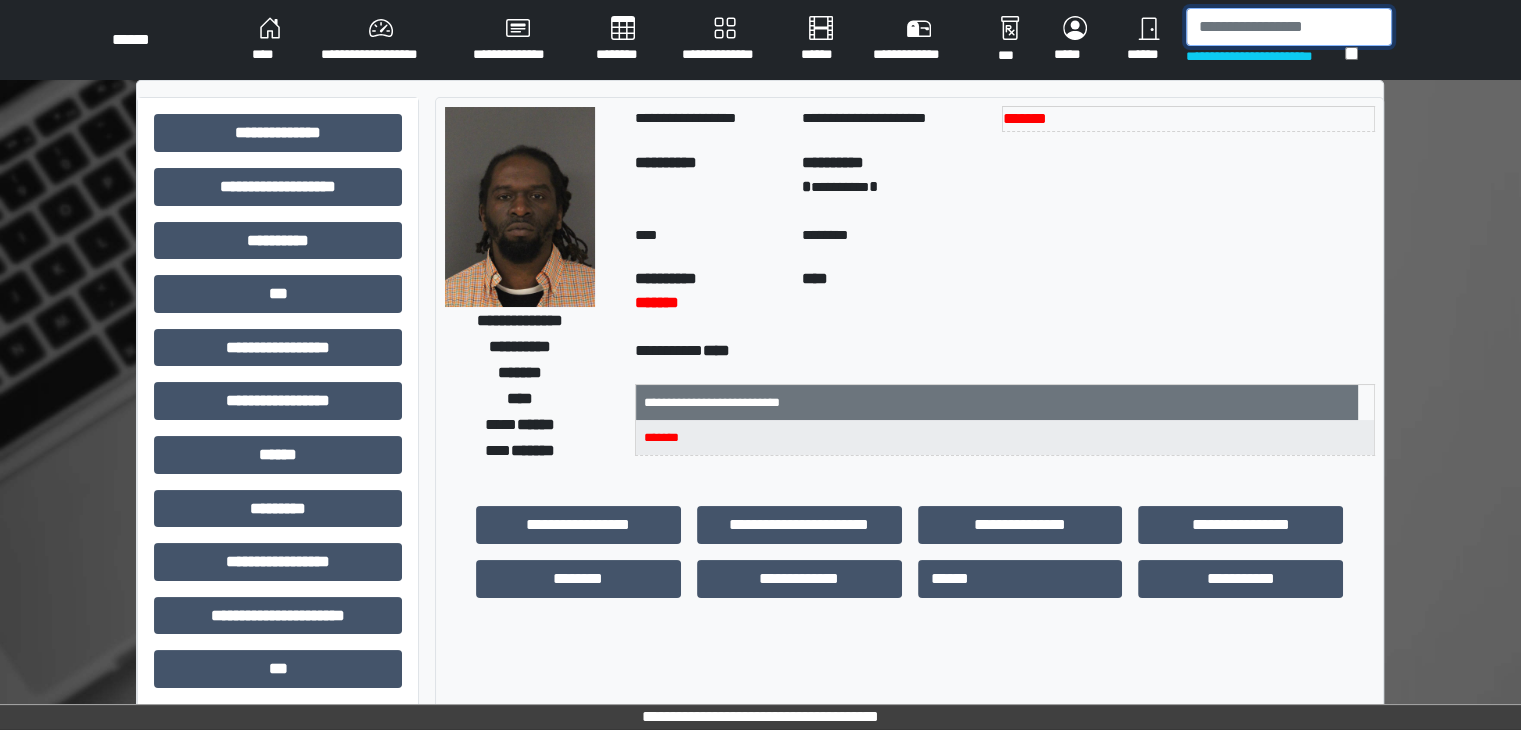 click at bounding box center (1289, 27) 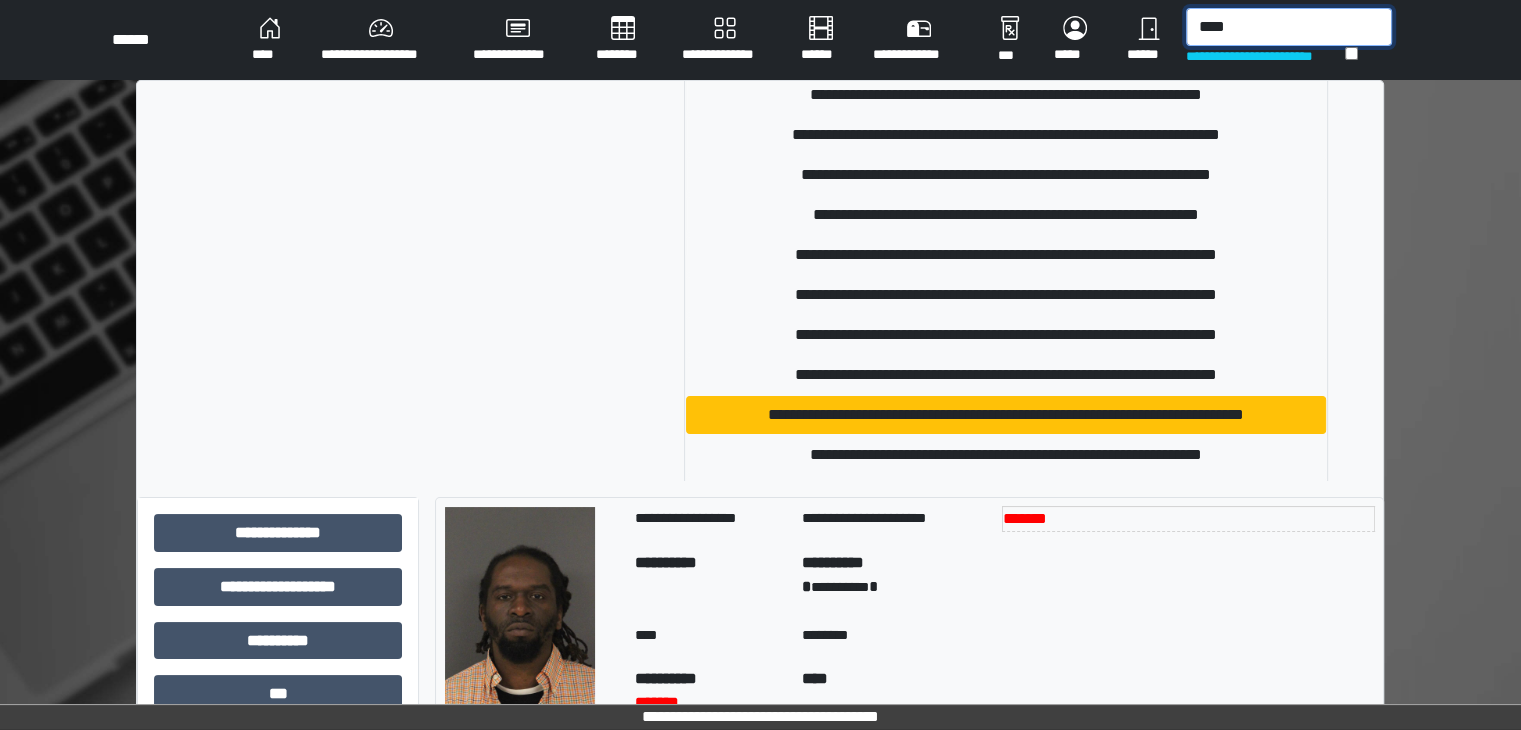 scroll, scrollTop: 800, scrollLeft: 0, axis: vertical 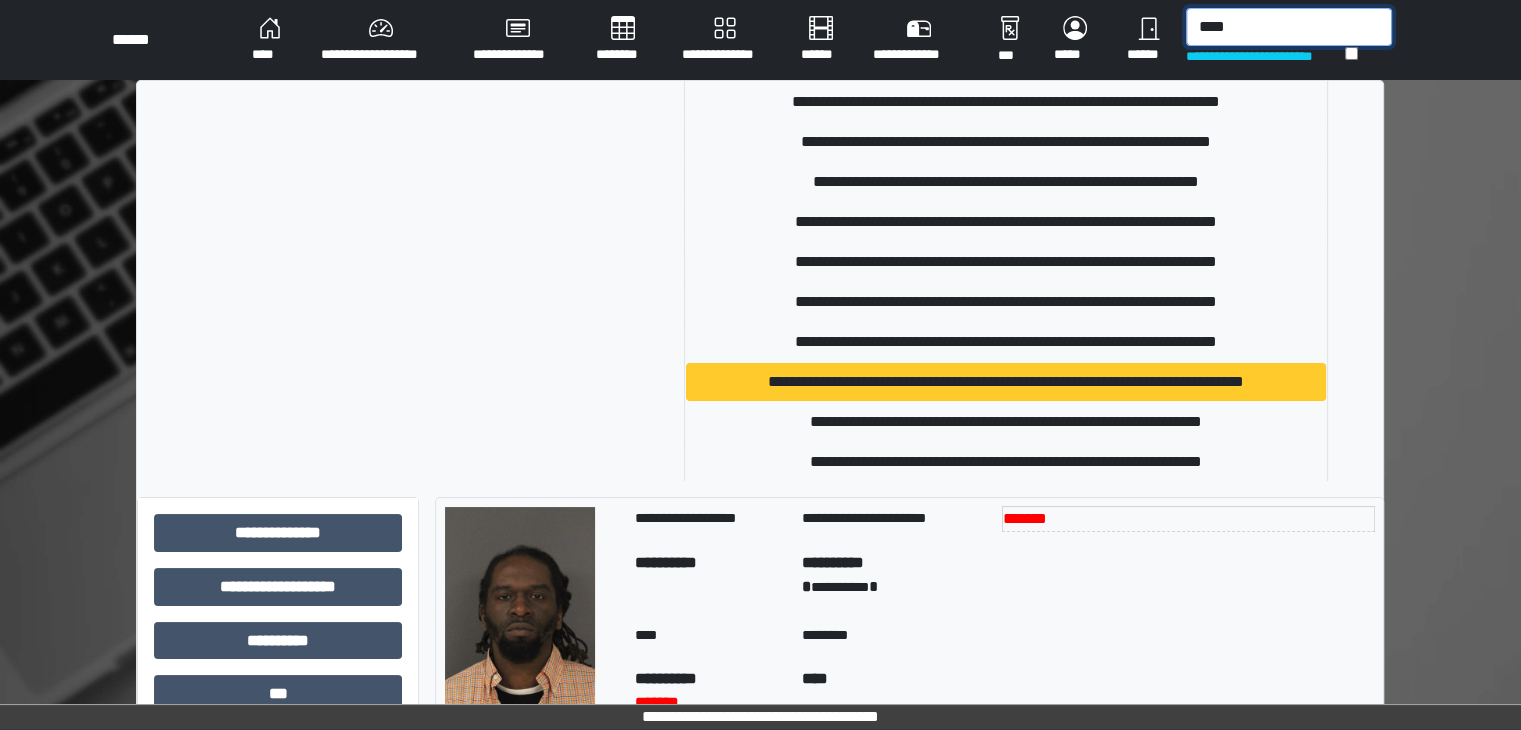 type on "****" 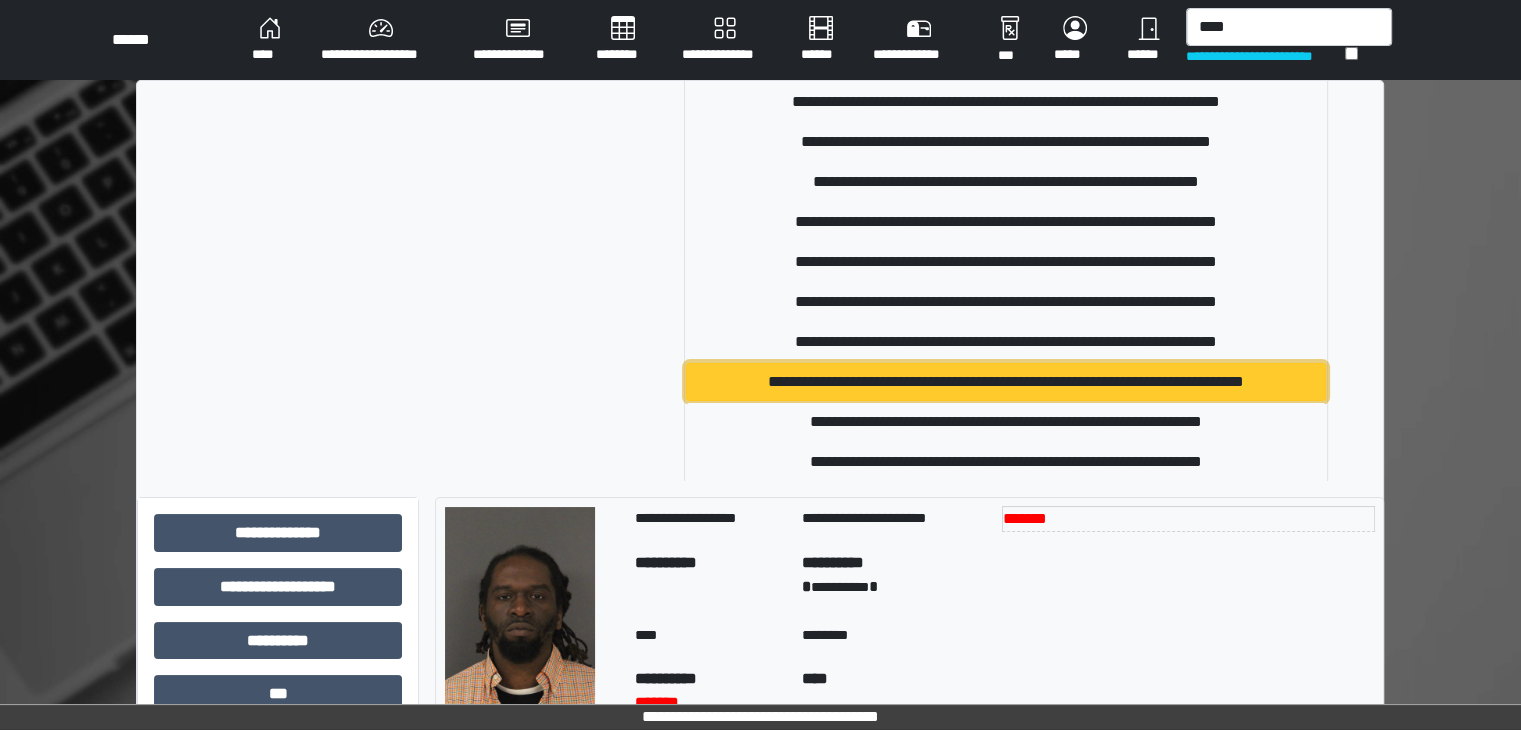 click on "**********" at bounding box center (1006, 382) 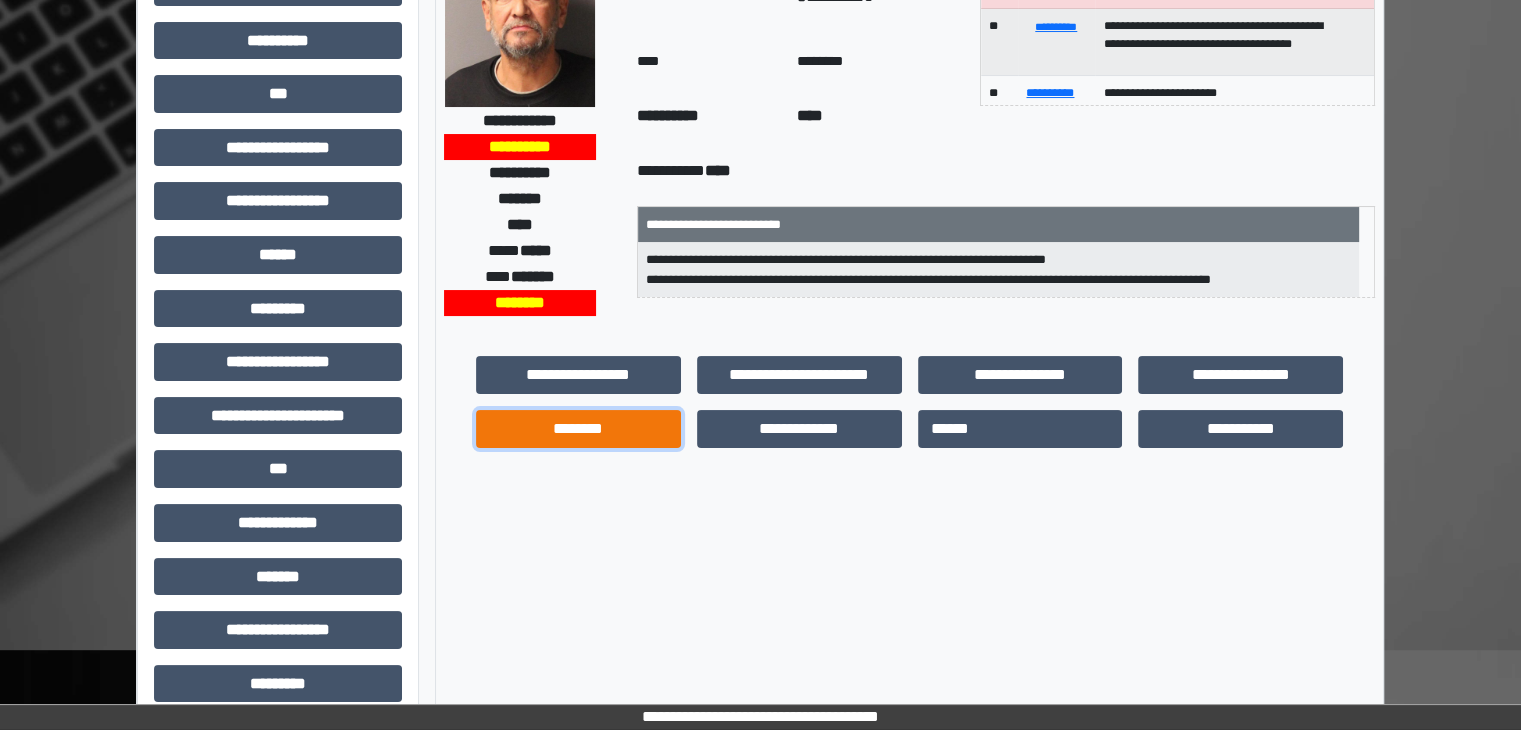 click on "********" at bounding box center (578, 429) 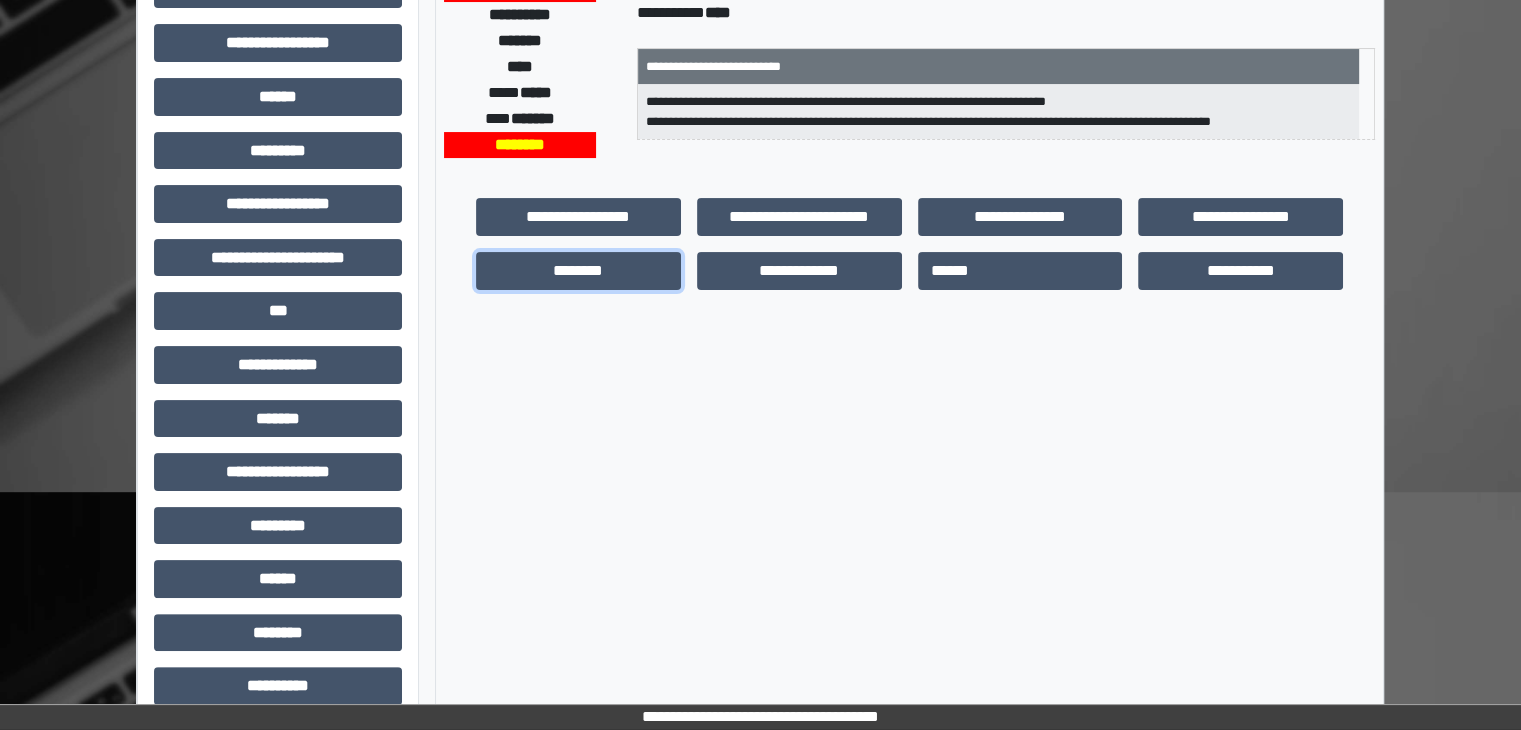 scroll, scrollTop: 436, scrollLeft: 0, axis: vertical 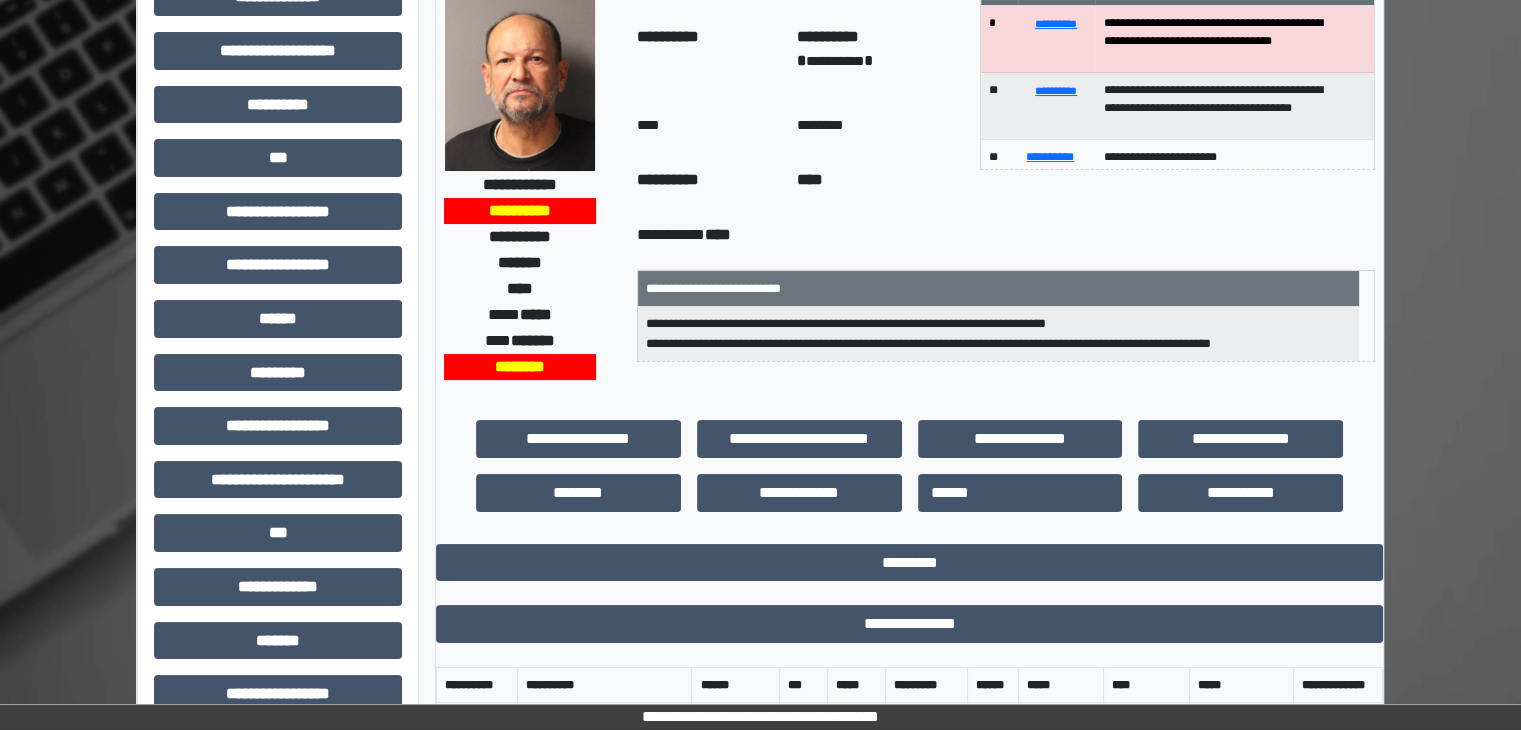 click on "**********" at bounding box center (709, 61) 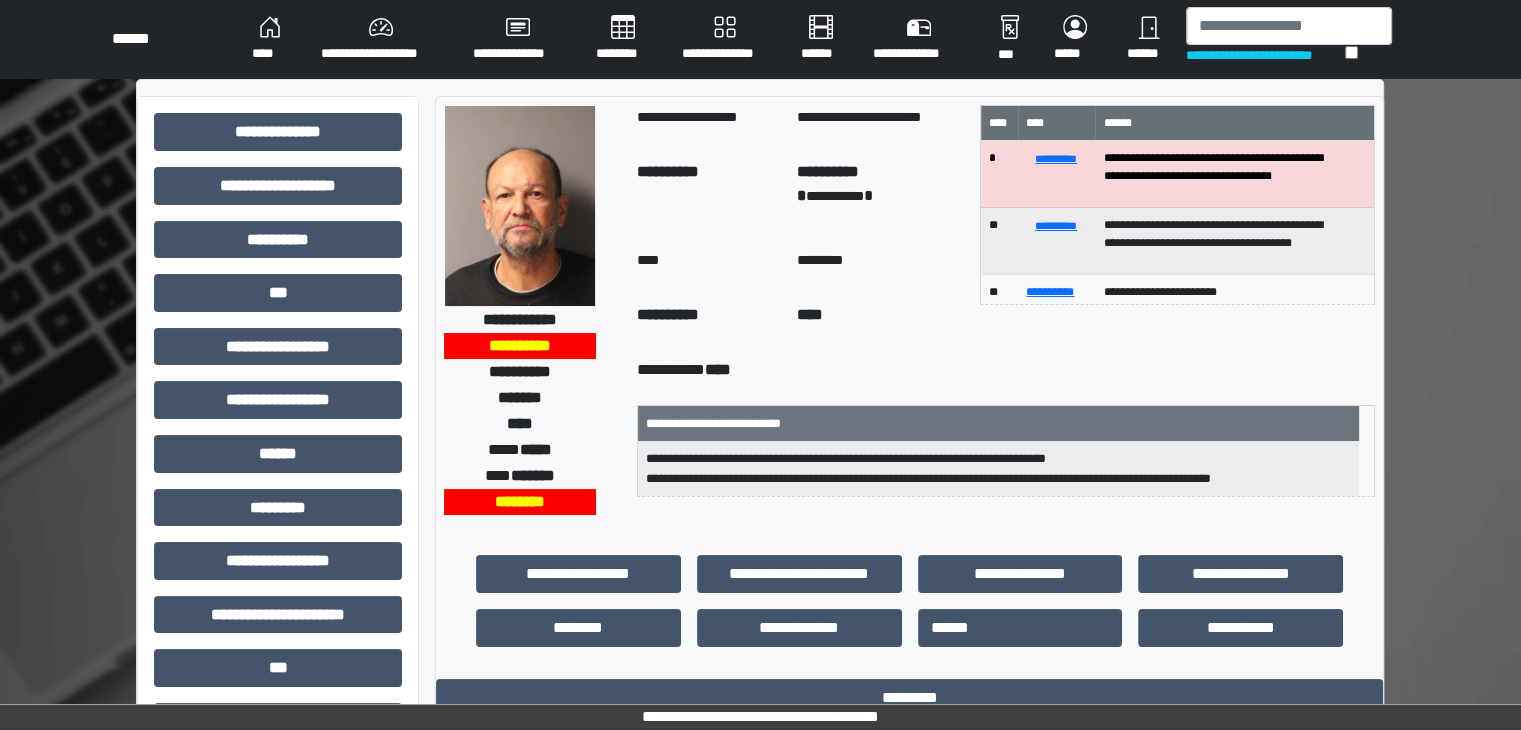 scroll, scrollTop: 0, scrollLeft: 0, axis: both 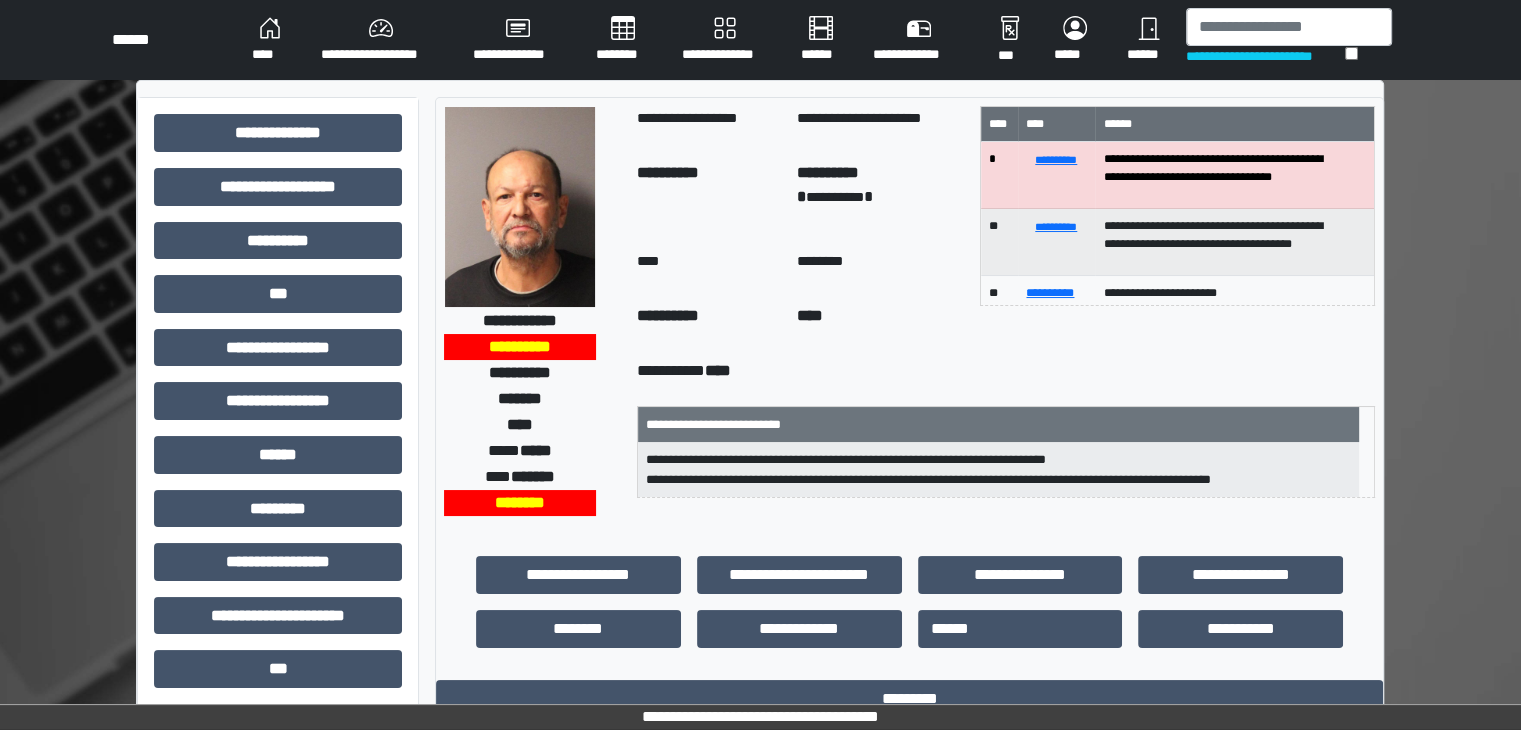 click on "****" at bounding box center [270, 40] 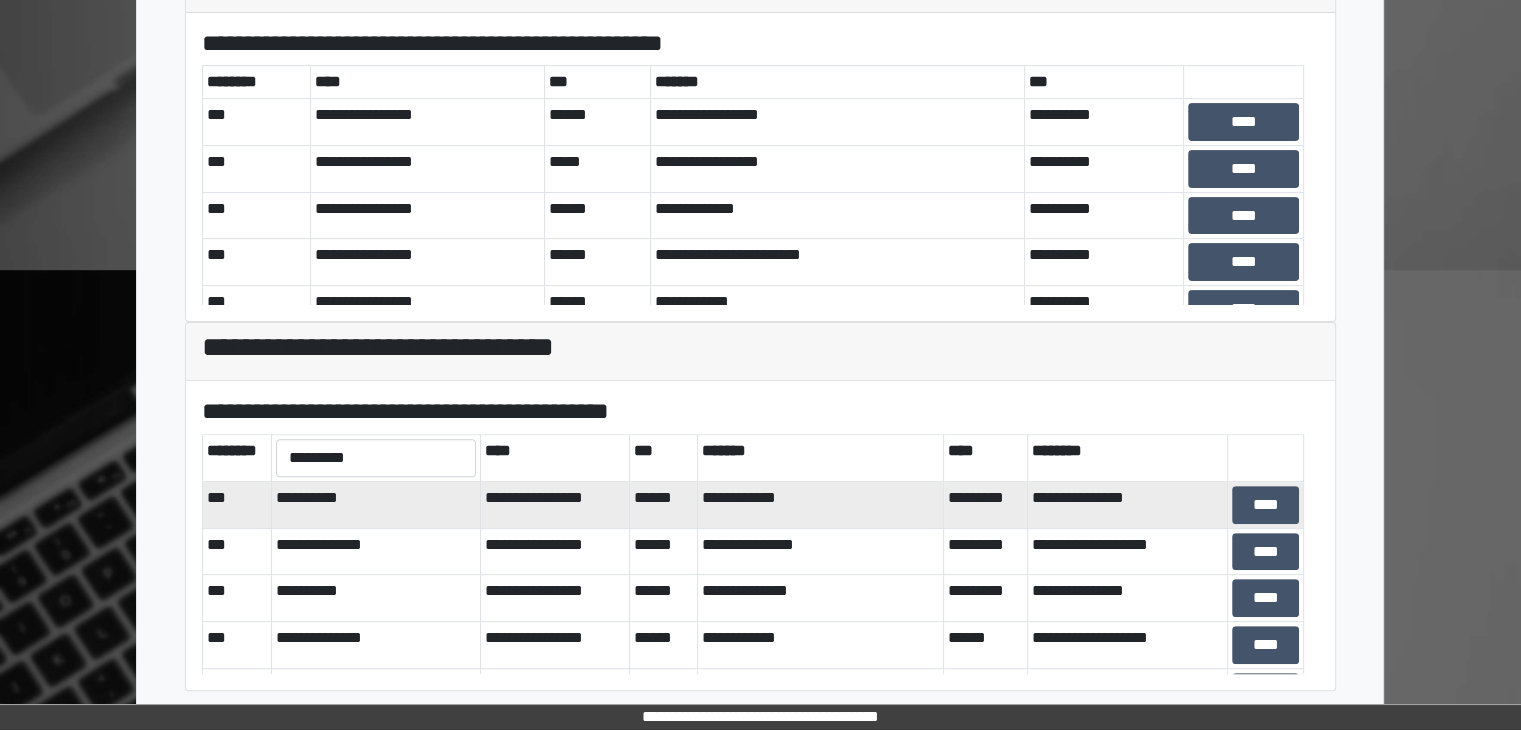 scroll, scrollTop: 581, scrollLeft: 0, axis: vertical 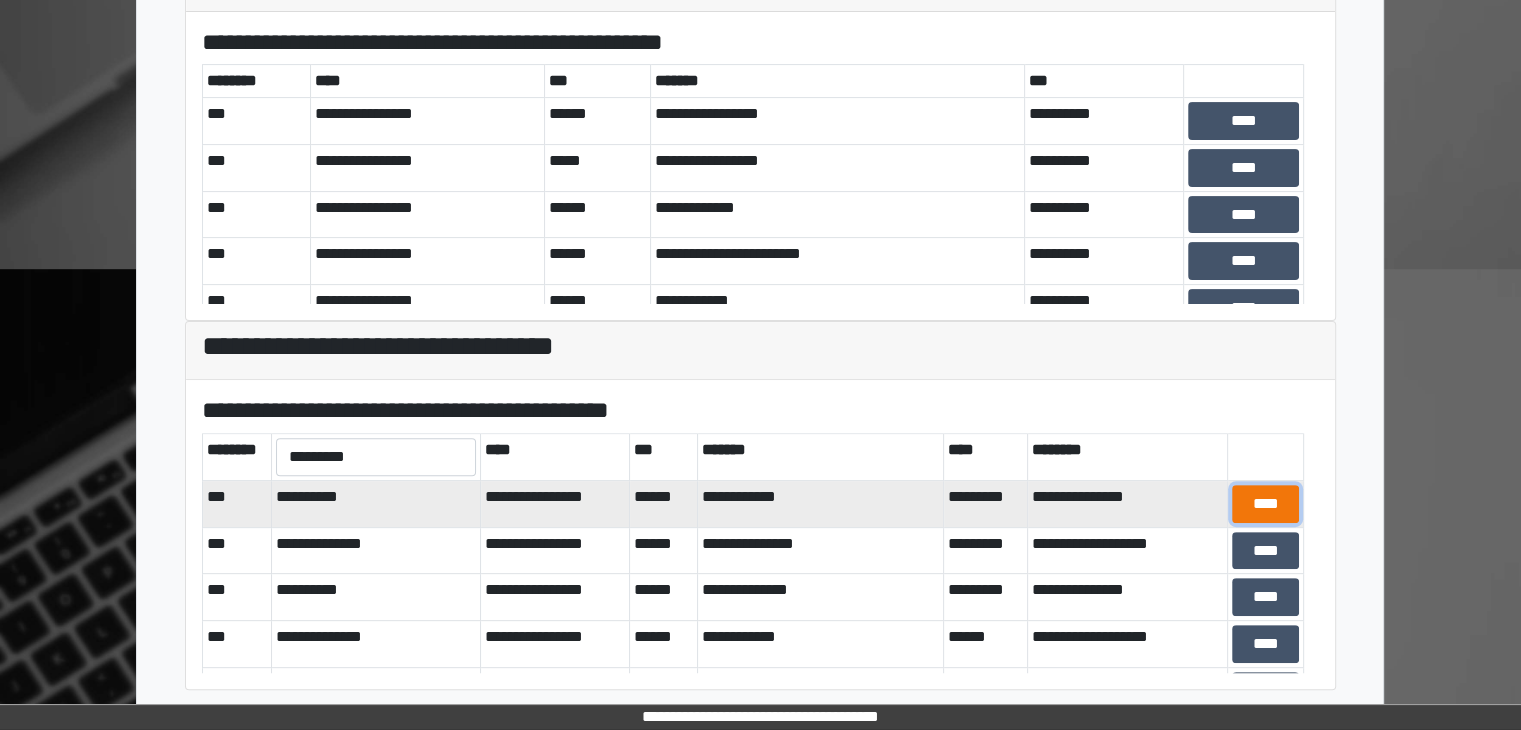 click on "****" at bounding box center (1266, 504) 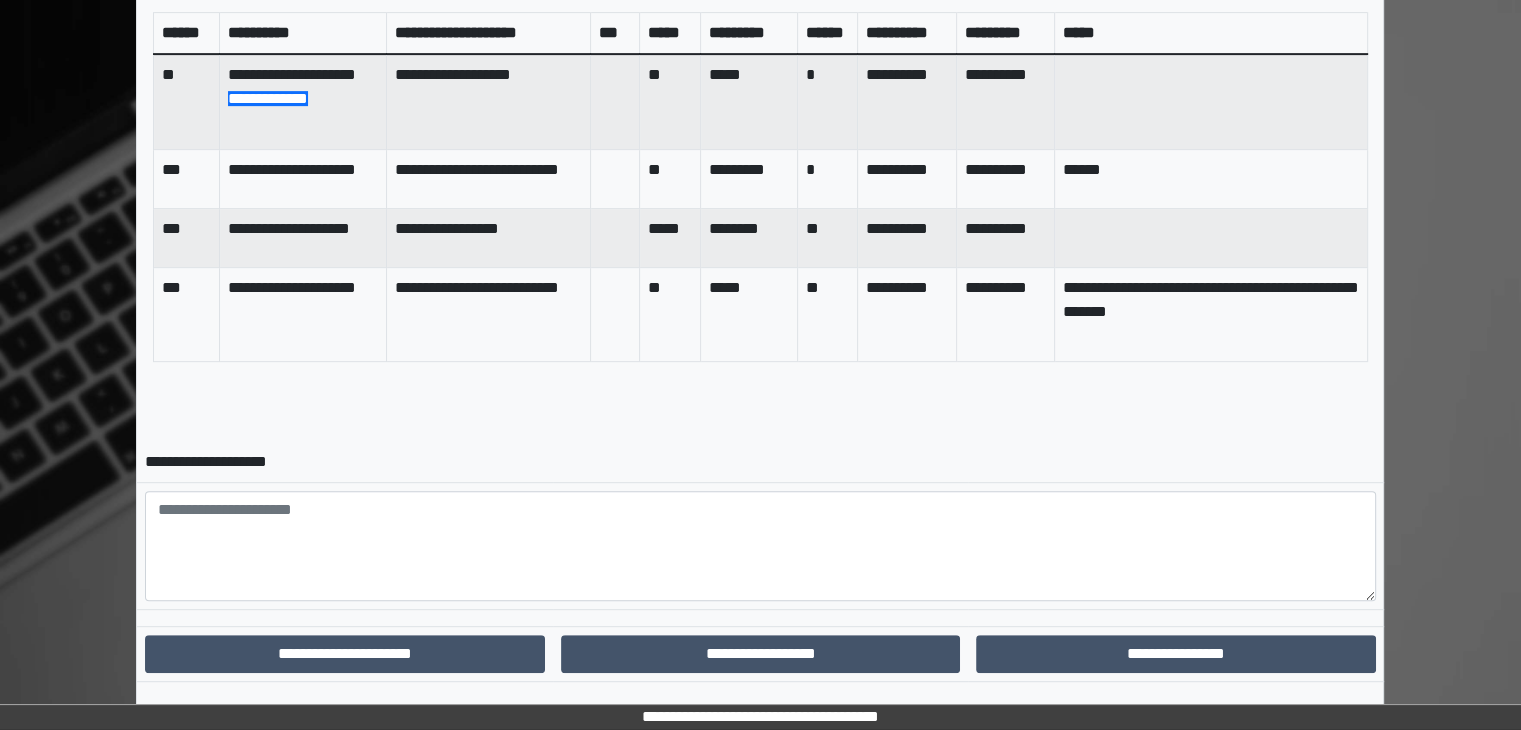scroll, scrollTop: 881, scrollLeft: 0, axis: vertical 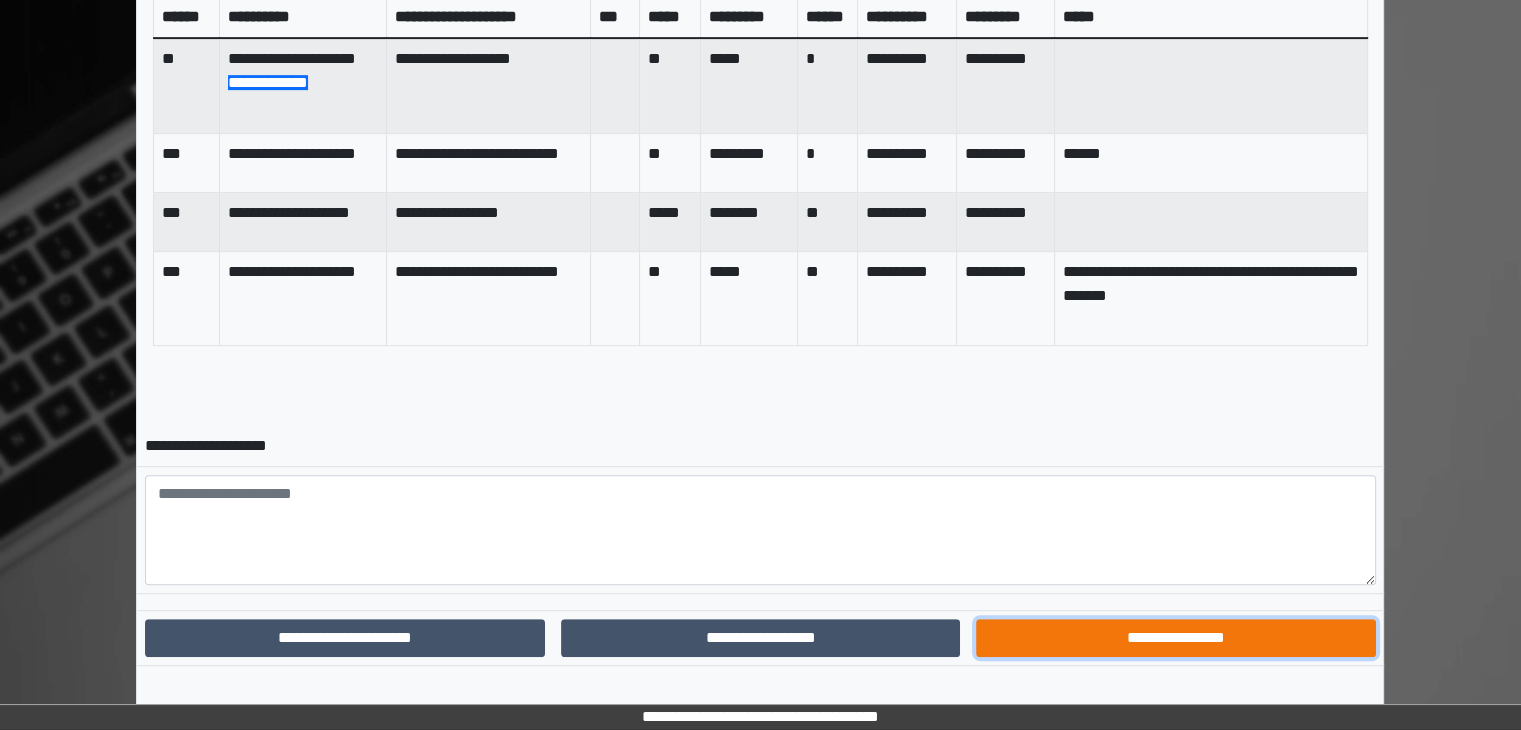 click on "**********" at bounding box center [1175, 638] 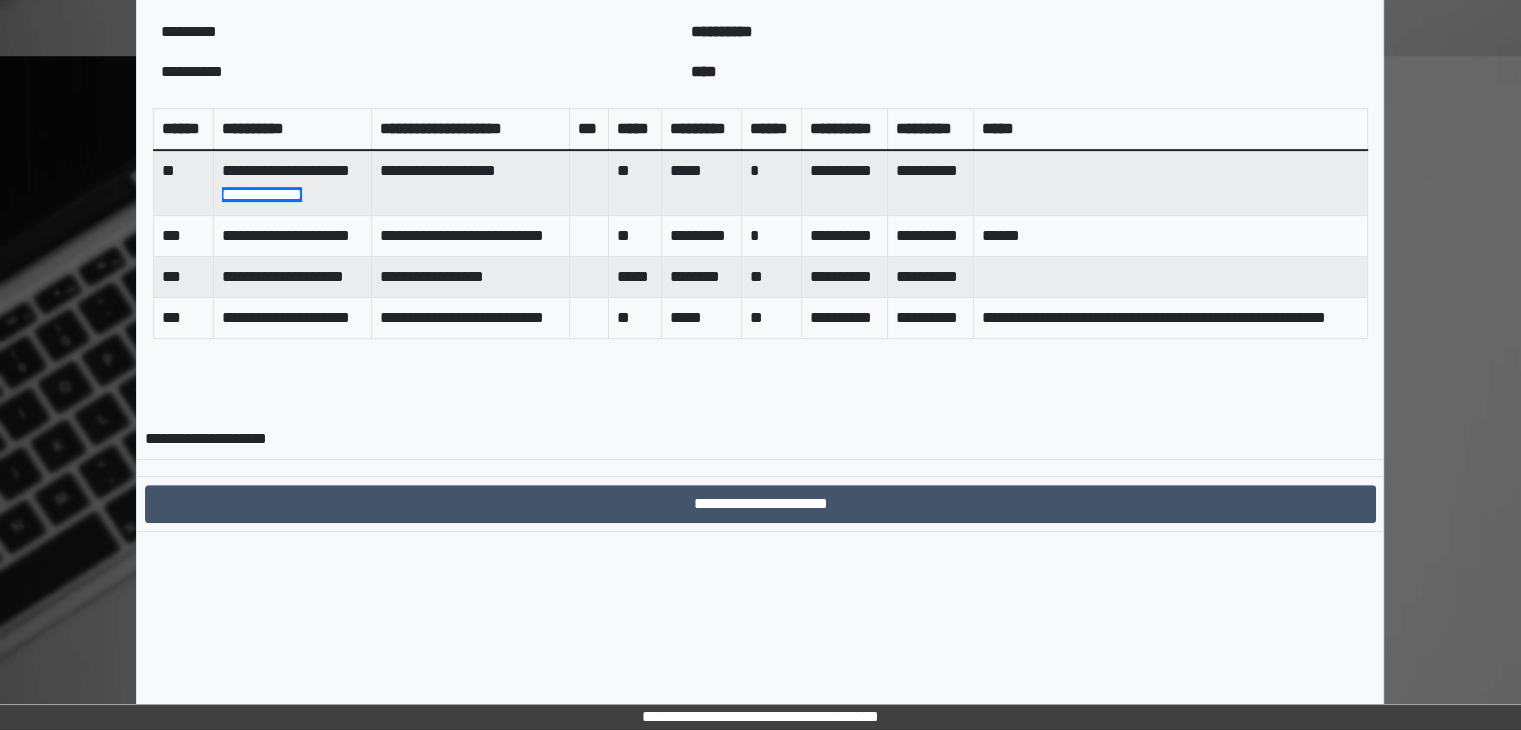 scroll, scrollTop: 794, scrollLeft: 0, axis: vertical 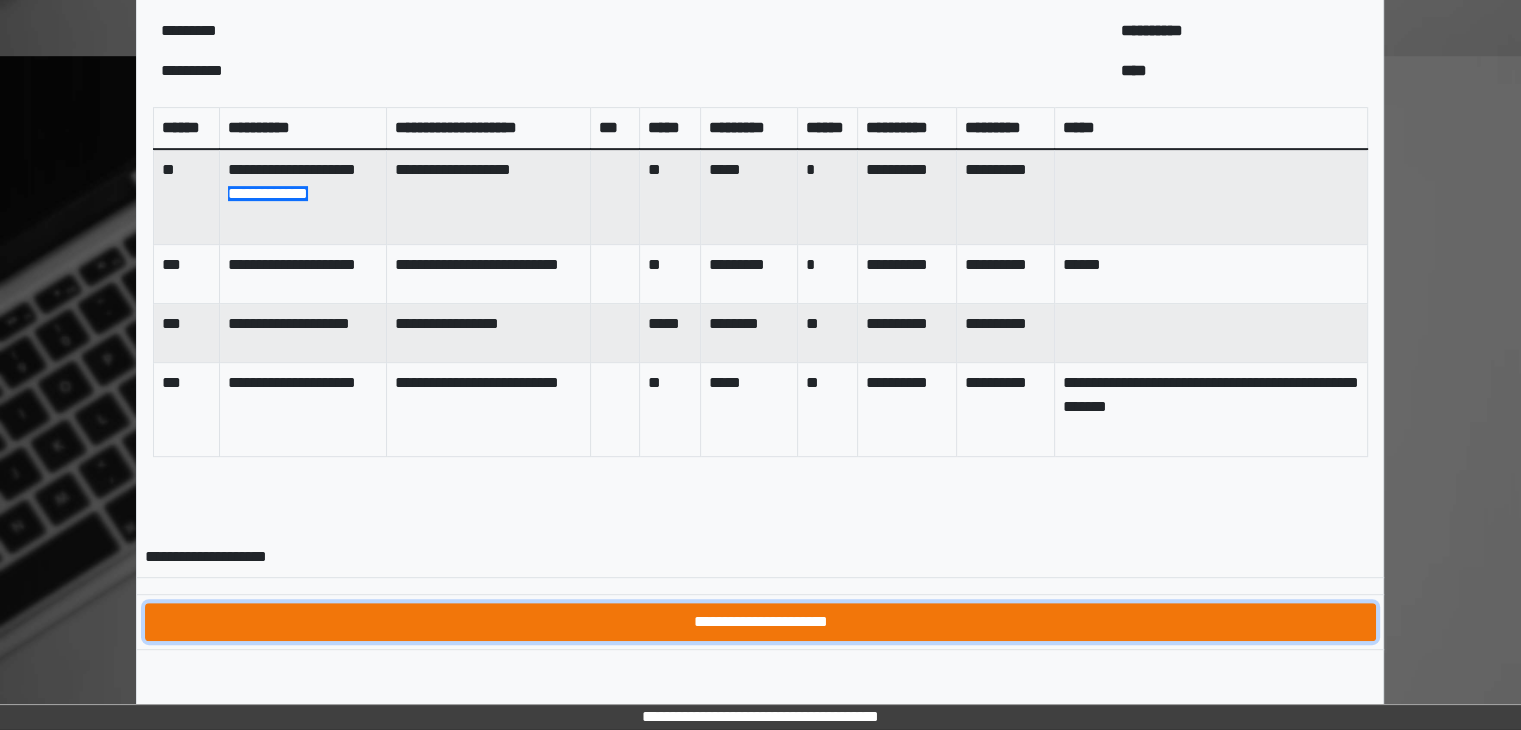 click on "**********" at bounding box center (760, 622) 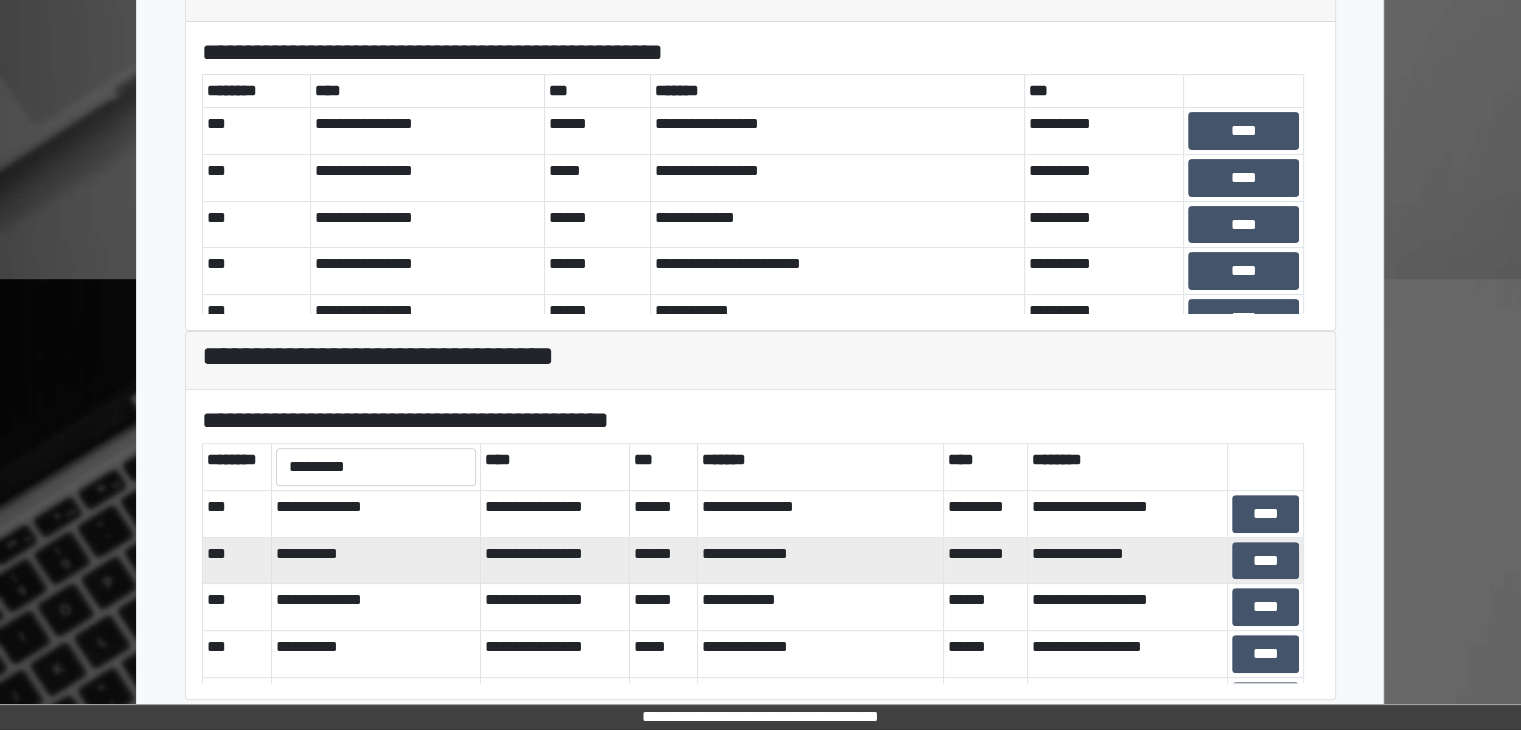 scroll, scrollTop: 581, scrollLeft: 0, axis: vertical 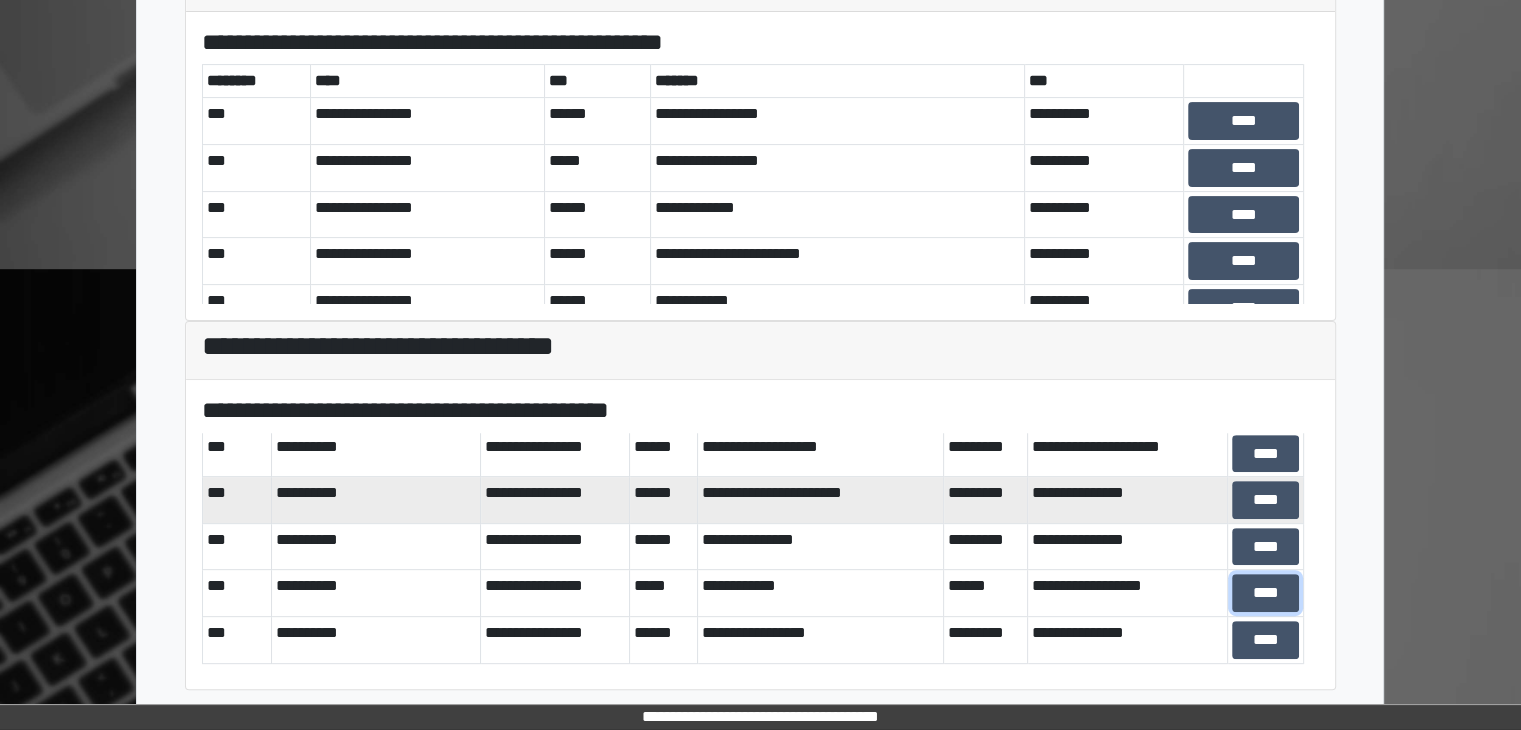 drag, startPoint x: 1266, startPoint y: 586, endPoint x: 1046, endPoint y: 500, distance: 236.21178 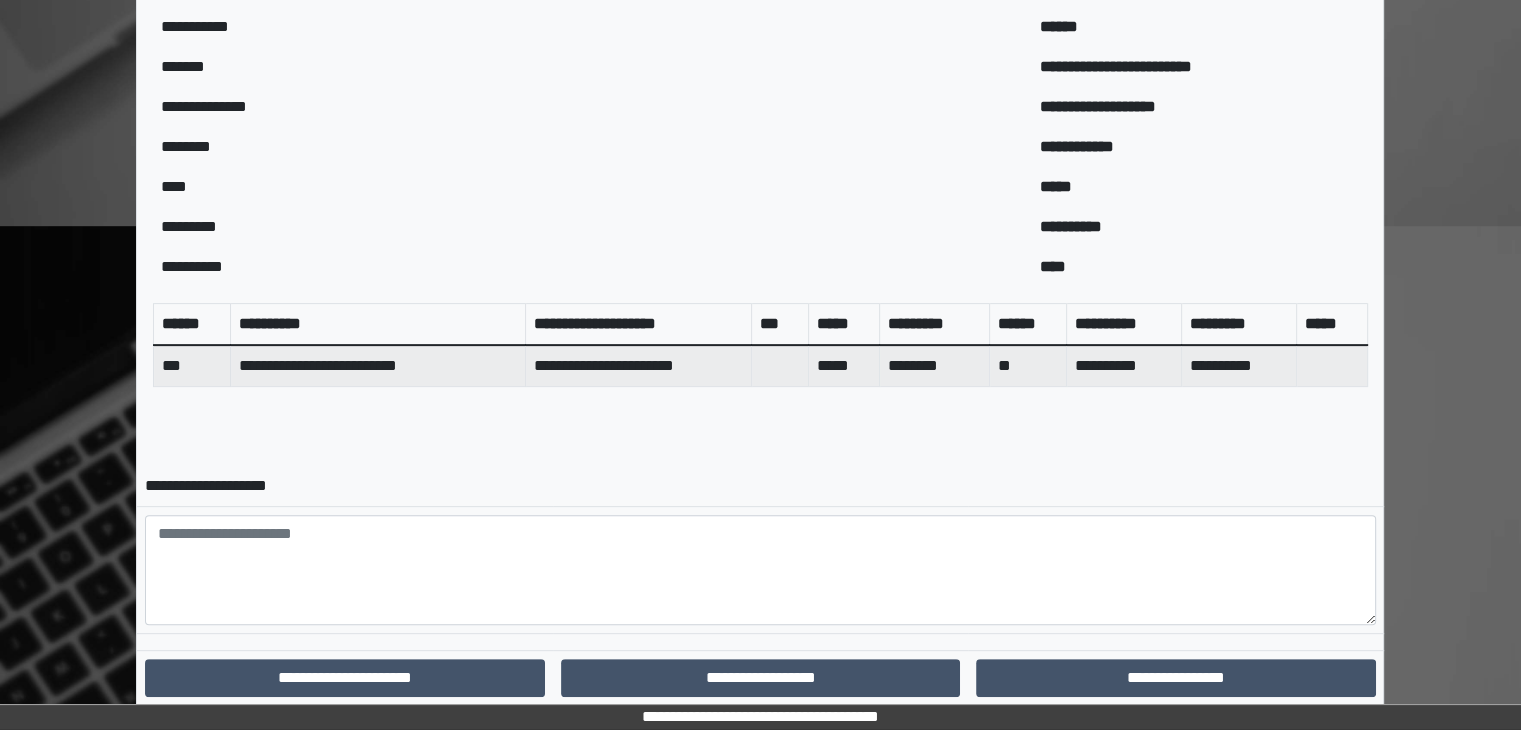 scroll, scrollTop: 680, scrollLeft: 0, axis: vertical 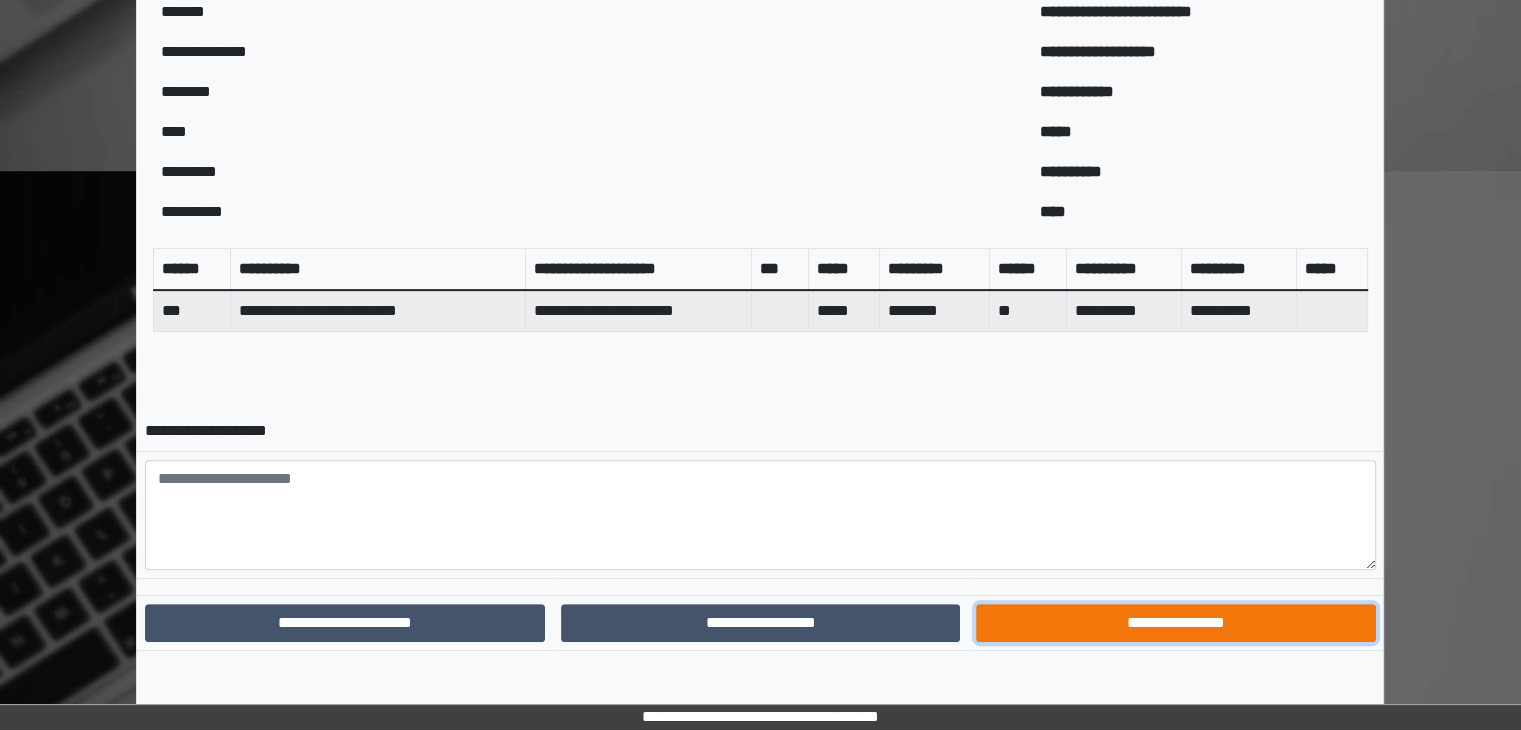 click on "**********" at bounding box center (1175, 623) 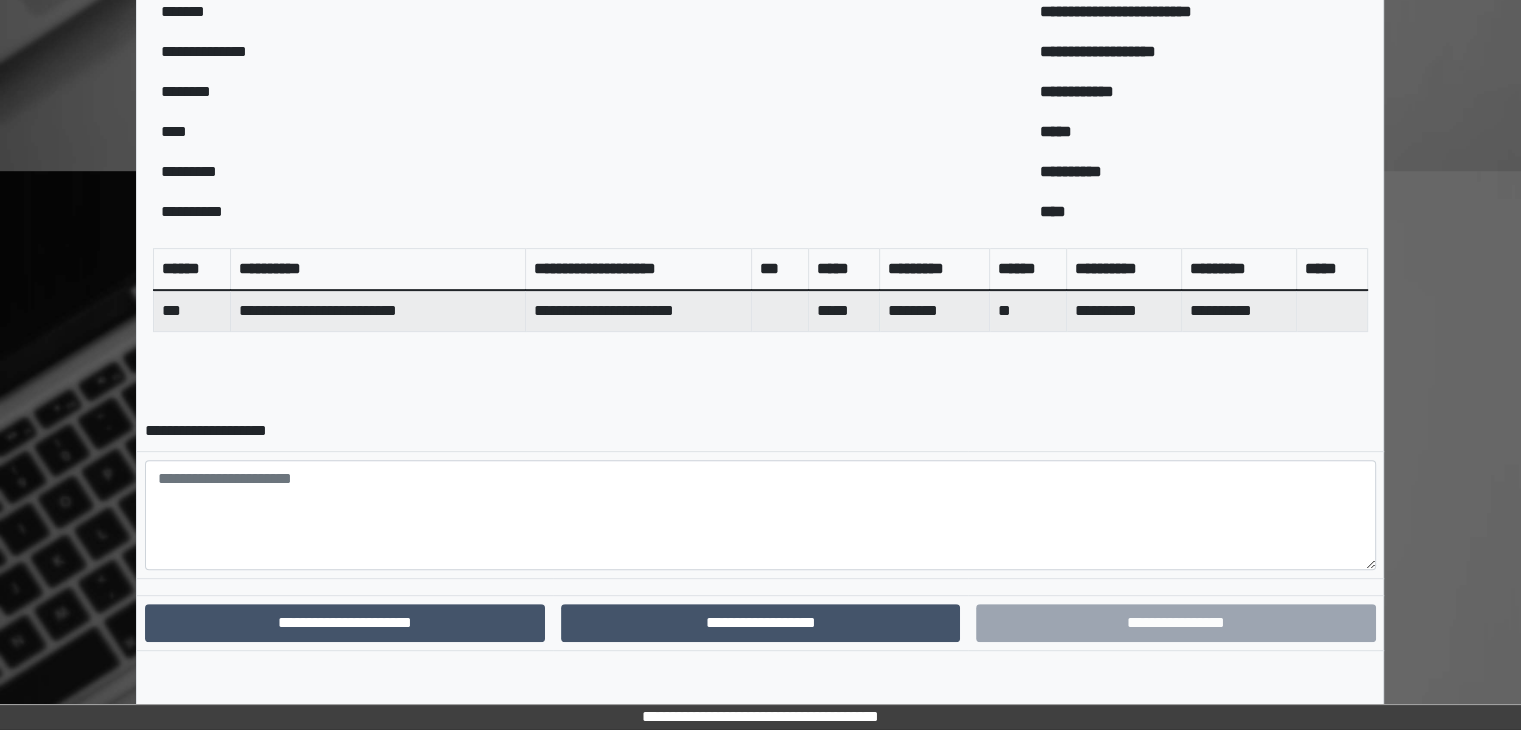 scroll, scrollTop: 577, scrollLeft: 0, axis: vertical 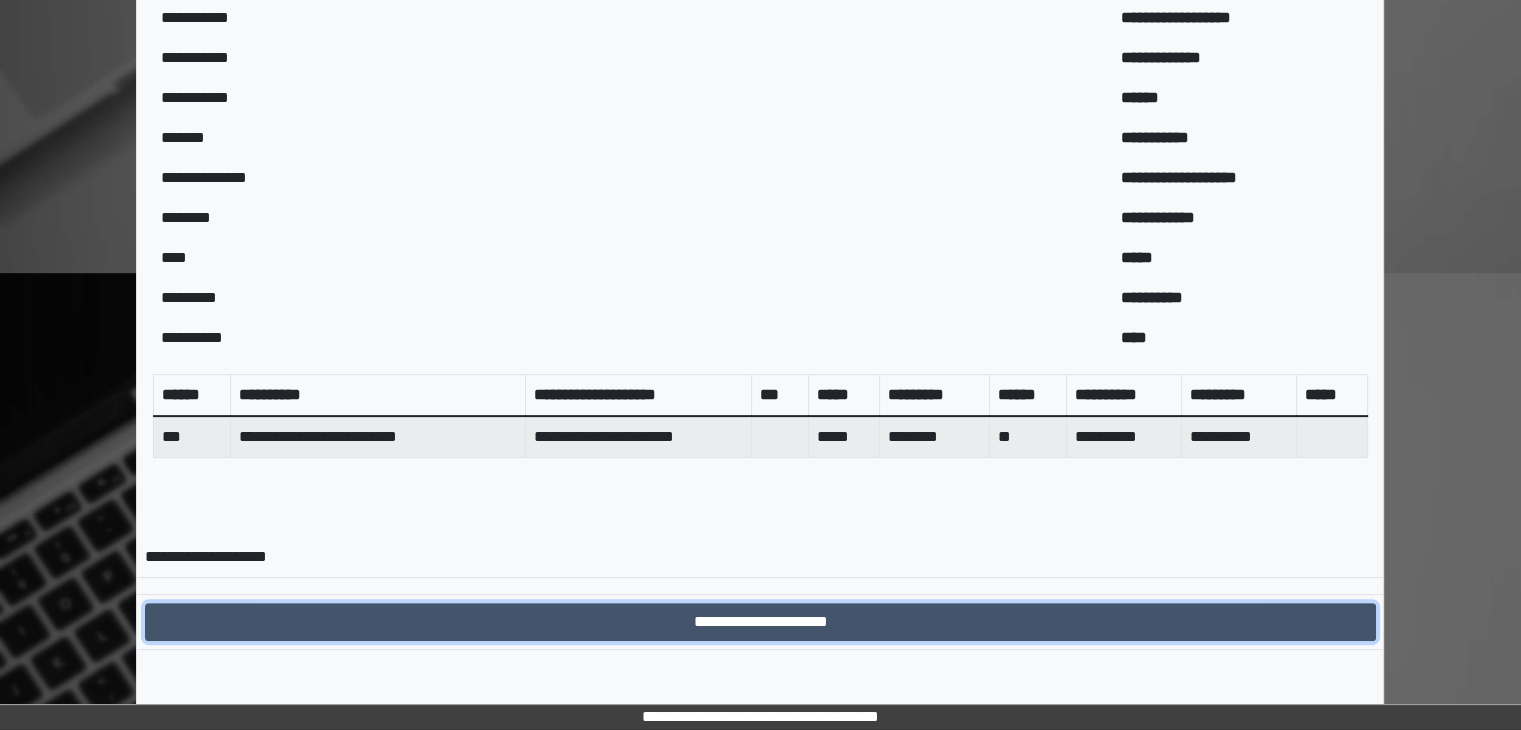 drag, startPoint x: 725, startPoint y: 625, endPoint x: 500, endPoint y: 65, distance: 603.51056 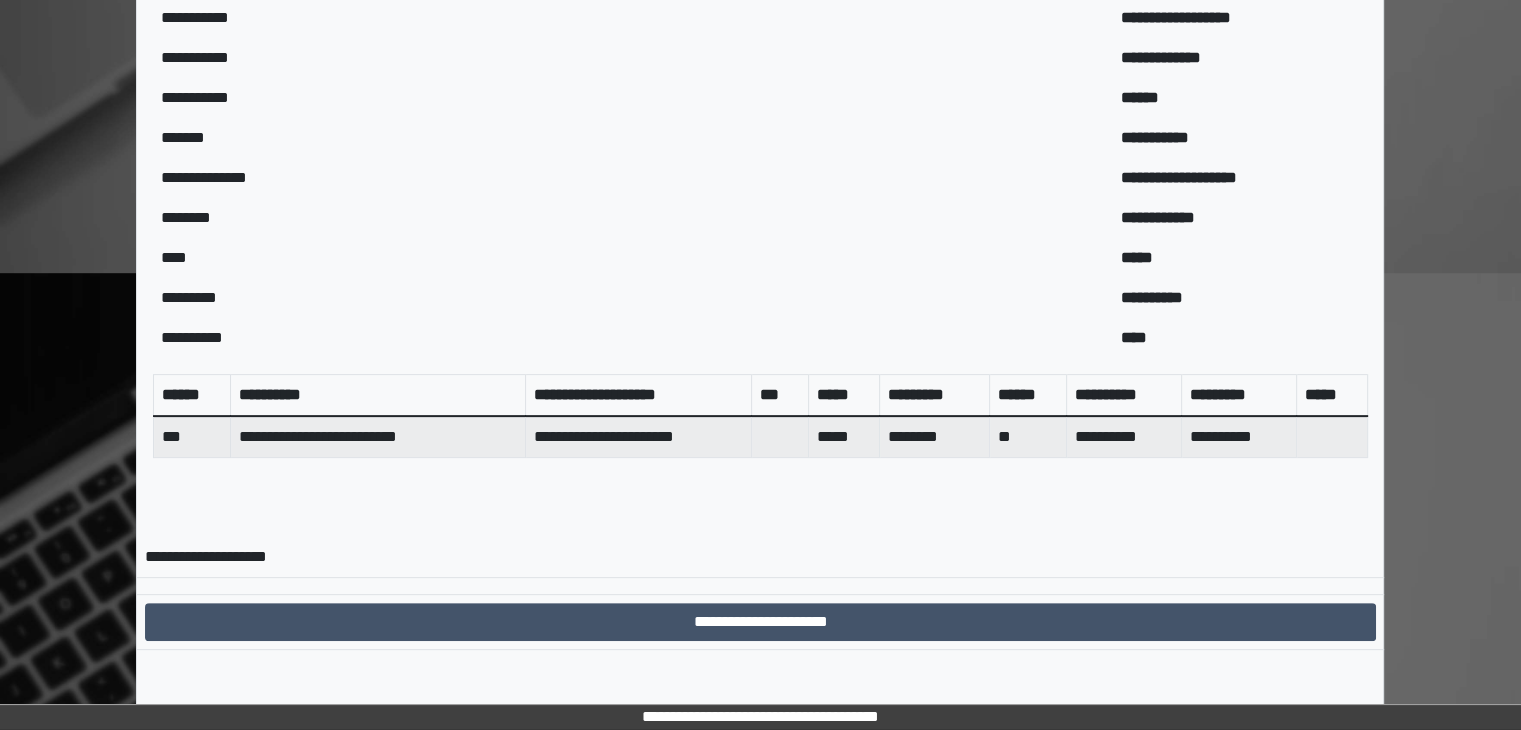 scroll, scrollTop: 0, scrollLeft: 0, axis: both 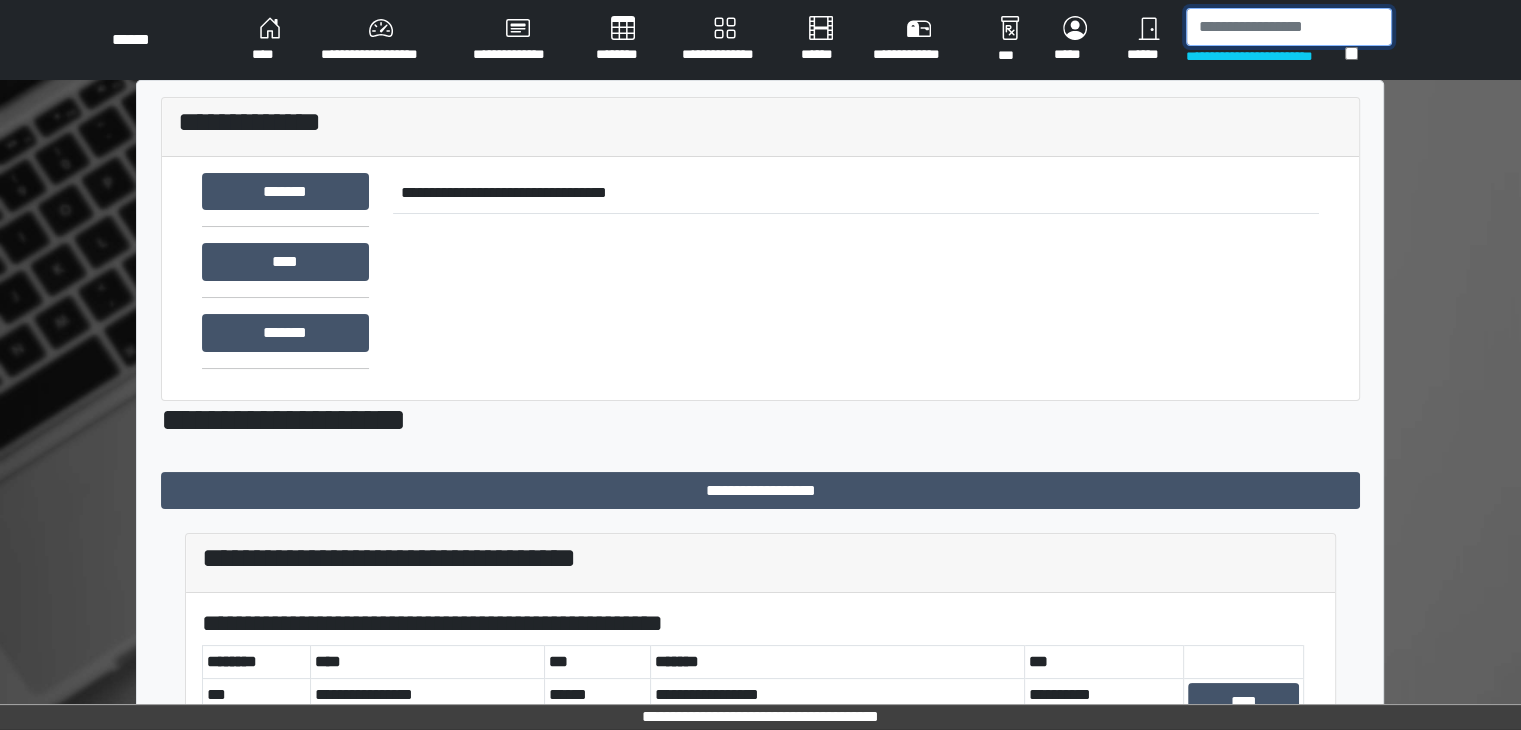 click at bounding box center (1289, 27) 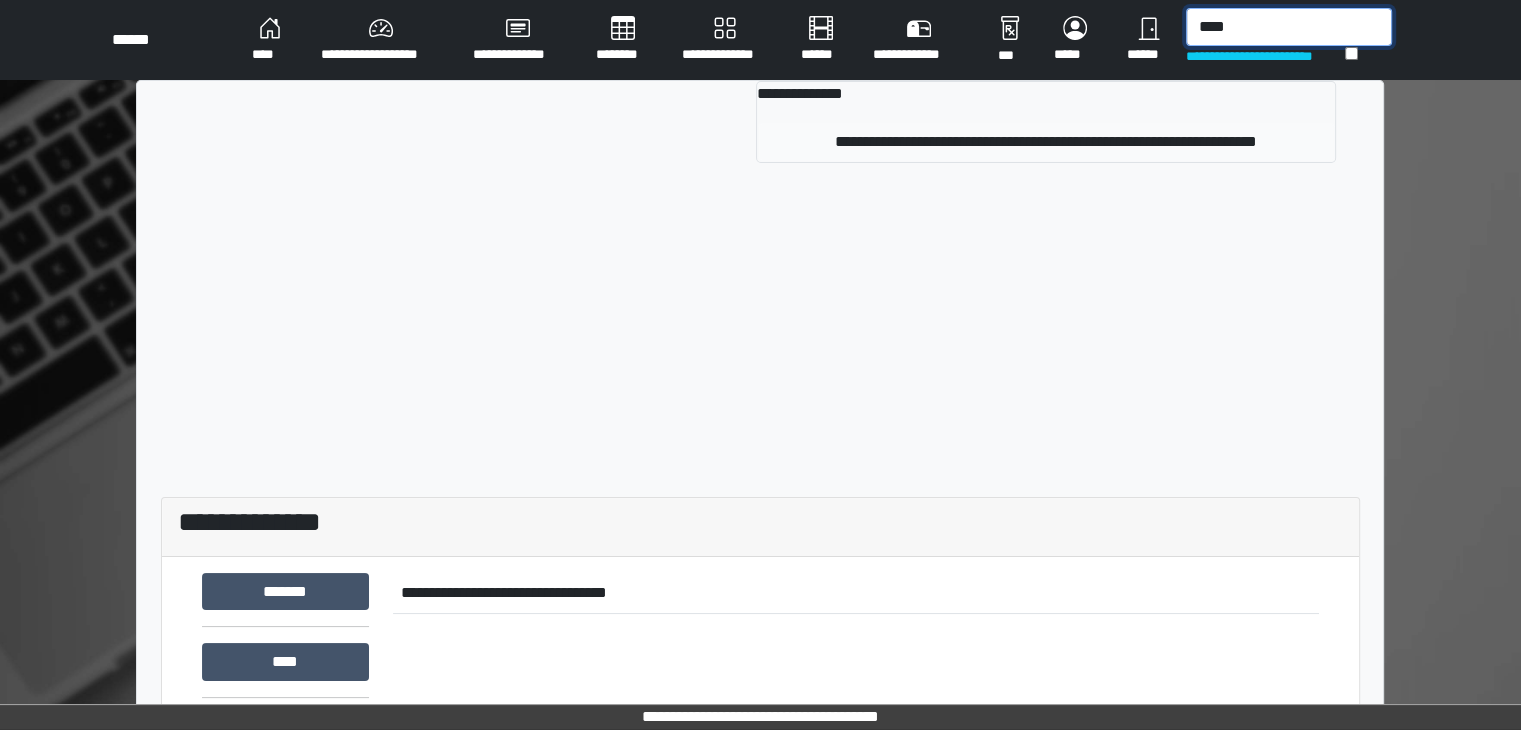 type on "****" 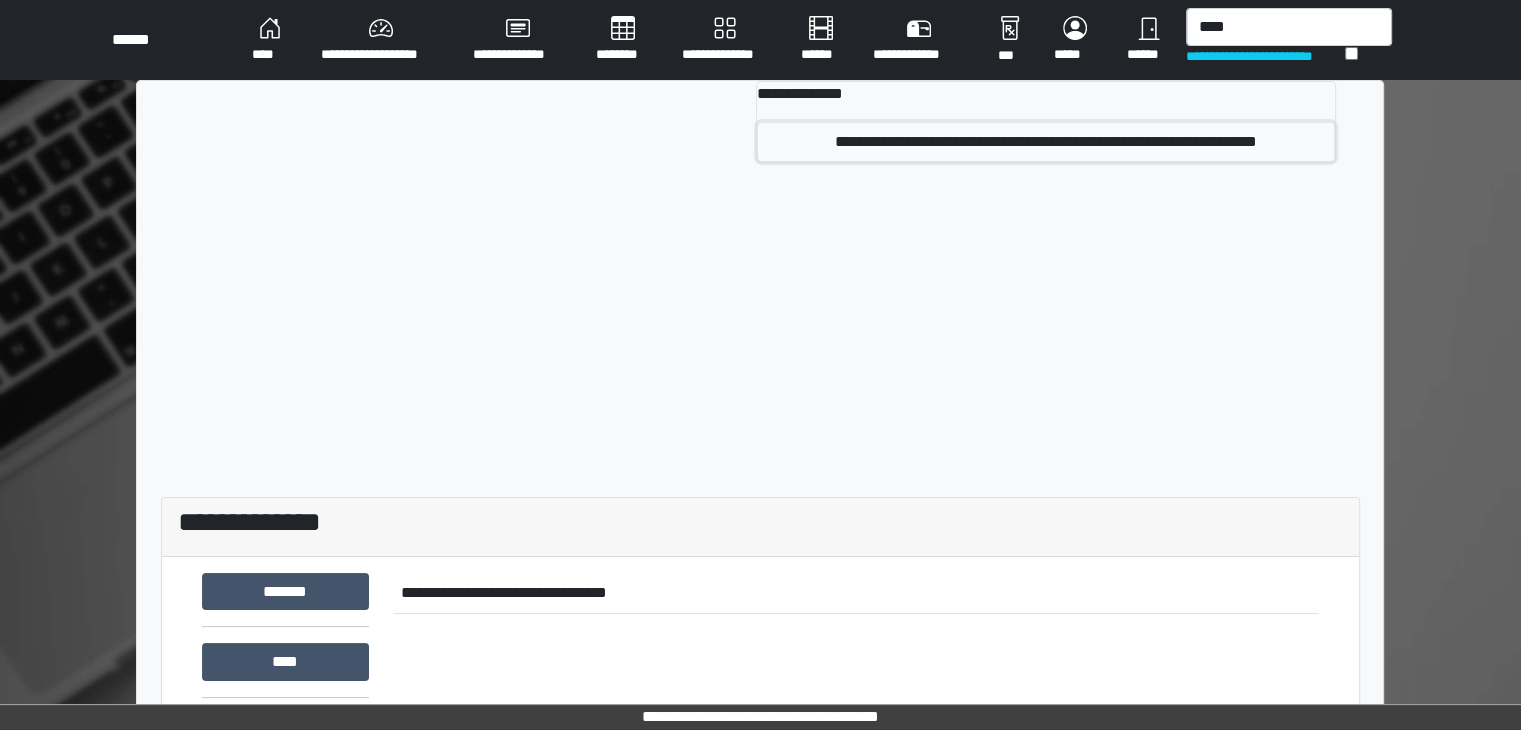 drag, startPoint x: 772, startPoint y: 136, endPoint x: 886, endPoint y: 137, distance: 114.00439 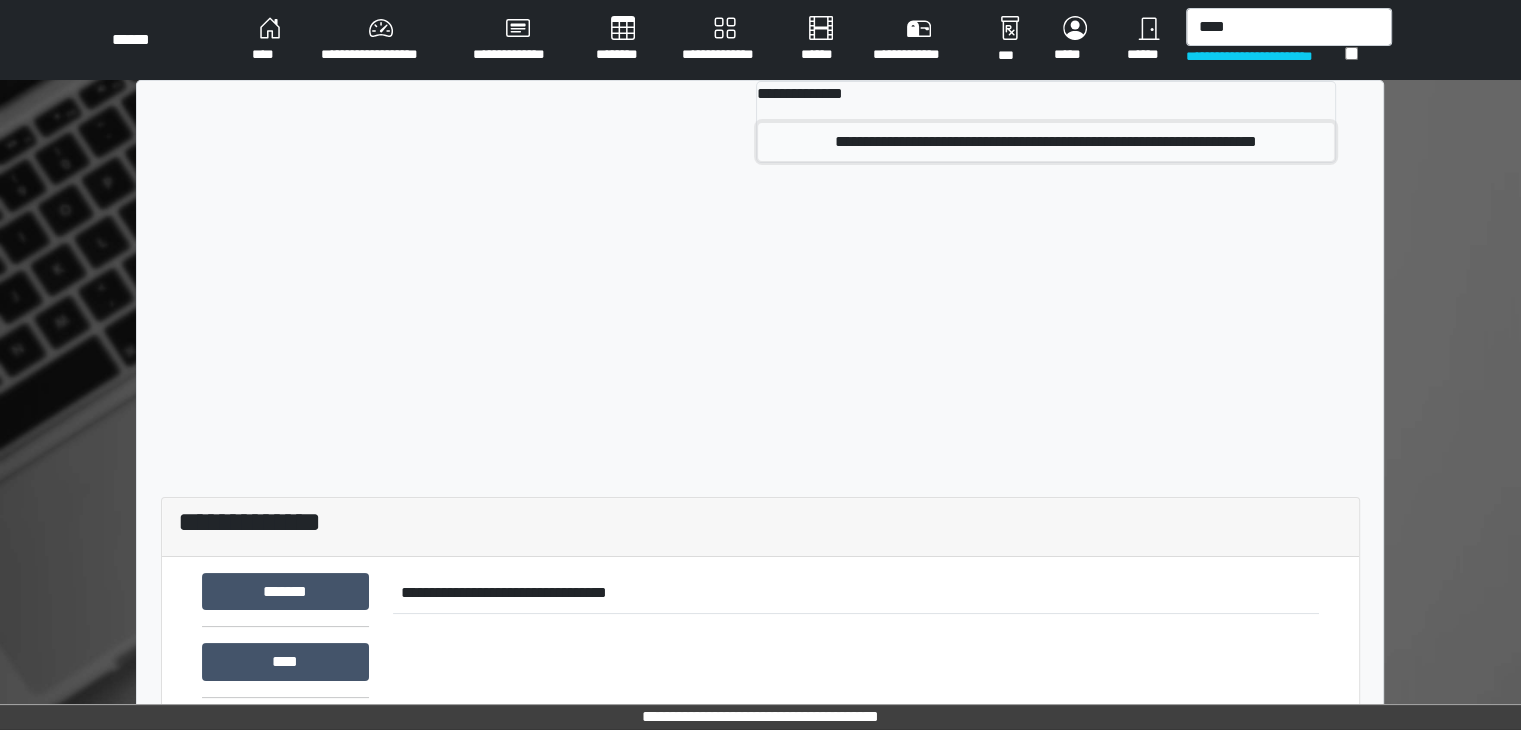 click on "**********" at bounding box center [1046, 142] 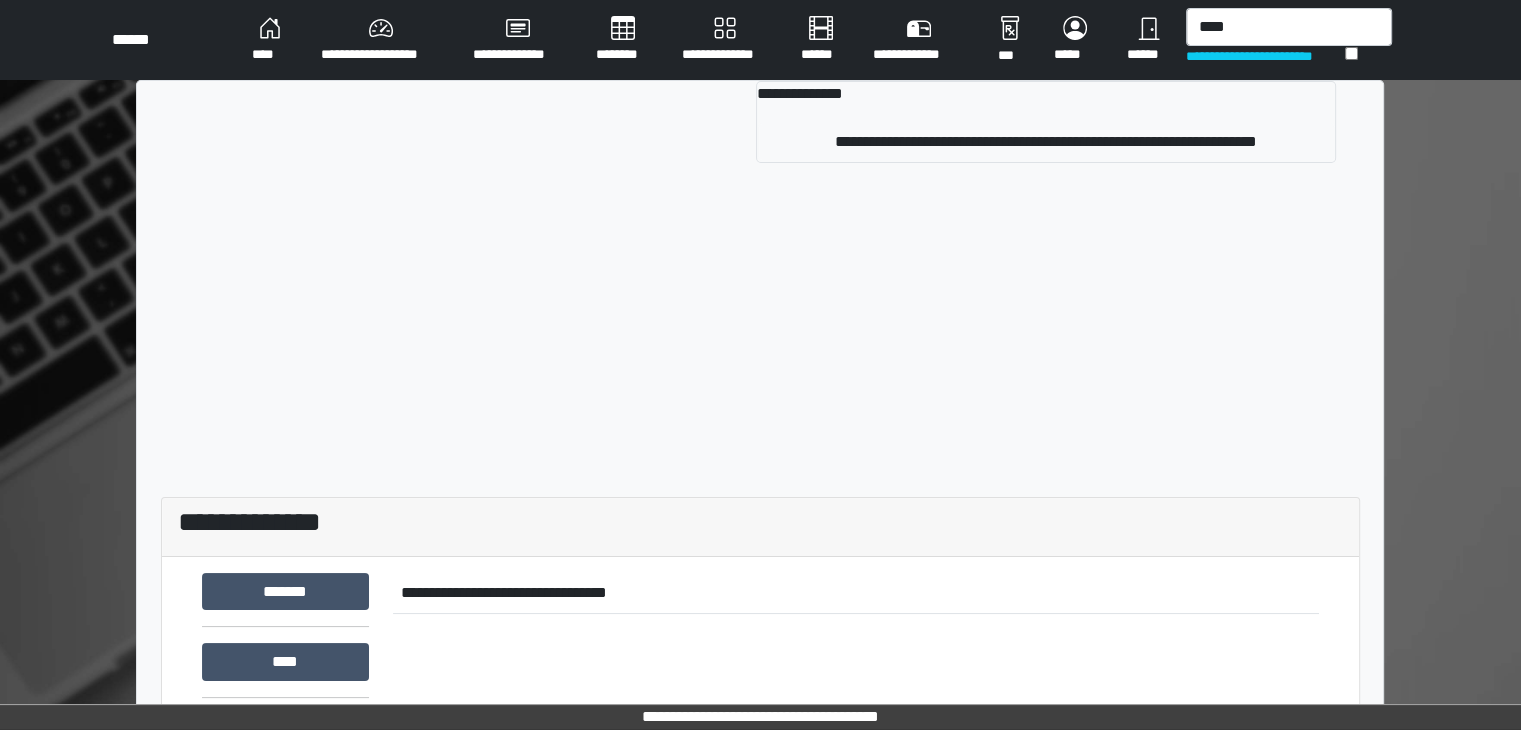 type 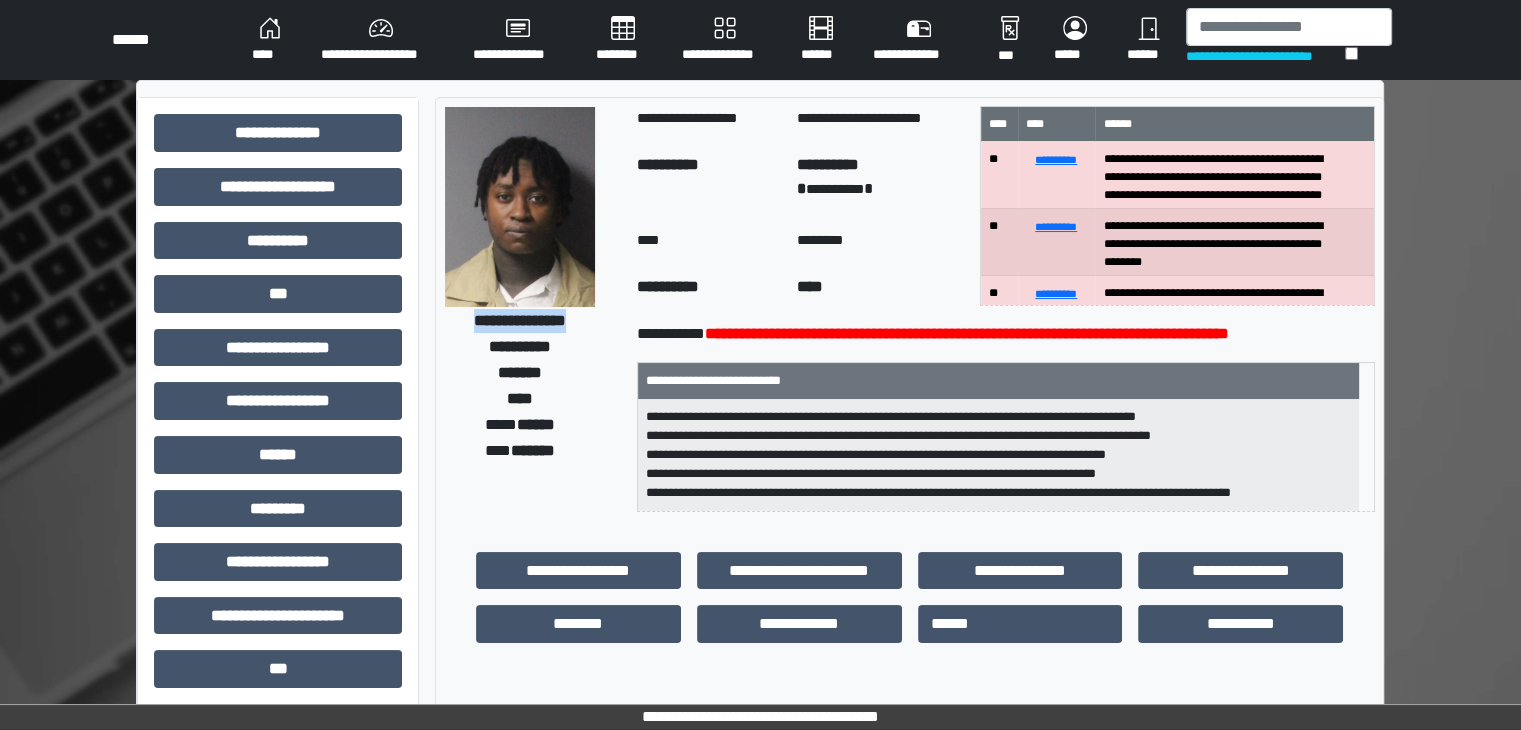 drag, startPoint x: 594, startPoint y: 322, endPoint x: 448, endPoint y: 325, distance: 146.03082 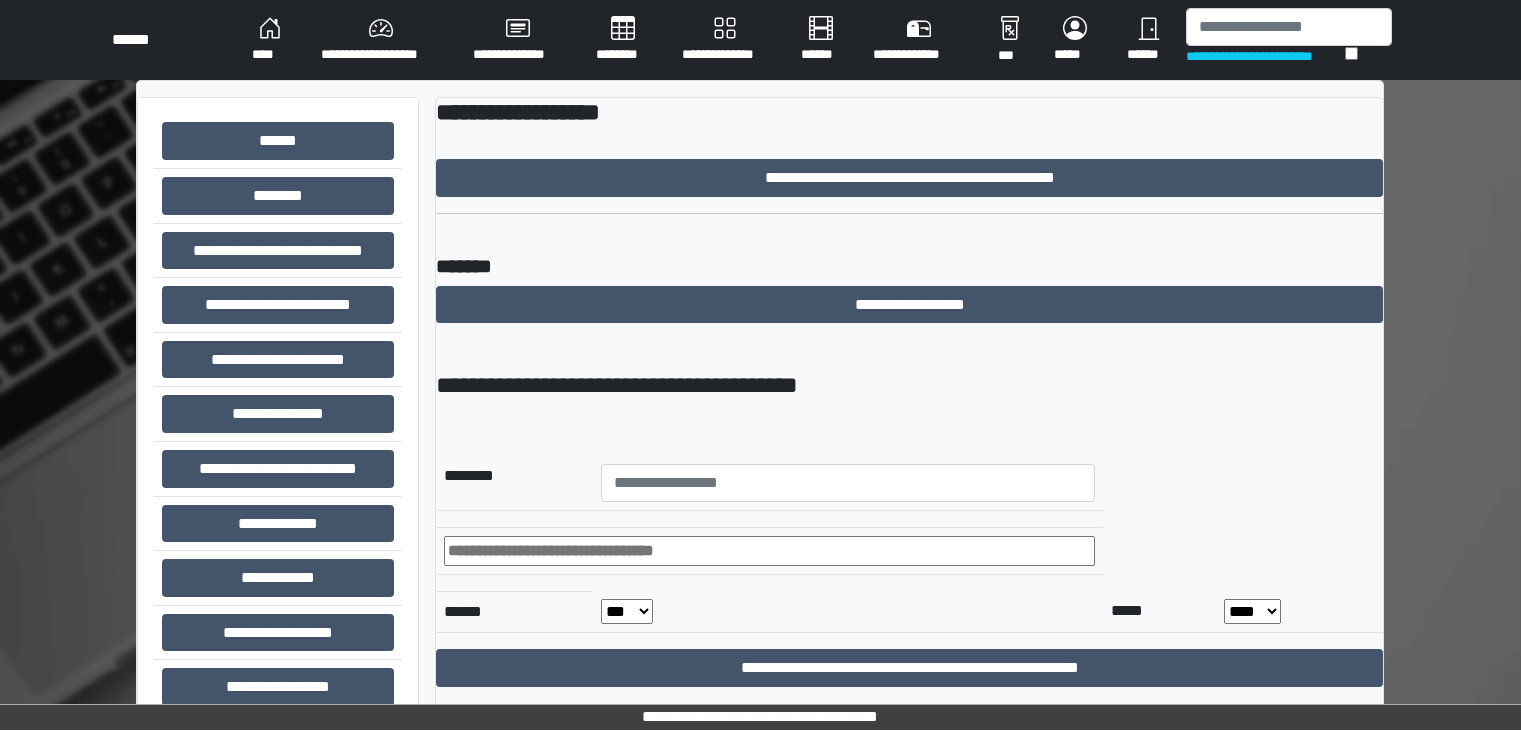 scroll, scrollTop: 0, scrollLeft: 0, axis: both 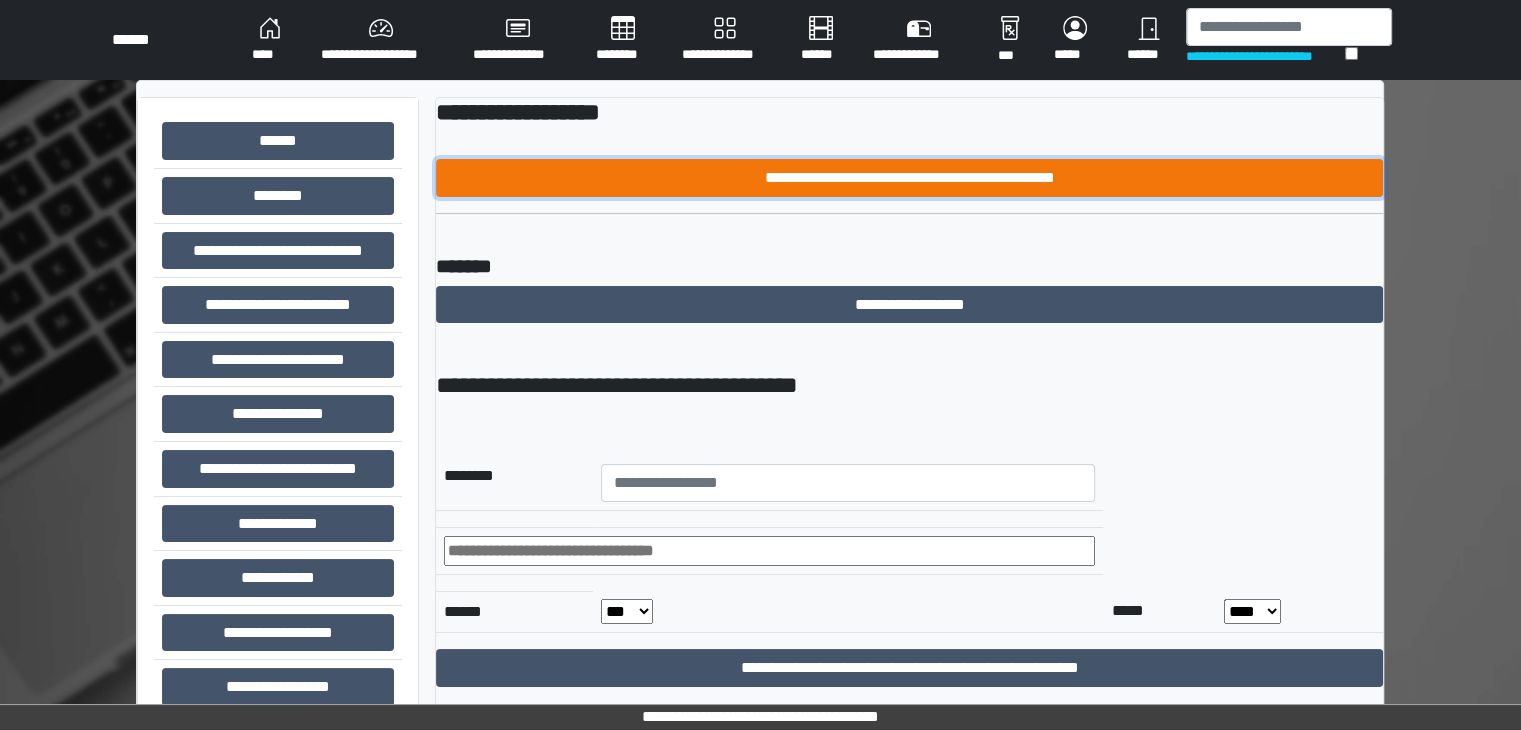 click on "**********" at bounding box center (909, 178) 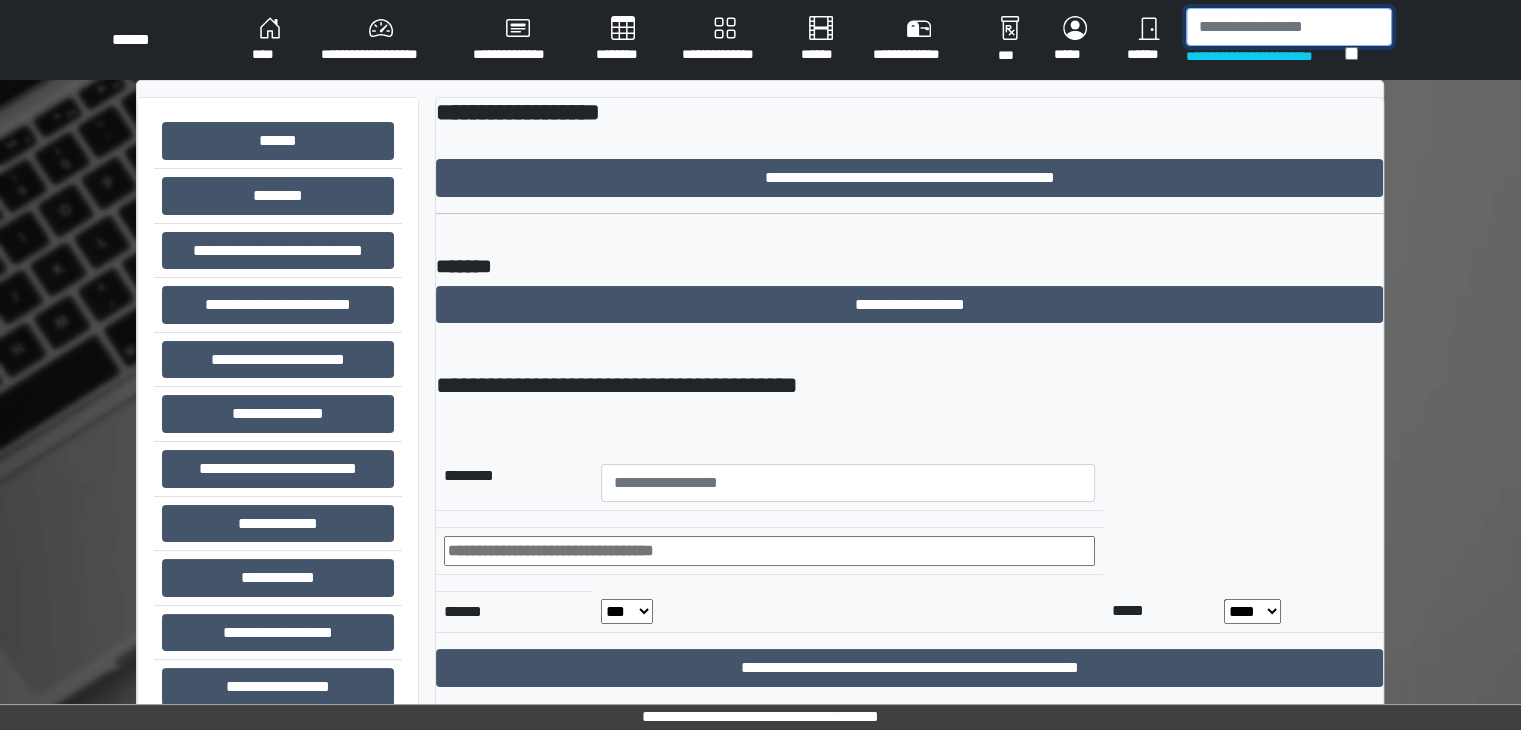 click at bounding box center (1289, 27) 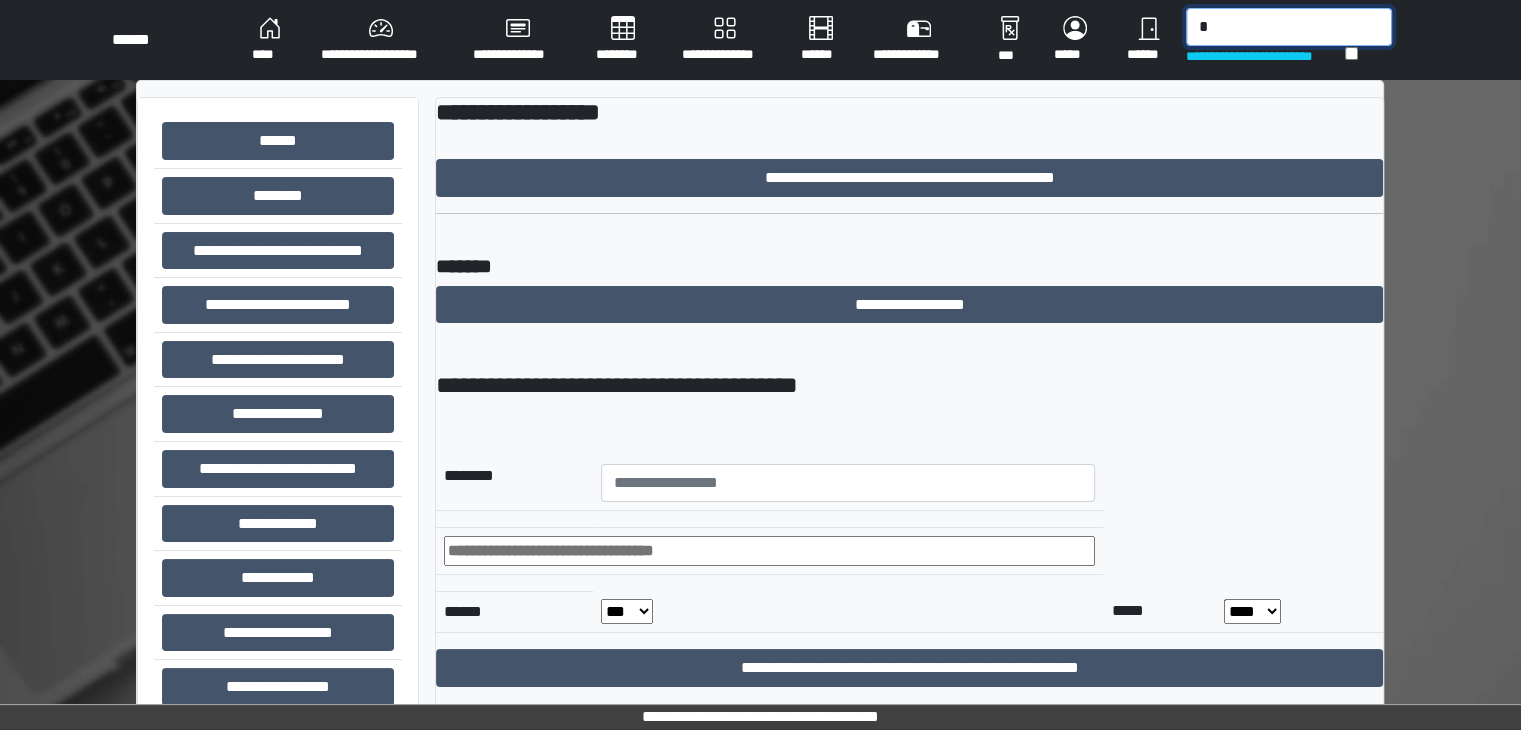 type on "*" 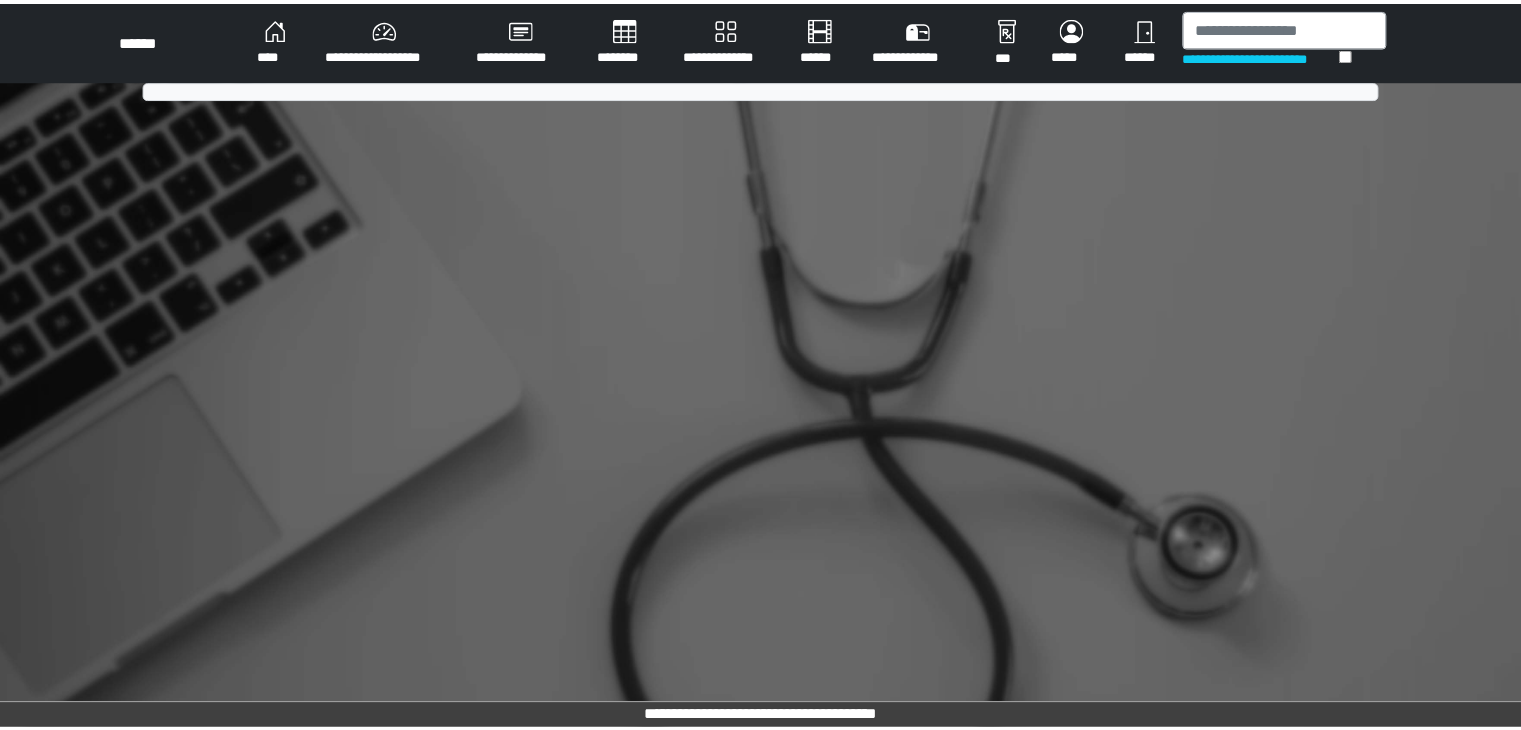 scroll, scrollTop: 0, scrollLeft: 0, axis: both 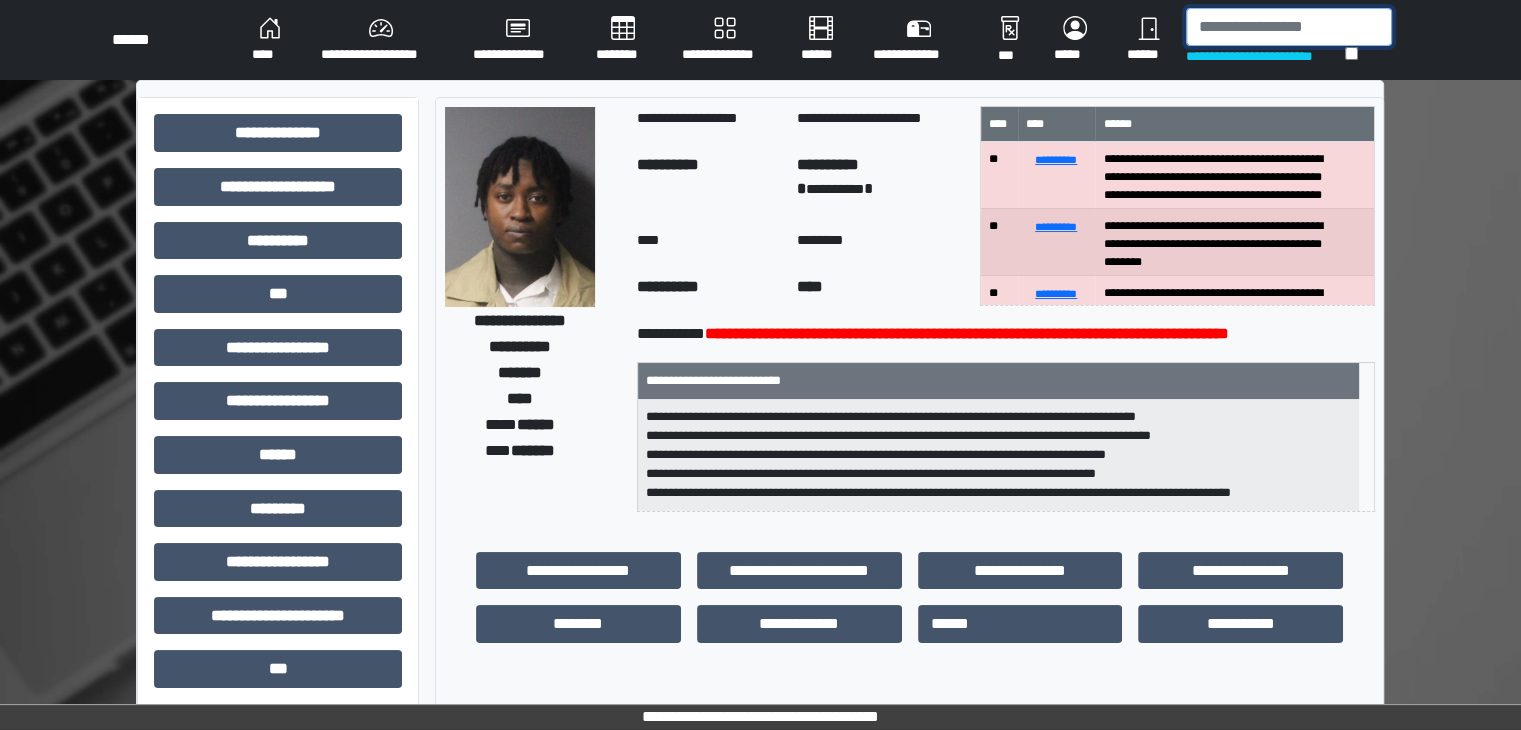 click at bounding box center [1289, 27] 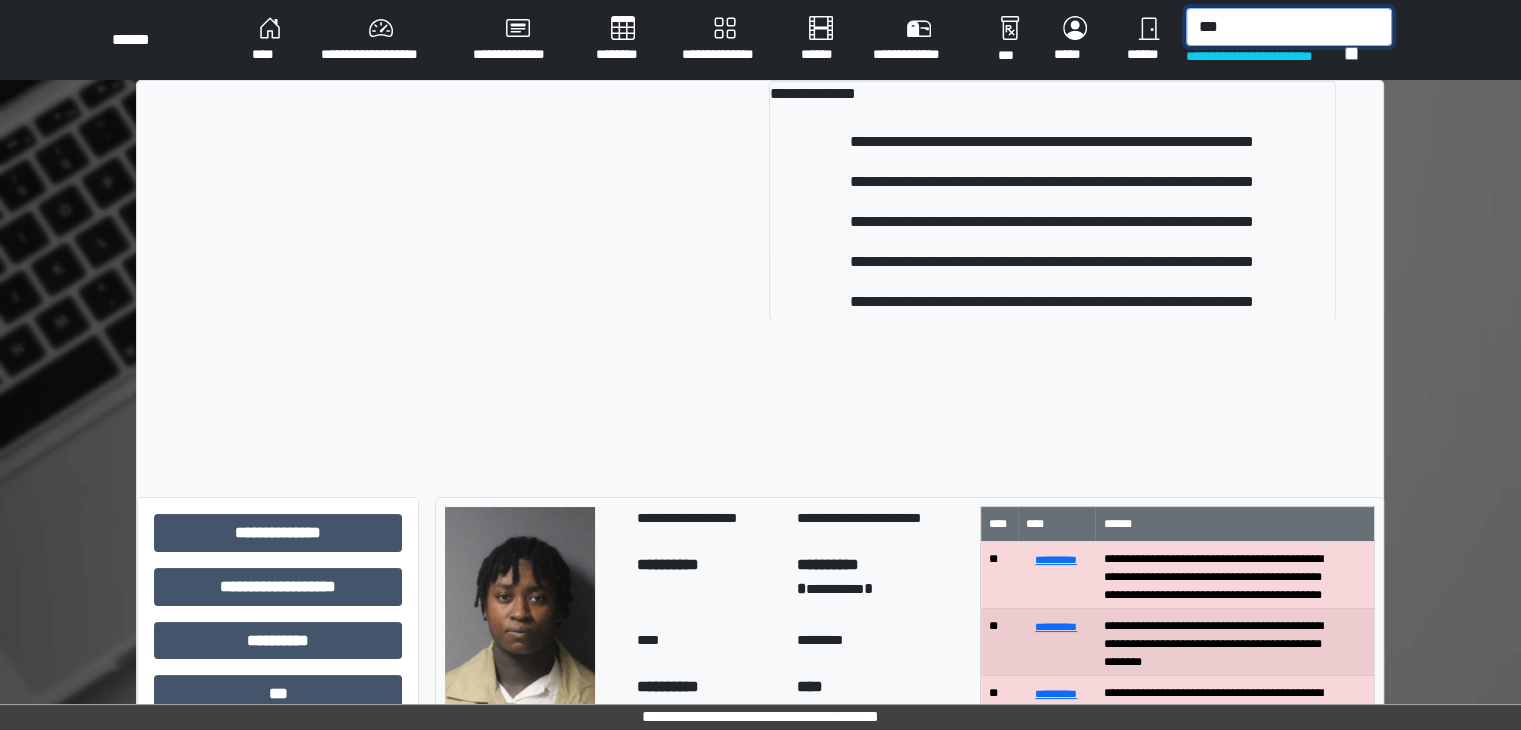 type on "***" 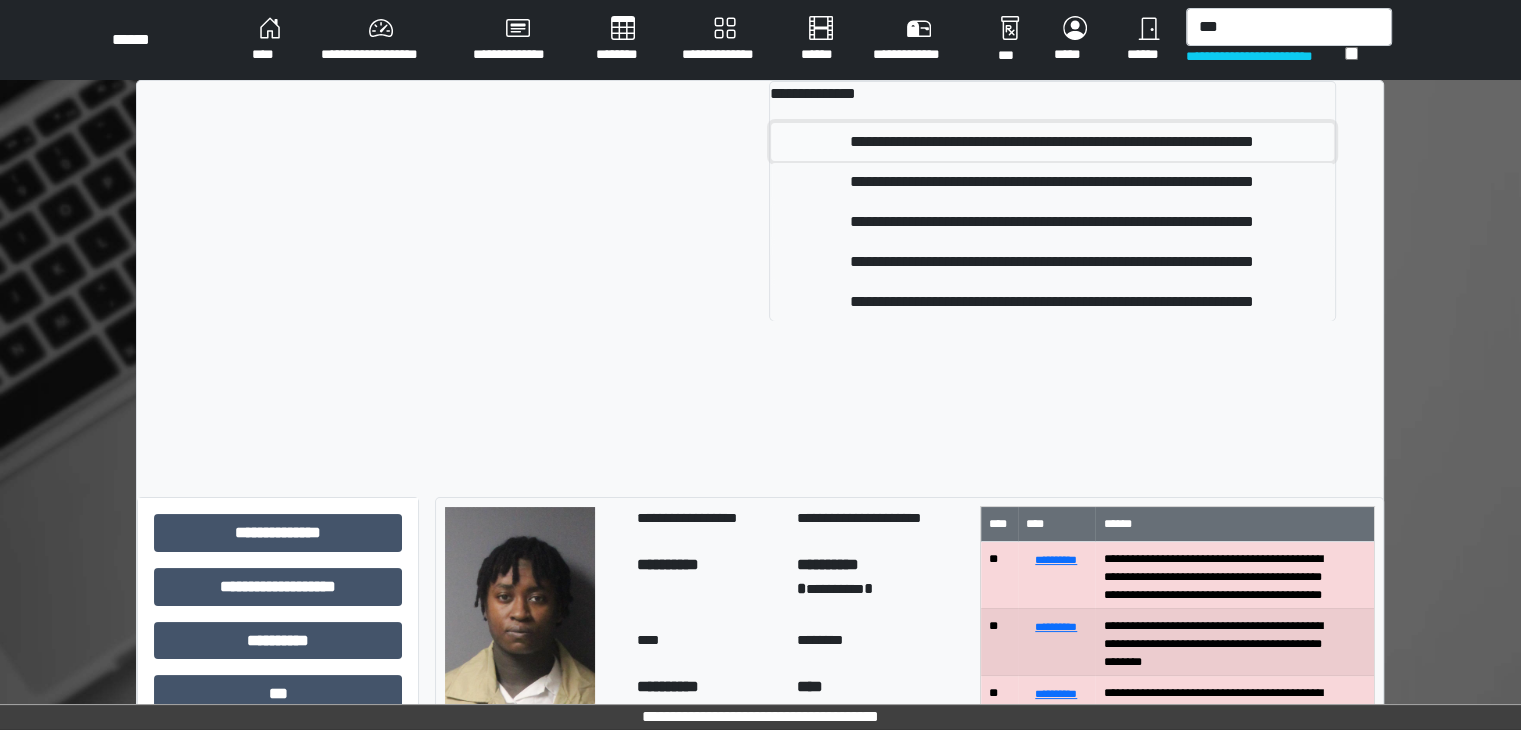 click on "**********" at bounding box center (1052, 142) 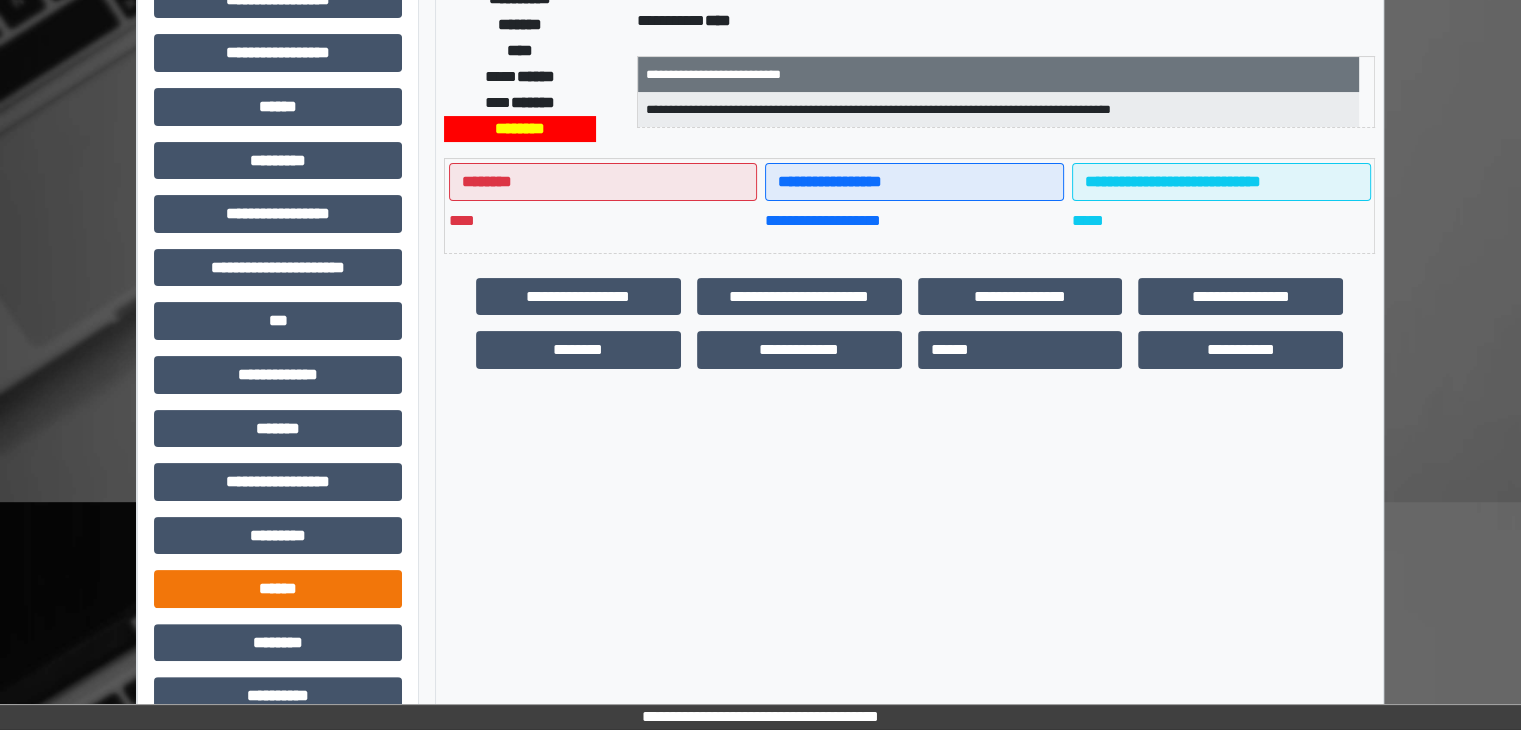scroll, scrollTop: 400, scrollLeft: 0, axis: vertical 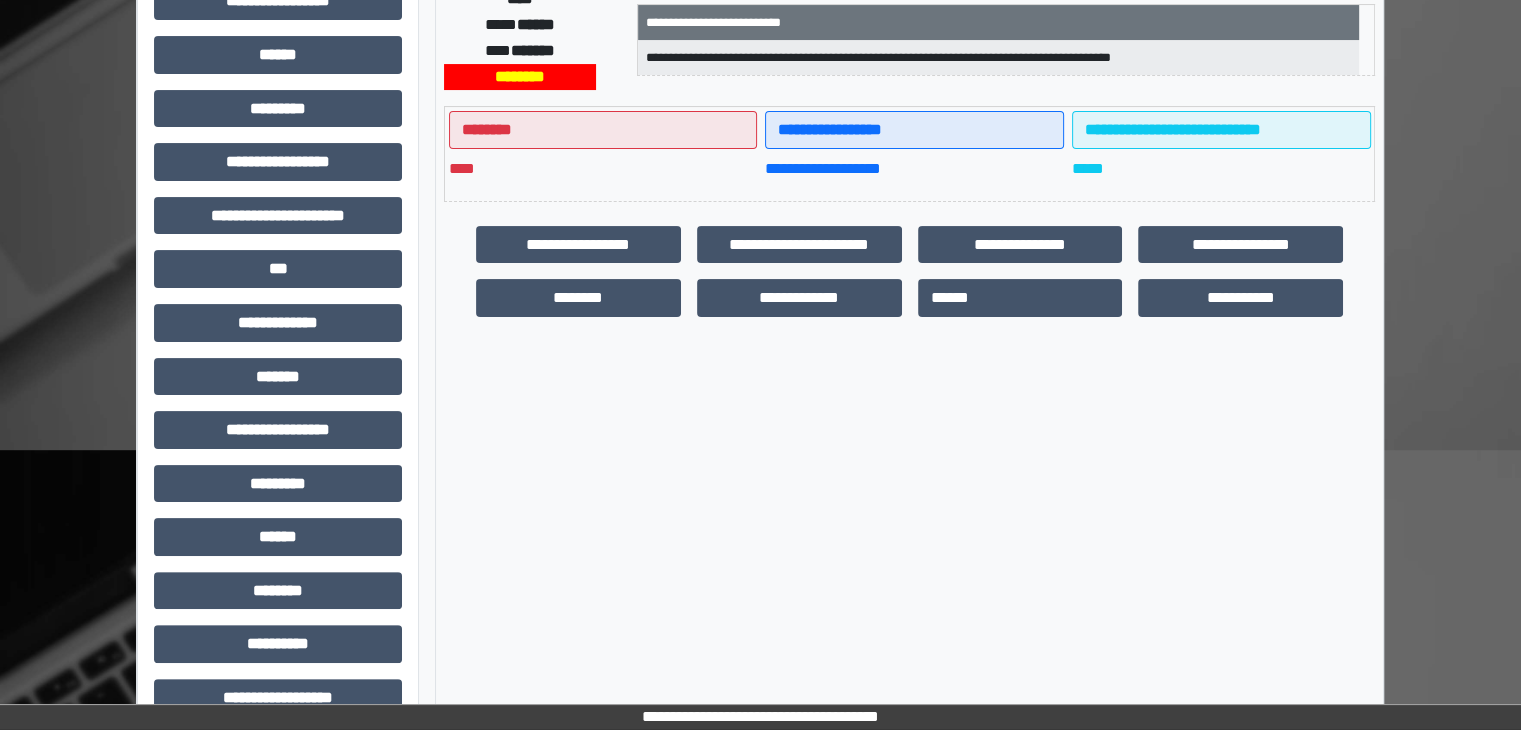 click on "**********" at bounding box center (278, 223) 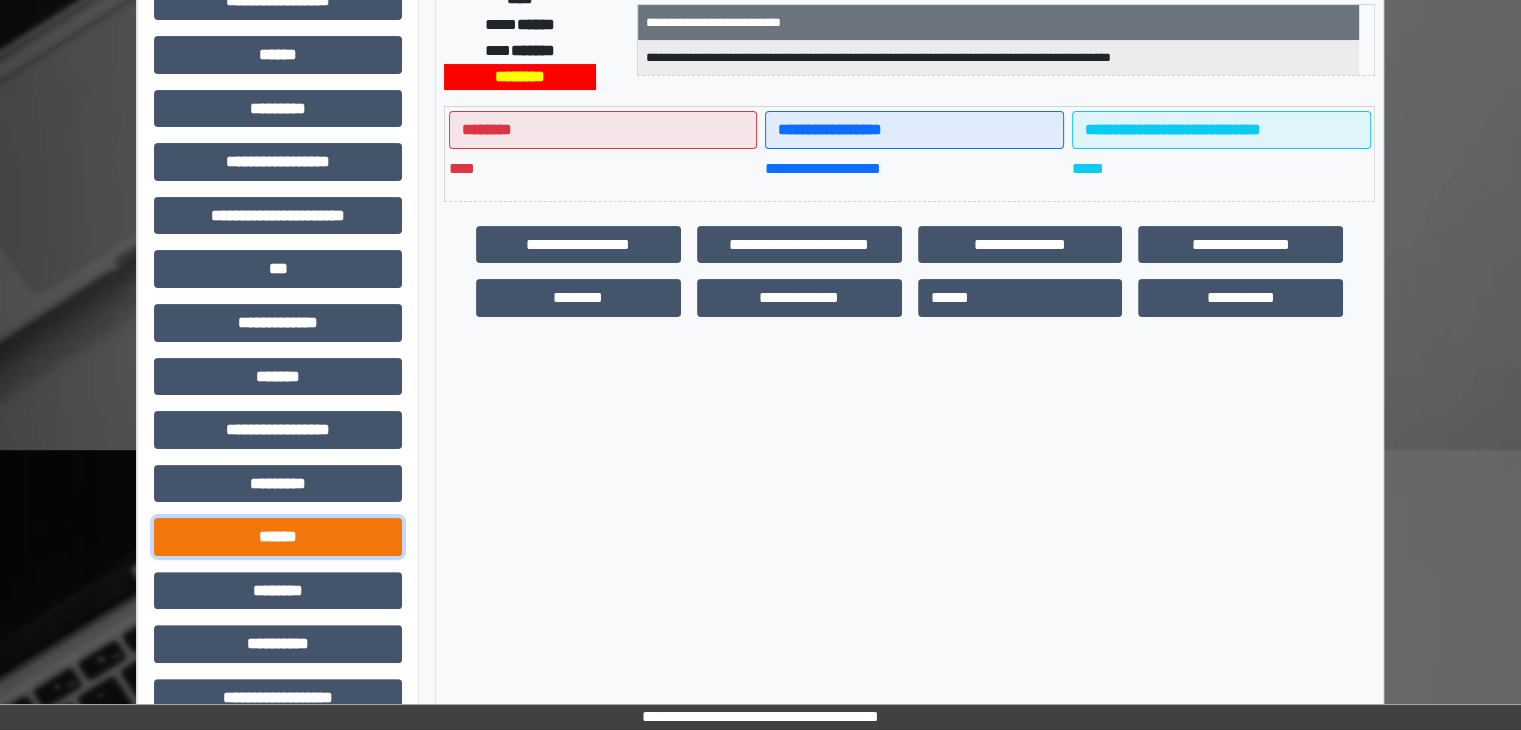 click on "******" at bounding box center [278, 537] 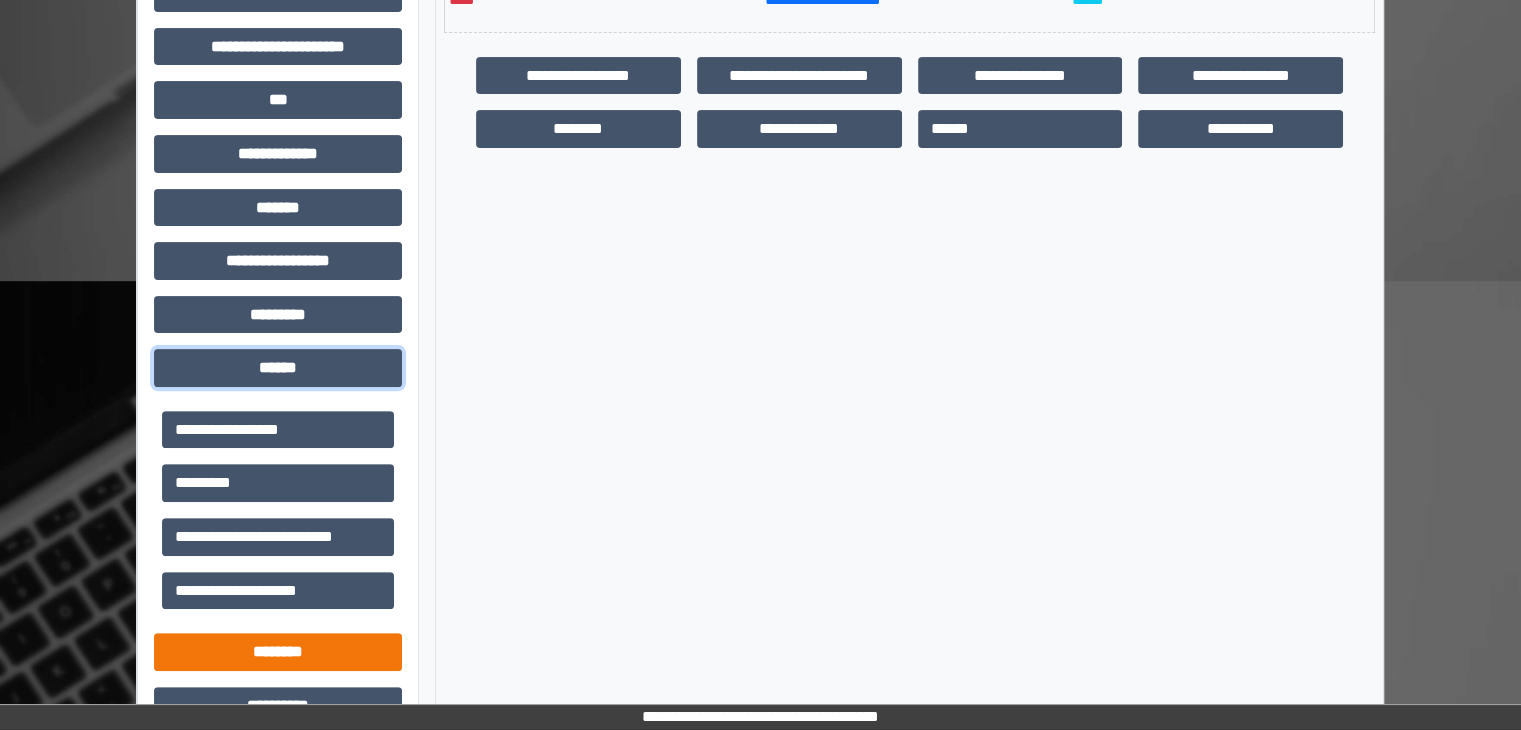 scroll, scrollTop: 667, scrollLeft: 0, axis: vertical 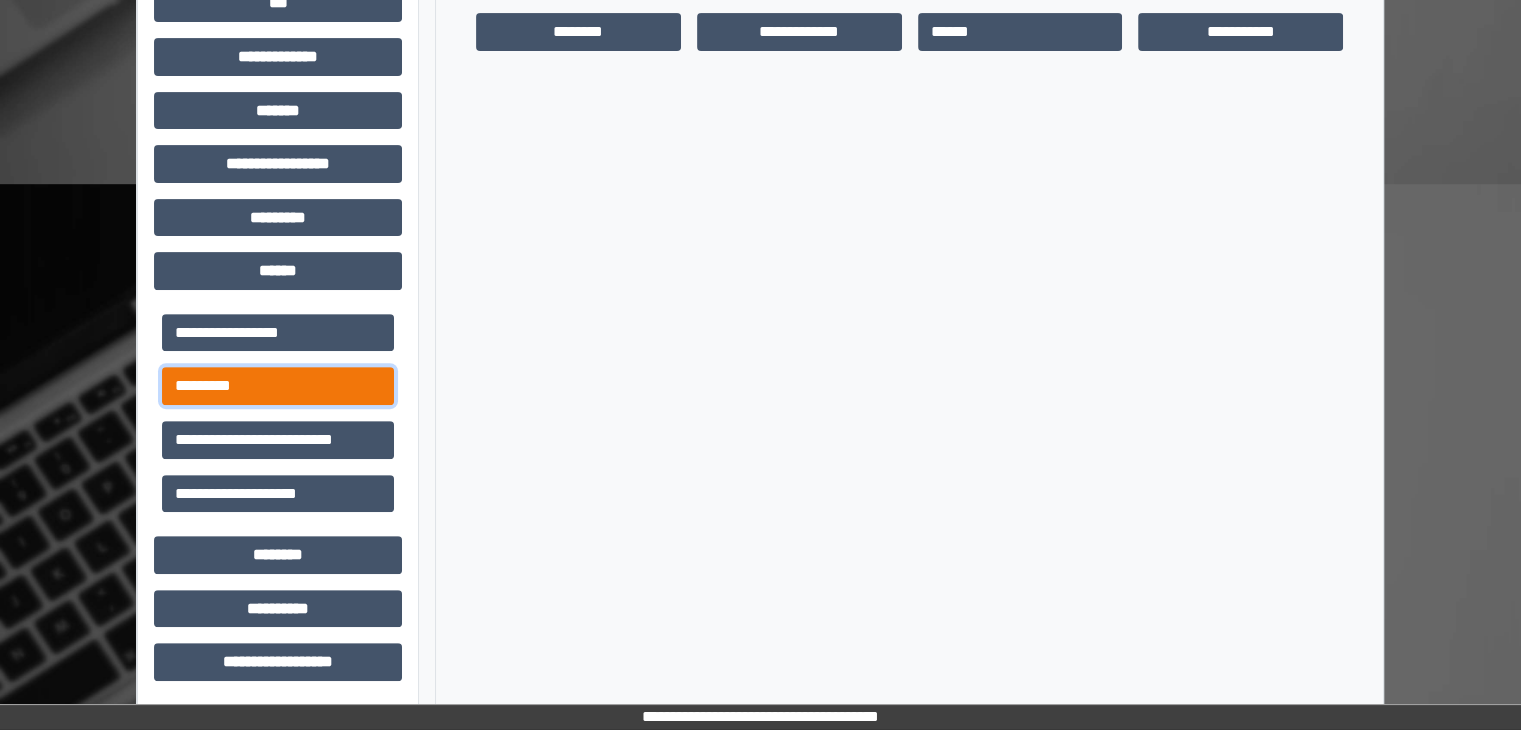 click on "*********" at bounding box center [278, 386] 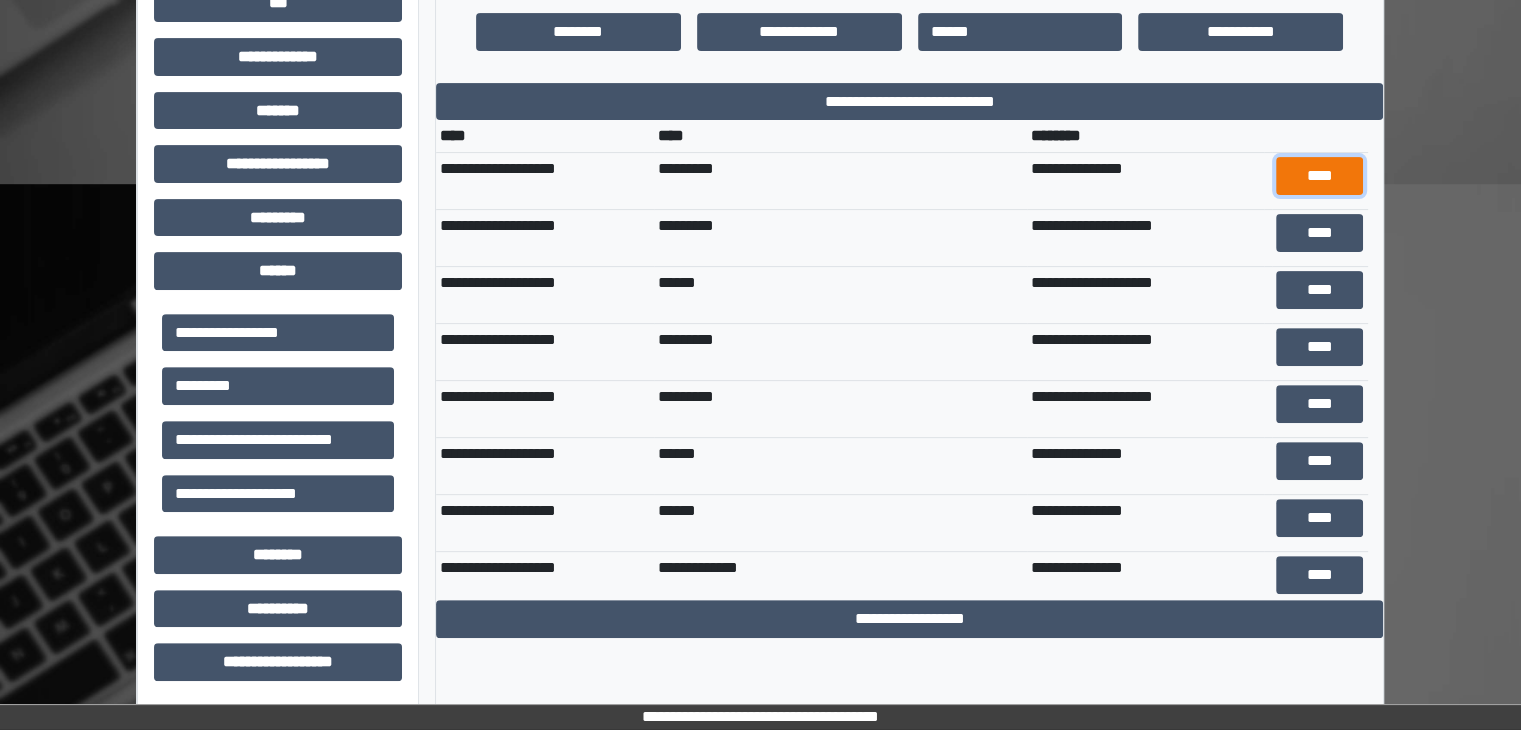 click on "****" at bounding box center [1320, 176] 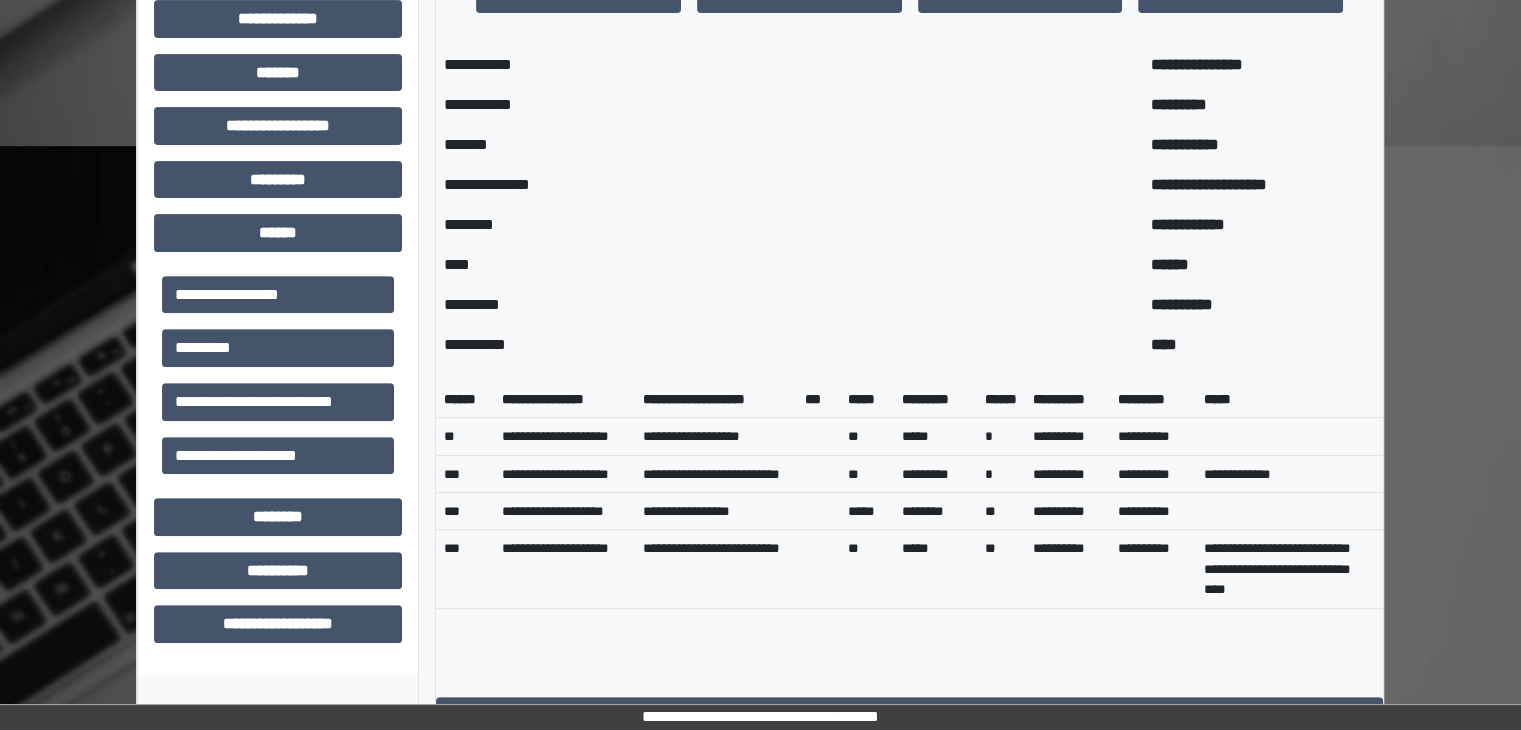 scroll, scrollTop: 867, scrollLeft: 0, axis: vertical 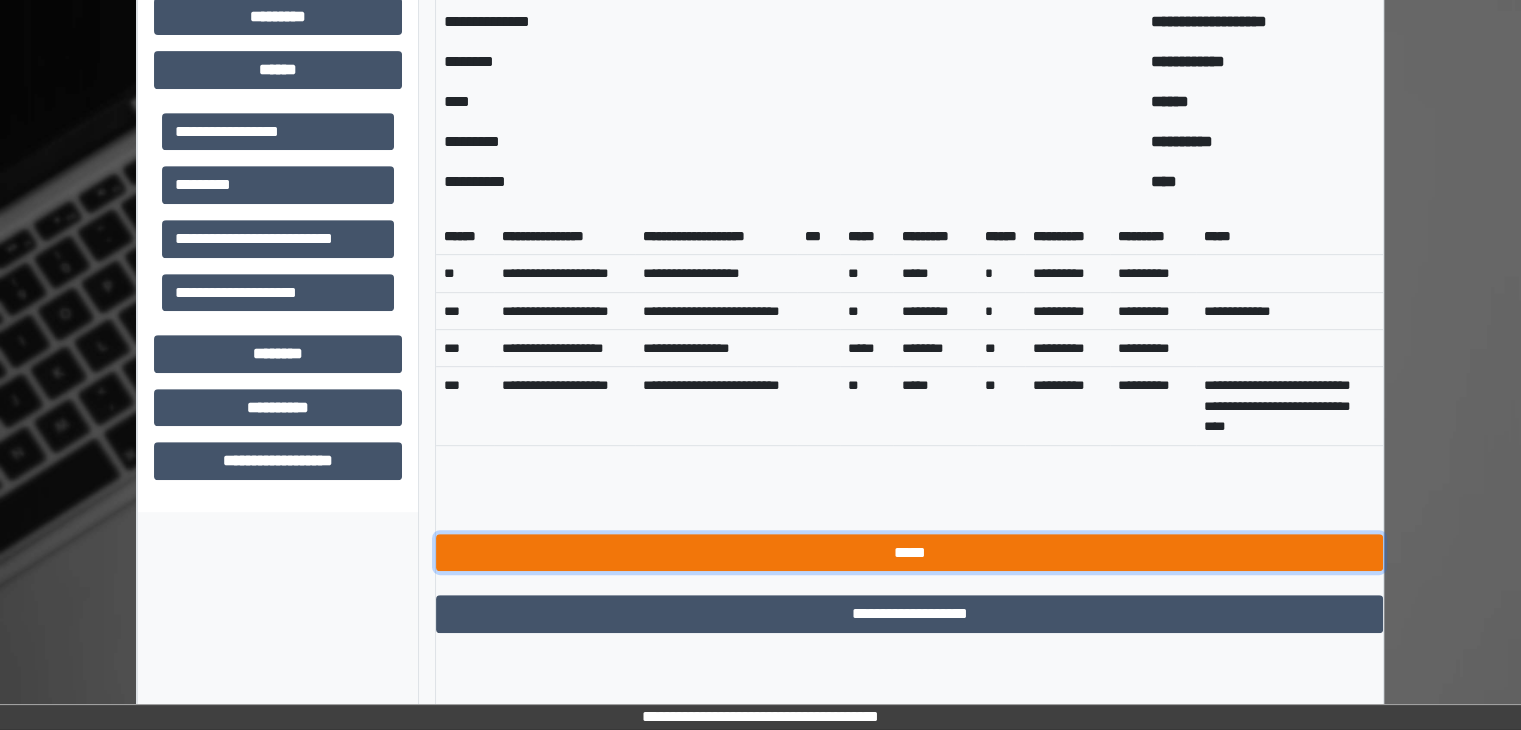 click on "*****" at bounding box center (909, 553) 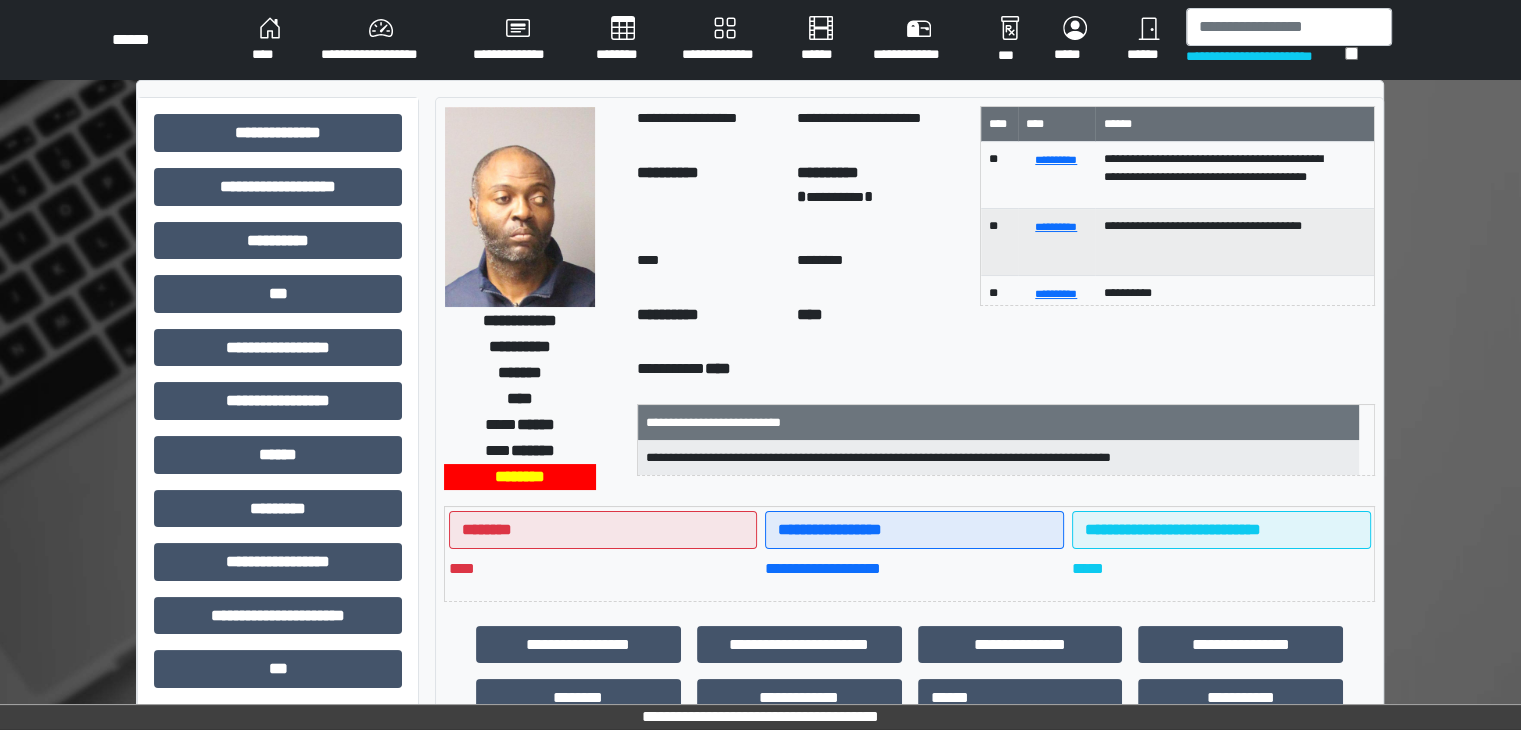 scroll, scrollTop: 0, scrollLeft: 0, axis: both 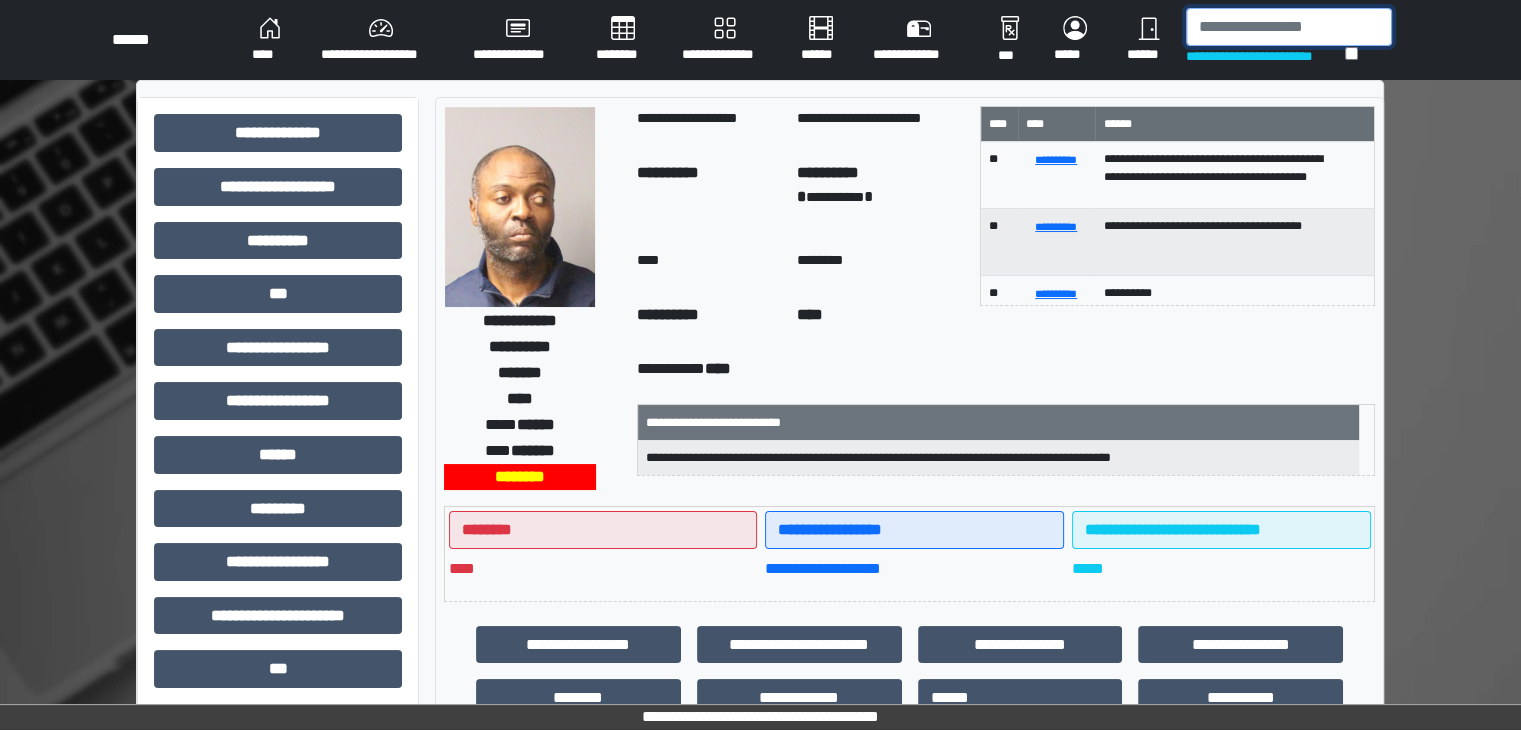 click at bounding box center (1289, 27) 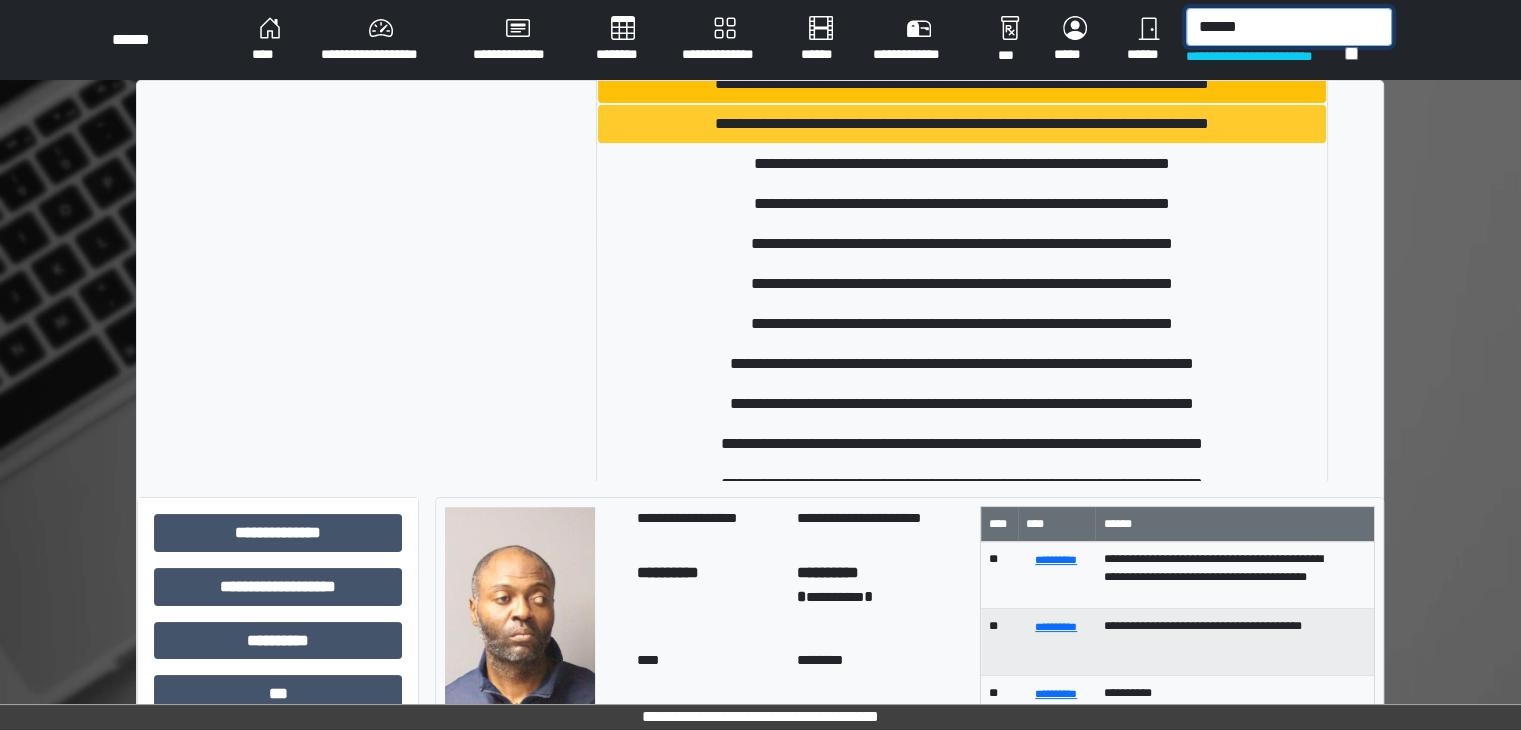 scroll, scrollTop: 100, scrollLeft: 0, axis: vertical 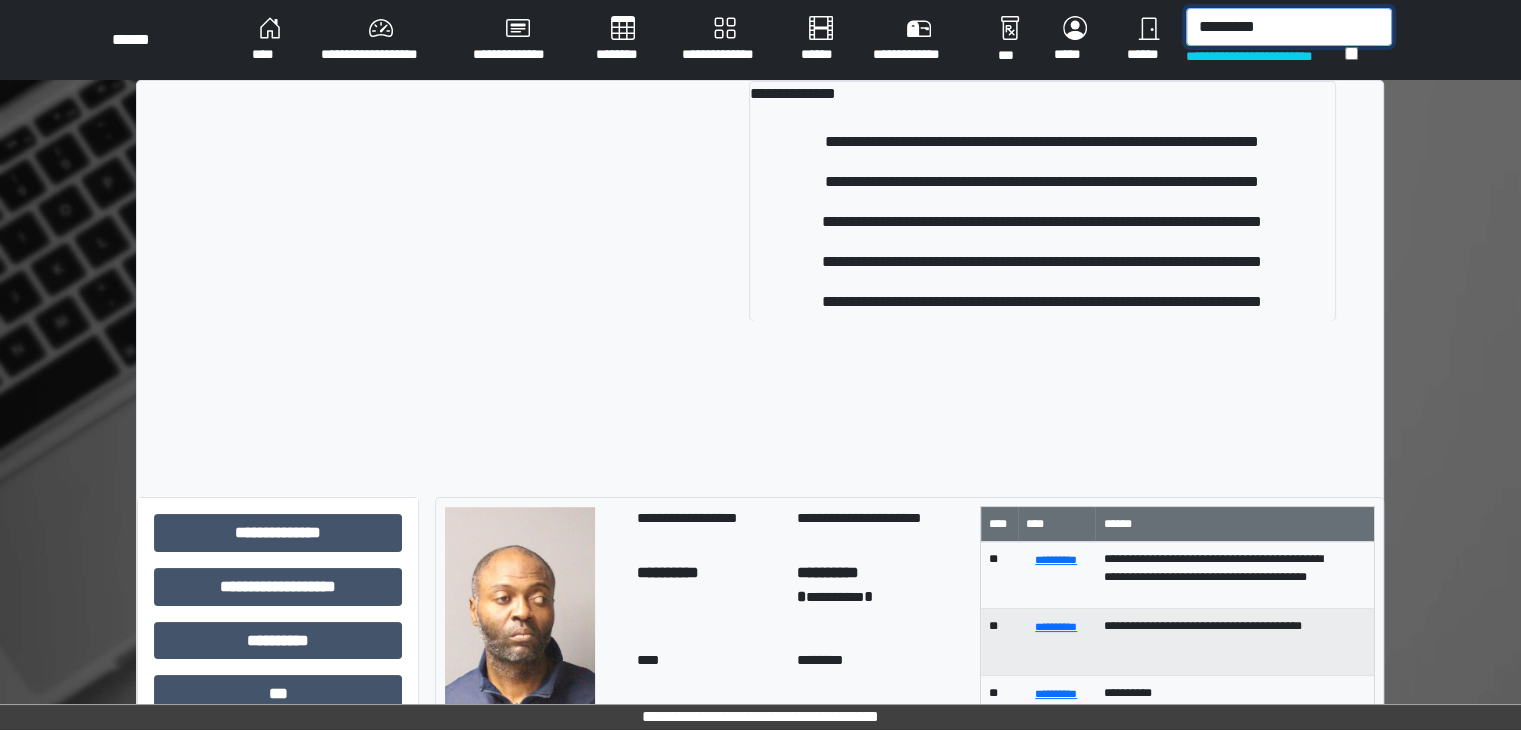 type on "*********" 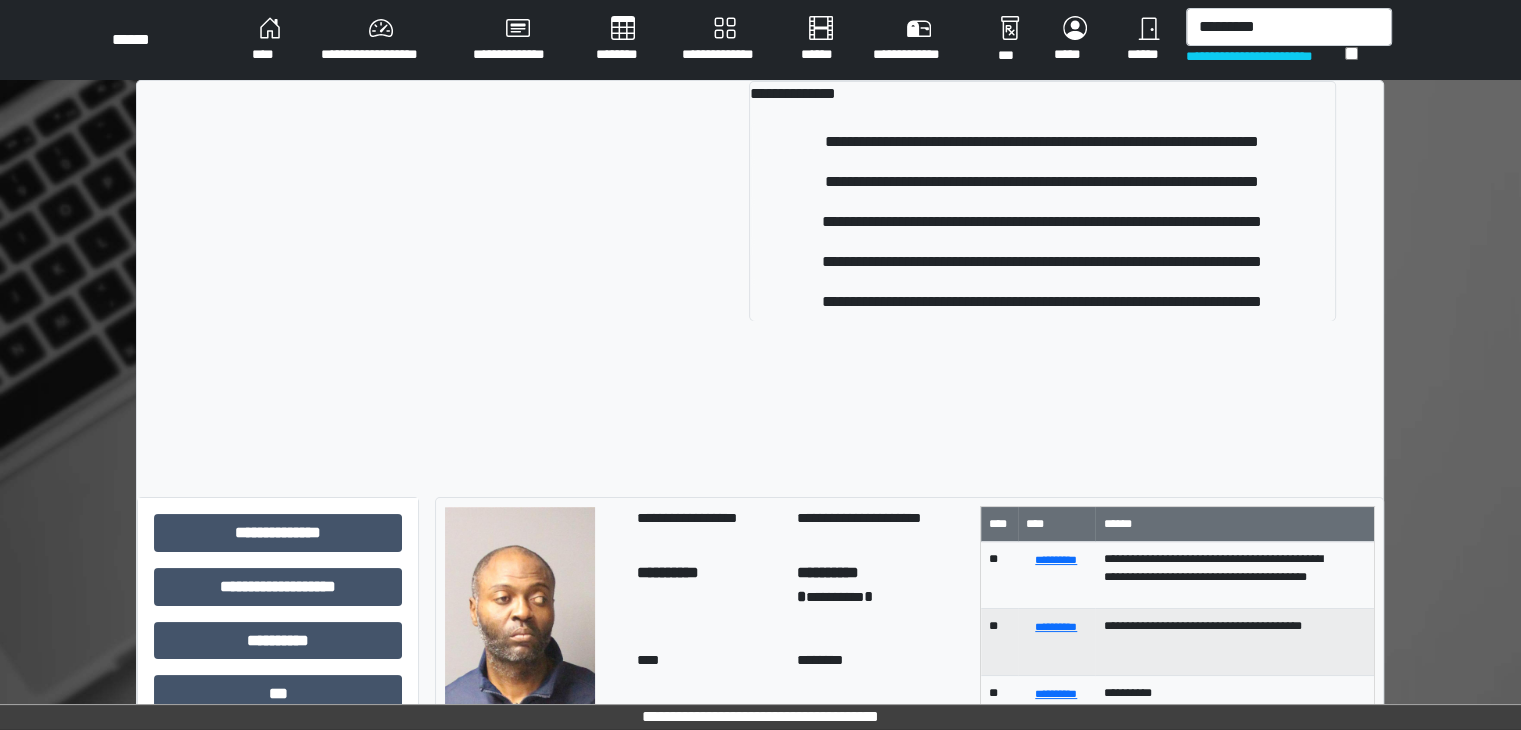 click on "**********" at bounding box center (760, 281) 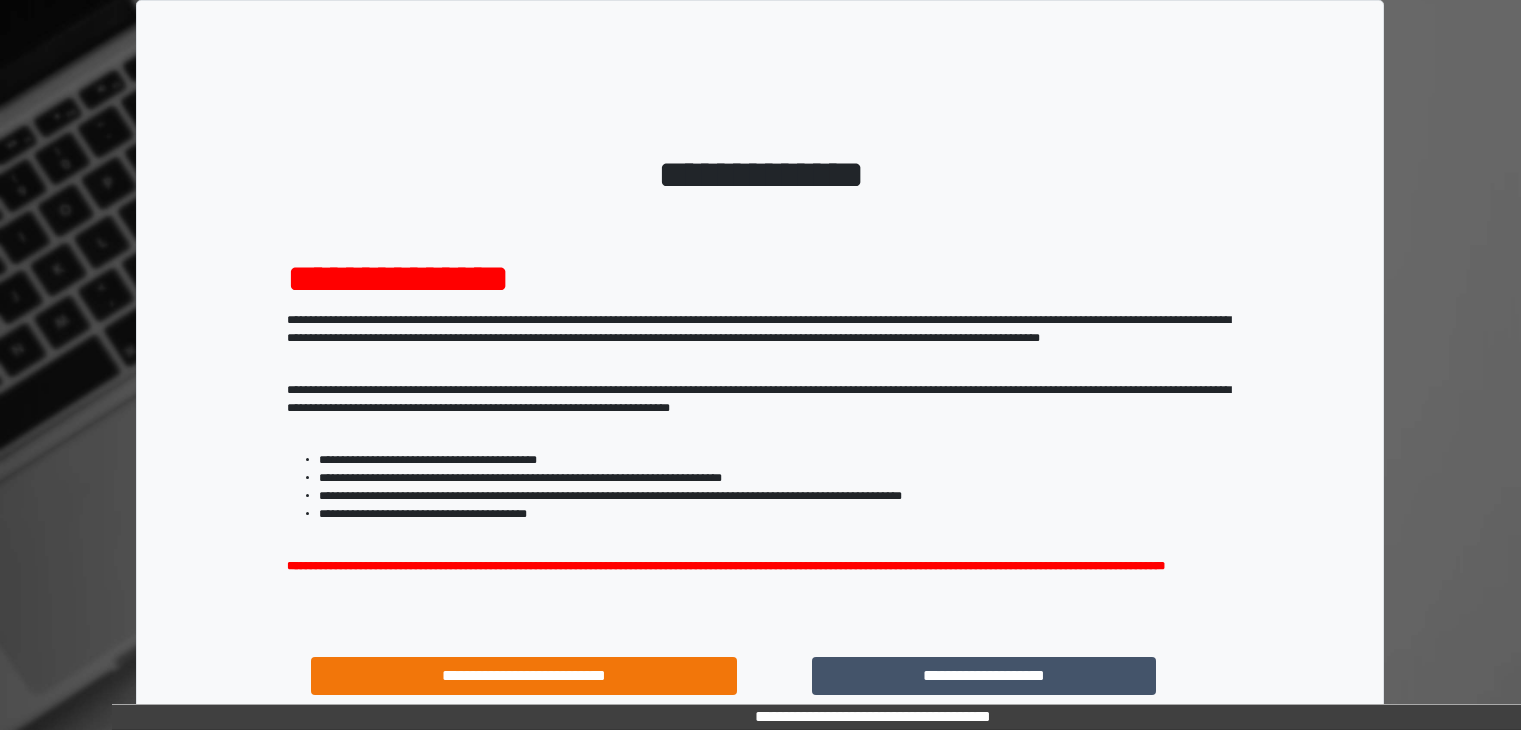 scroll, scrollTop: 0, scrollLeft: 0, axis: both 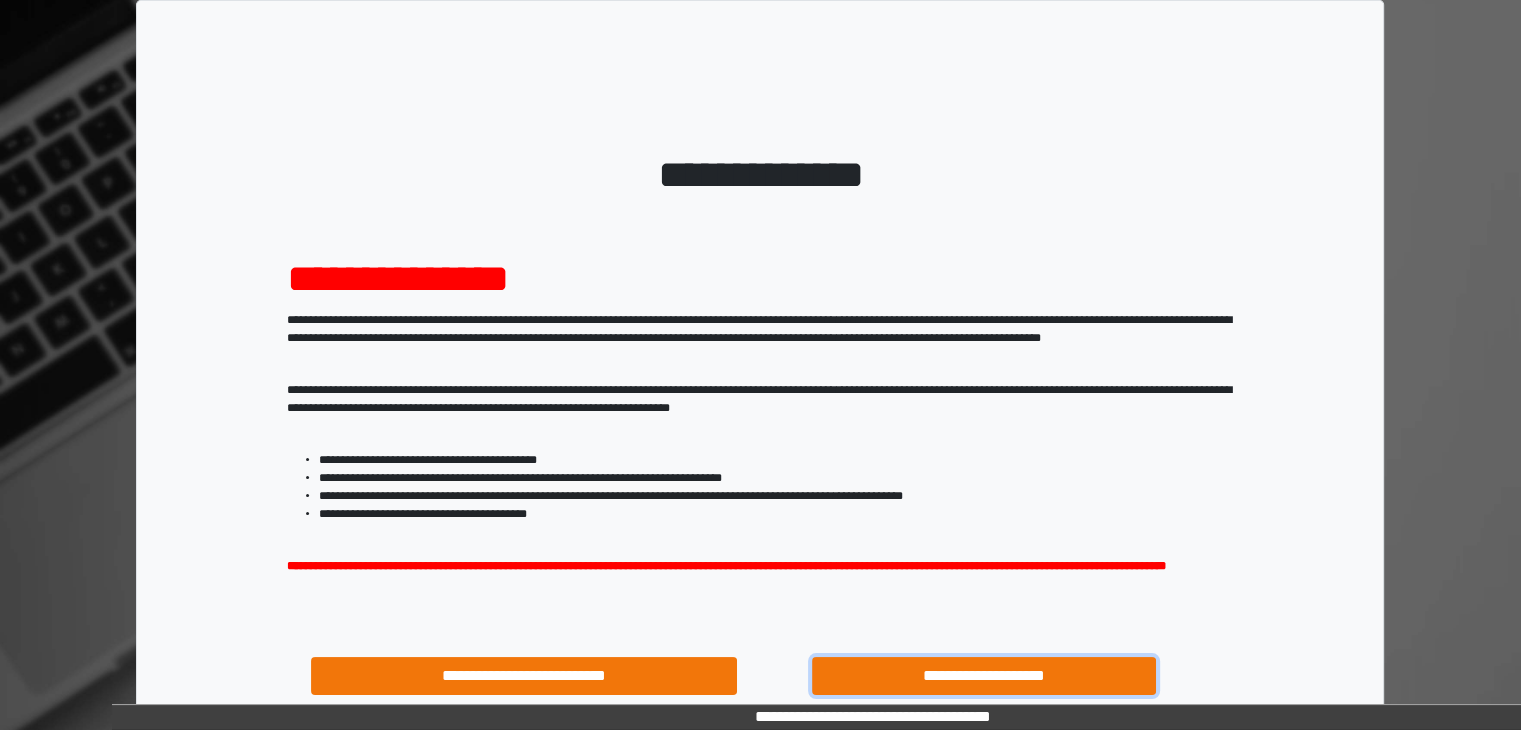 click on "**********" at bounding box center [984, 676] 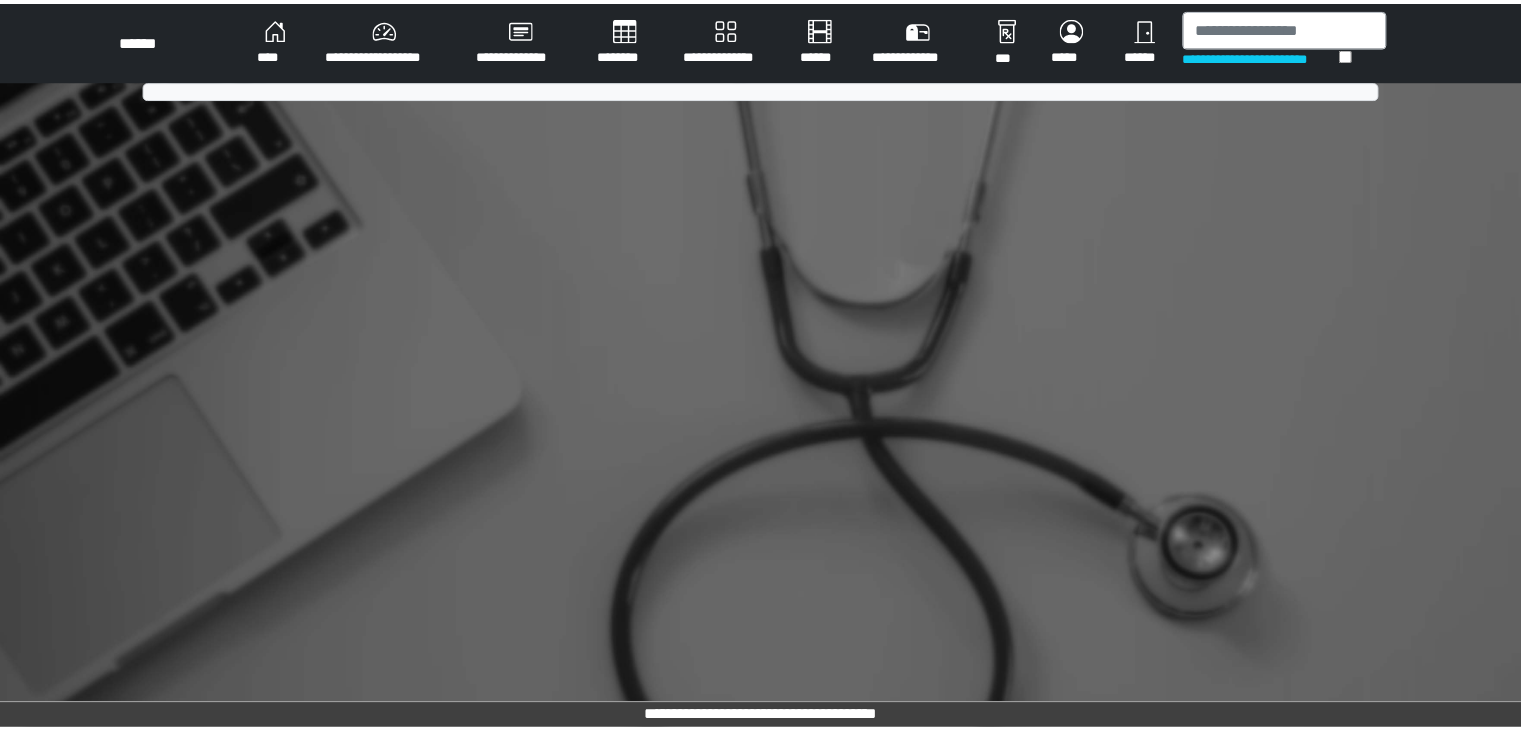 scroll, scrollTop: 0, scrollLeft: 0, axis: both 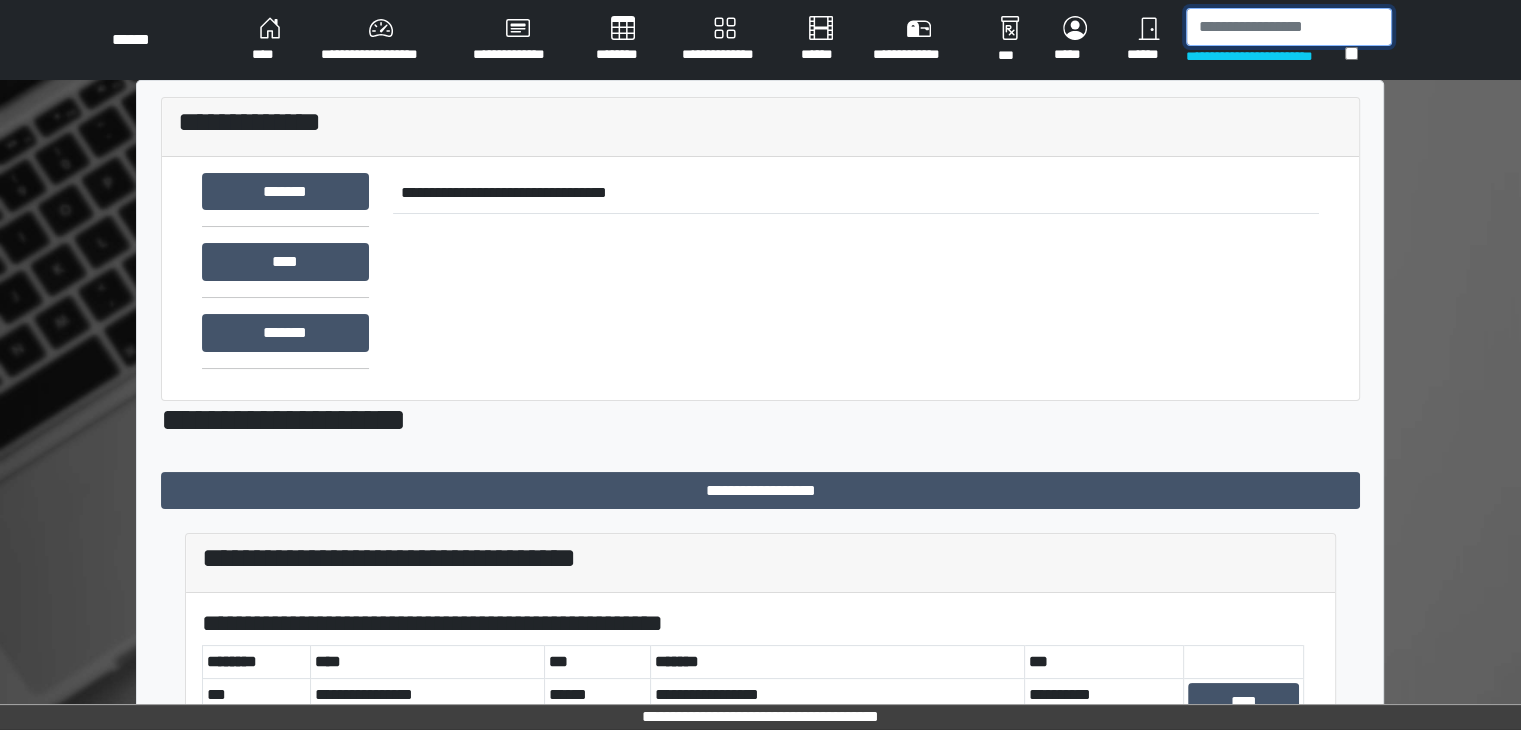 click at bounding box center (1289, 27) 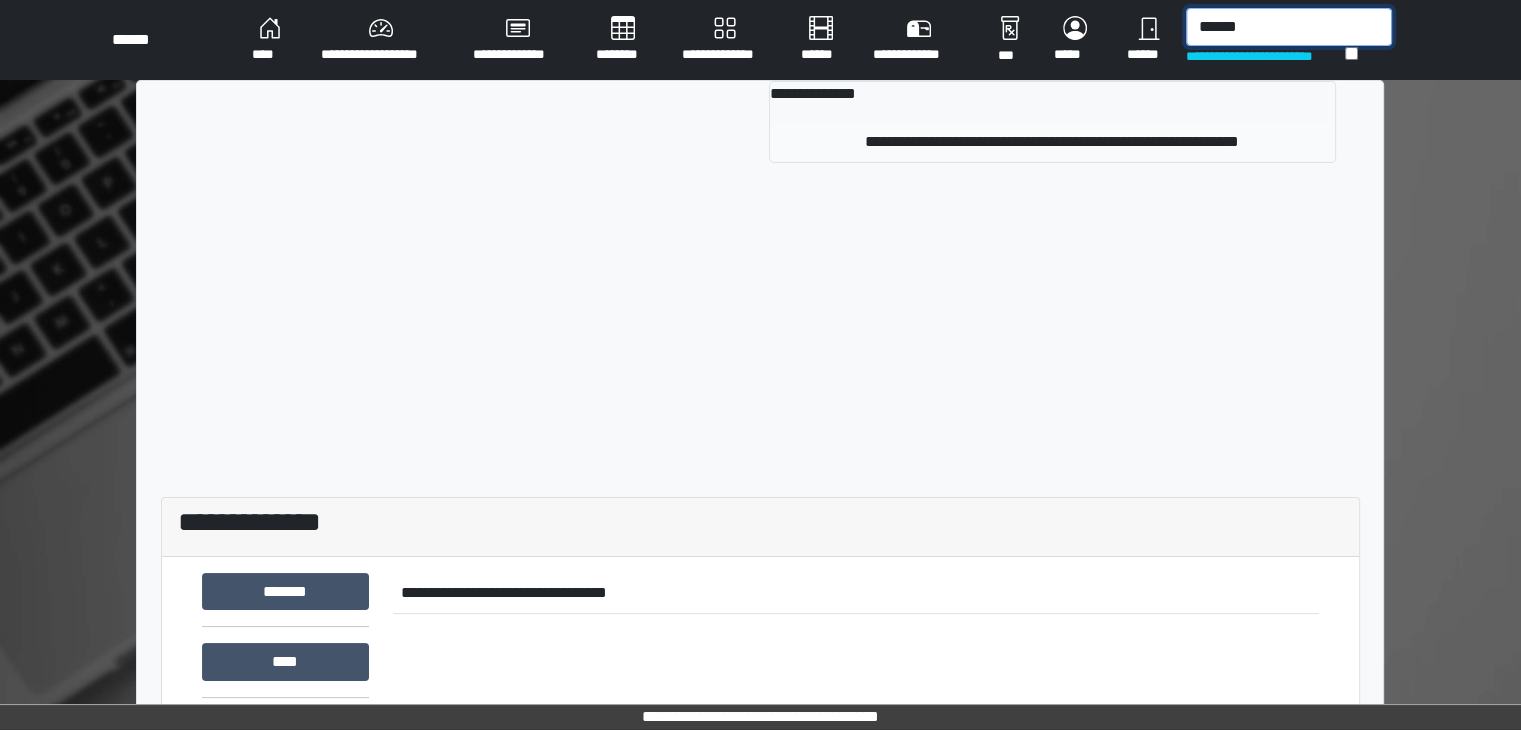 type on "******" 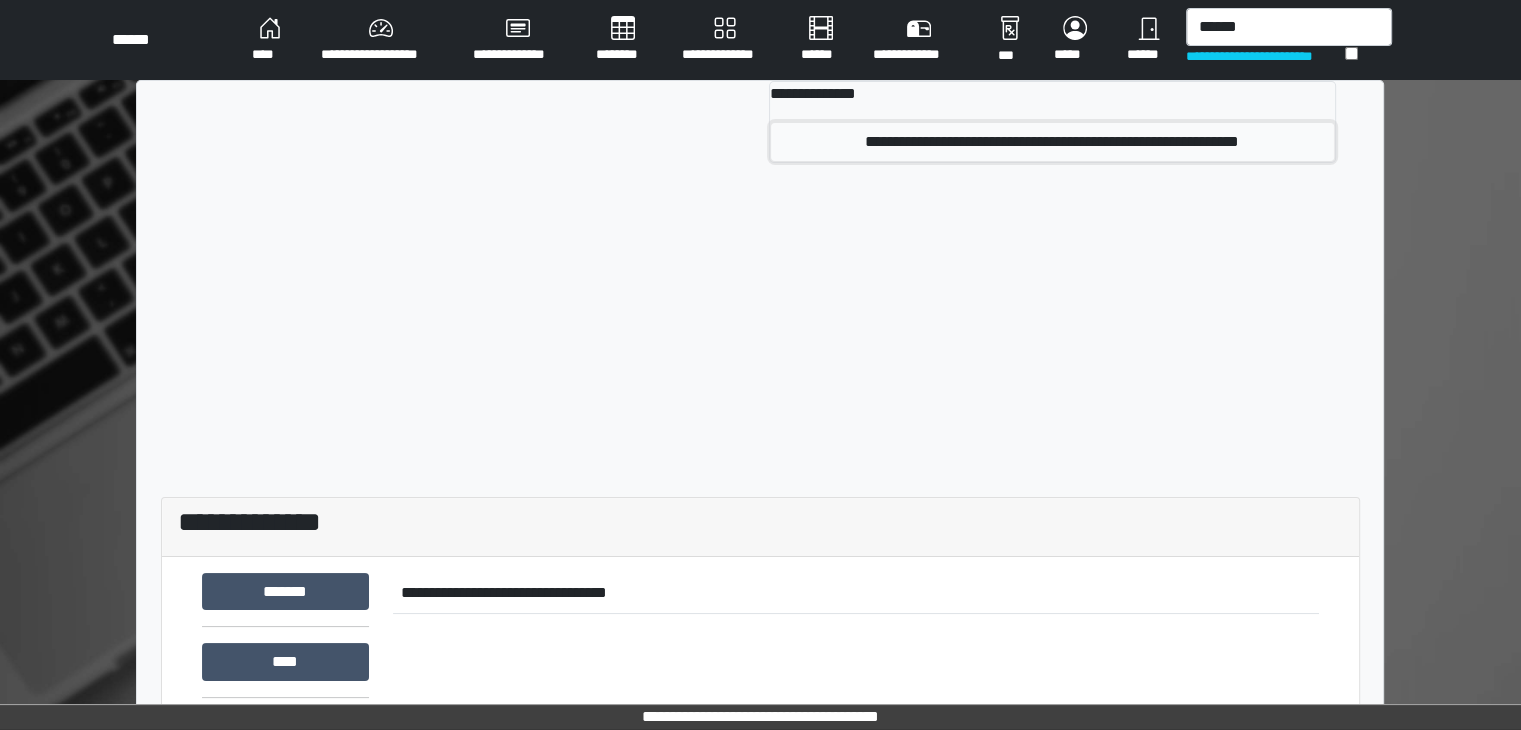 click on "**********" at bounding box center (1052, 142) 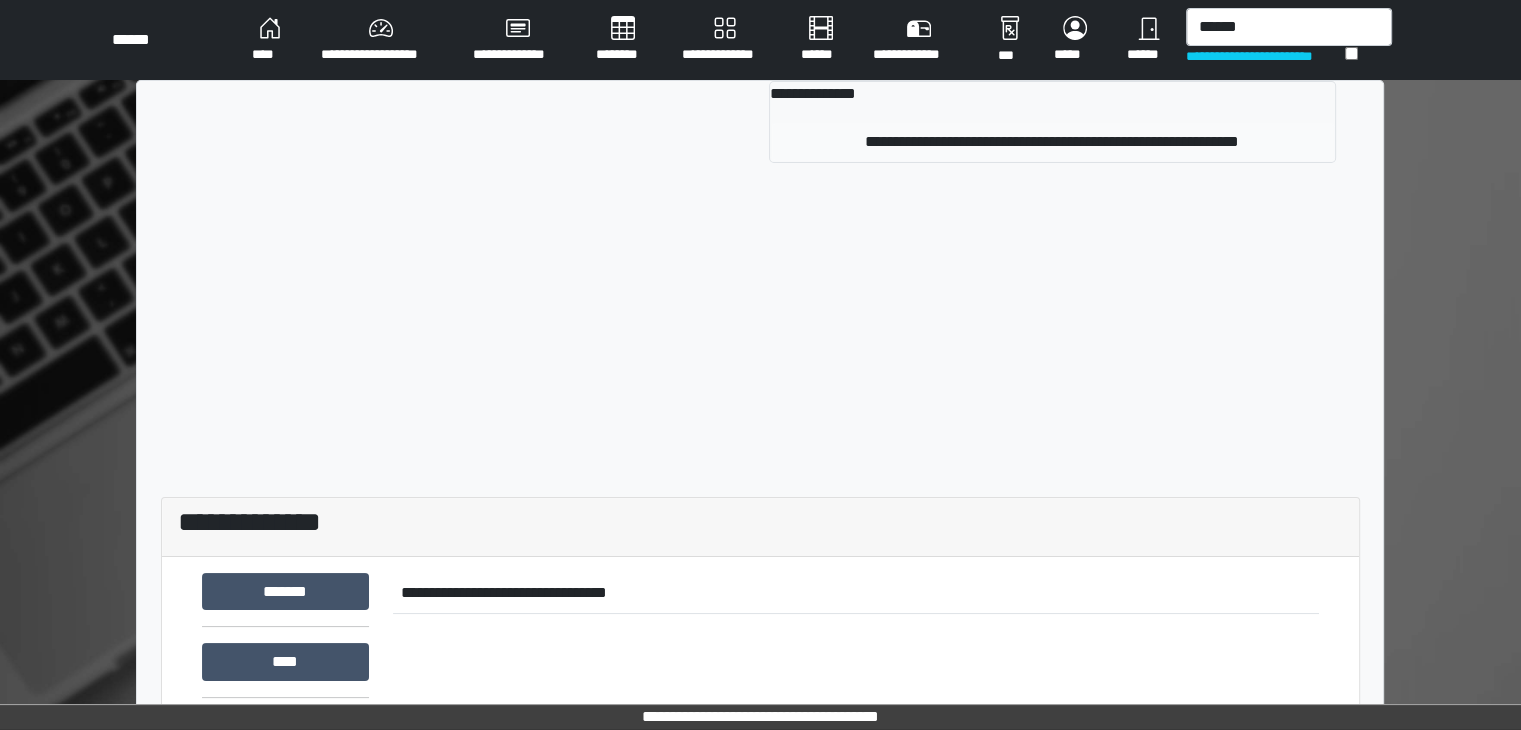 type 